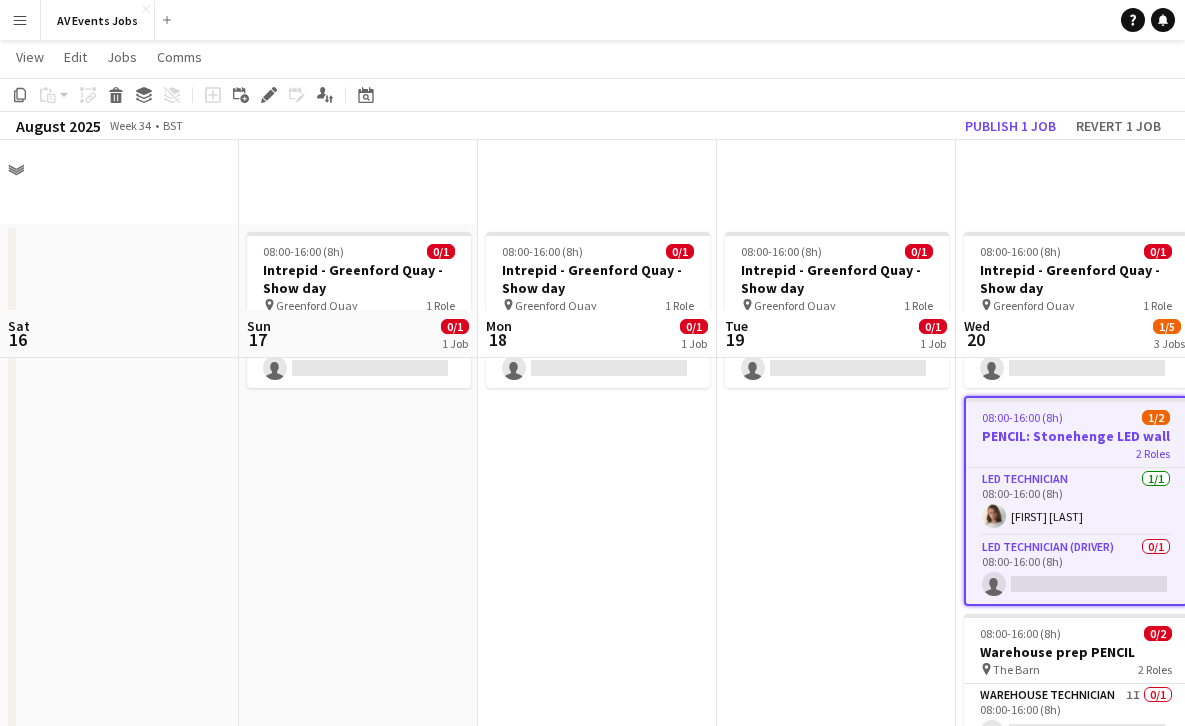 scroll, scrollTop: 170, scrollLeft: 0, axis: vertical 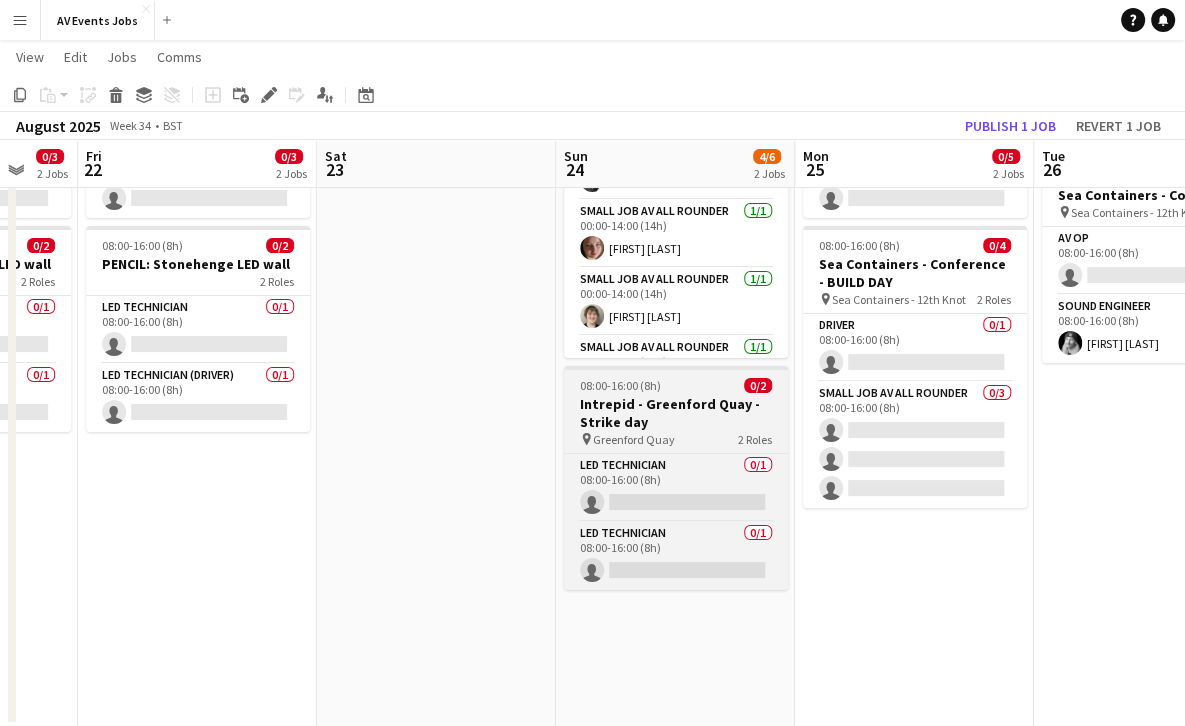 click on "Intrepid - Greenford Quay - Strike day" at bounding box center [676, 413] 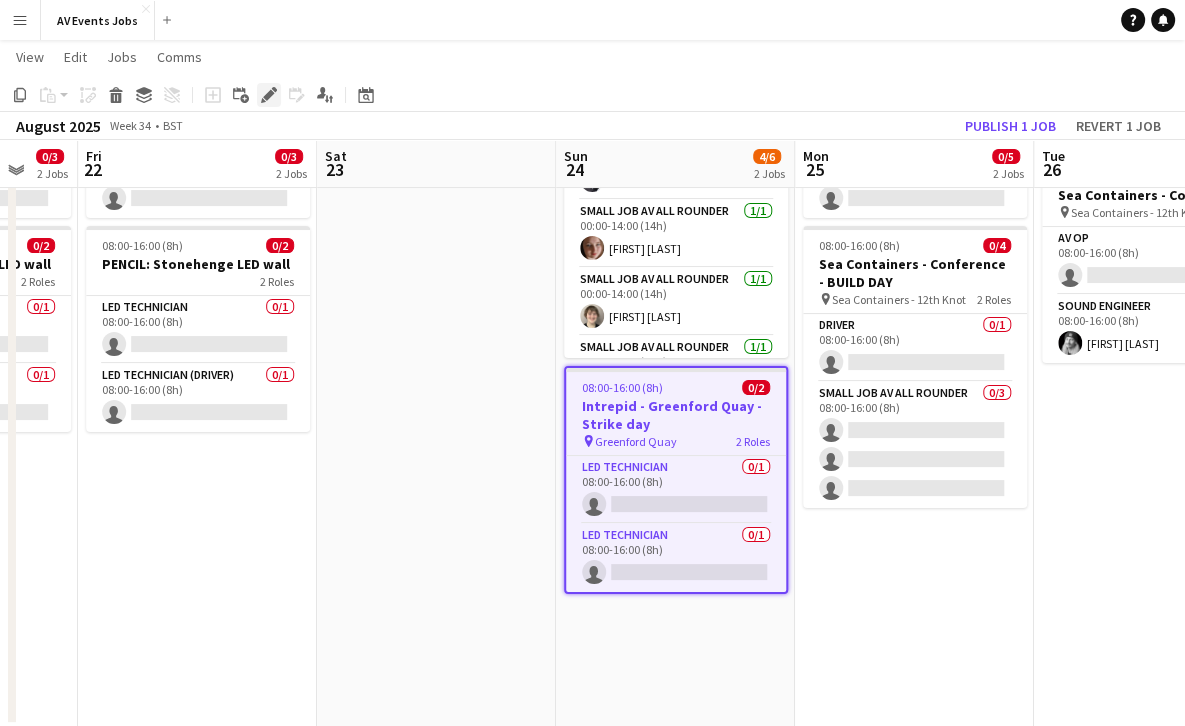 click 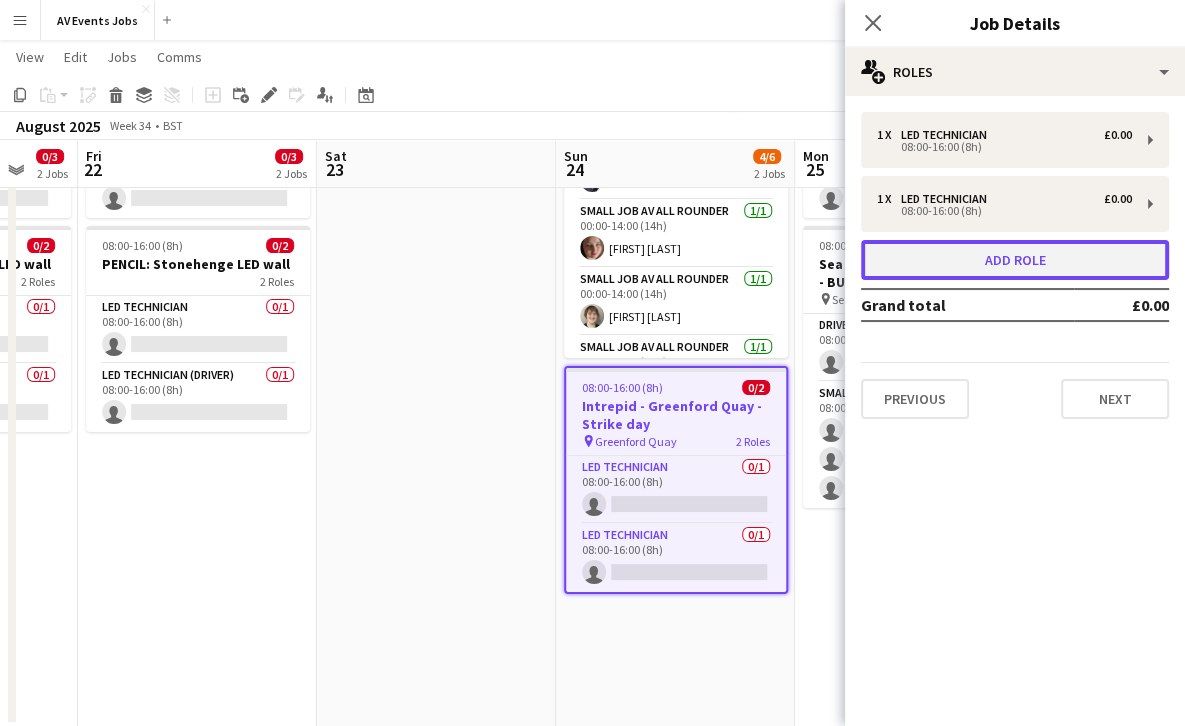 click on "Add role" at bounding box center (1015, 260) 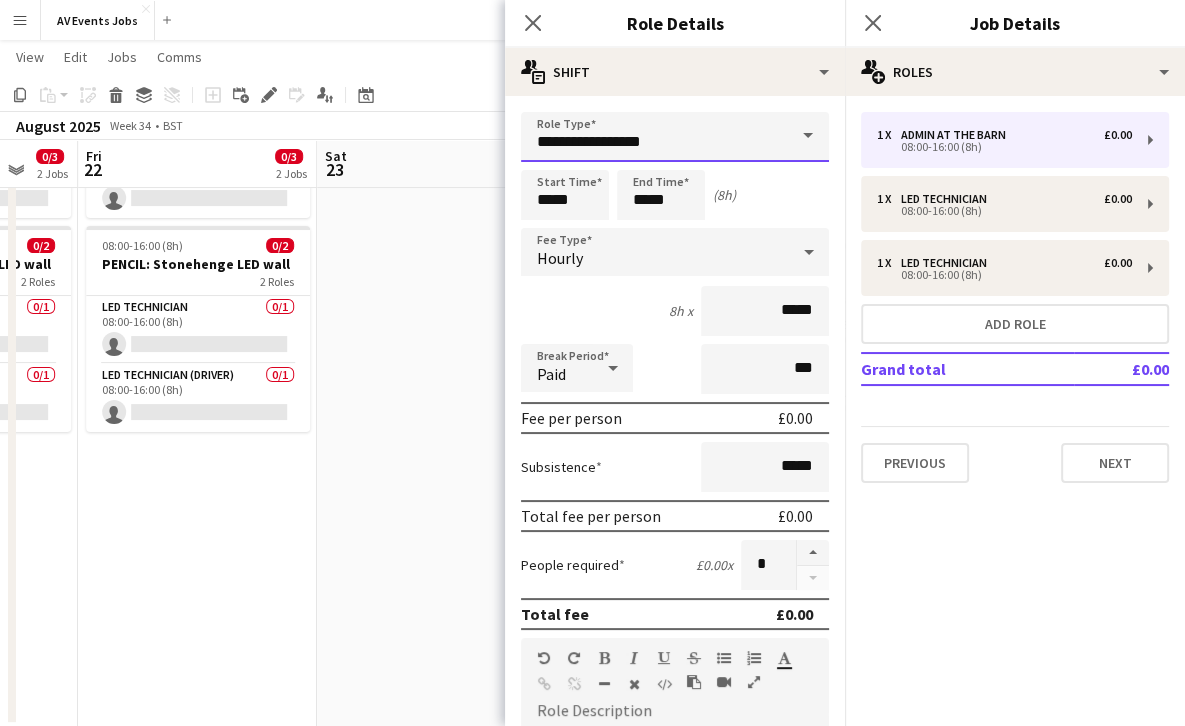 click on "**********" at bounding box center [675, 137] 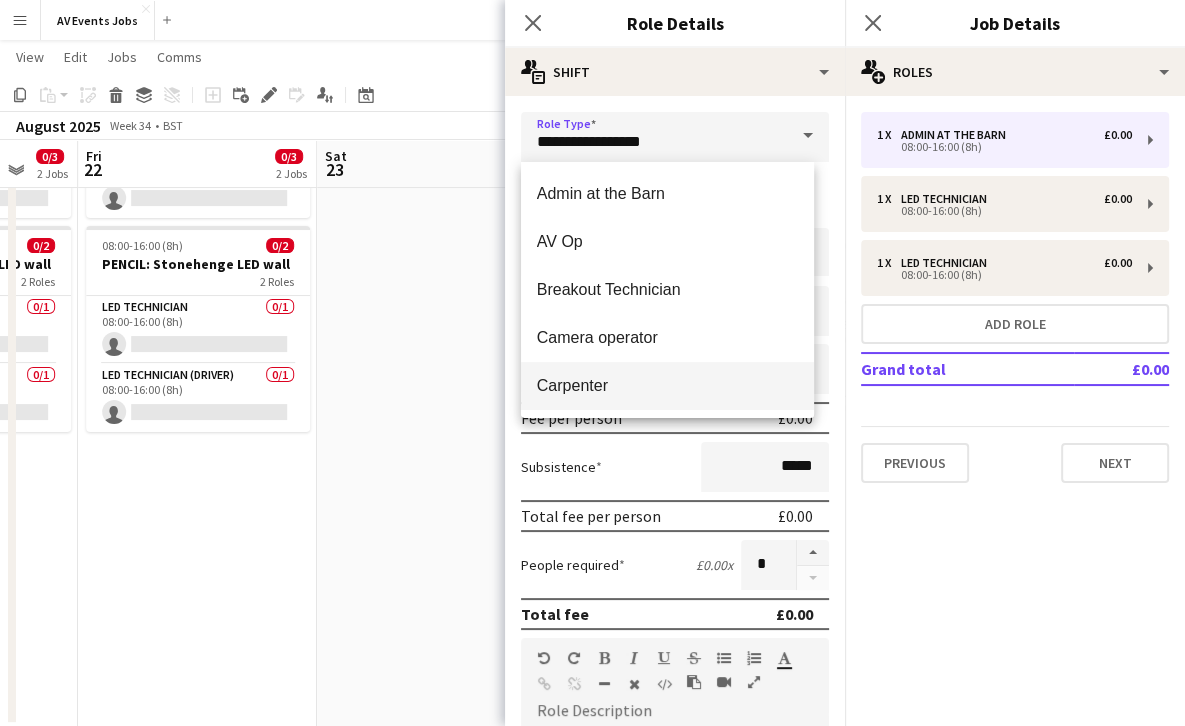 click on "Carpenter" at bounding box center [667, 386] 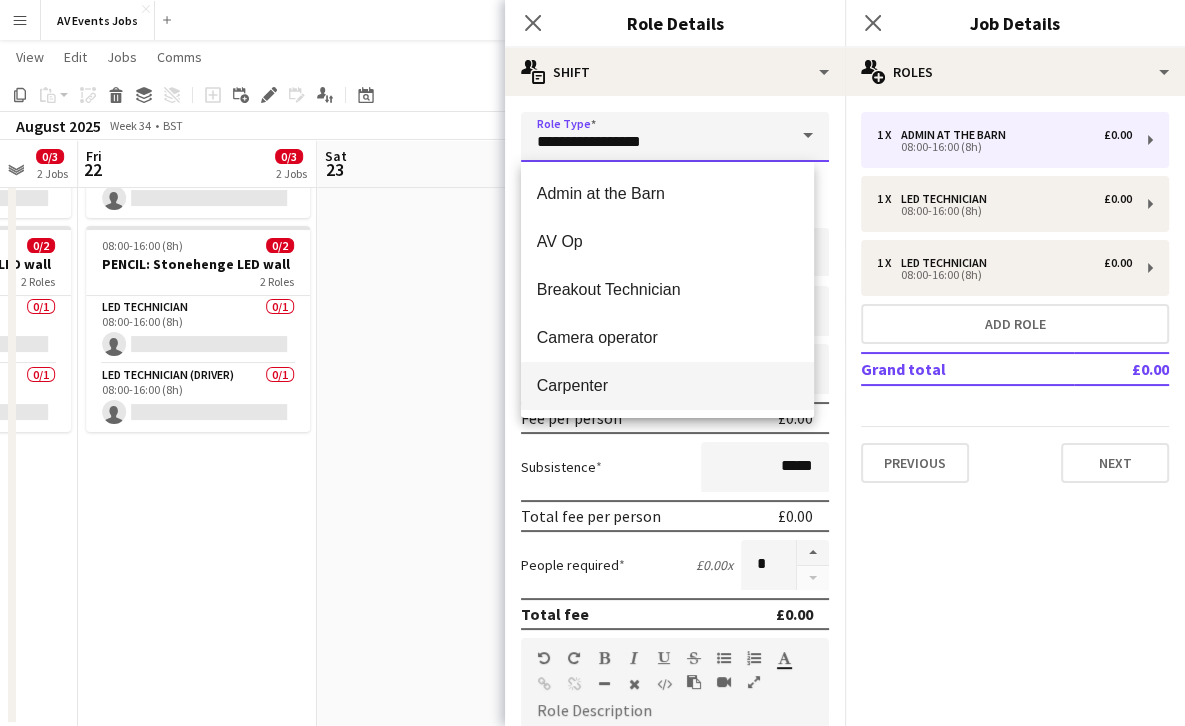 type on "*********" 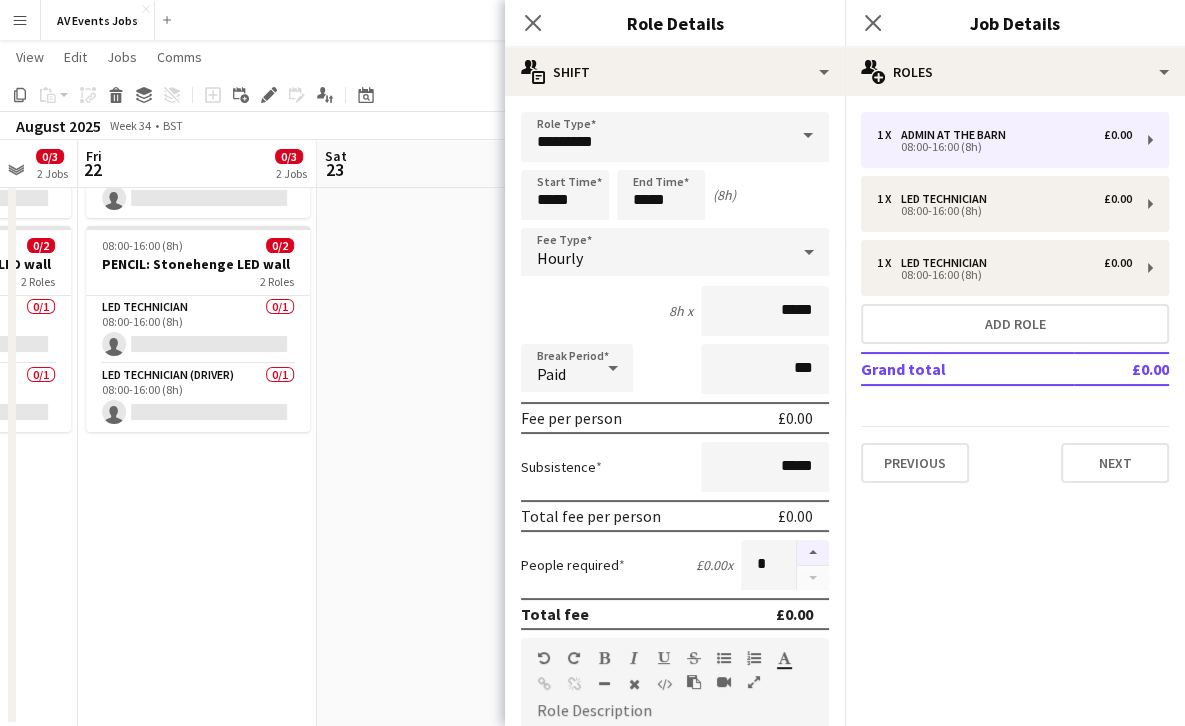 click at bounding box center (813, 553) 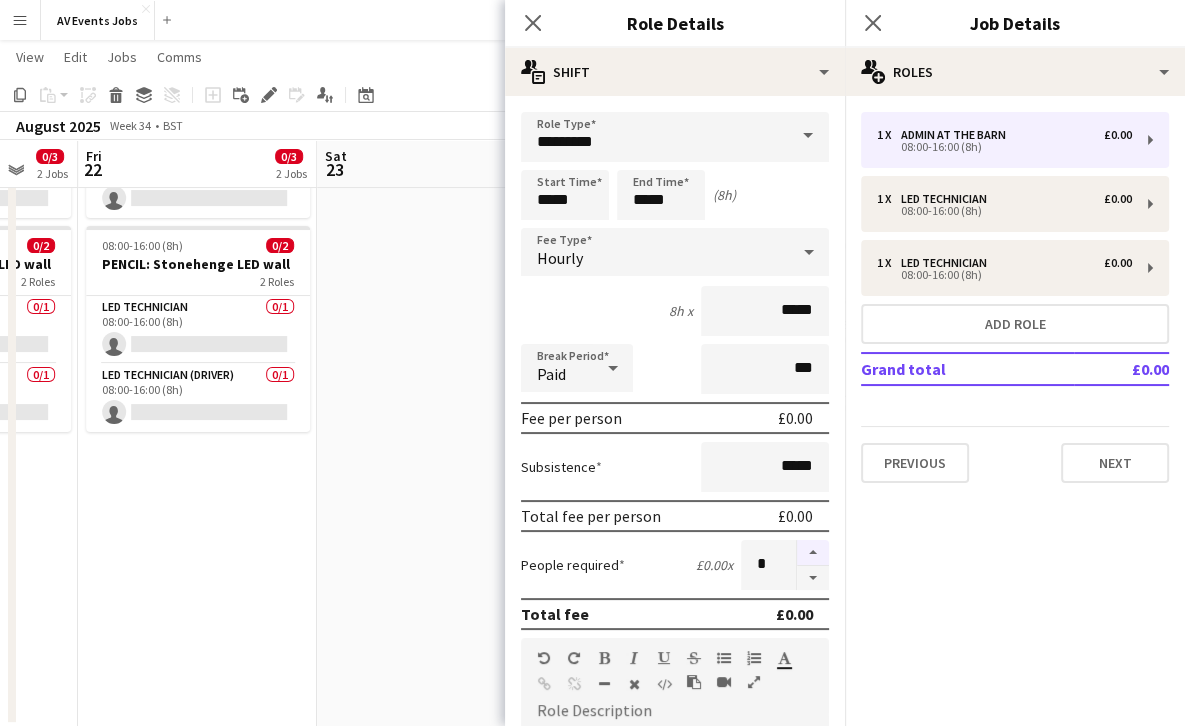 scroll, scrollTop: 467, scrollLeft: 0, axis: vertical 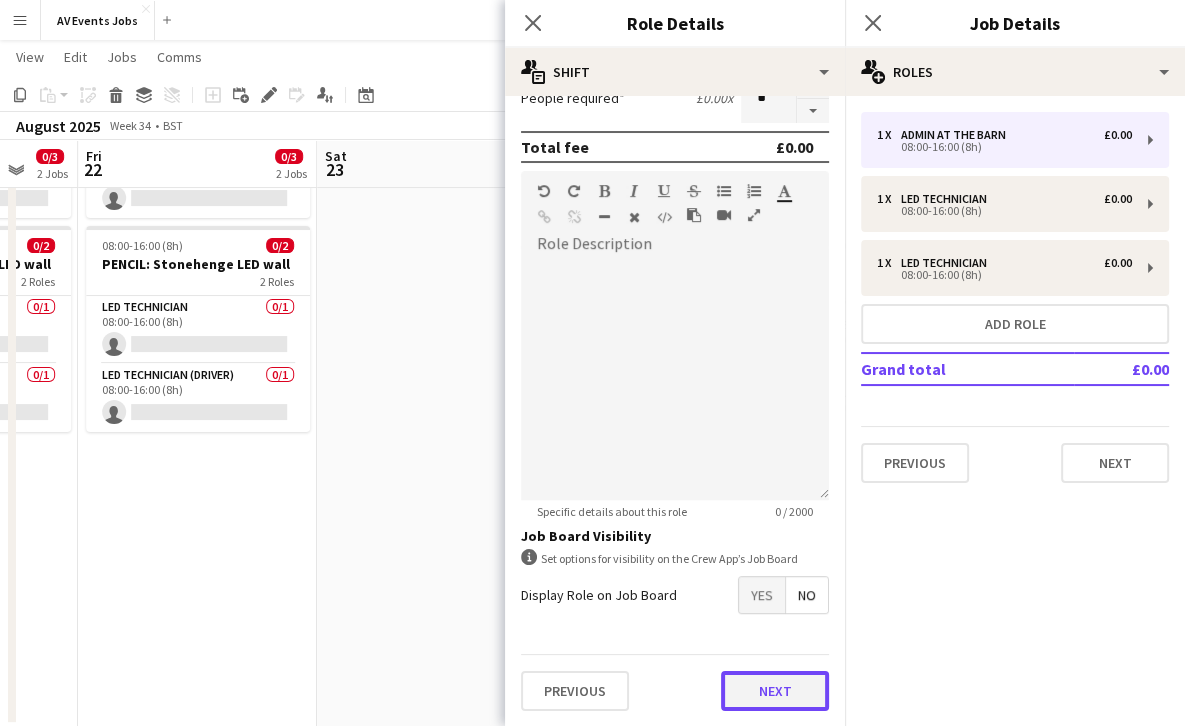 click on "Next" at bounding box center [775, 691] 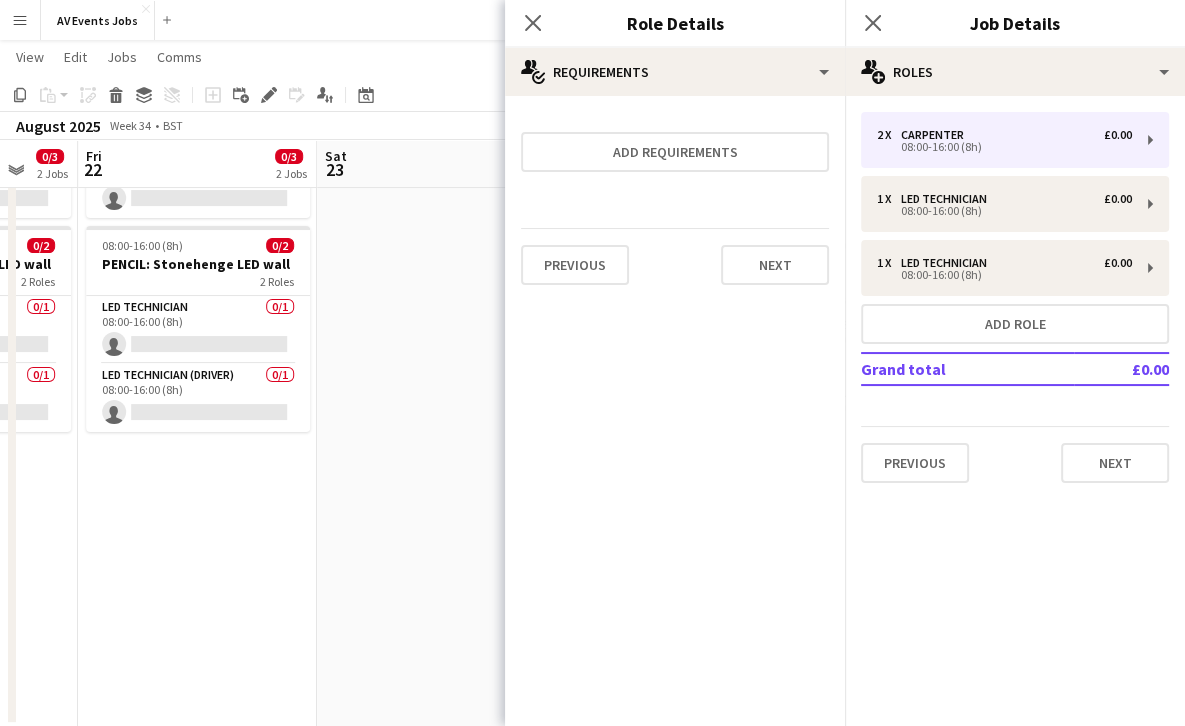 scroll, scrollTop: 0, scrollLeft: 0, axis: both 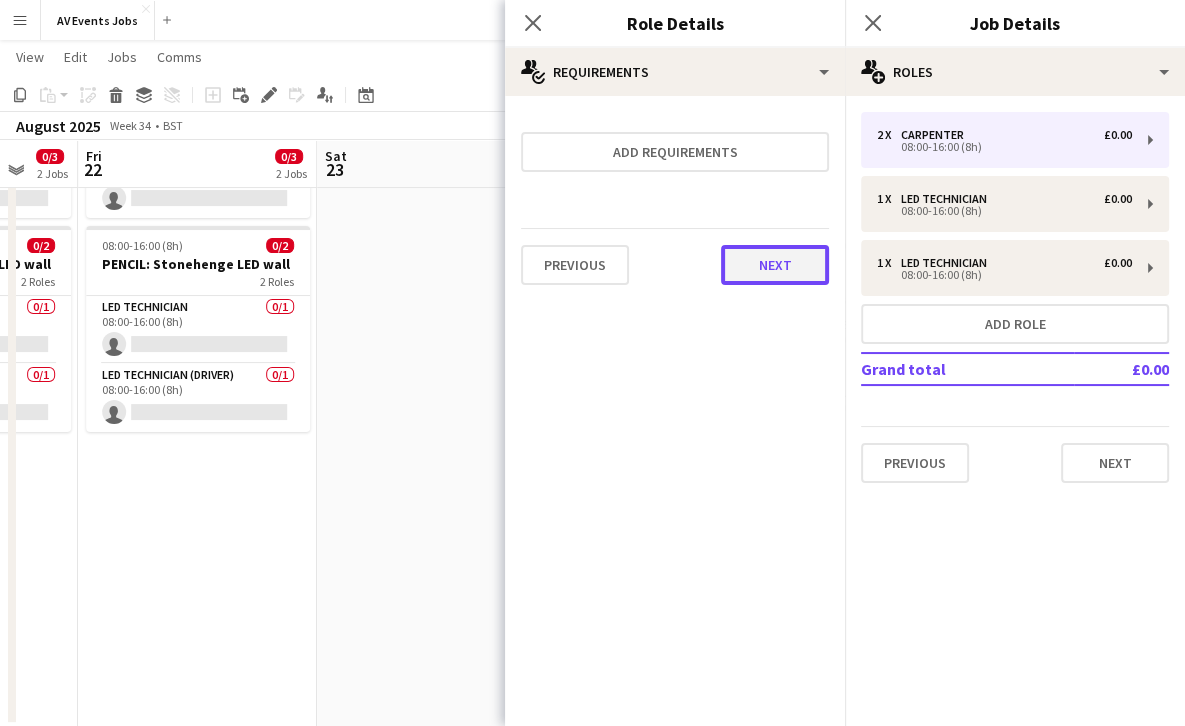 click on "Next" at bounding box center (775, 265) 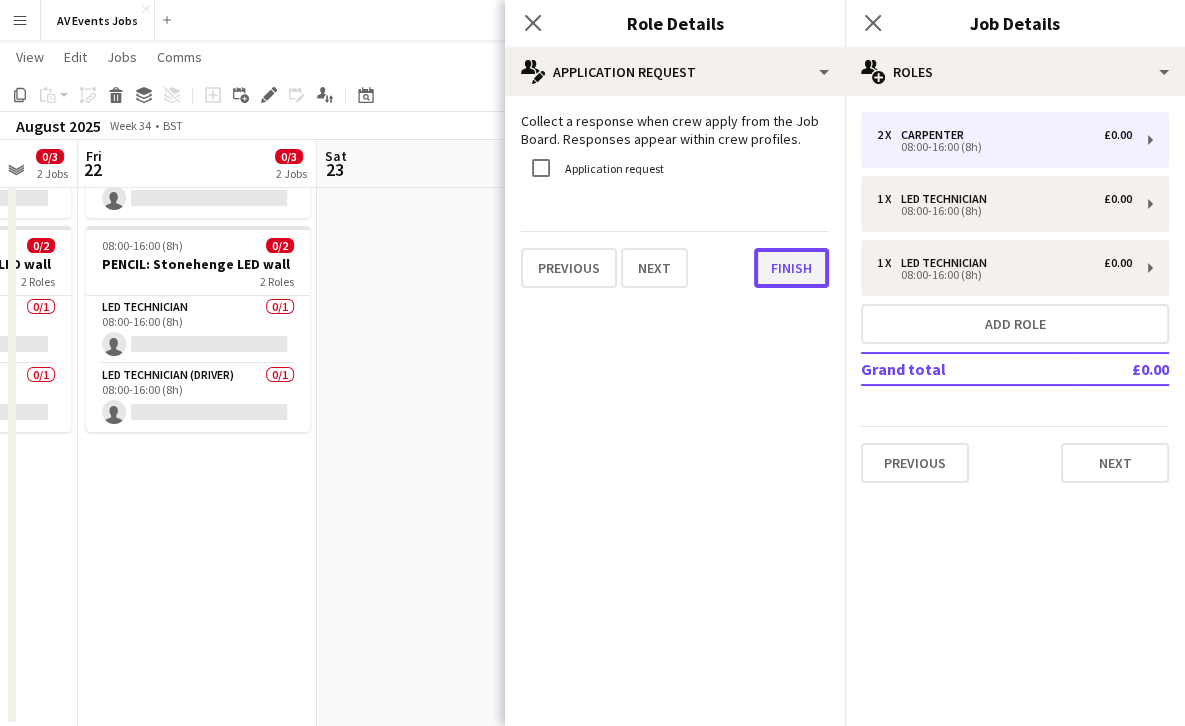 click on "Finish" at bounding box center [791, 268] 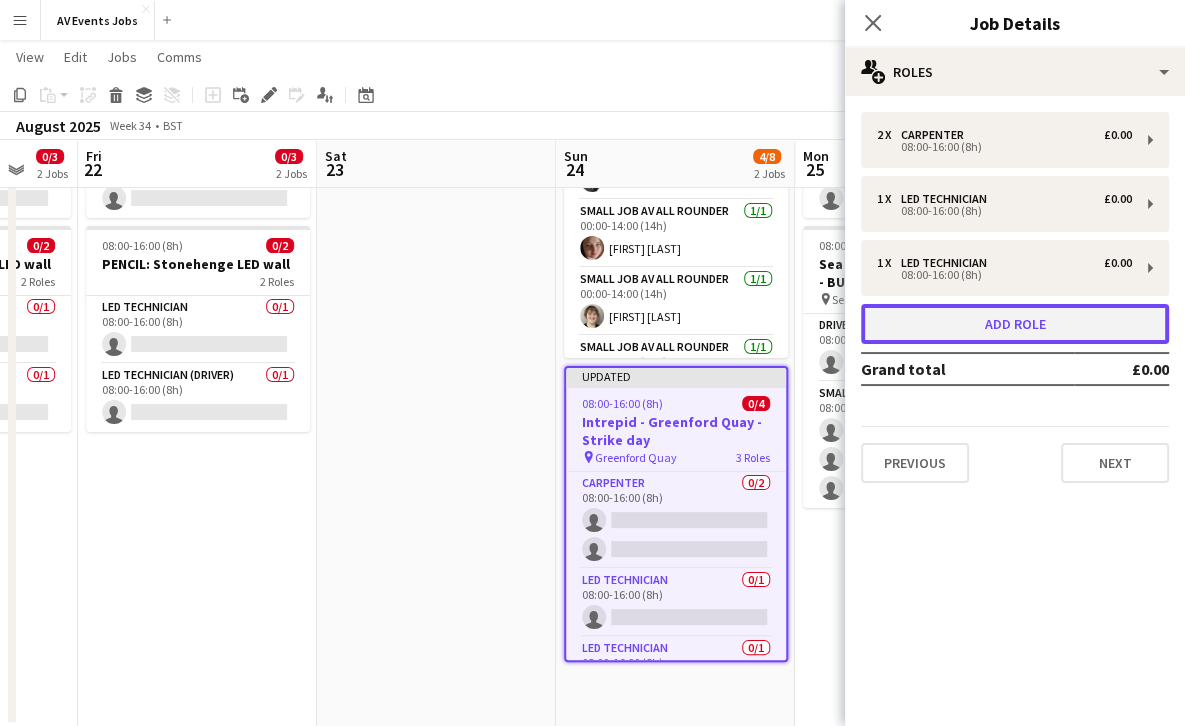 click on "Add role" at bounding box center (1015, 324) 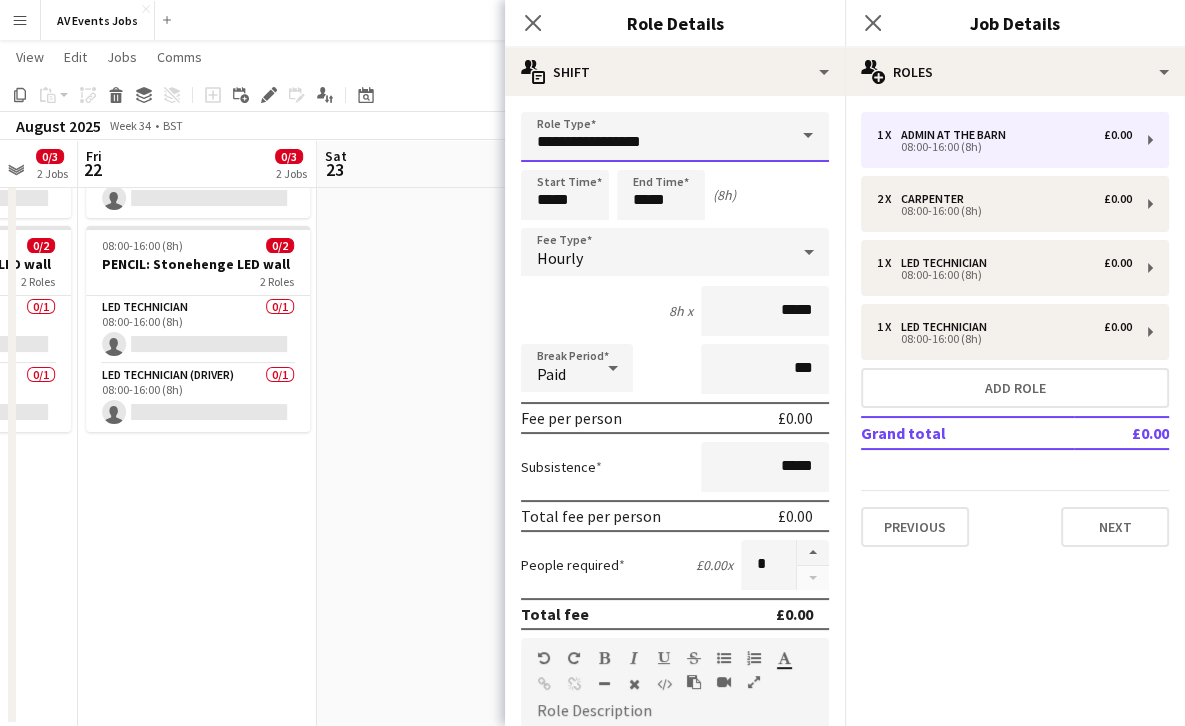 click on "**********" at bounding box center [675, 137] 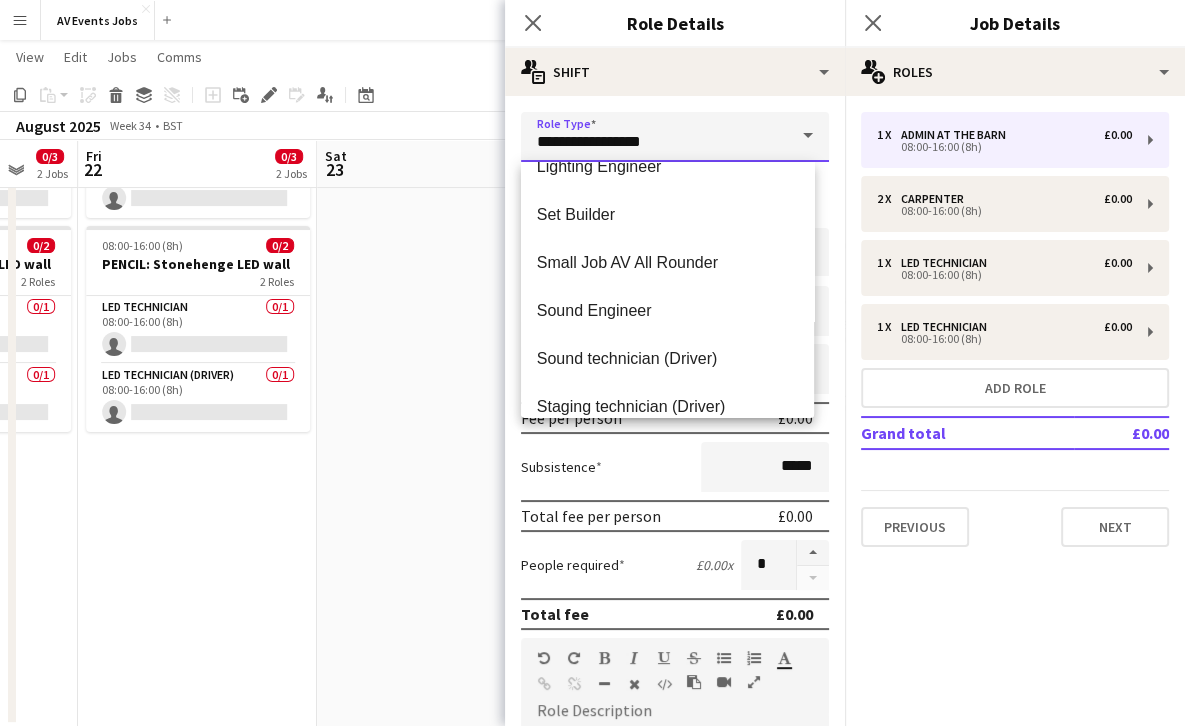 scroll, scrollTop: 602, scrollLeft: 0, axis: vertical 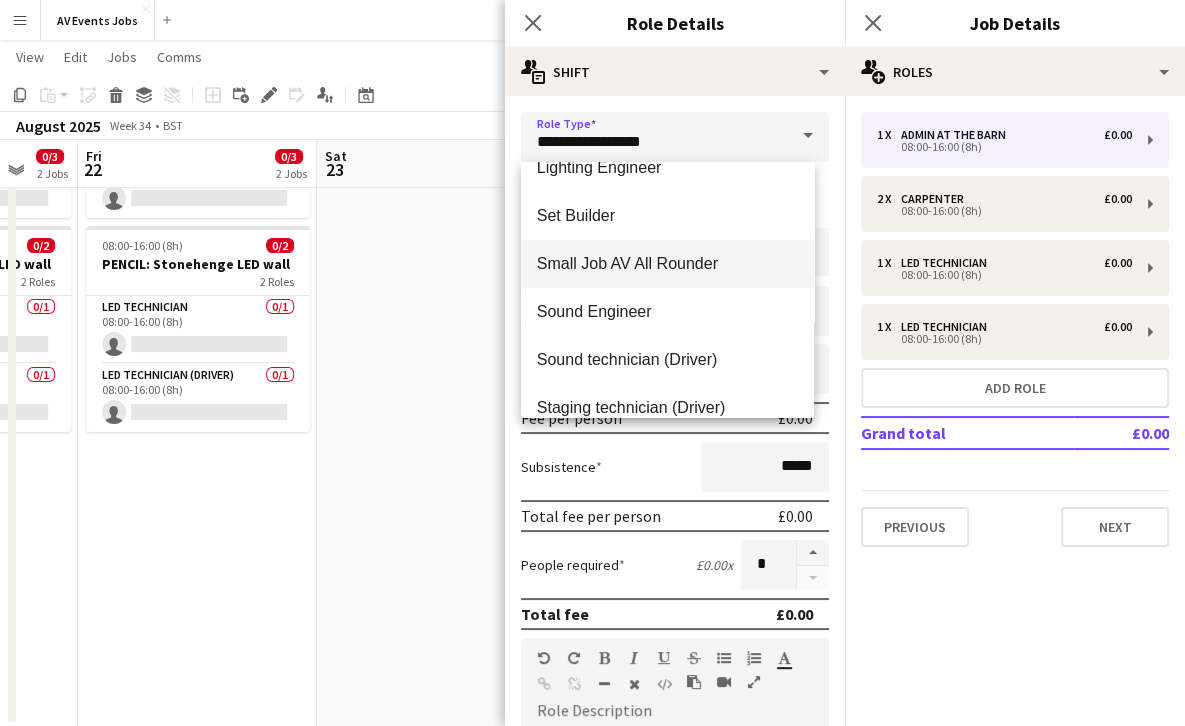 click on "Small Job AV All Rounder" at bounding box center [667, 263] 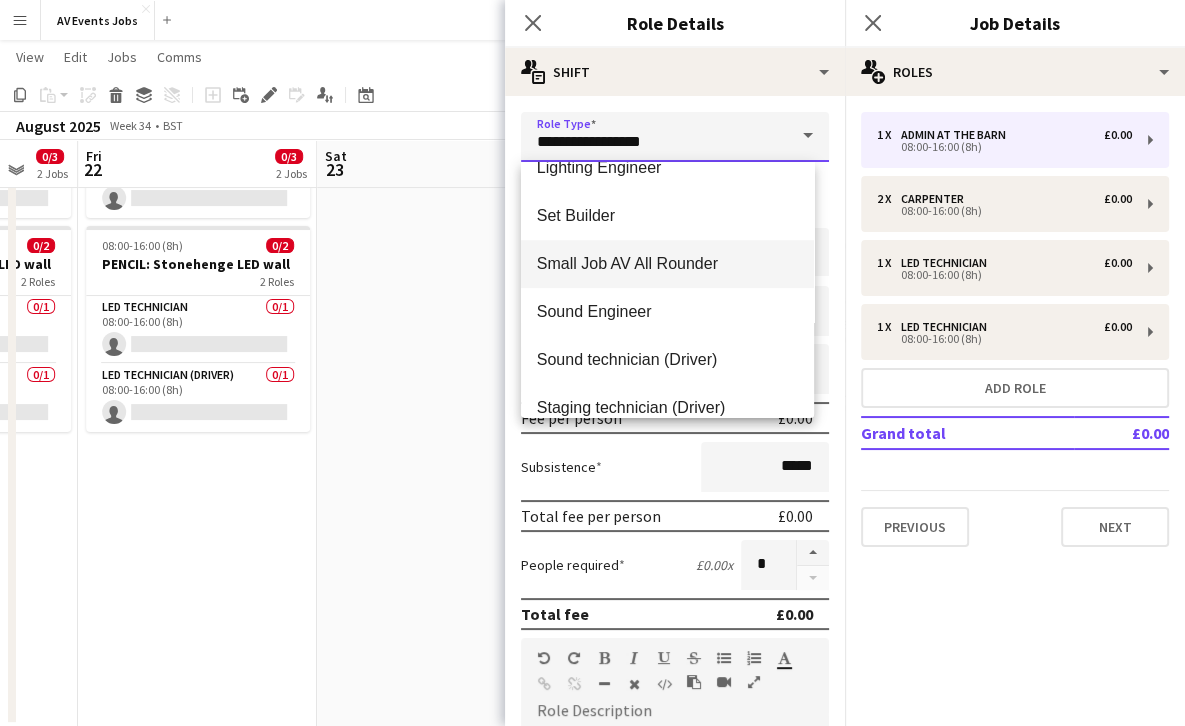 type on "**********" 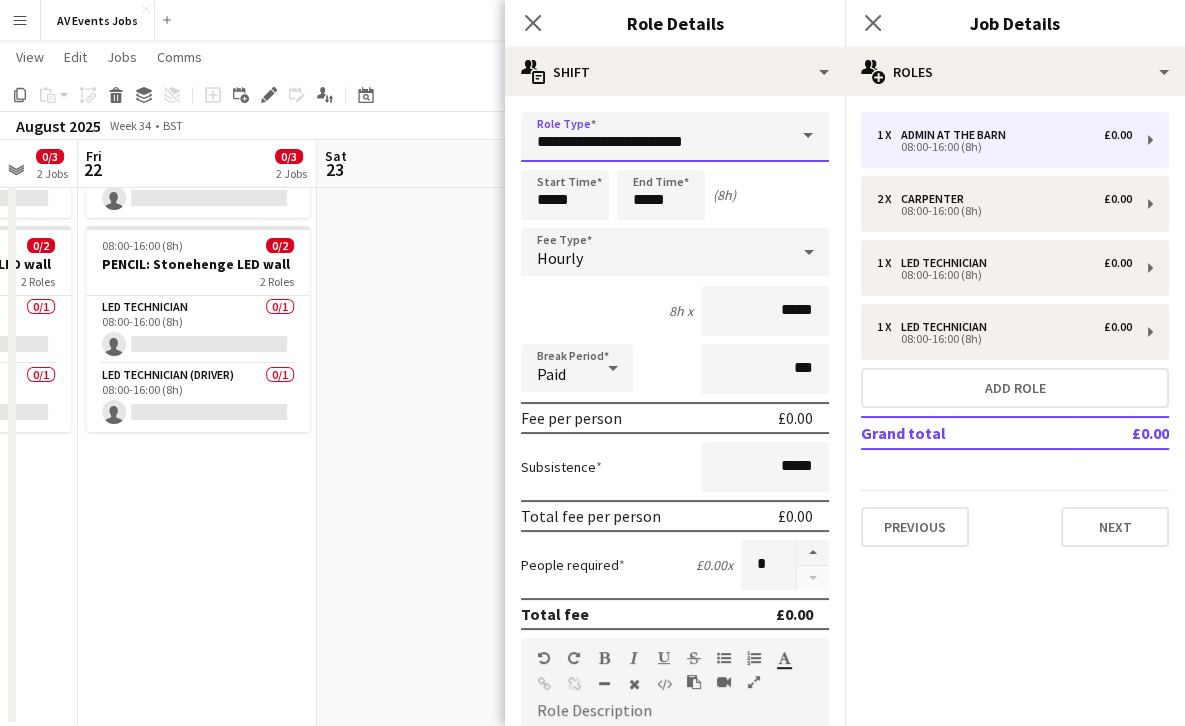 scroll, scrollTop: 467, scrollLeft: 0, axis: vertical 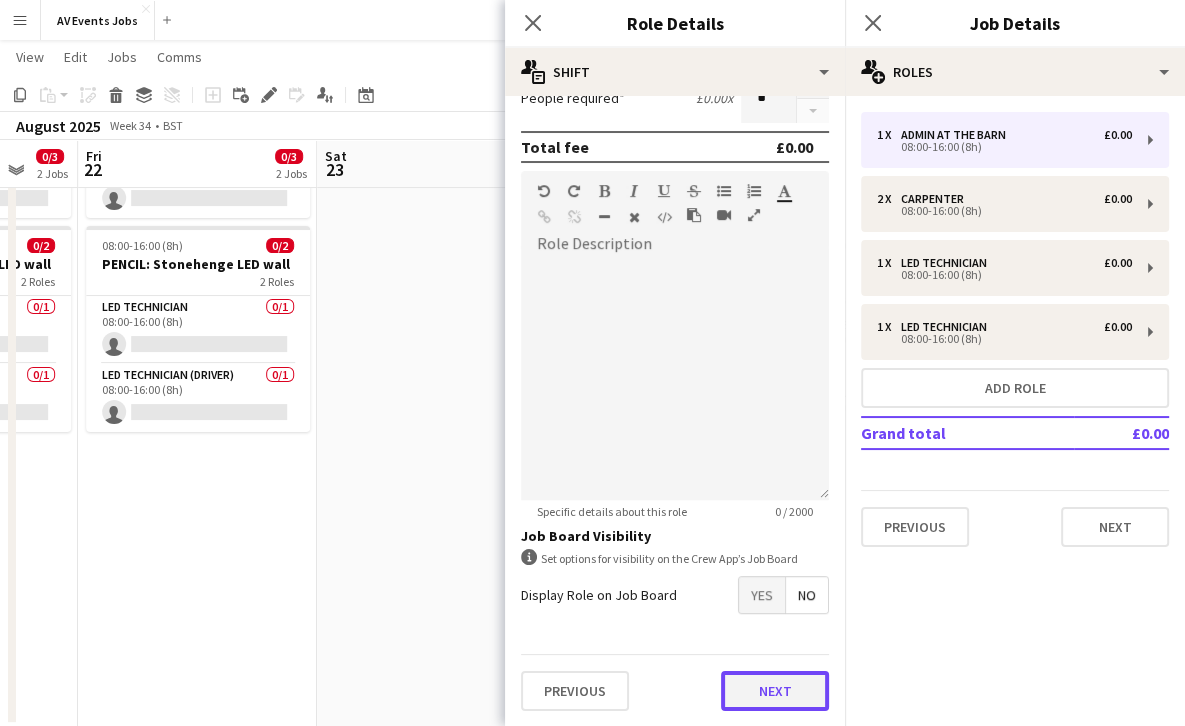 click on "Next" at bounding box center (775, 691) 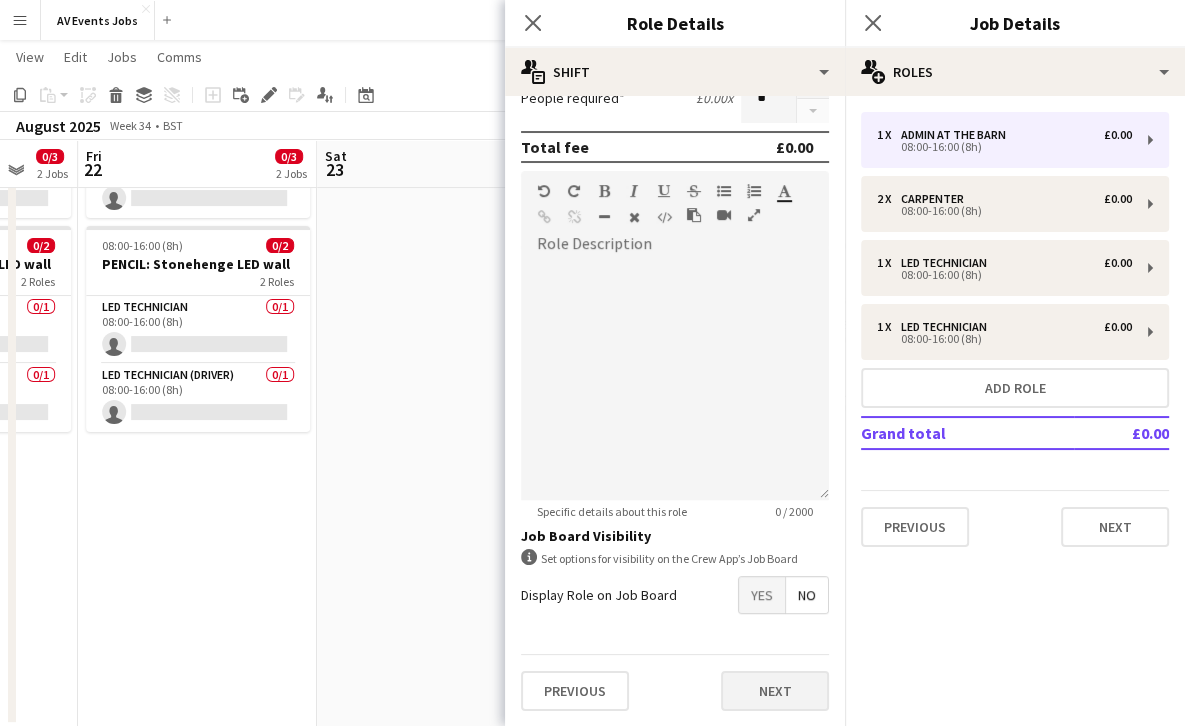 scroll, scrollTop: 0, scrollLeft: 0, axis: both 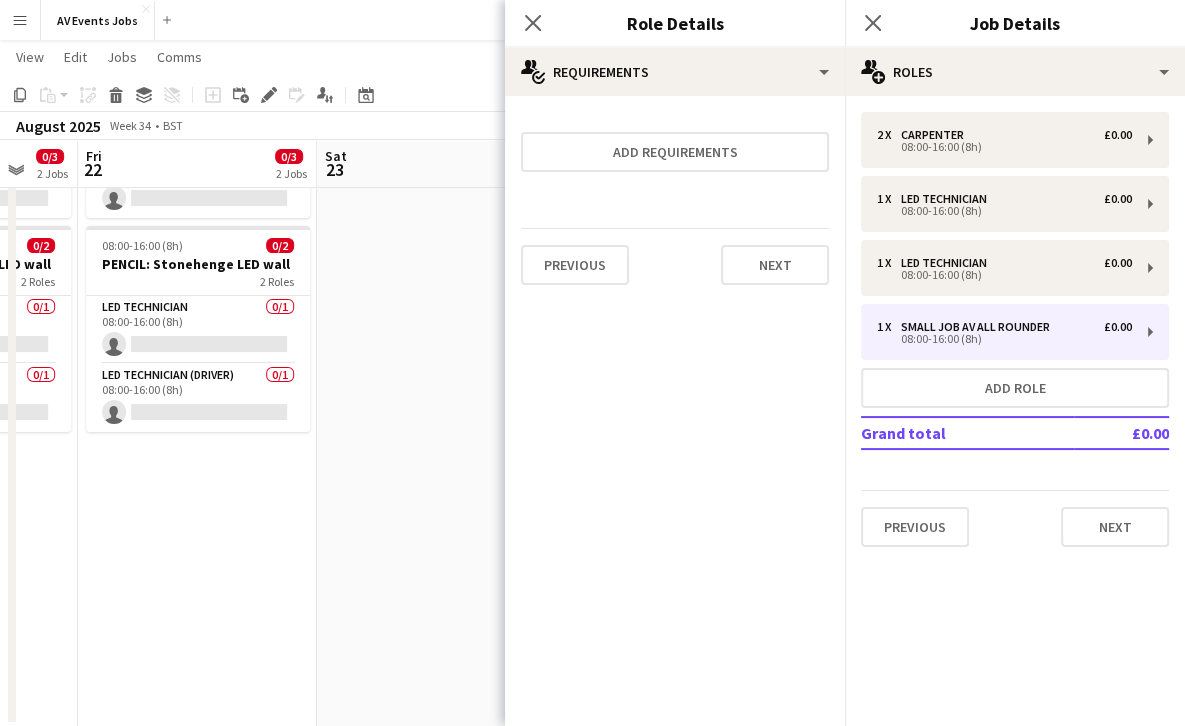 click on "Previous   Next" at bounding box center [675, 264] 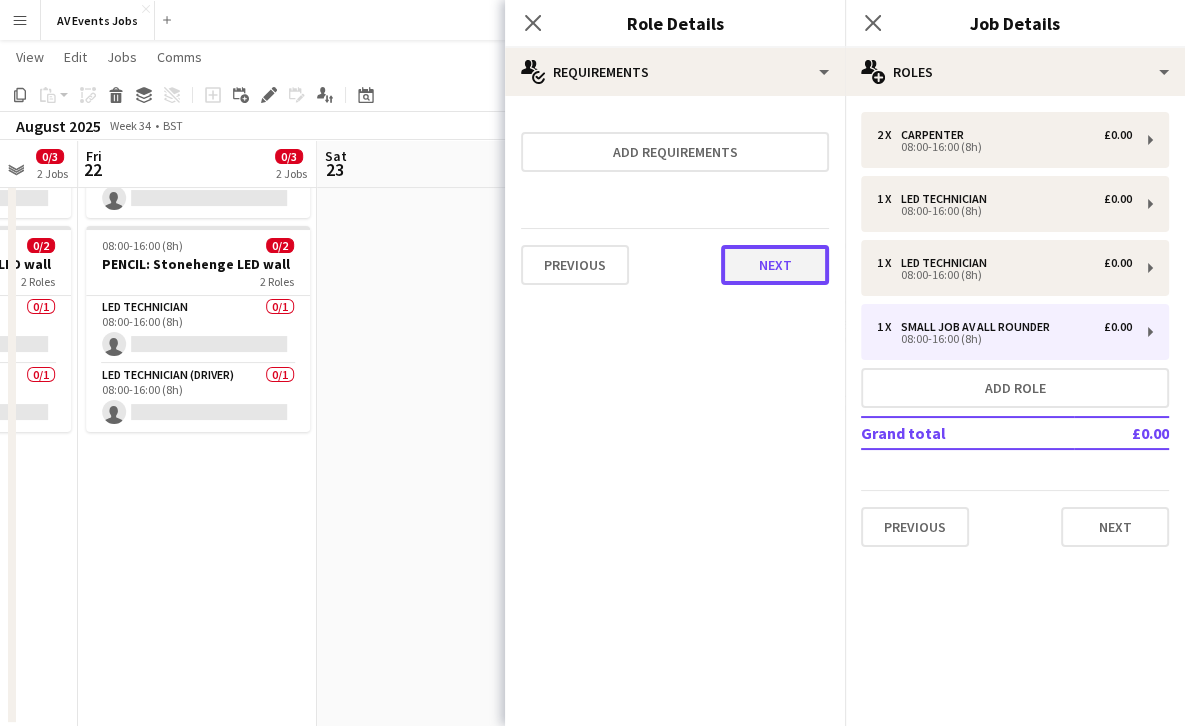 click on "Next" at bounding box center [775, 265] 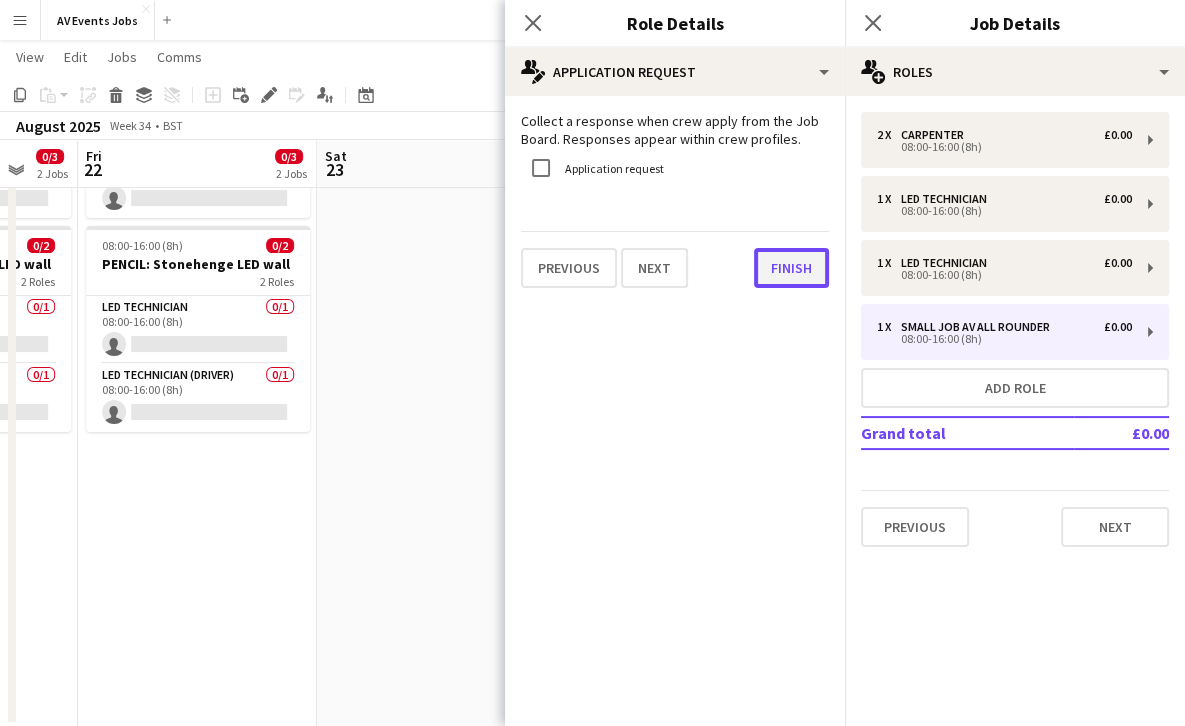 click on "Finish" at bounding box center [791, 268] 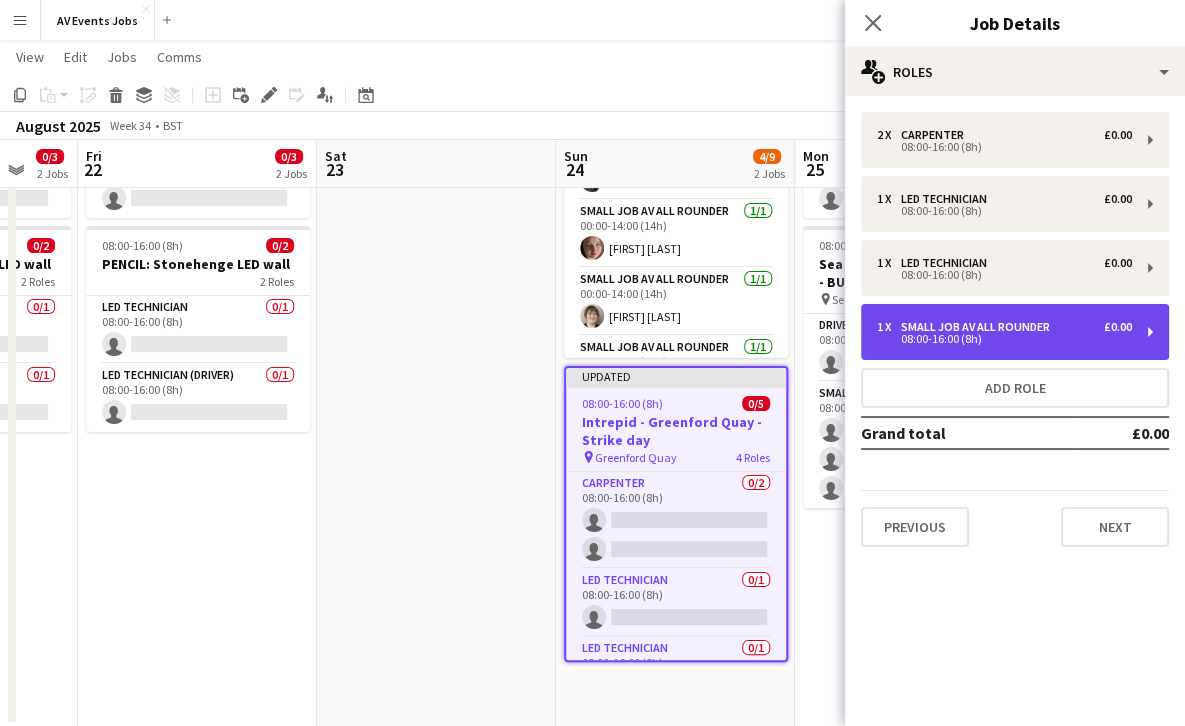 click on "Small Job AV All Rounder" at bounding box center (979, 327) 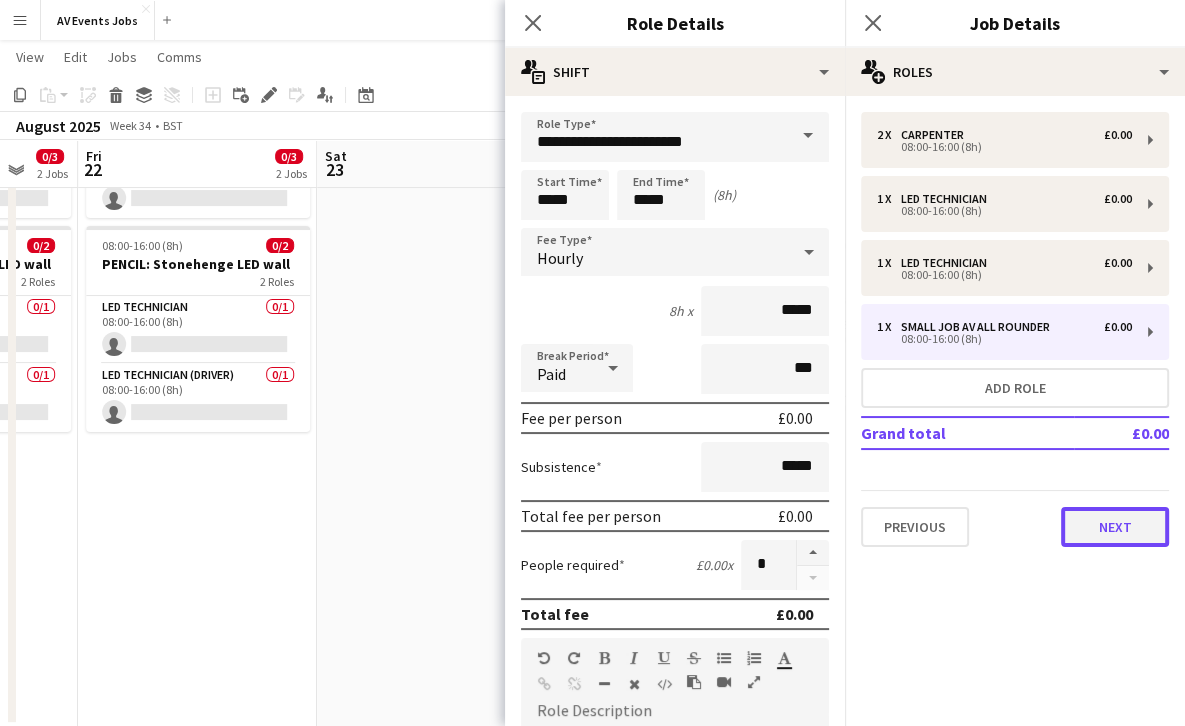 click on "Next" at bounding box center (1115, 527) 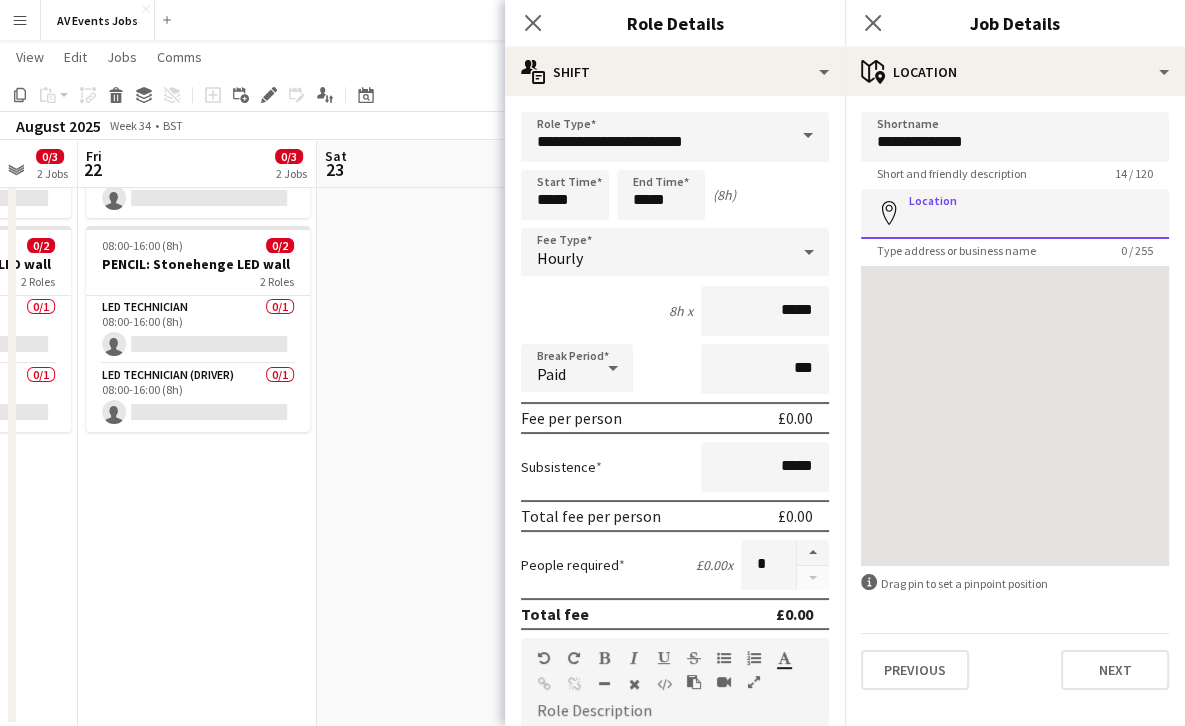 click on "Location" at bounding box center (1015, 214) 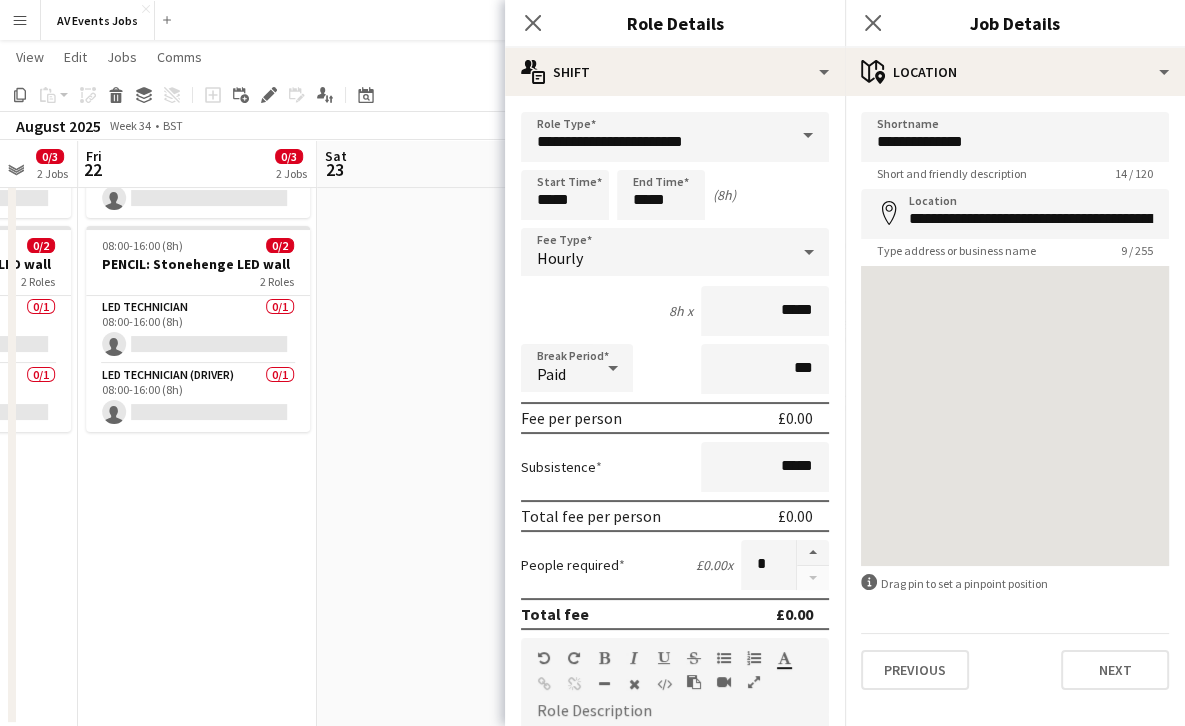 type on "**********" 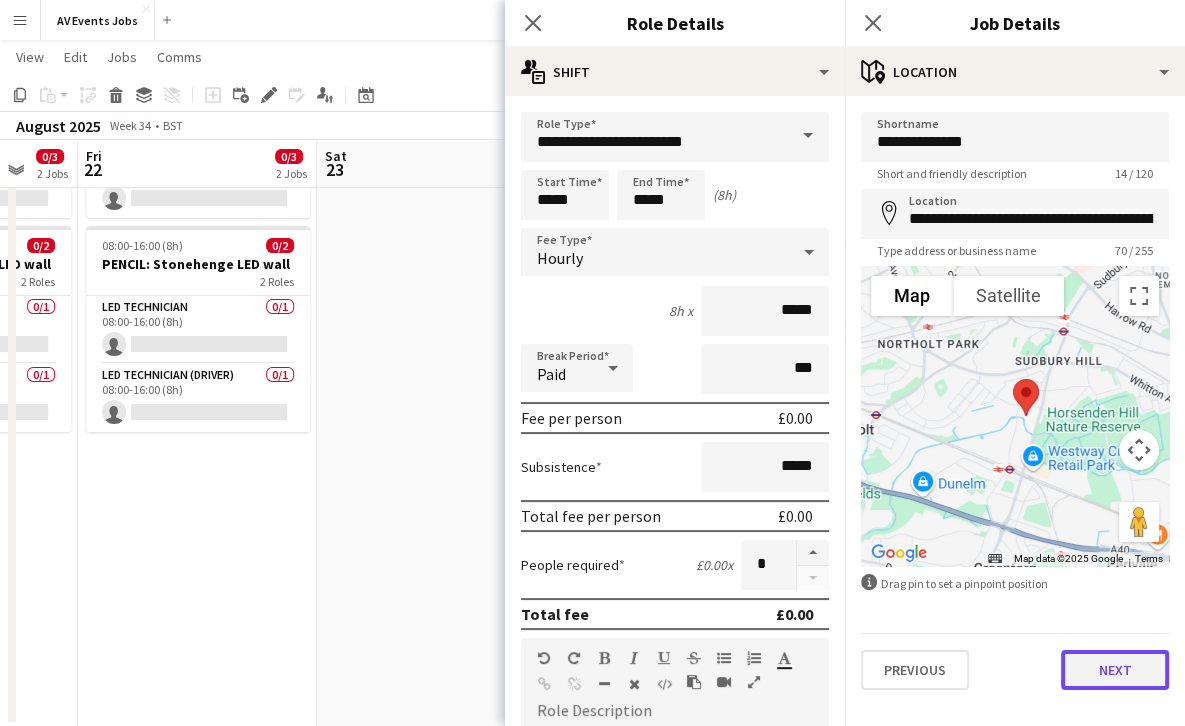 click on "Next" at bounding box center (1115, 670) 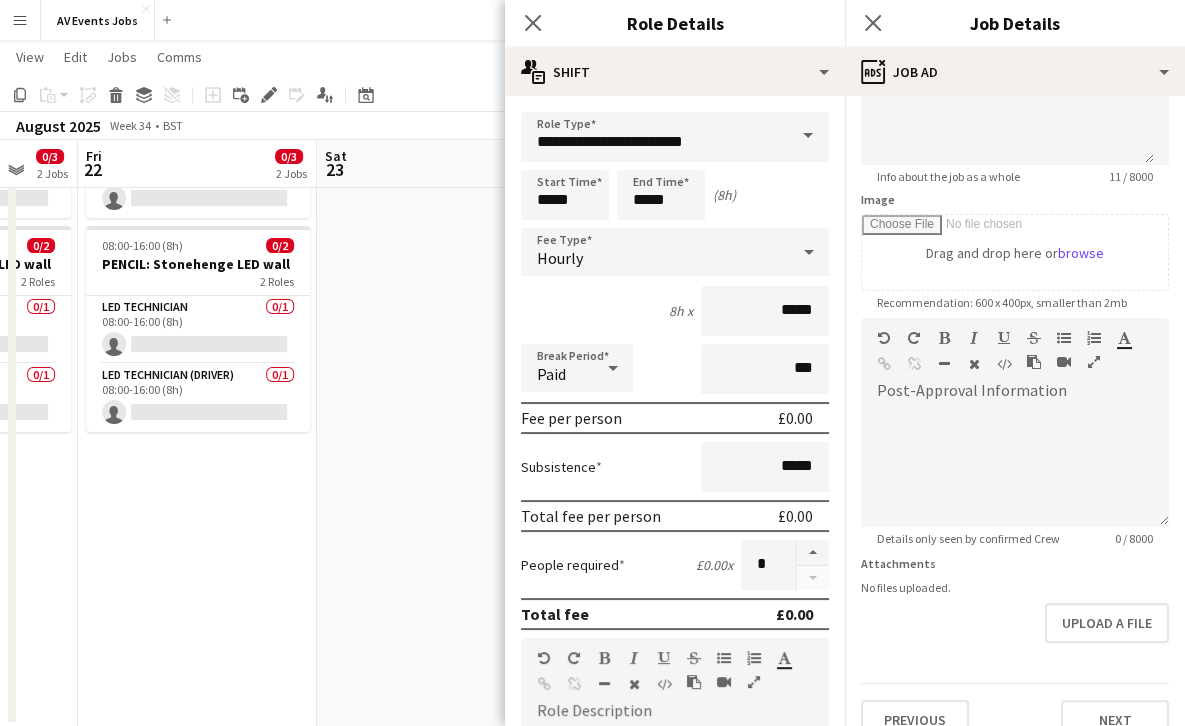scroll, scrollTop: 262, scrollLeft: 0, axis: vertical 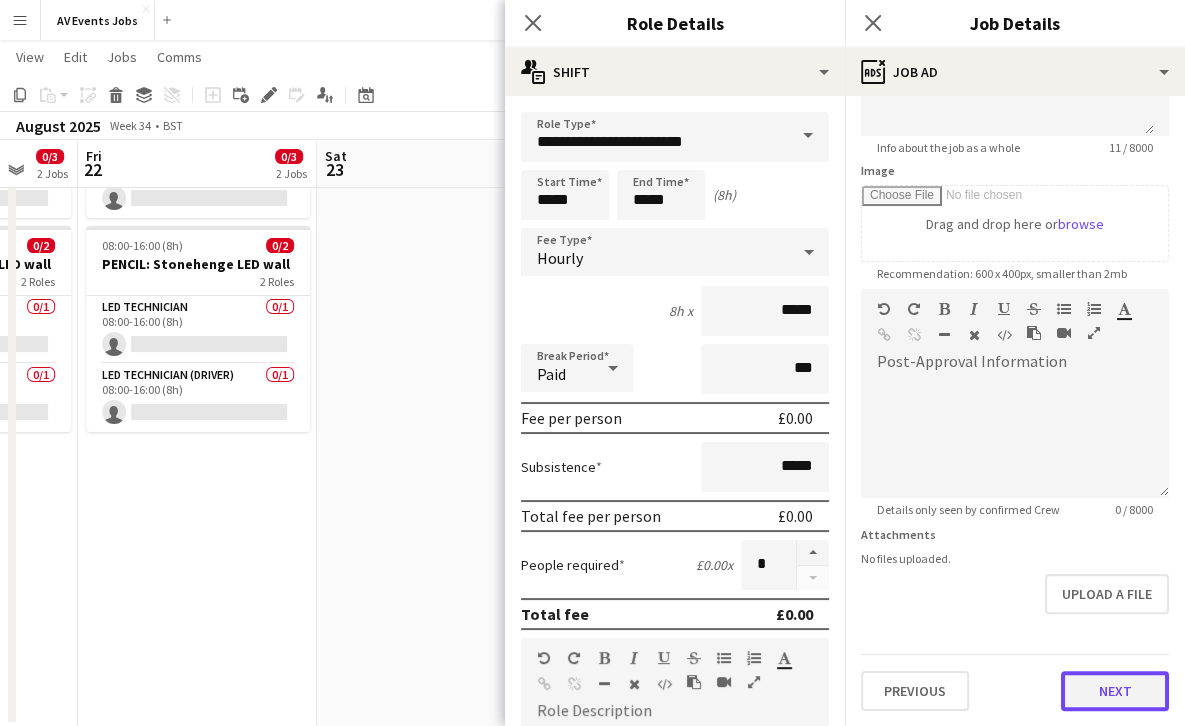 click on "Next" at bounding box center [1115, 691] 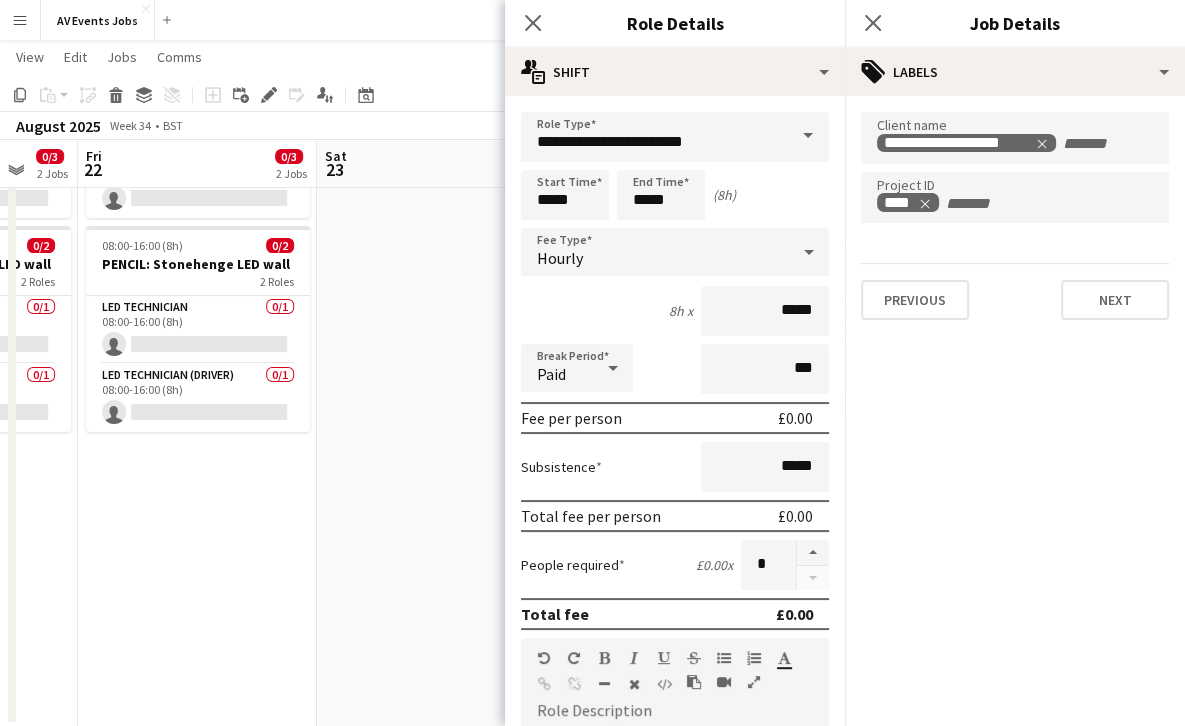 scroll, scrollTop: 0, scrollLeft: 0, axis: both 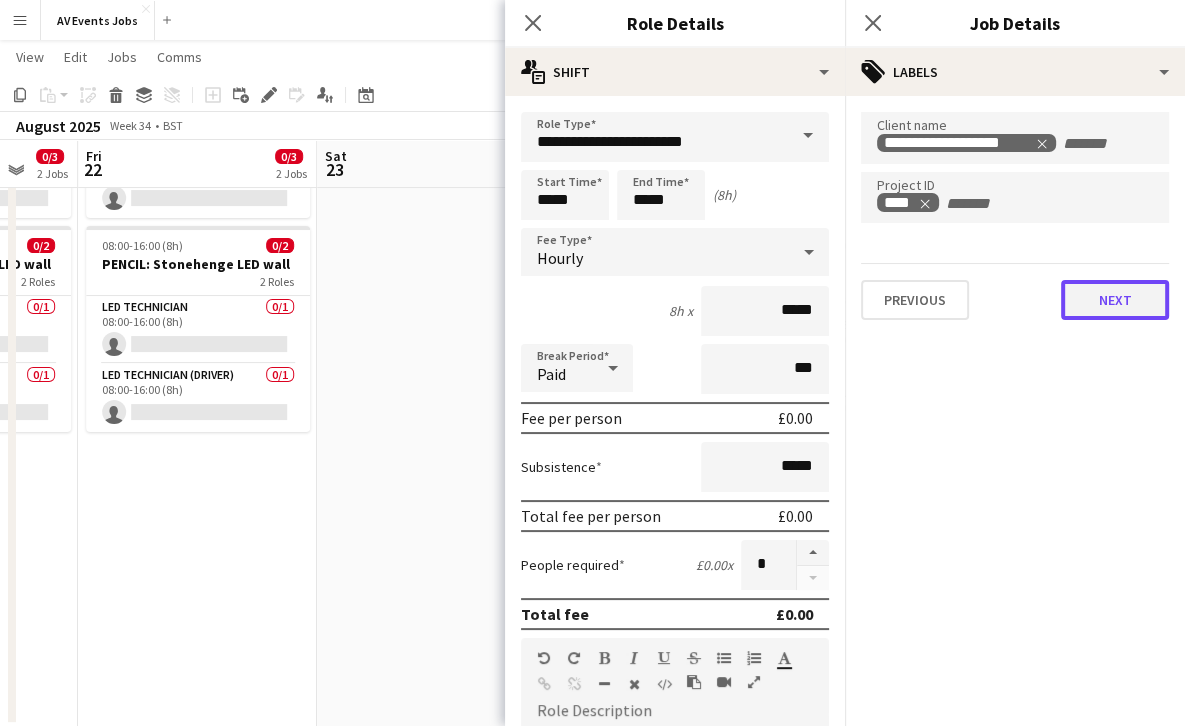 click on "Next" at bounding box center [1115, 300] 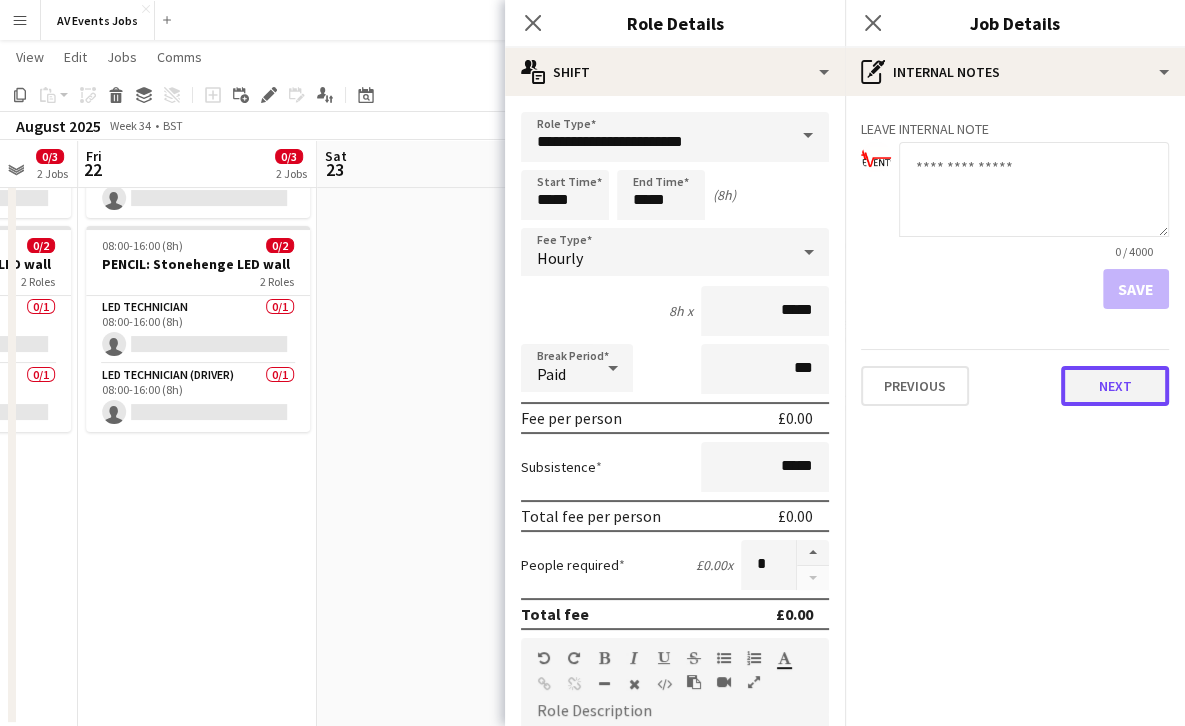 click on "Next" at bounding box center [1115, 386] 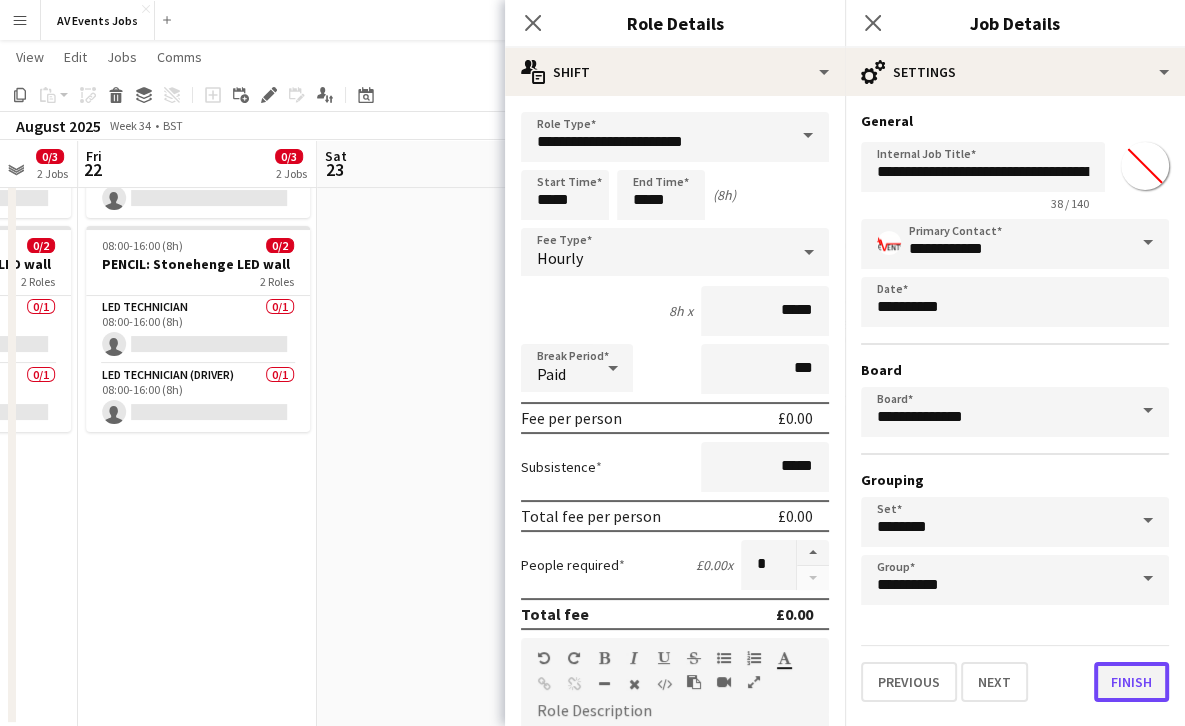 click on "Finish" at bounding box center [1131, 682] 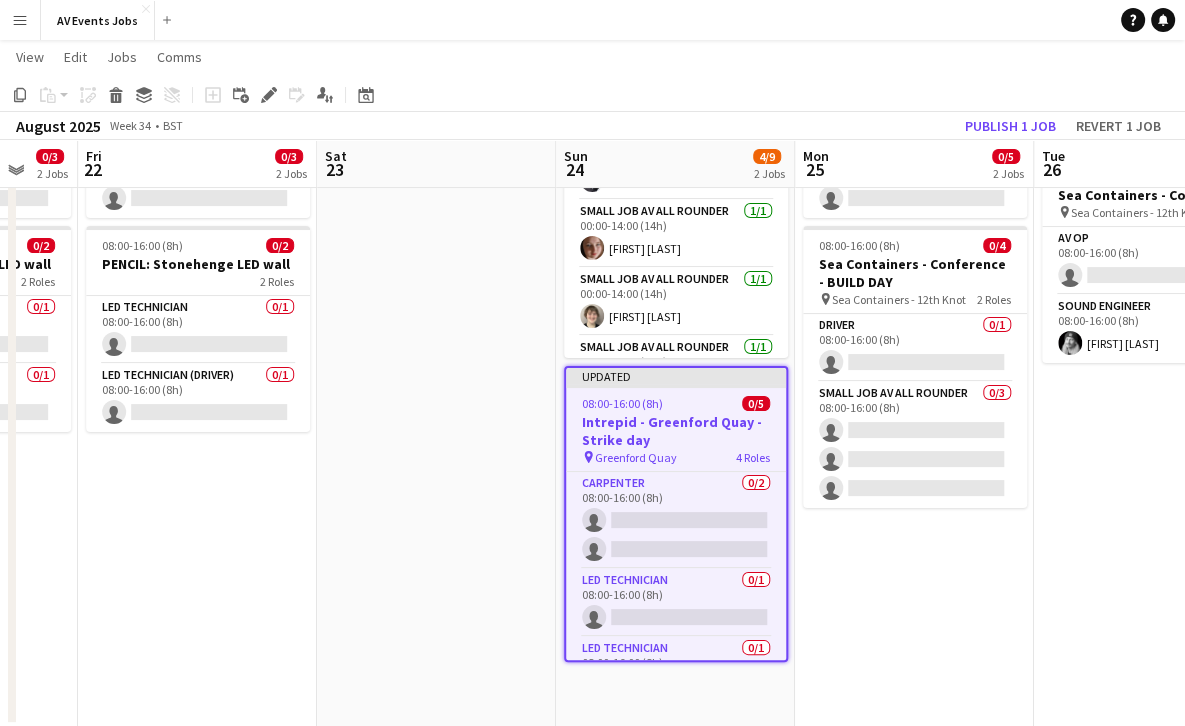 click at bounding box center (436, 390) 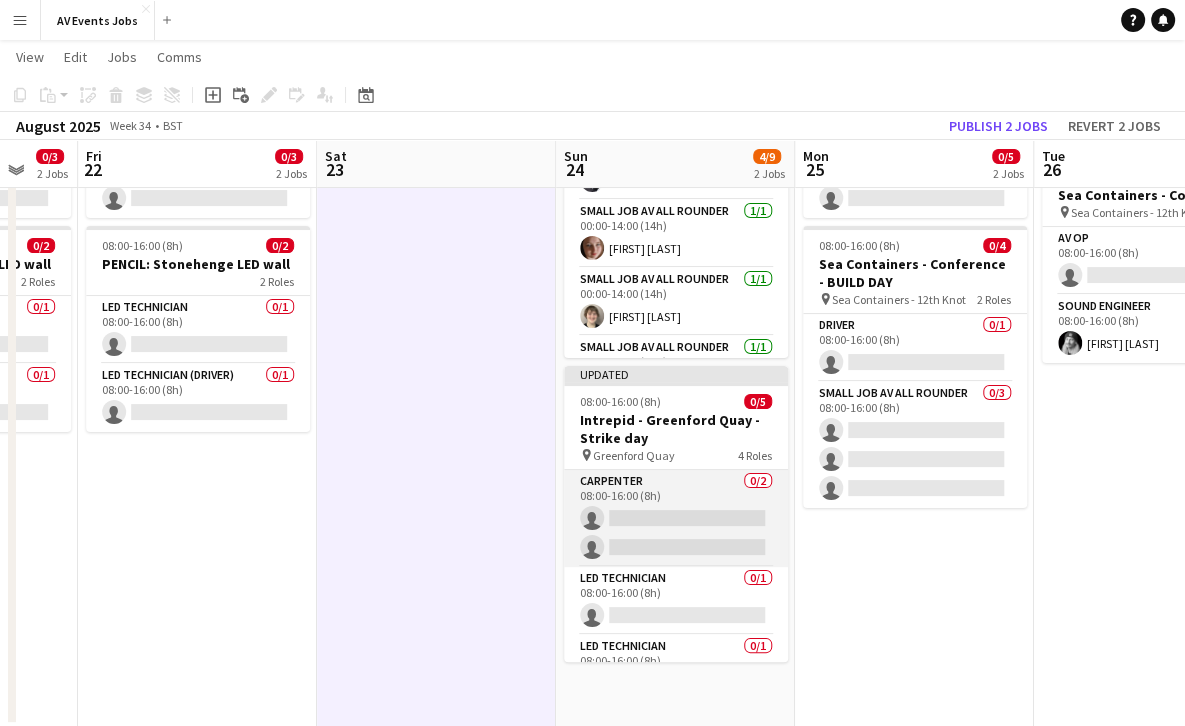 scroll, scrollTop: 108, scrollLeft: 0, axis: vertical 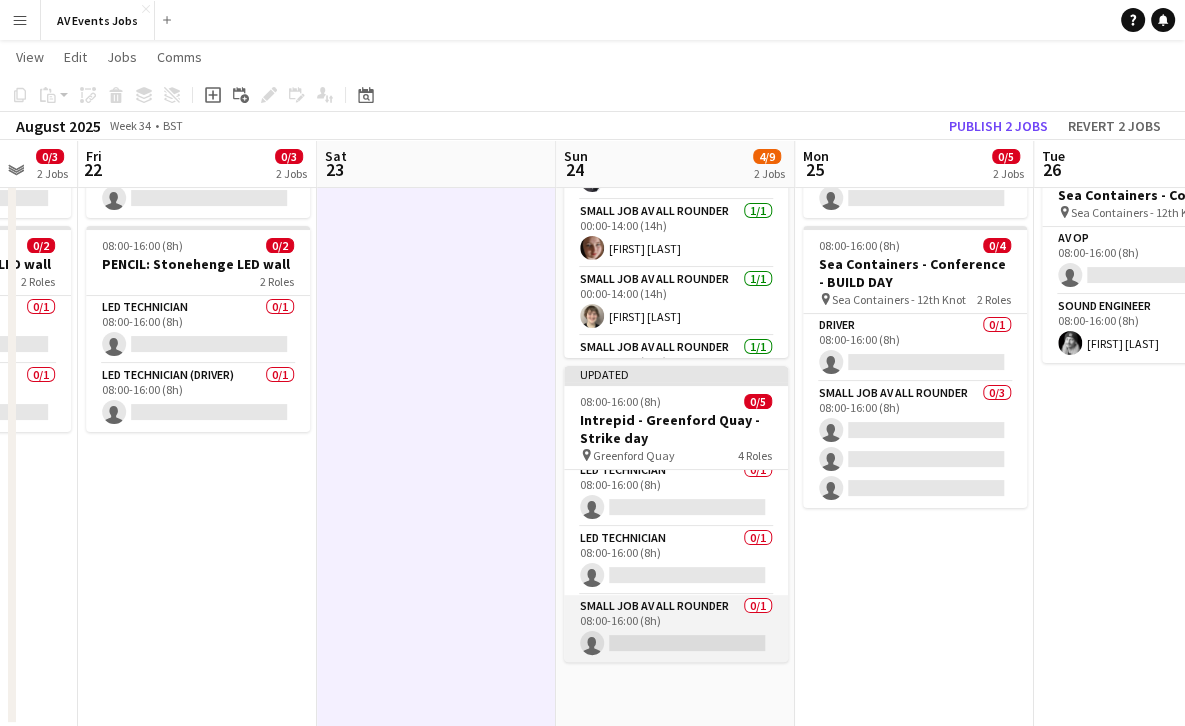 click on "Small Job AV All Rounder 0/1 08:00-16:00 (8h) single-neutral-actions" at bounding box center [676, 629] 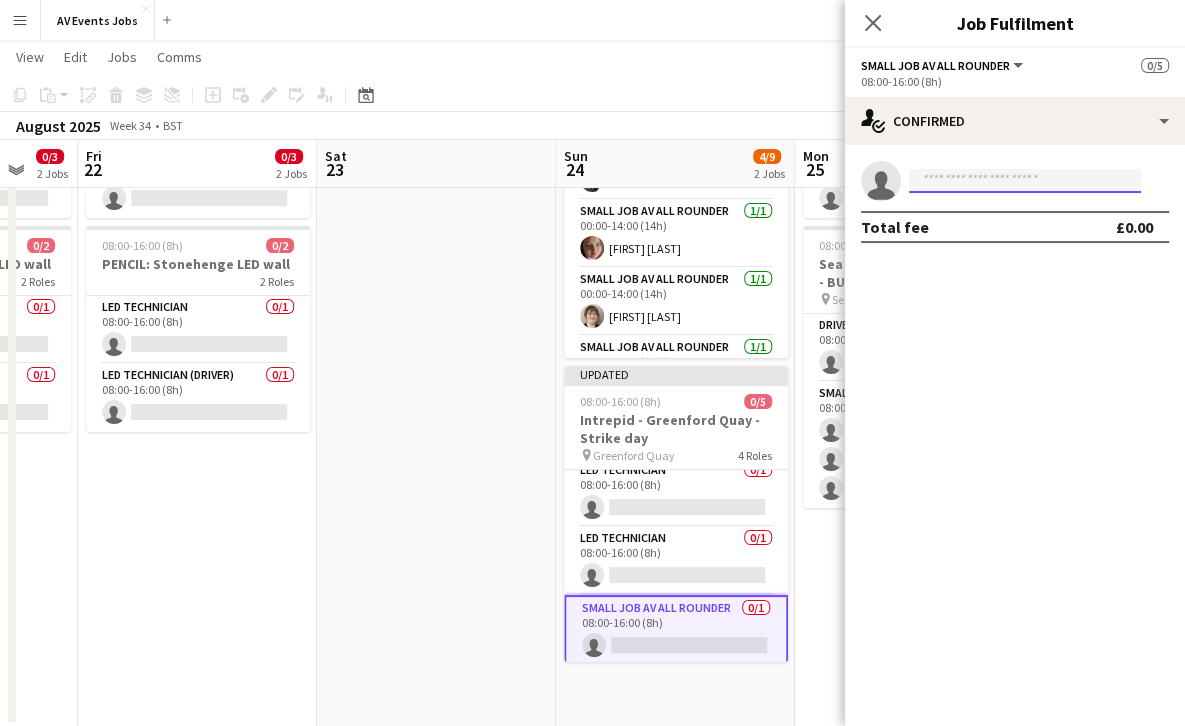 click at bounding box center [1025, 181] 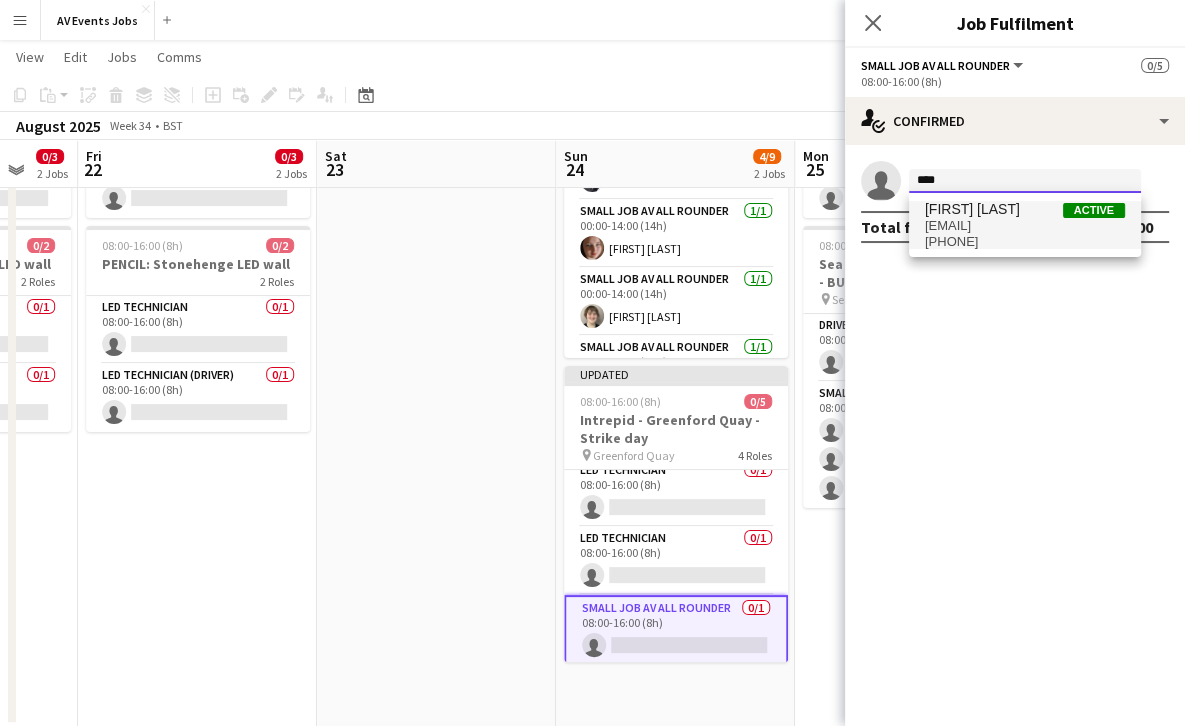 type on "****" 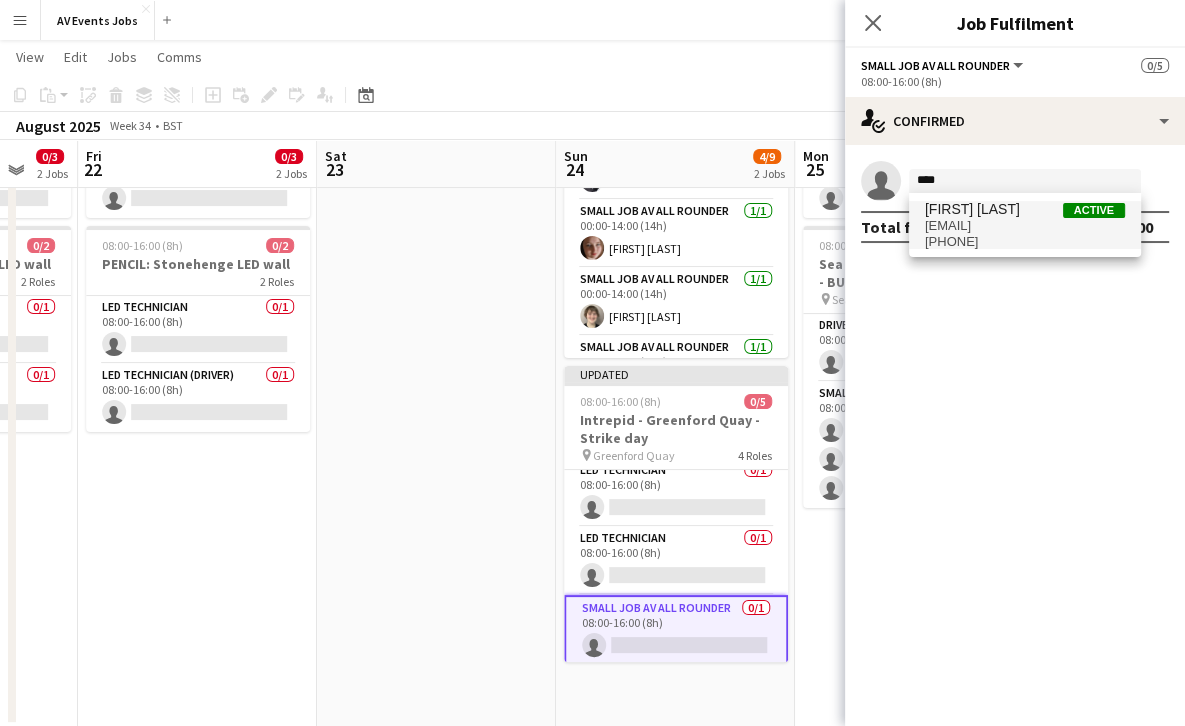 click on "[EMAIL]" at bounding box center [1025, 226] 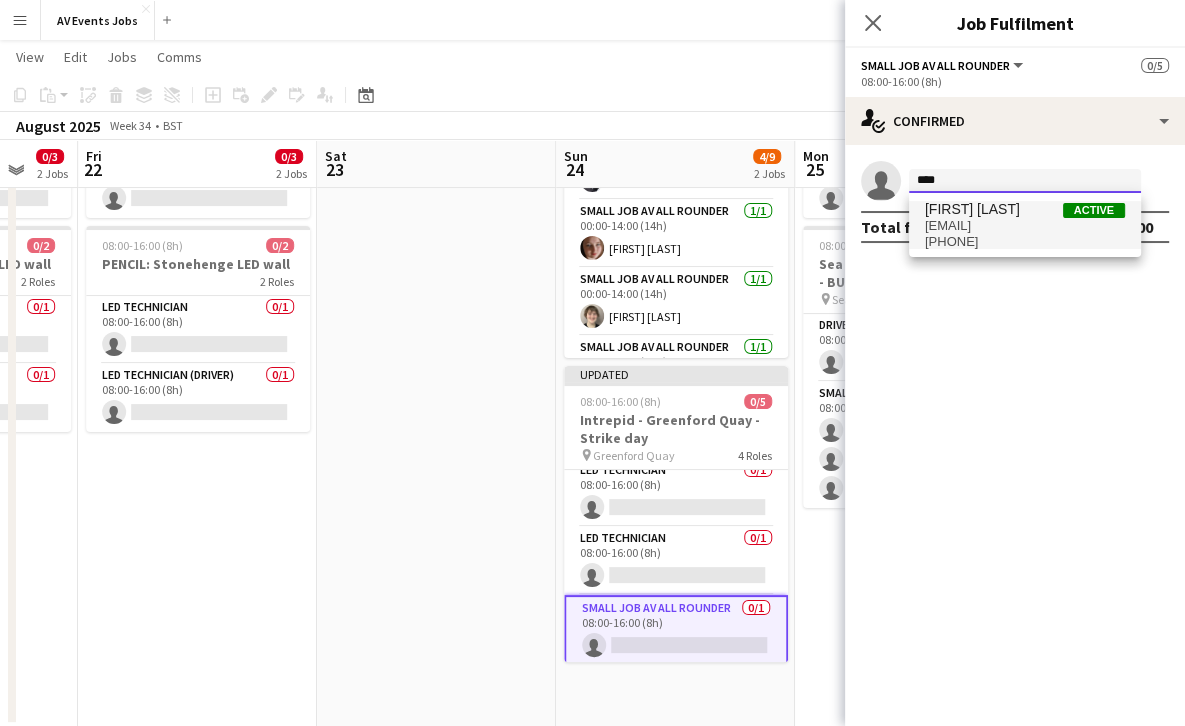 type 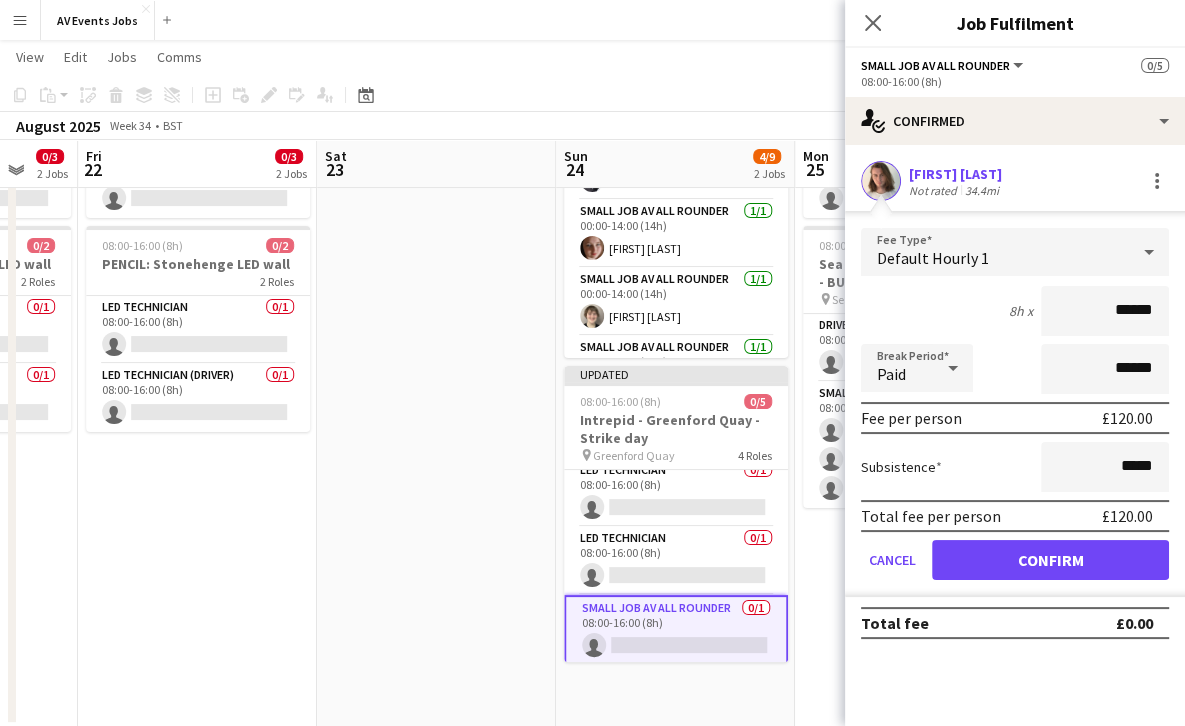 click 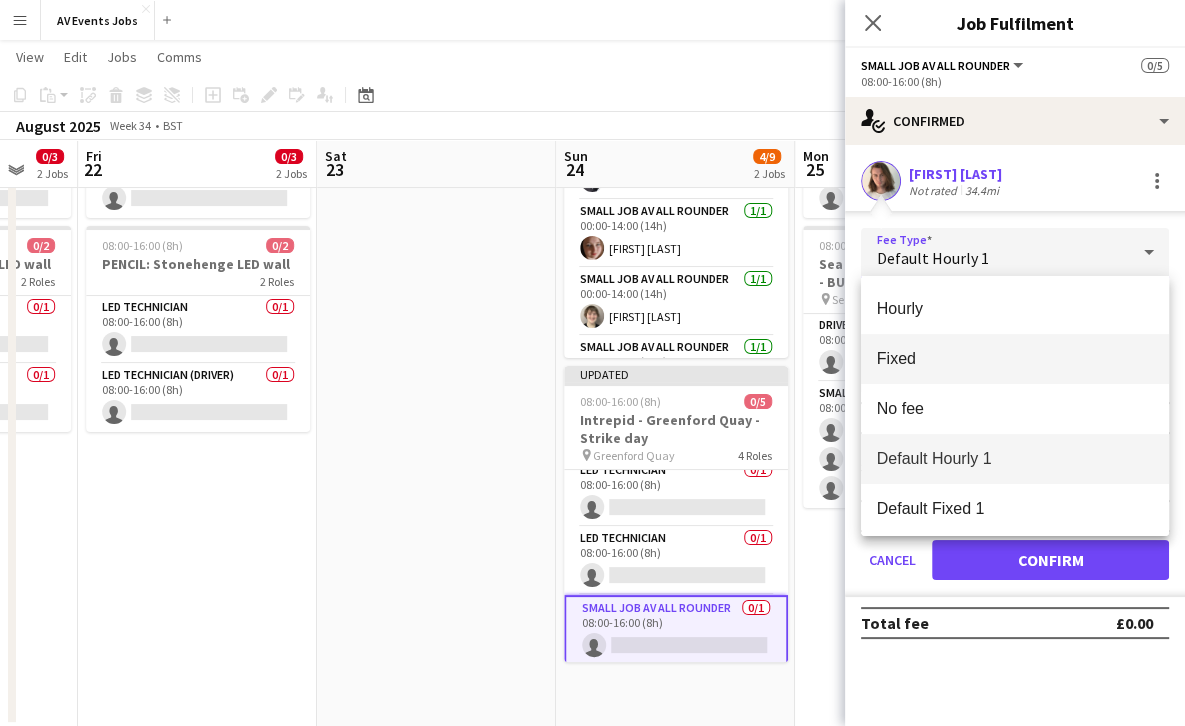 click on "Fixed" at bounding box center (1015, 359) 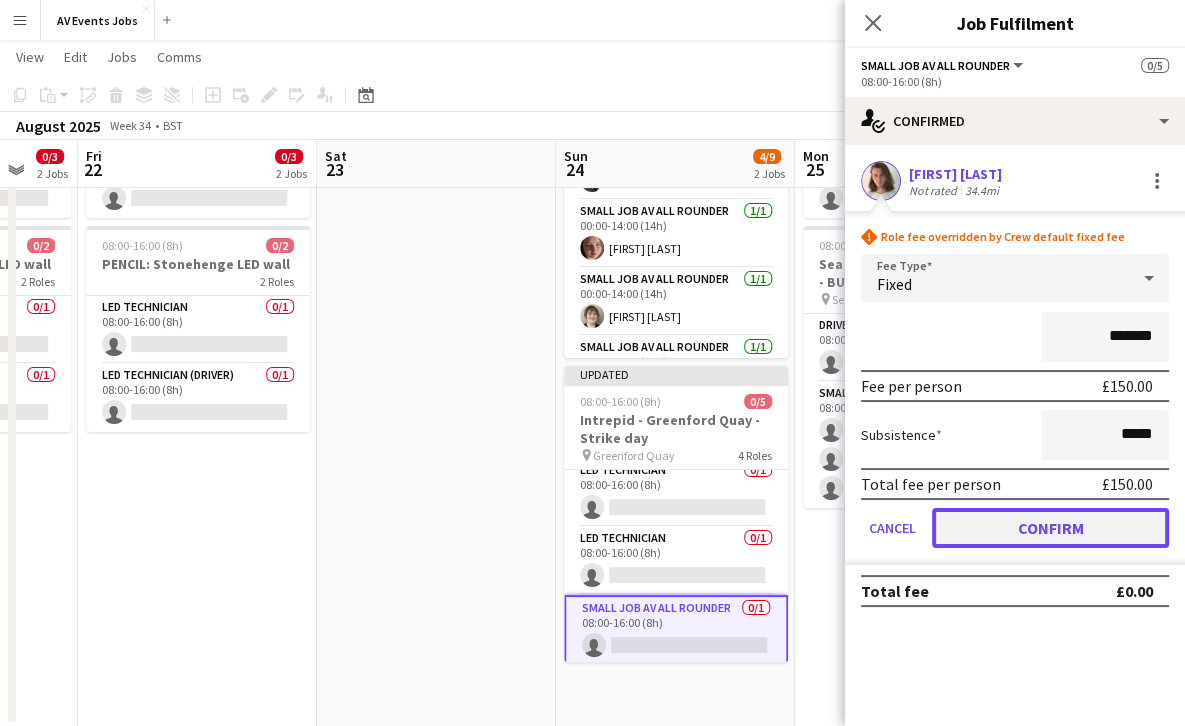 click on "Confirm" at bounding box center (1050, 528) 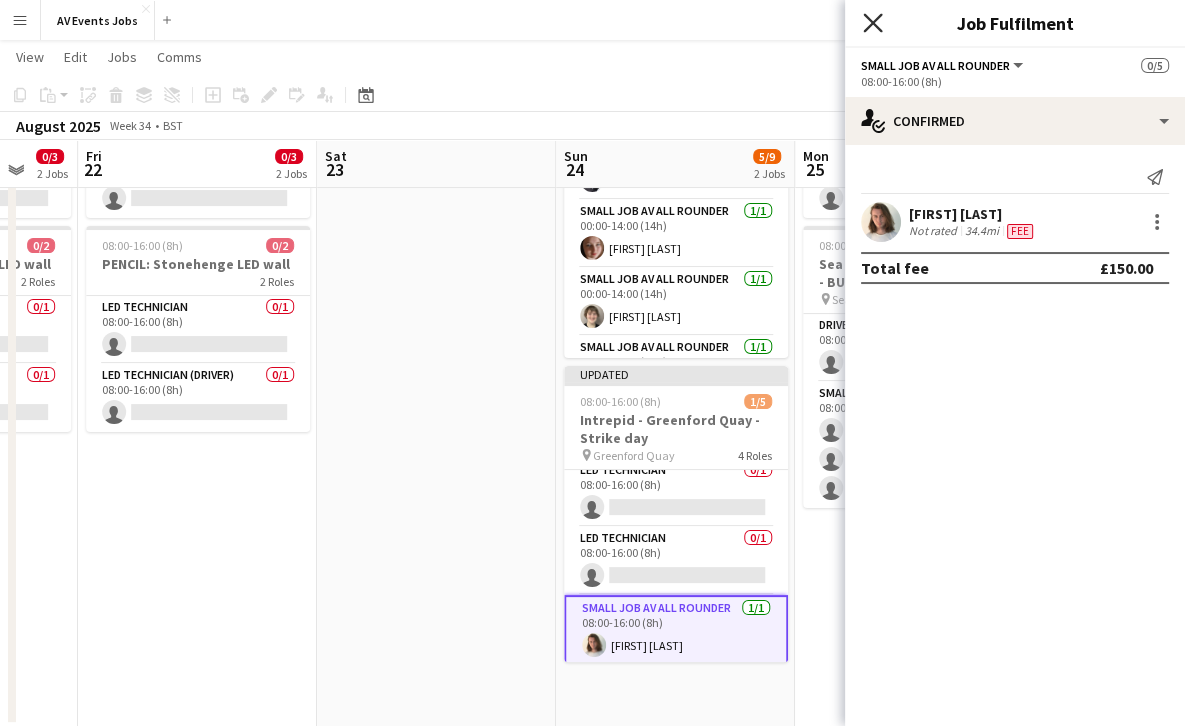 click on "Close pop-in" 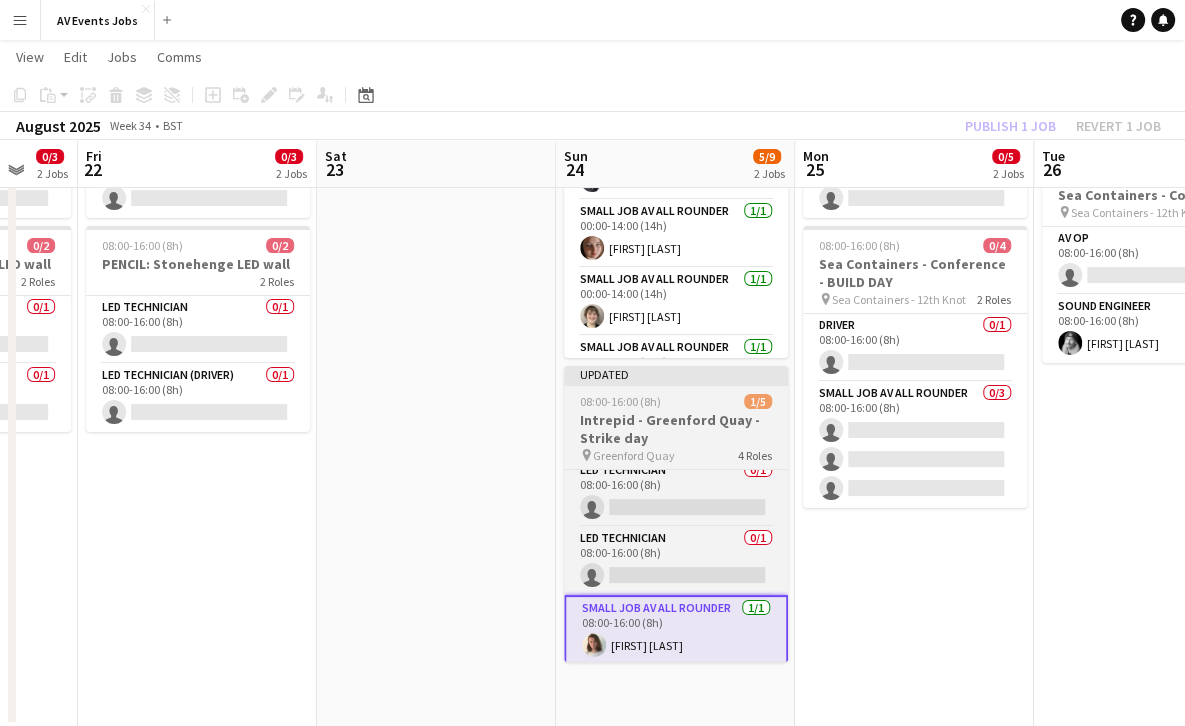 click on "Updated 08:00-16:00 (8h) 1/5 Intrepid - Greenford Quay - Strike day pin Greenford Quay 4 Roles Carpenter 0/2 08:00-16:00 (8h) single-neutral-actions single-neutral-actions LED Technician 0/1 08:00-16:00 (8h) single-neutral-actions LED Technician 0/1 08:00-16:00 (8h) single-neutral-actions Small Job AV All Rounder 1/1 08:00-16:00 (8h) [FIRST] [LAST]" at bounding box center (676, 514) 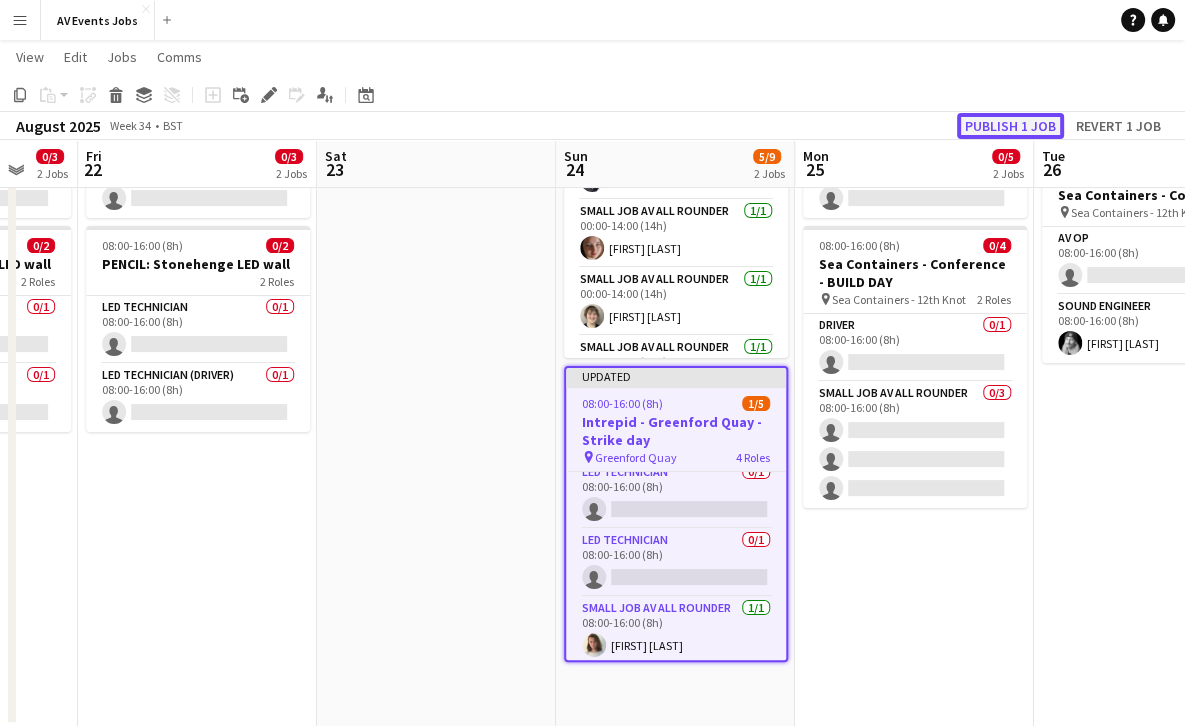 click on "Publish 1 job" 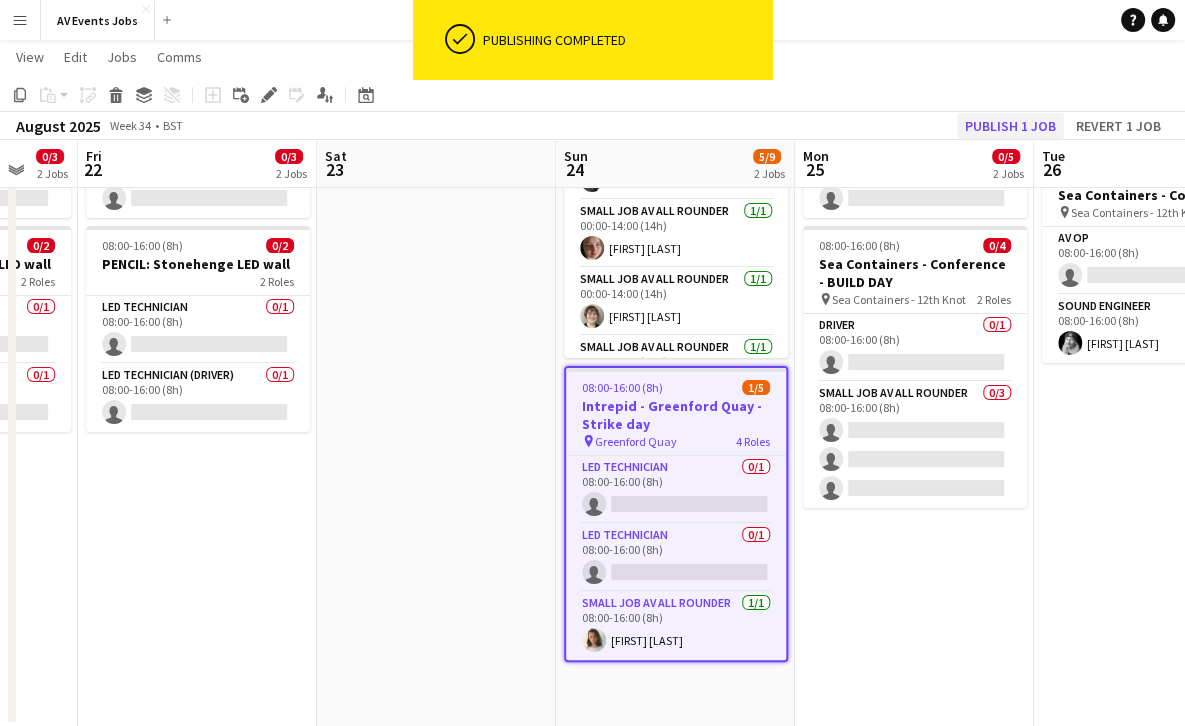 scroll, scrollTop: 96, scrollLeft: 0, axis: vertical 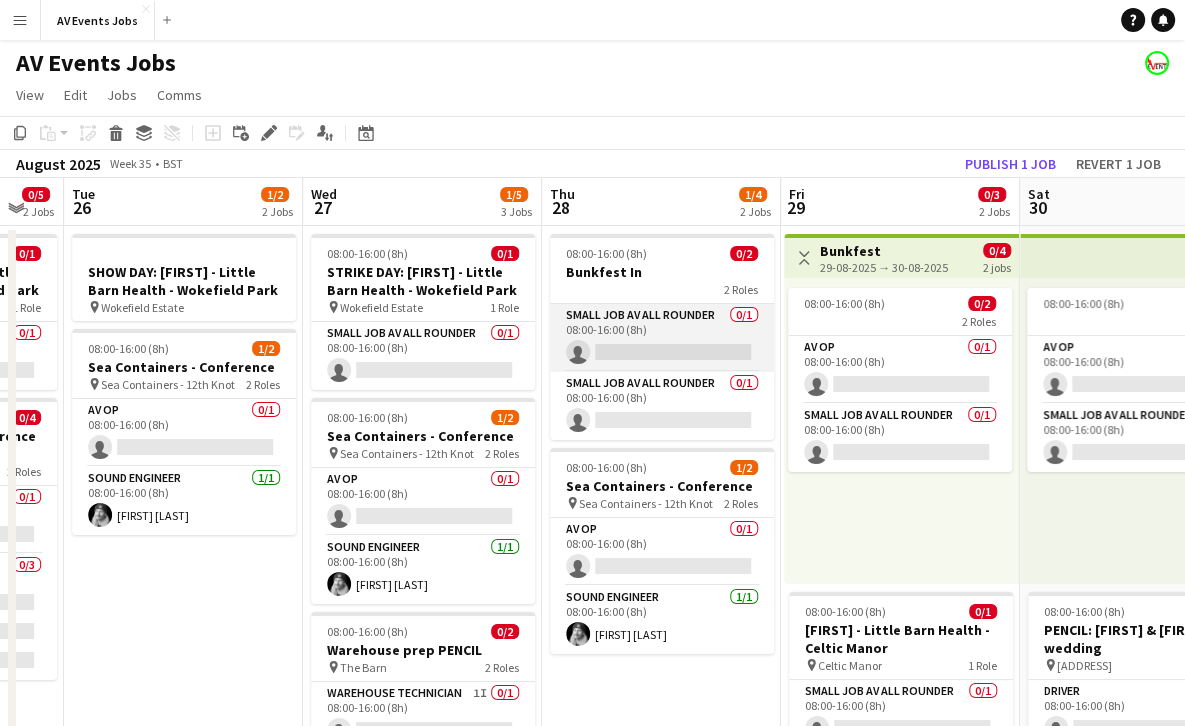 click on "Small Job AV All Rounder 0/1 08:00-16:00 (8h) single-neutral-actions" at bounding box center (662, 338) 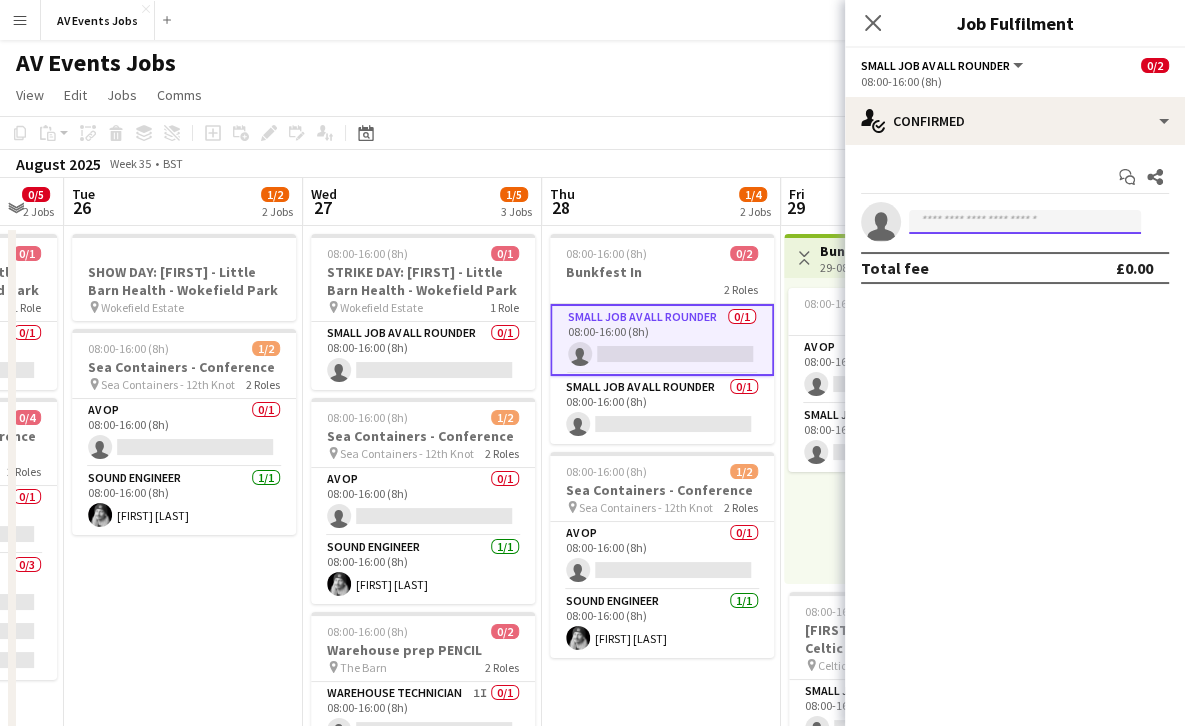 click at bounding box center [1025, 222] 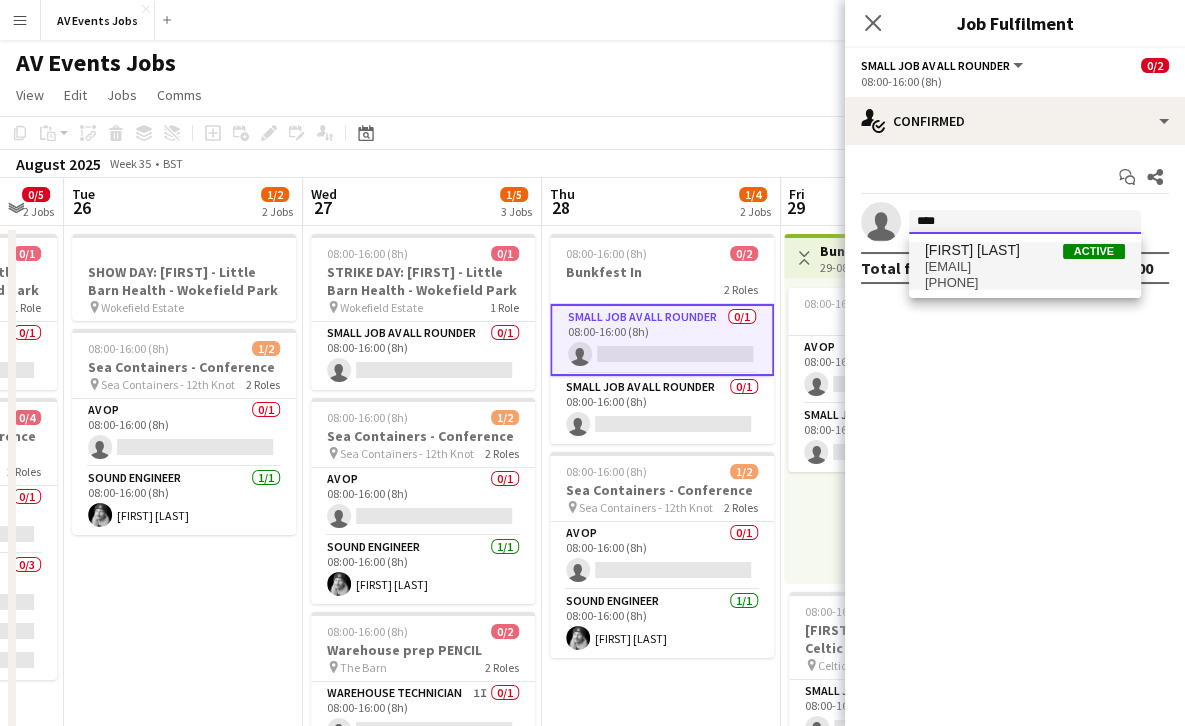type on "****" 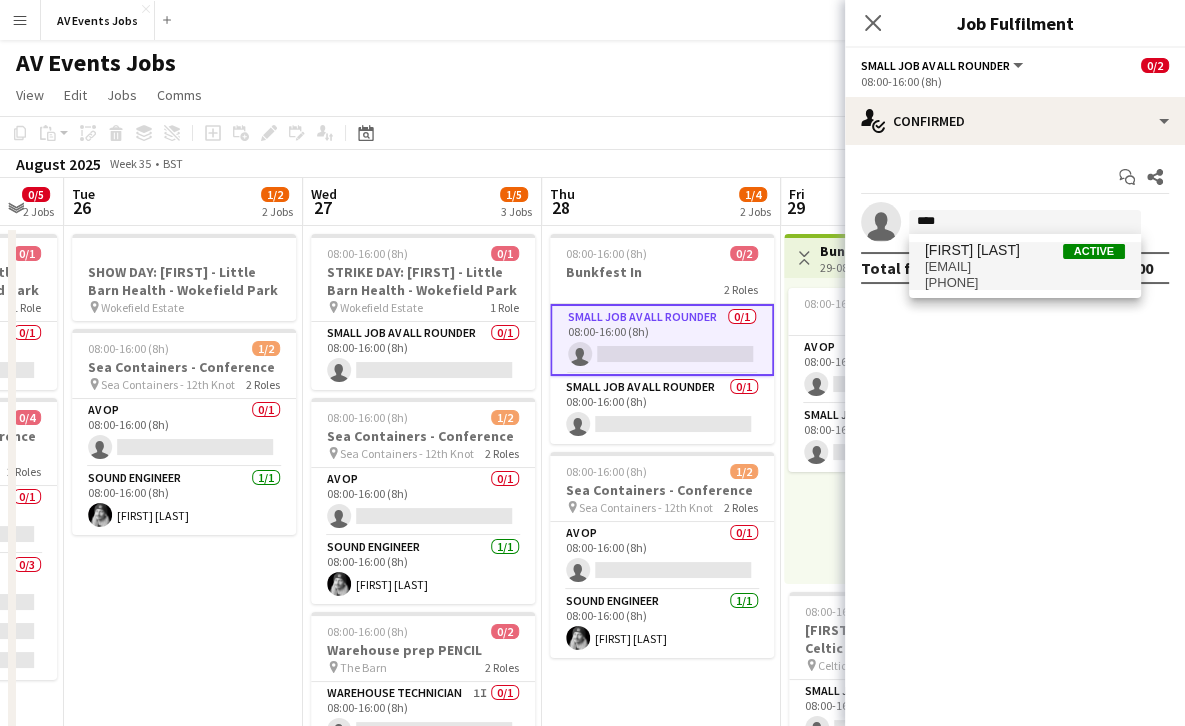 click on "[EMAIL]" at bounding box center [1025, 267] 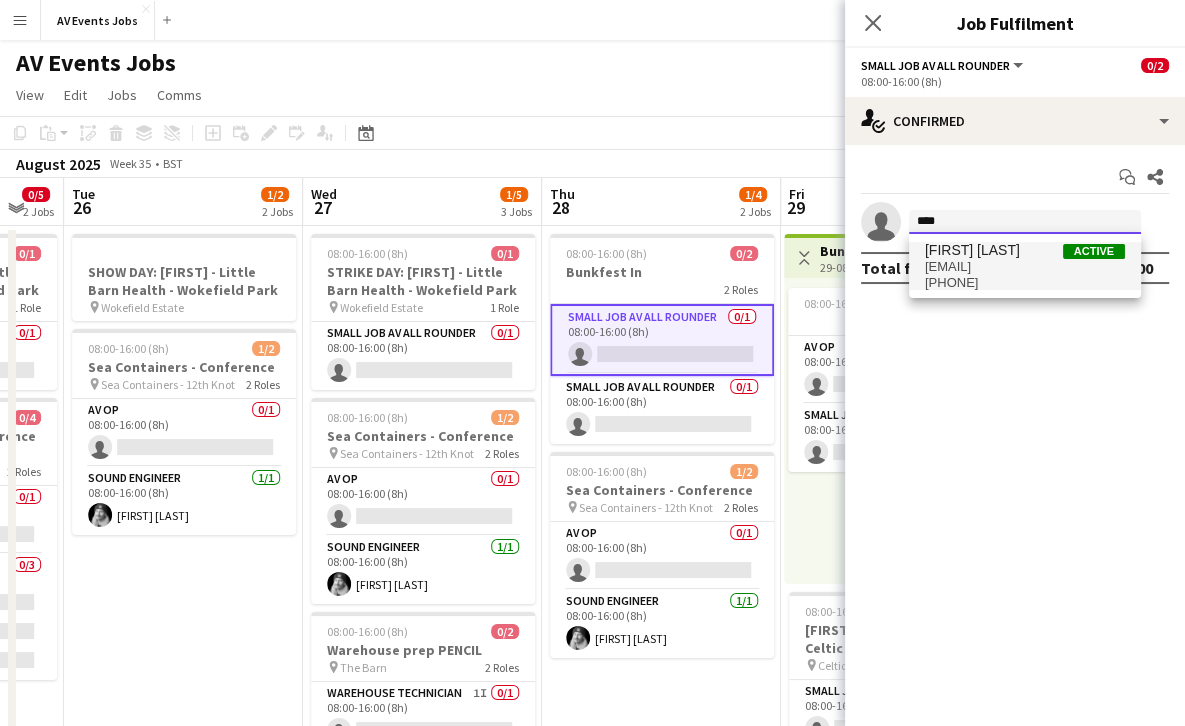 type 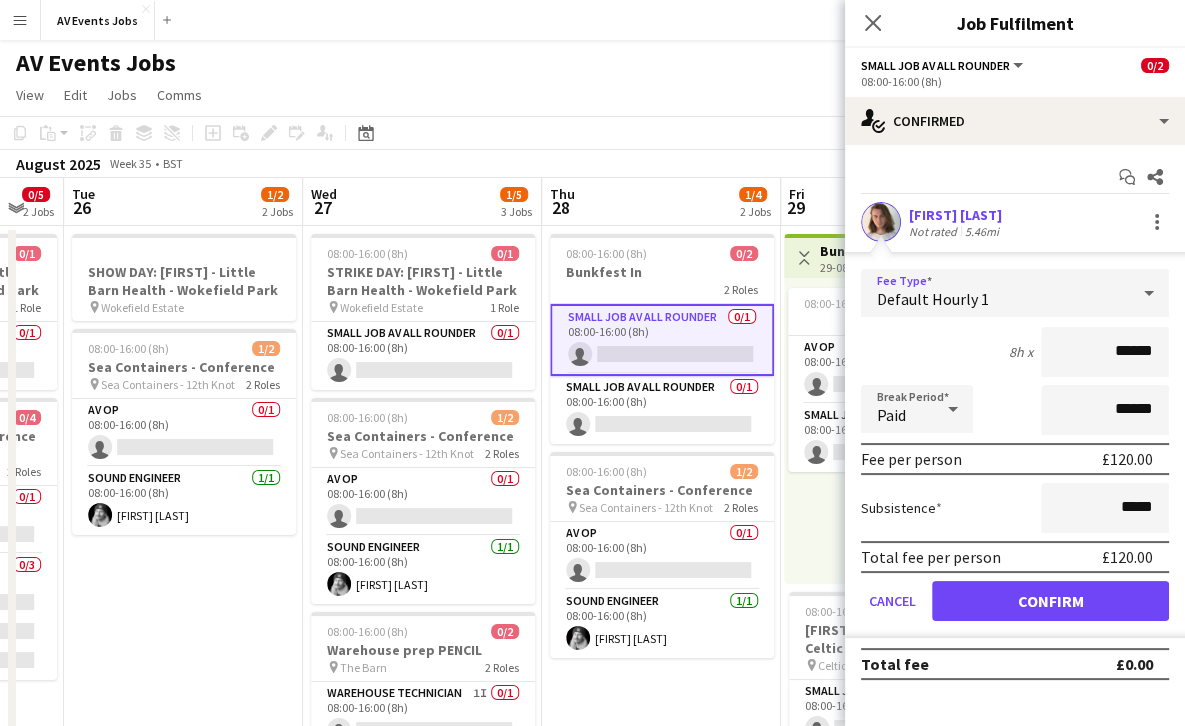 click on "Default Hourly 1" at bounding box center [933, 299] 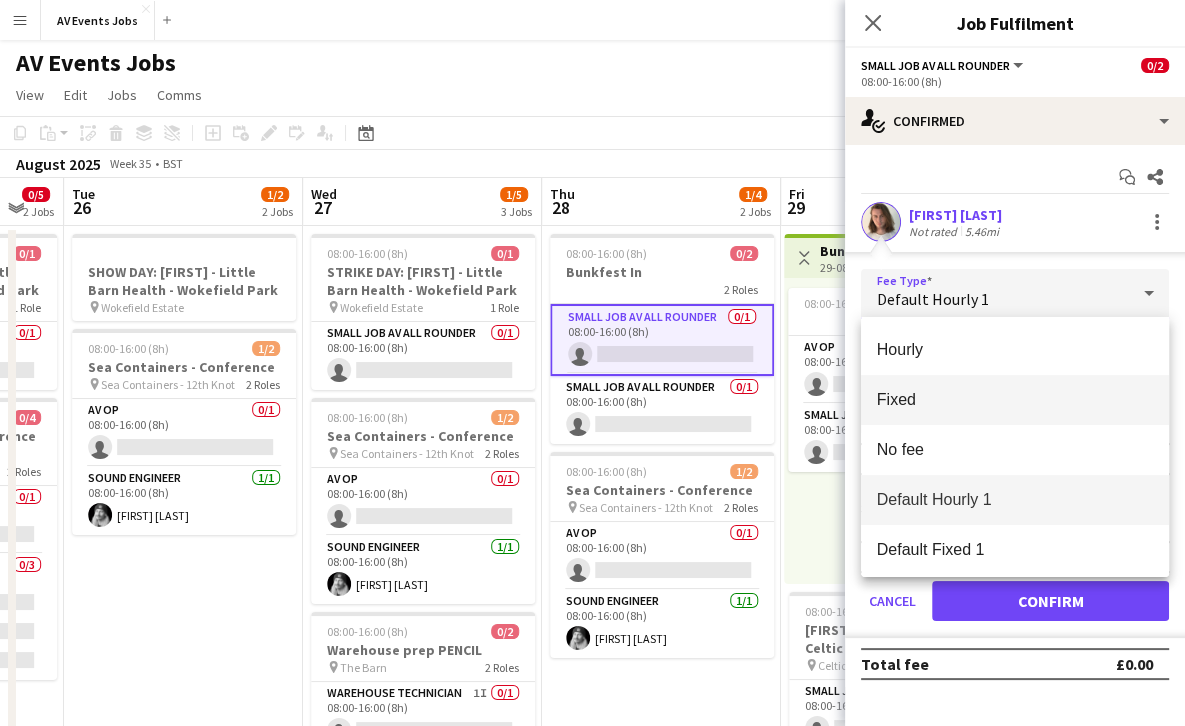 click on "Fixed" at bounding box center [1015, 399] 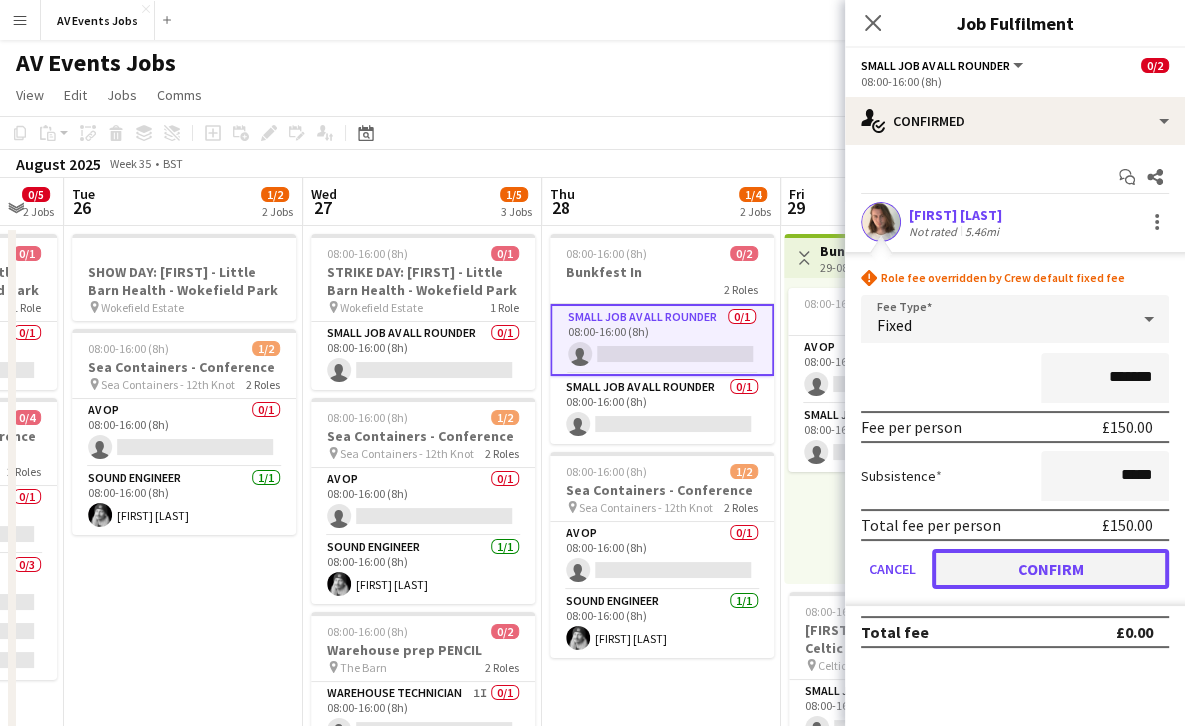 click on "Confirm" at bounding box center (1050, 569) 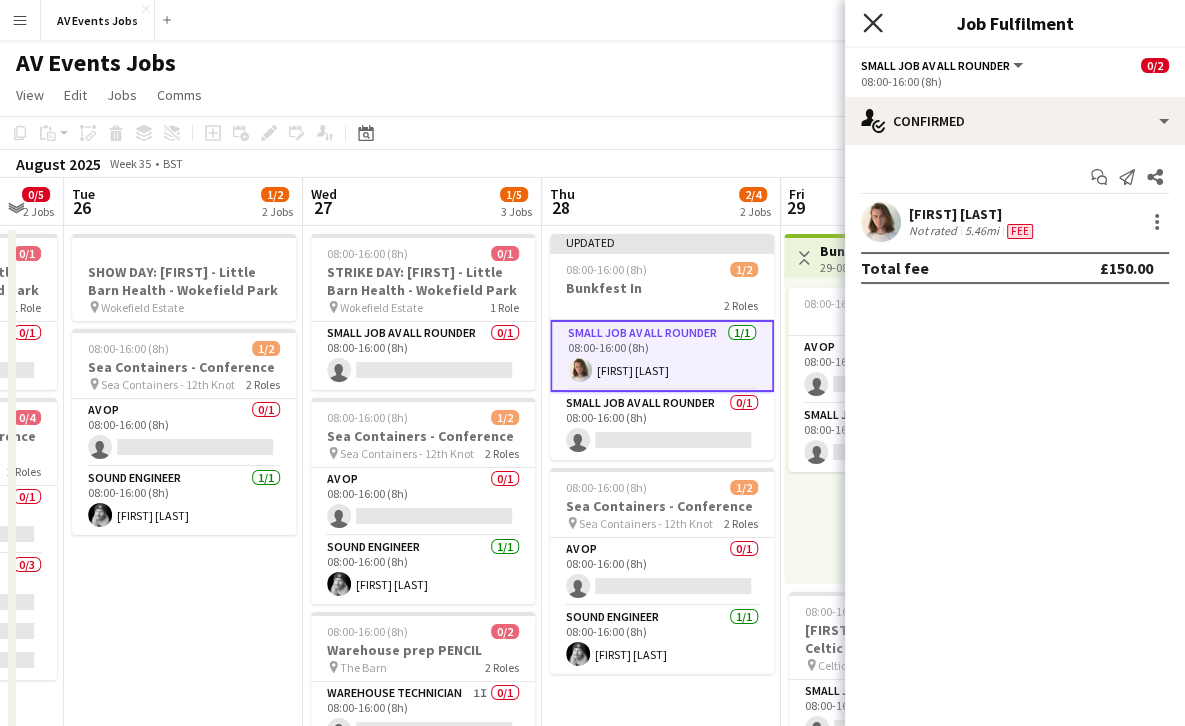 click 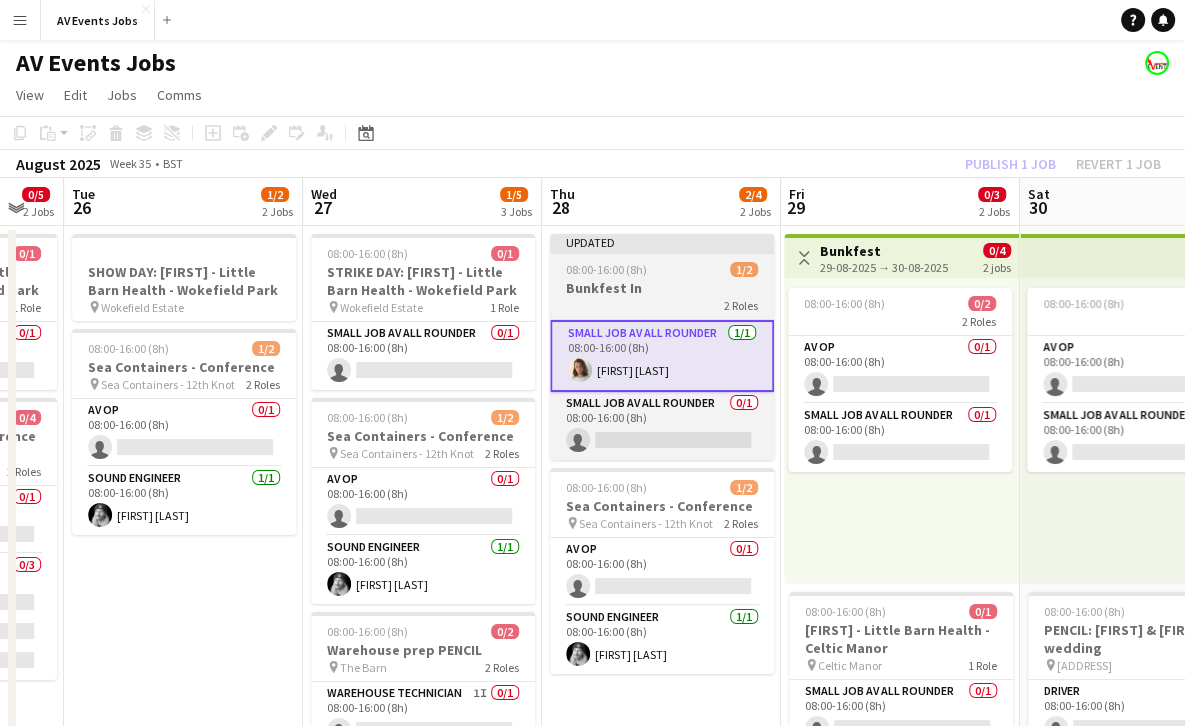 click on "Bunkfest In" at bounding box center [662, 288] 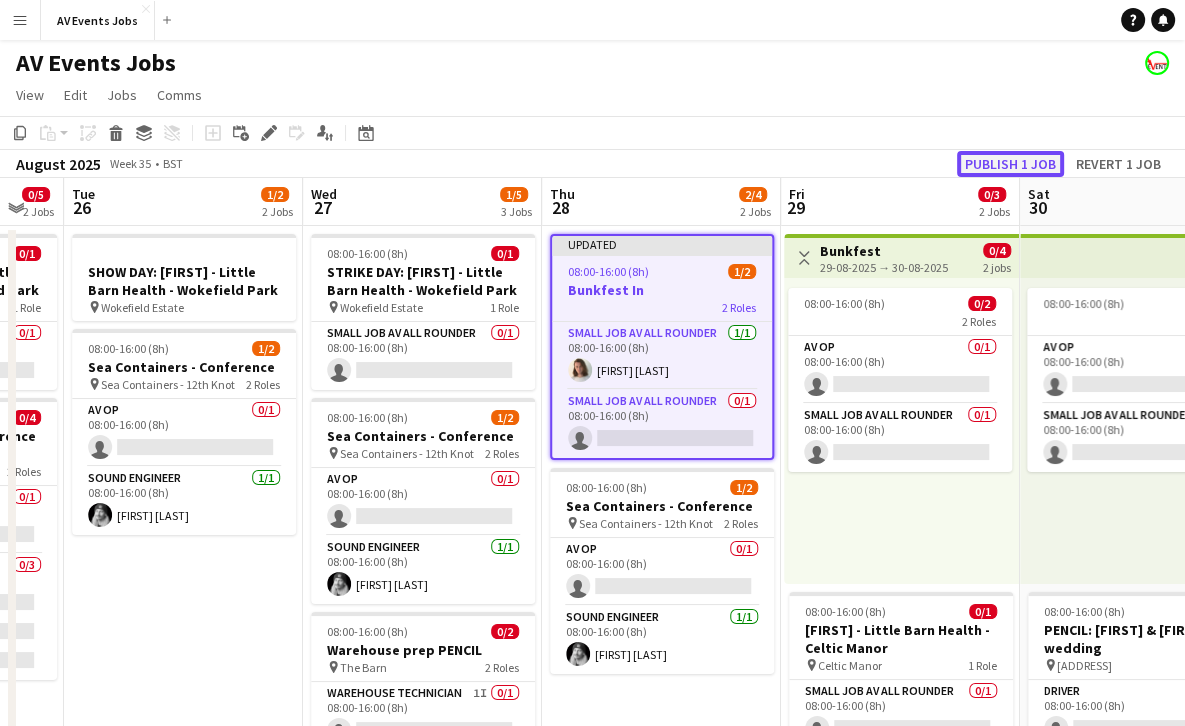 click on "Publish 1 job" 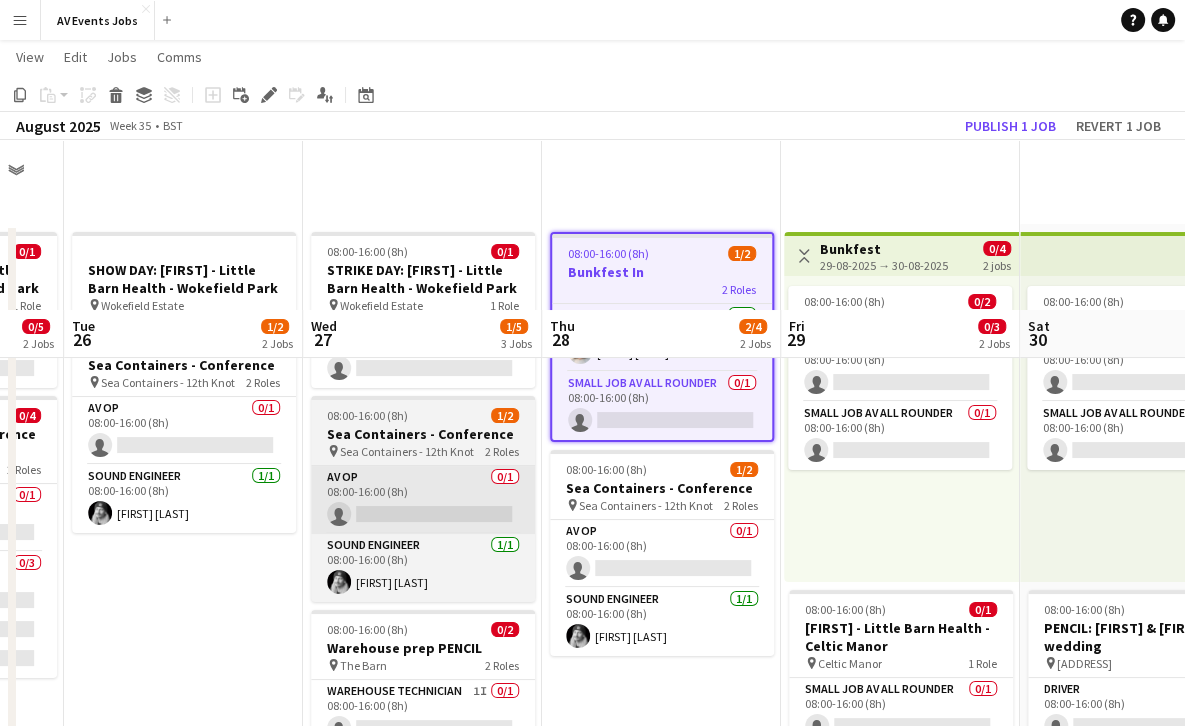 scroll, scrollTop: 170, scrollLeft: 0, axis: vertical 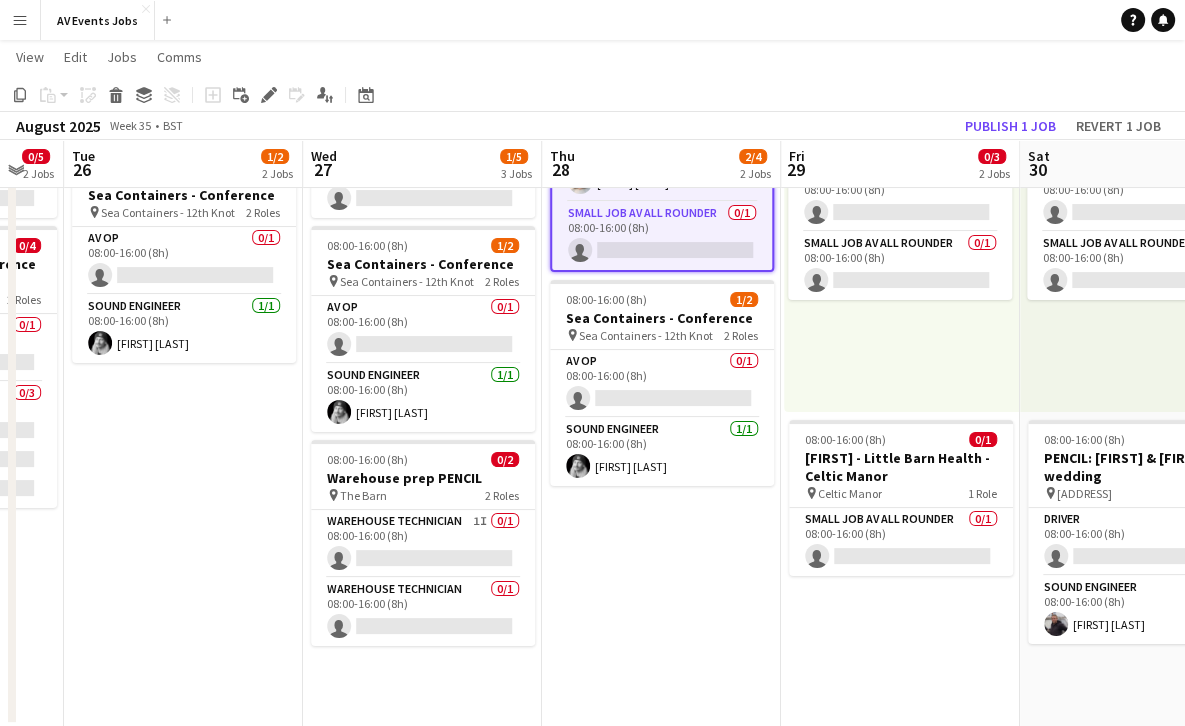 click on "08:00-16:00 (8h) 0/1 STRIKE DAY: [FIRST] - Little Barn Health - Wokefield Park pin Wokefield Estate 1 Role Small Job AV All Rounder 0/1 08:00-16:00 (8h) single-neutral-actions 08:00-16:00 (8h) 1/2 Sea Containers - Conference pin Sea Containers - 12th Knot 2 Roles AV Op 0/1 08:00-16:00 (8h) single-neutral-actions Sound Engineer 1/1 08:00-16:00 (8h) [FIRST] [LAST] 08:00-16:00 (8h) 0/2 Warehouse prep PENCIL pin The Barn 2 Roles Warehouse Technician 1I 0/1 08:00-16:00 (8h) single-neutral-actions Warehouse Technician 0/1 08:00-16:00 (8h) single-neutral-actions" at bounding box center (422, 390) 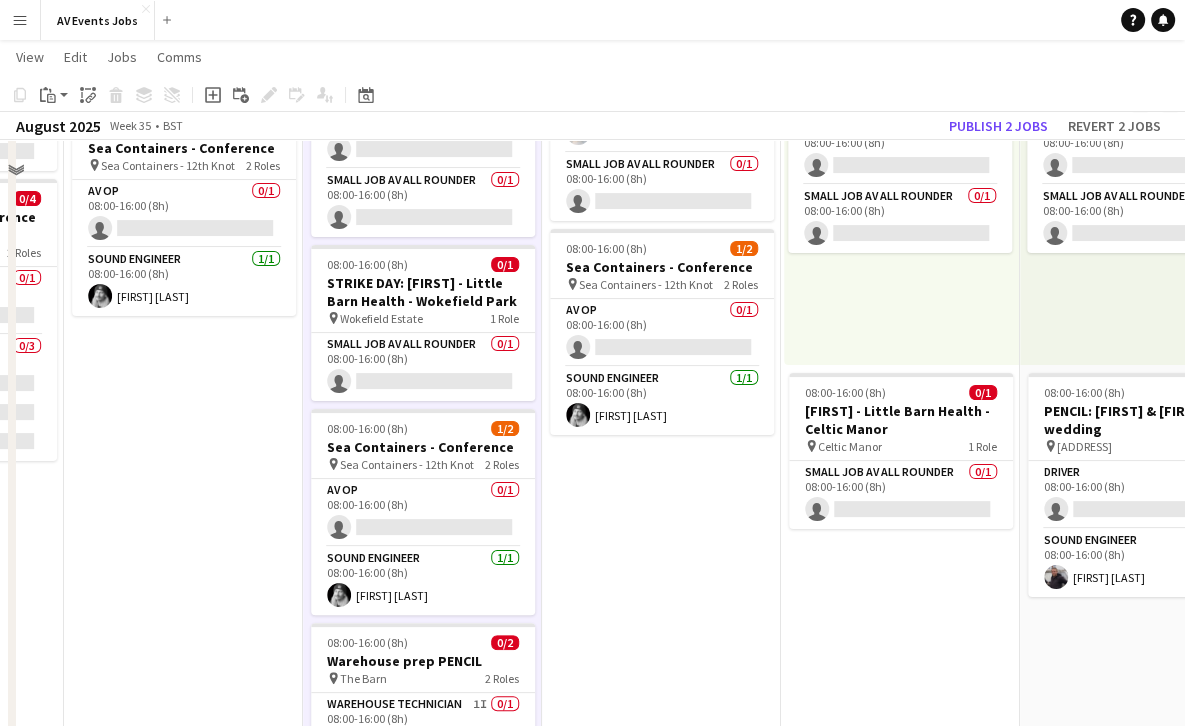 scroll, scrollTop: 0, scrollLeft: 0, axis: both 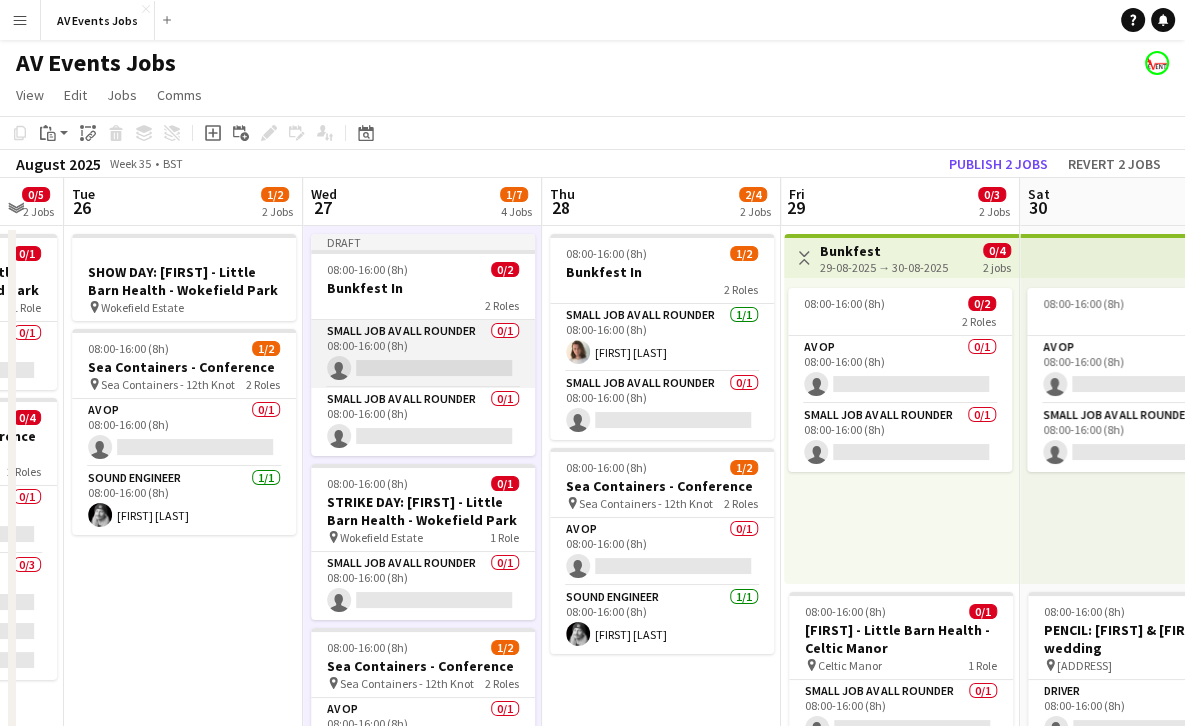 click on "Small Job AV All Rounder 0/1 08:00-16:00 (8h) single-neutral-actions" at bounding box center (423, 354) 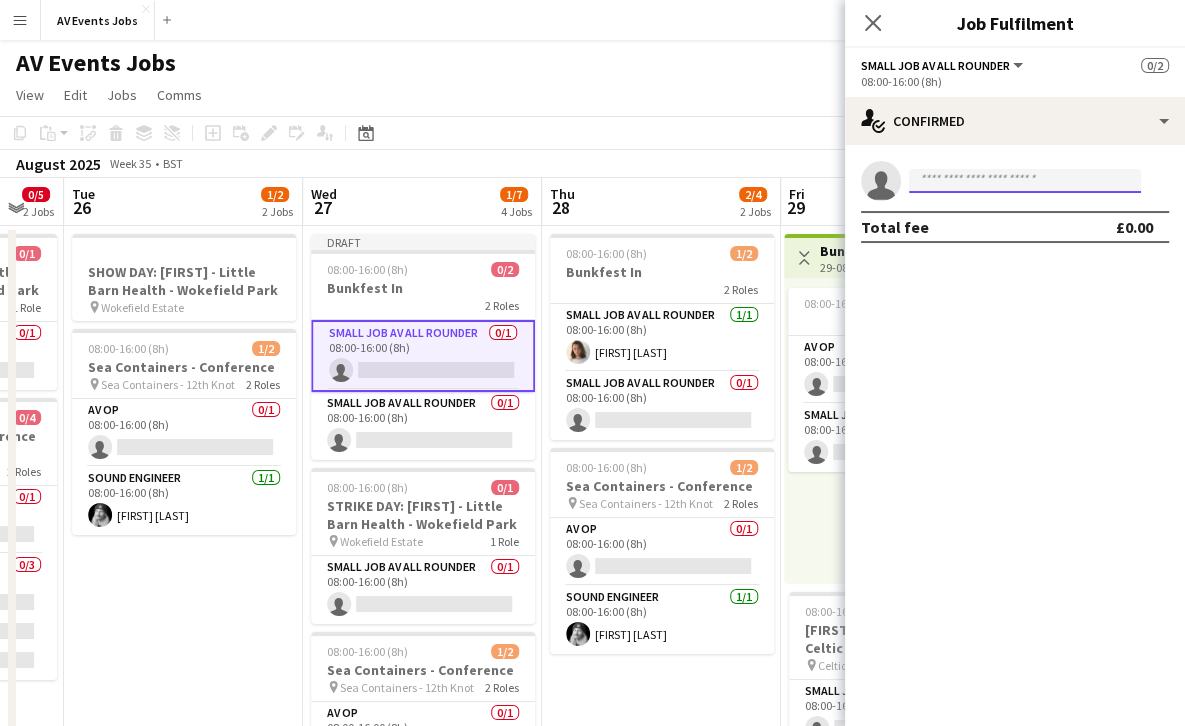 click at bounding box center [1025, 181] 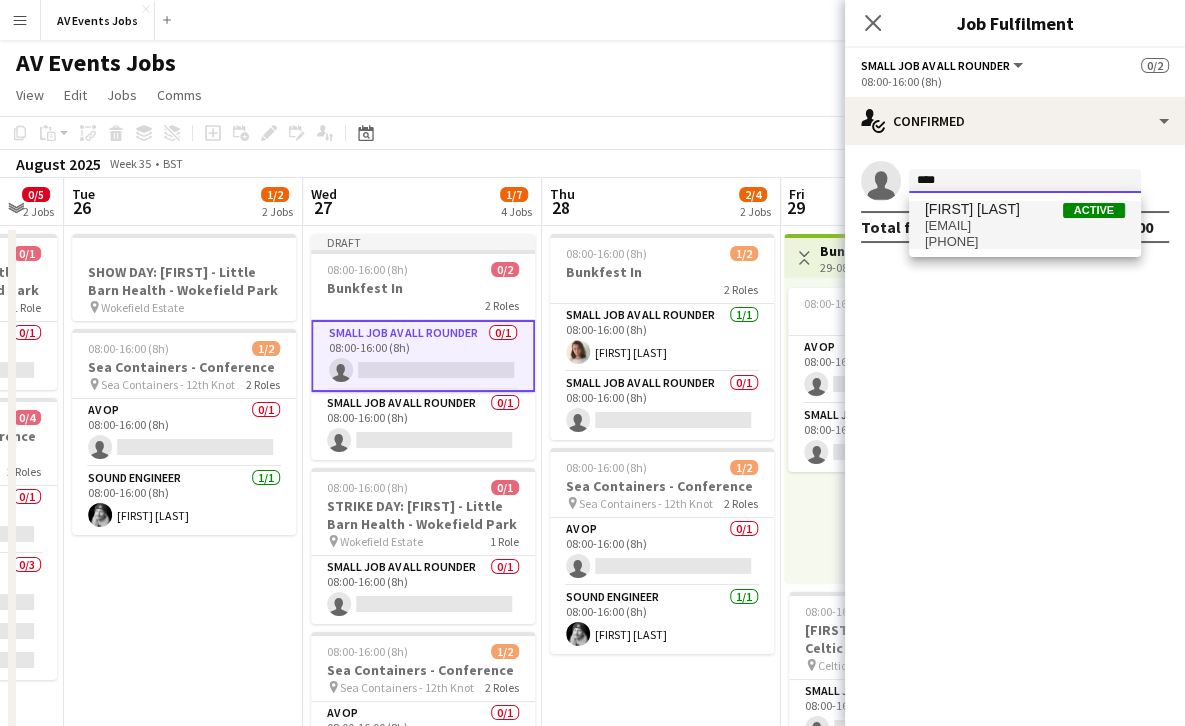 type on "****" 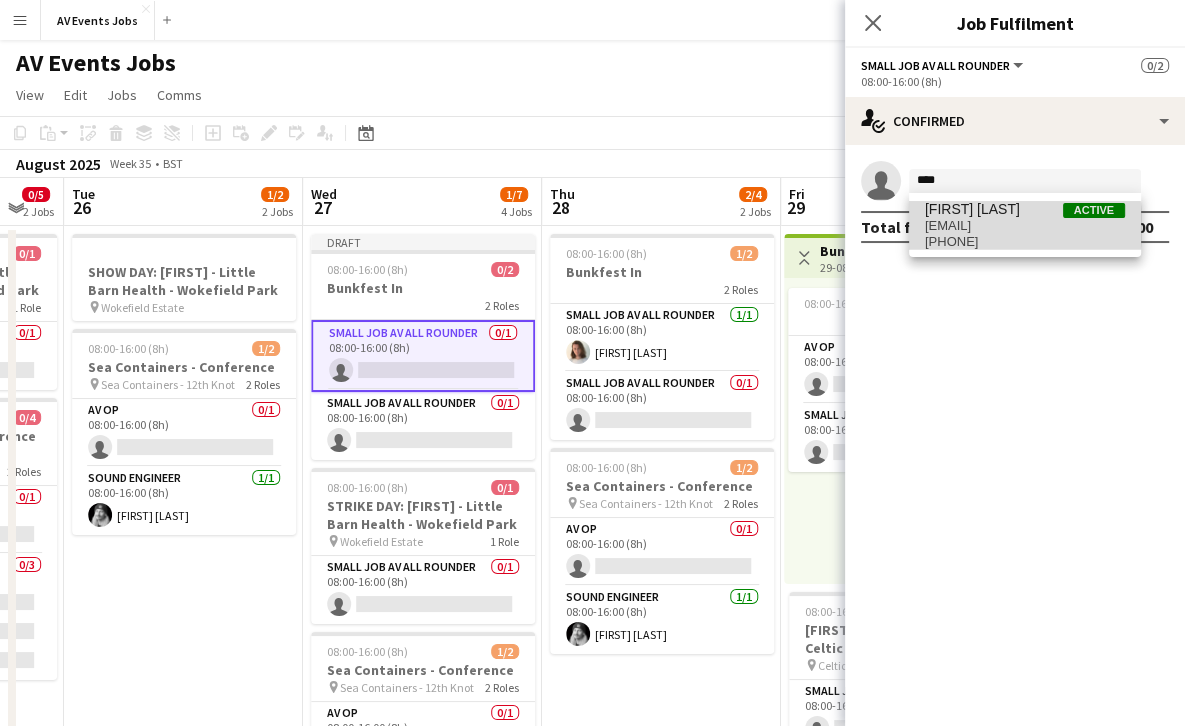 click on "[EMAIL]" at bounding box center [1025, 226] 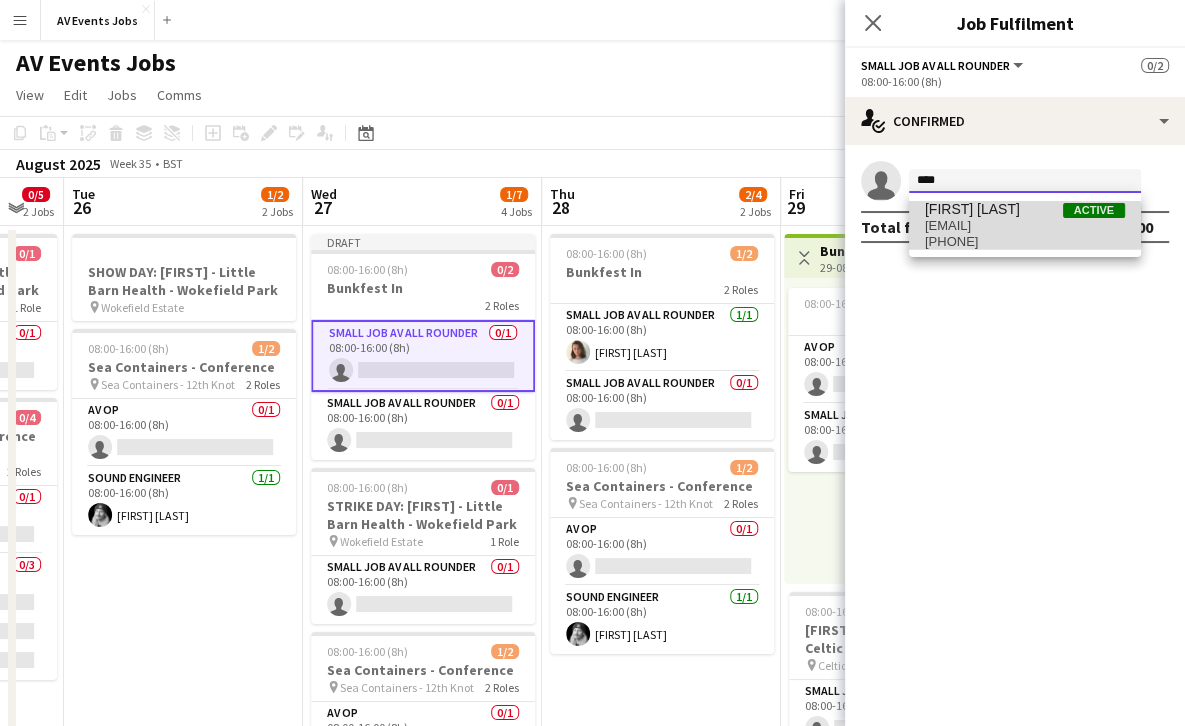 type 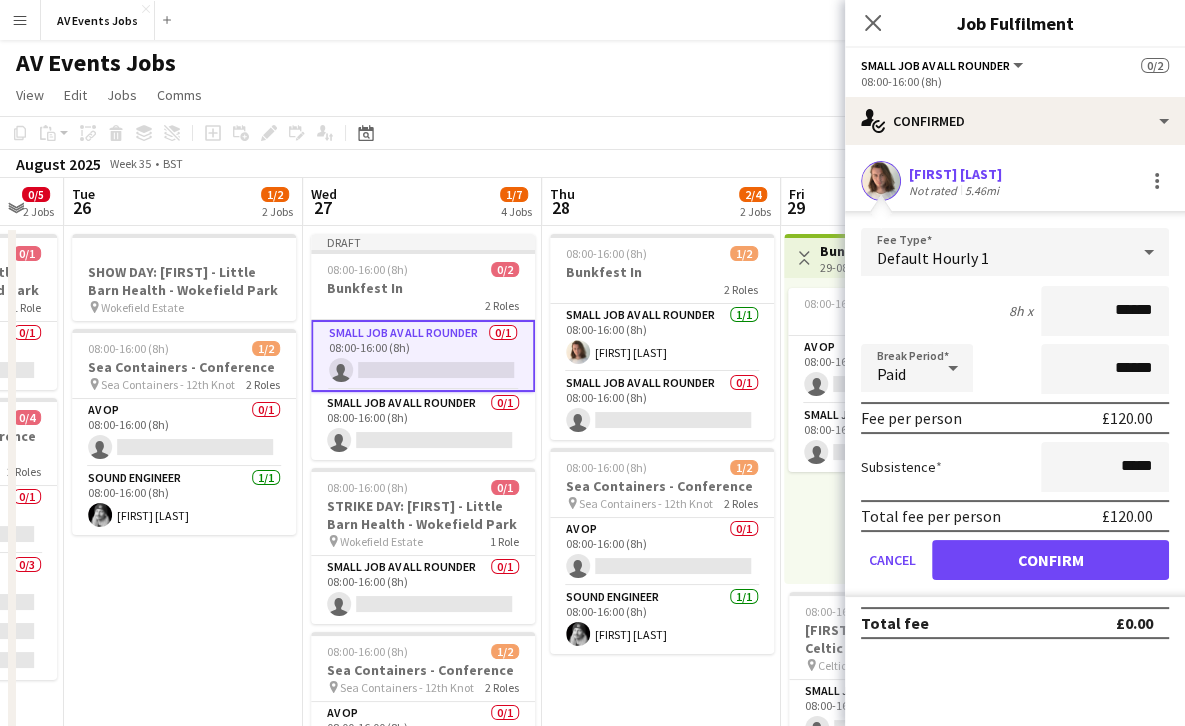 click on "Default Hourly 1" at bounding box center (933, 258) 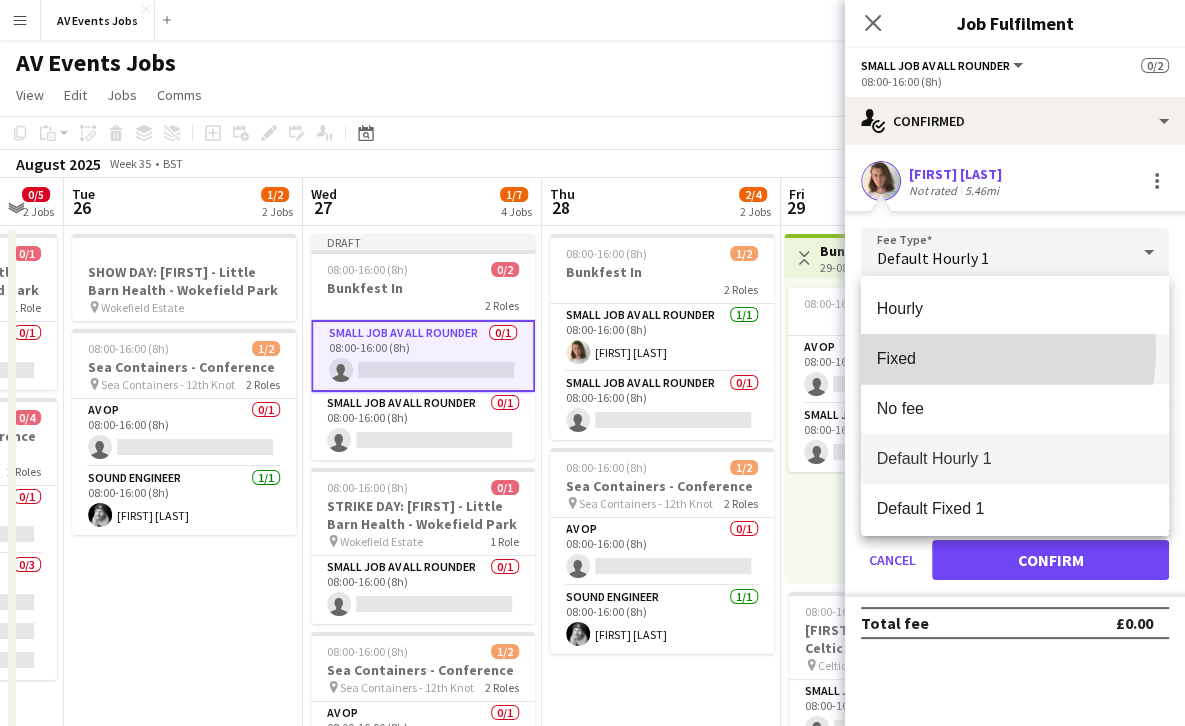 click on "Fixed" at bounding box center [1015, 358] 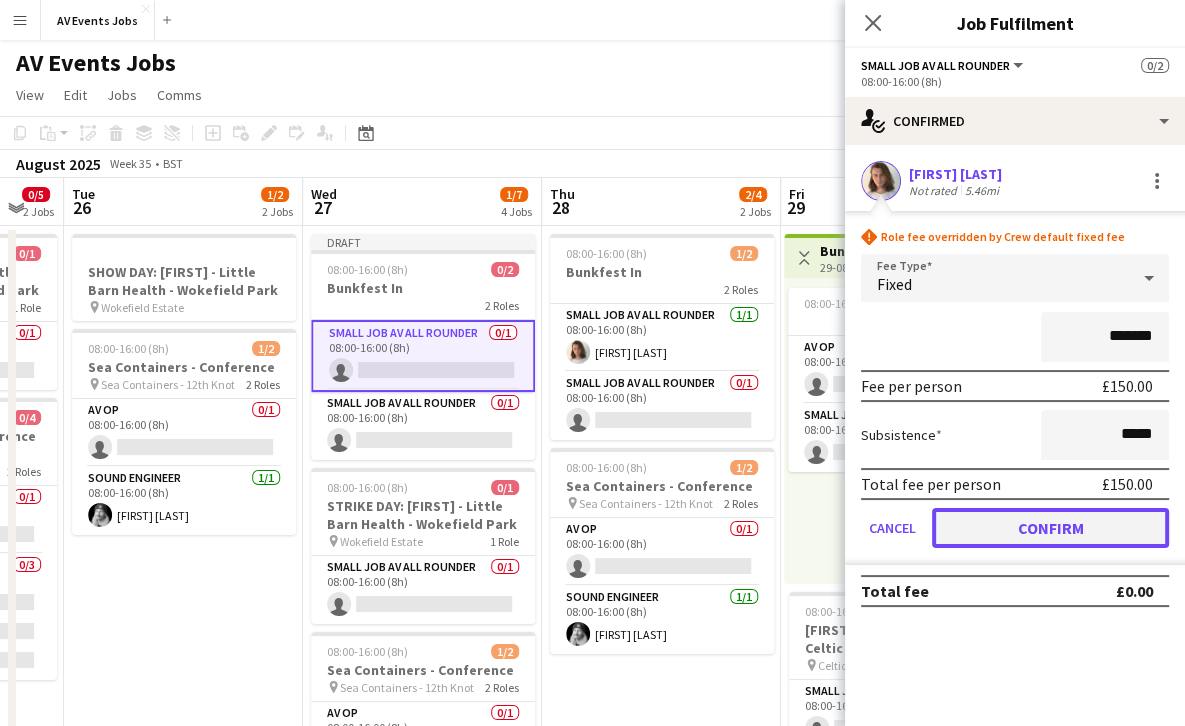 click on "Confirm" at bounding box center [1050, 528] 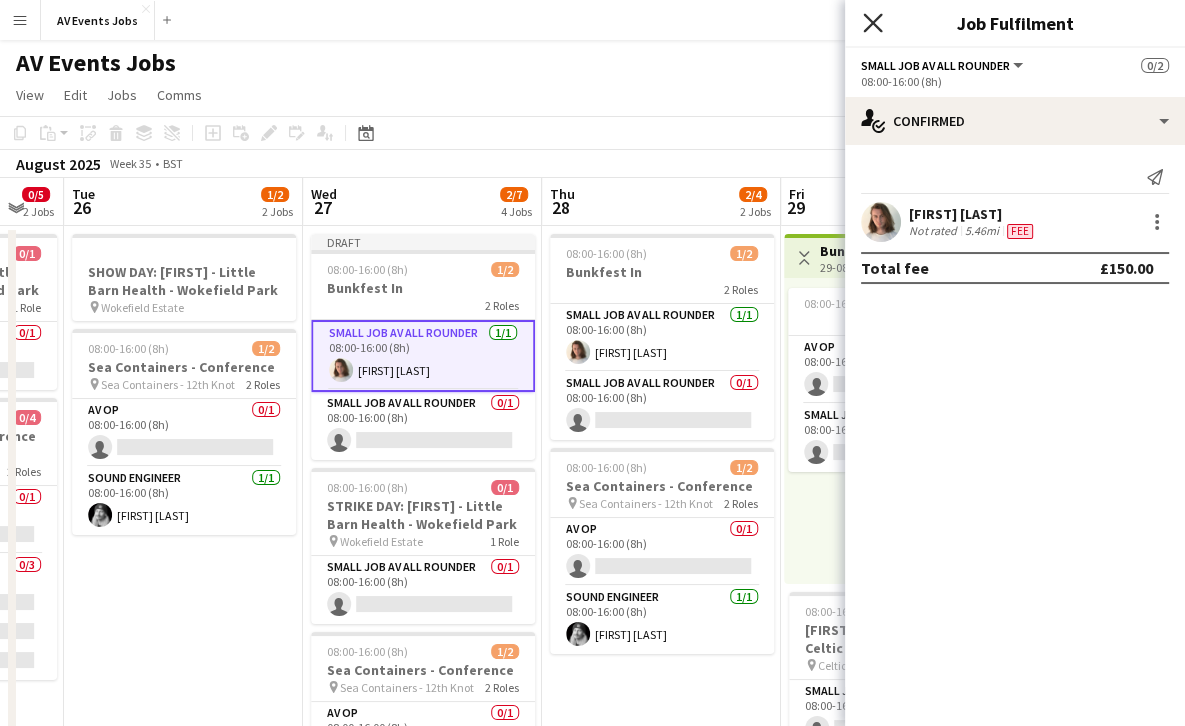 click on "Close pop-in" 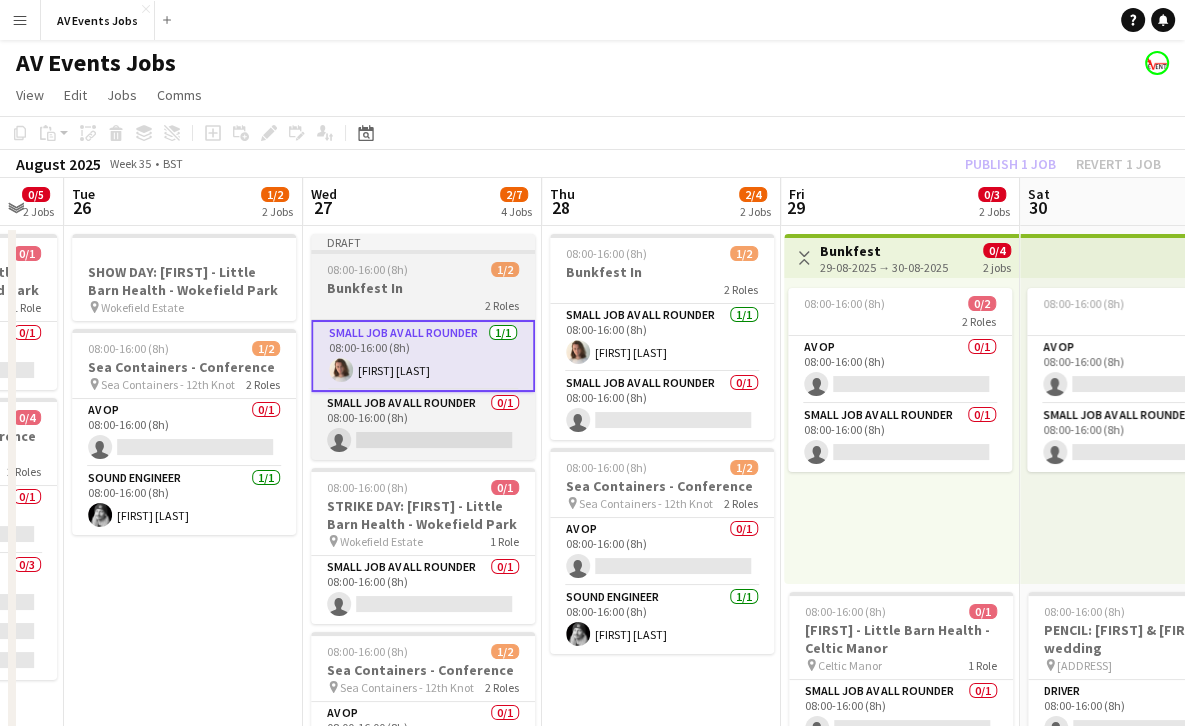 click on "Bunkfest In" at bounding box center (423, 288) 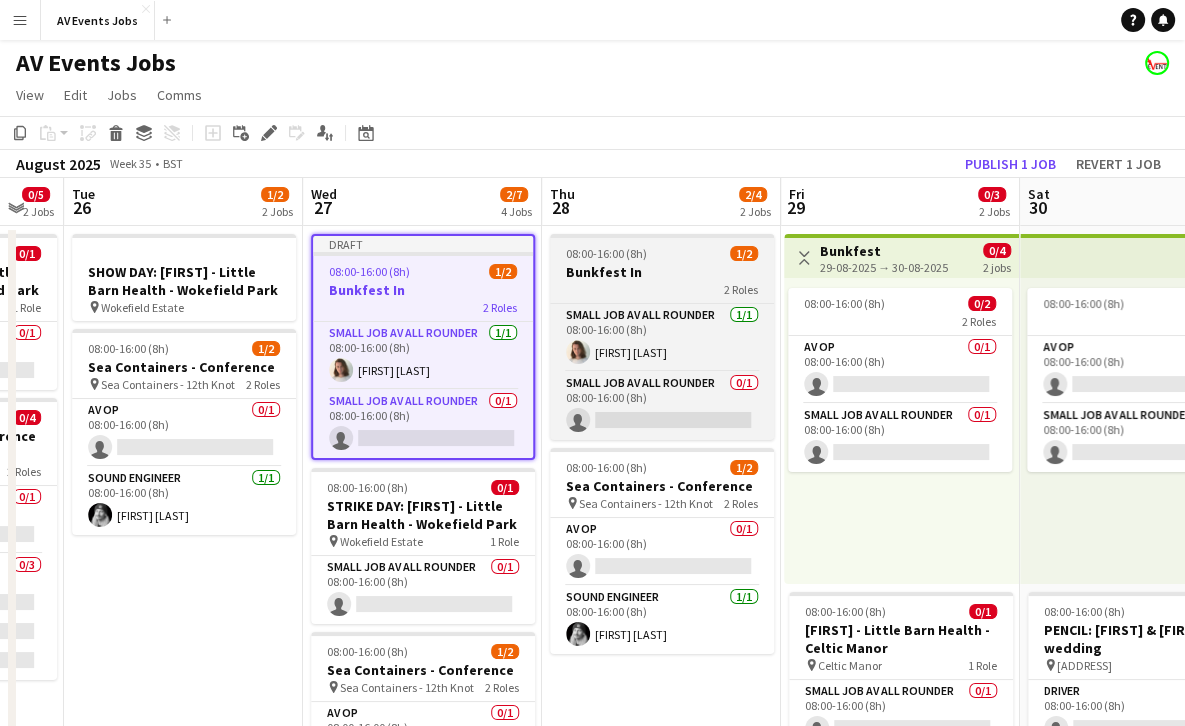 click on "Bunkfest In" at bounding box center (662, 272) 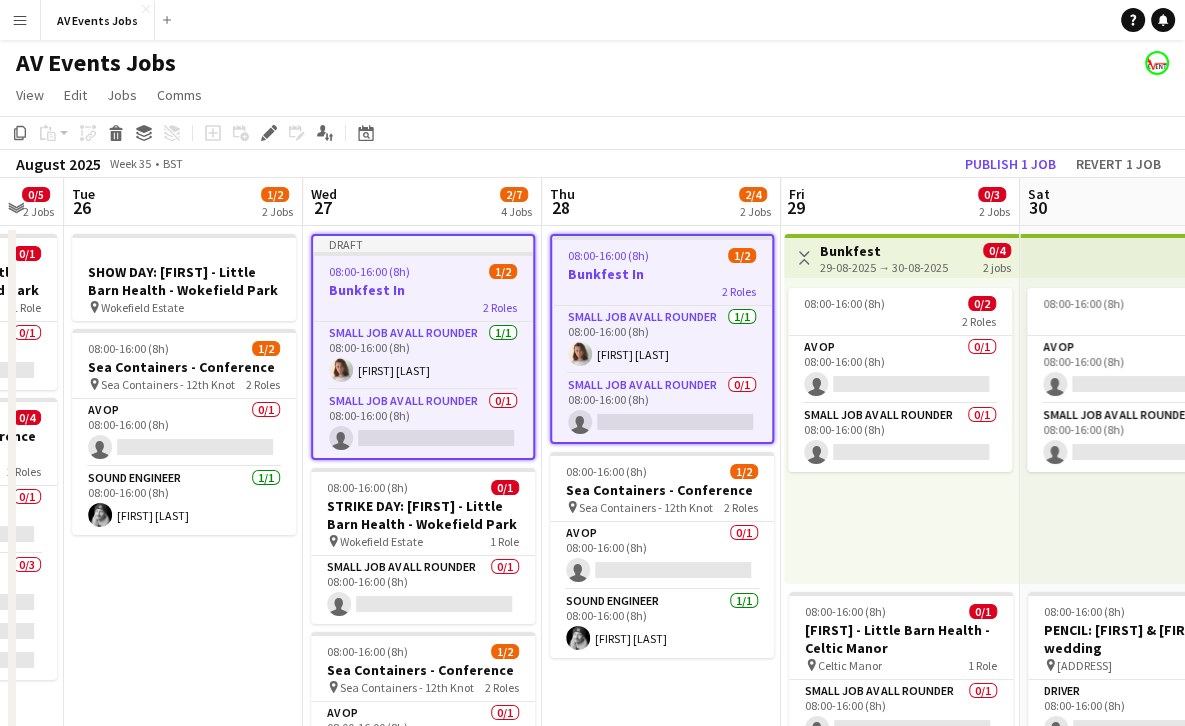 click on "08:00-16:00 (8h) 1/2 Bunkfest In 2 Roles Small Job AV All Rounder 1/1 08:00-16:00 (8h) [FIRST] [LAST] Small Job AV All Rounder 0/1 08:00-16:00 (8h) single-neutral-actions" at bounding box center [662, 339] 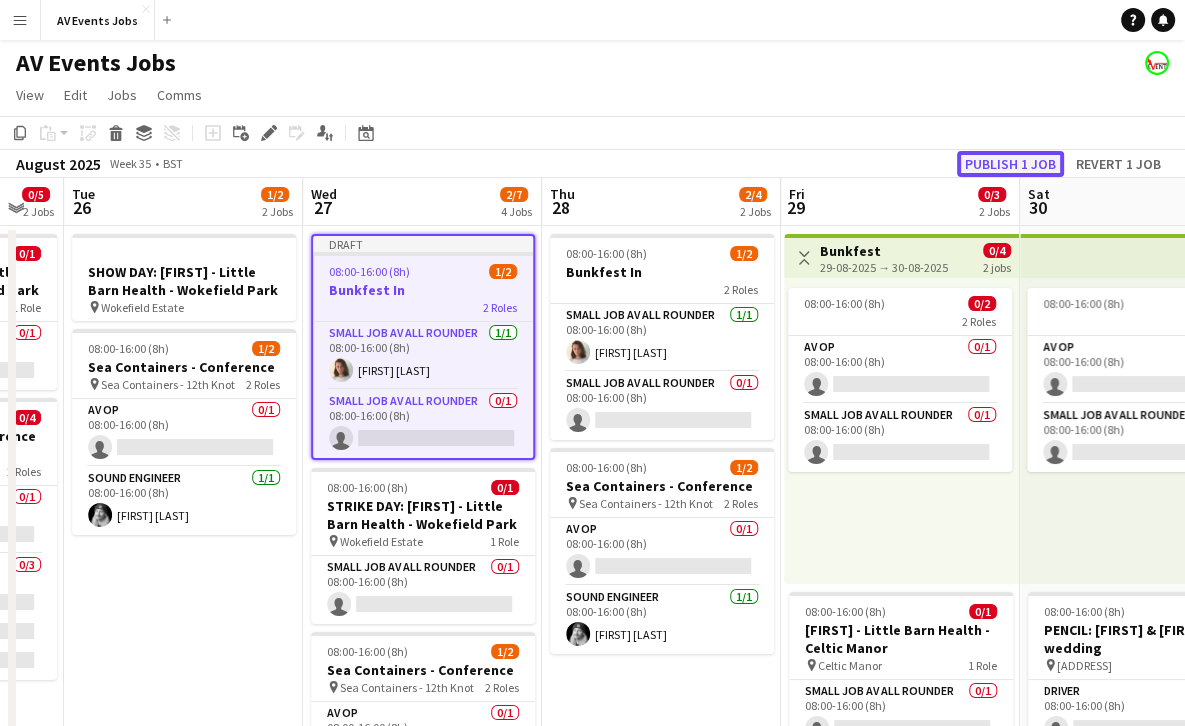 click on "Publish 1 job" 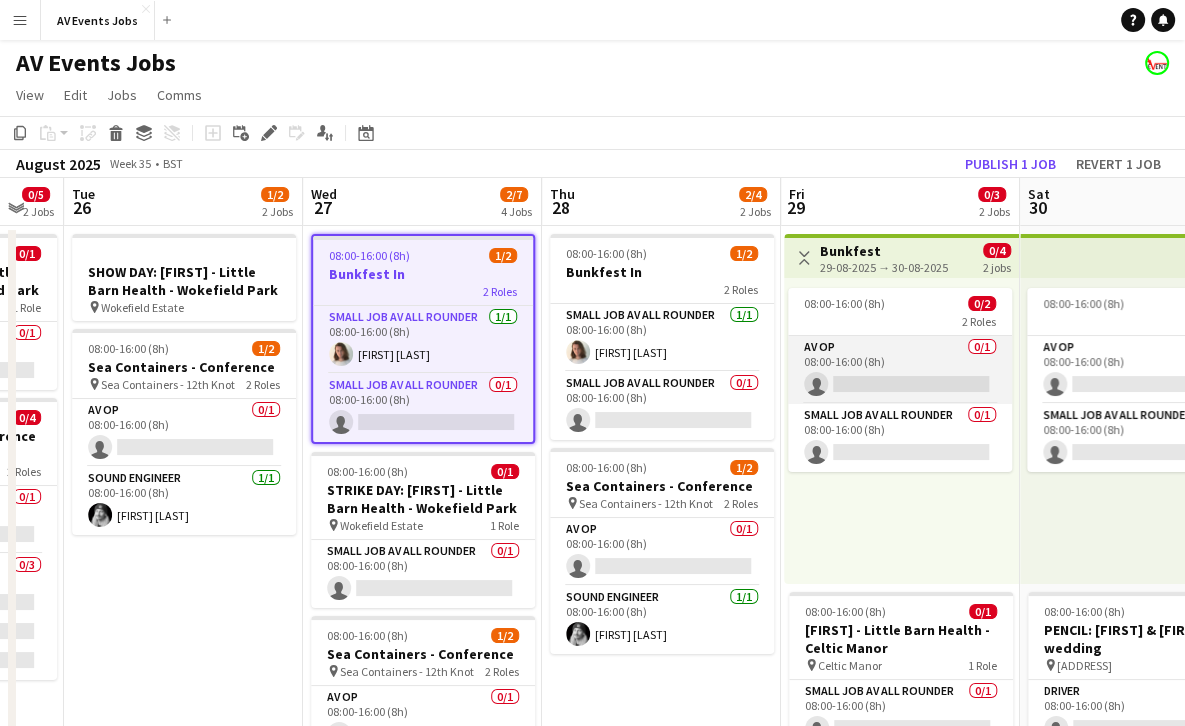 click on "AV Op 0/1 08:00-16:00 (8h) single-neutral-actions" at bounding box center (900, 370) 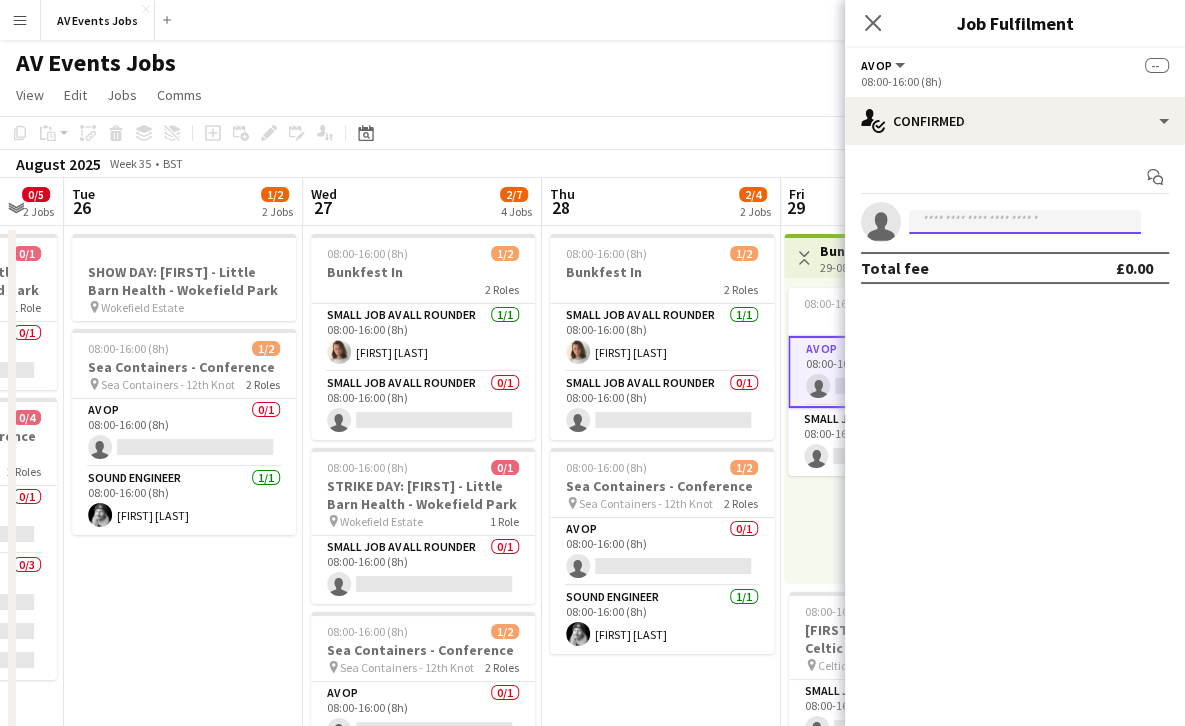 click at bounding box center [1025, 222] 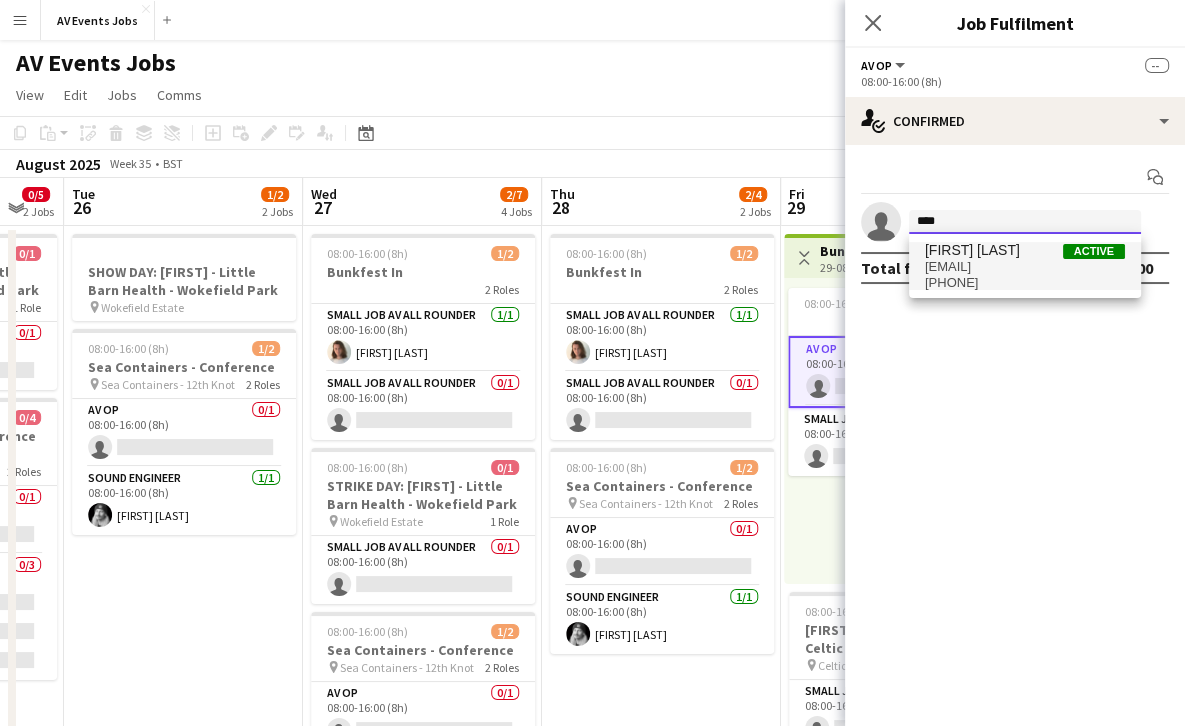 type on "****" 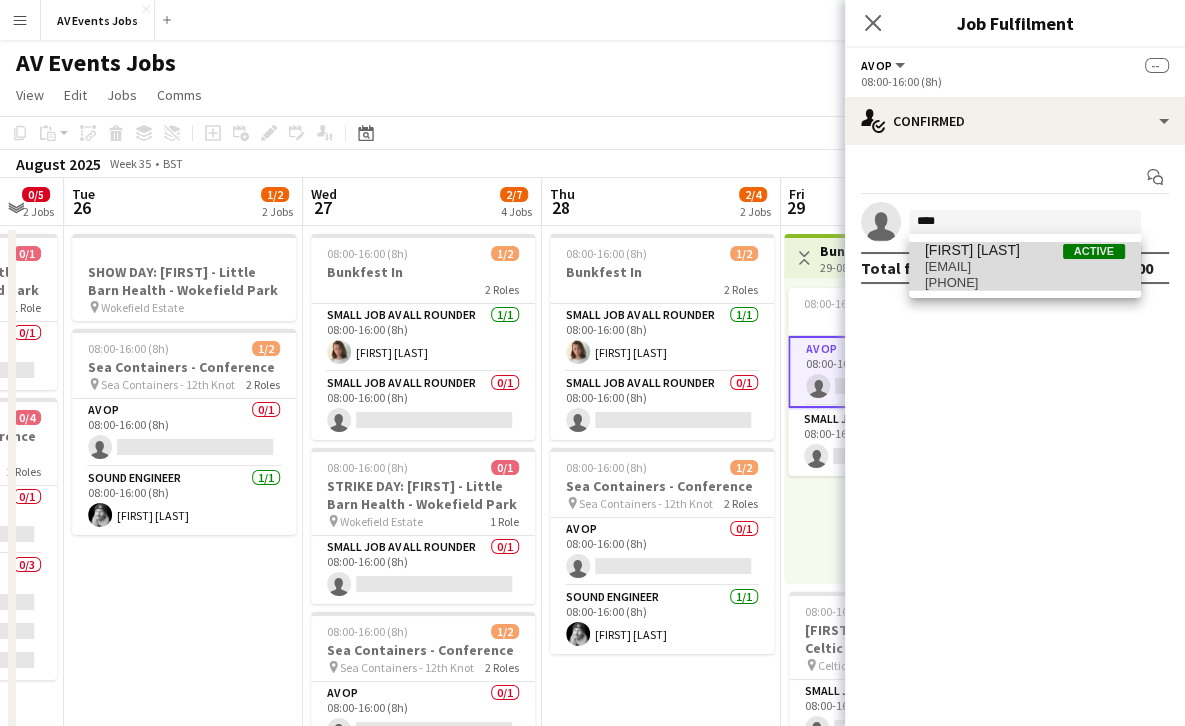 click on "[PHONE]" at bounding box center (1025, 283) 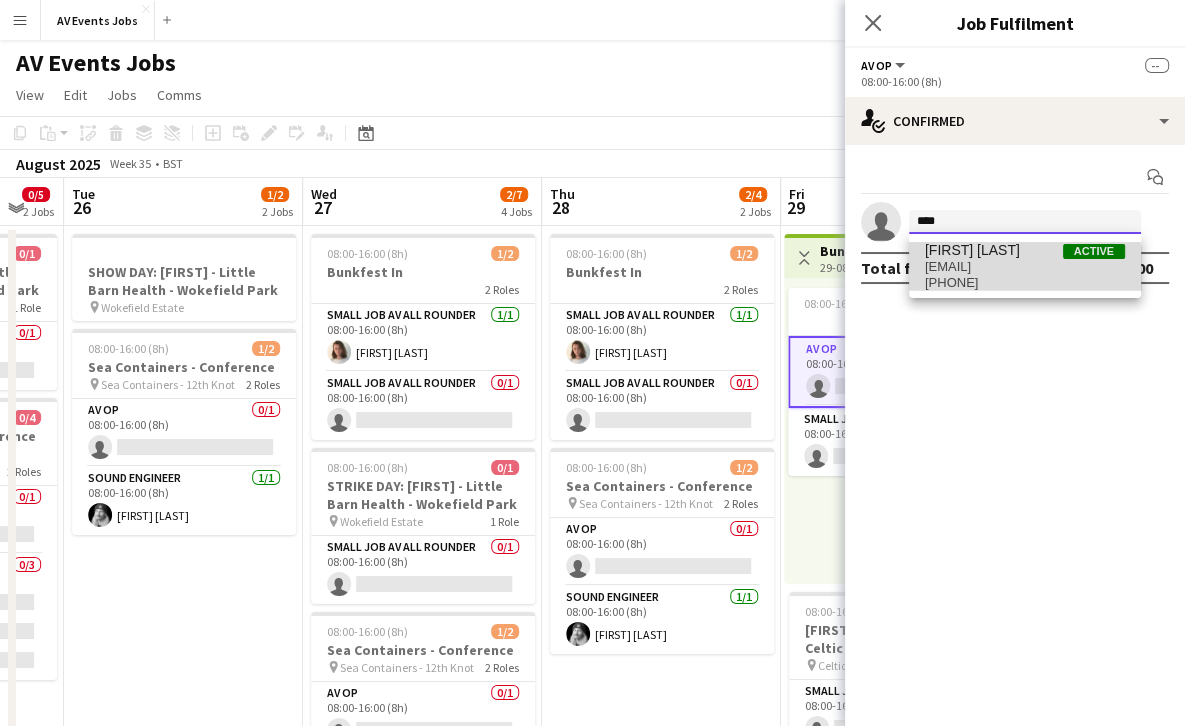 type 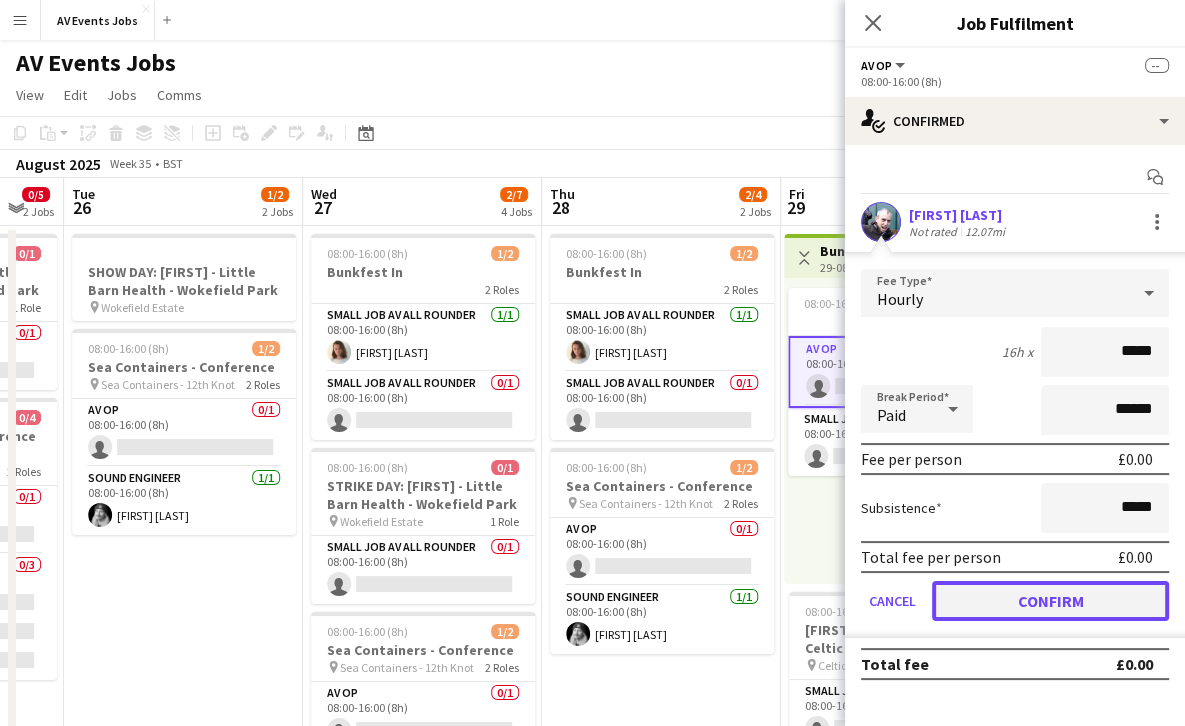 click on "Confirm" at bounding box center (1050, 601) 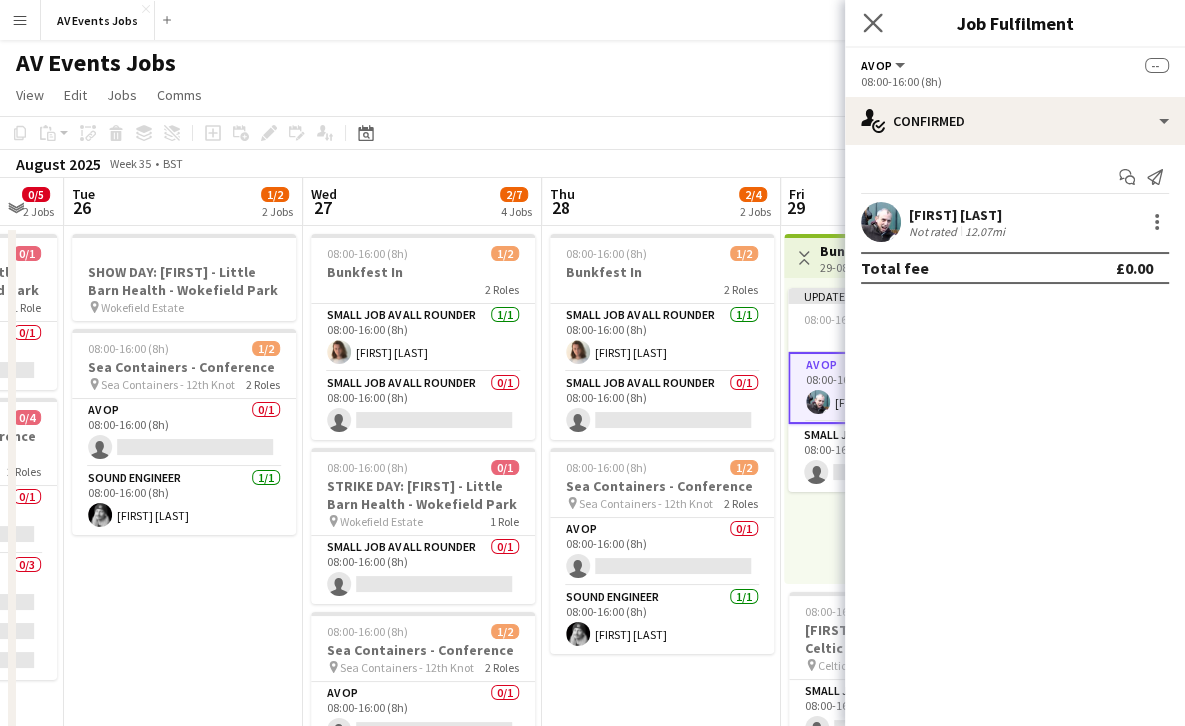 click on "Close pop-in" 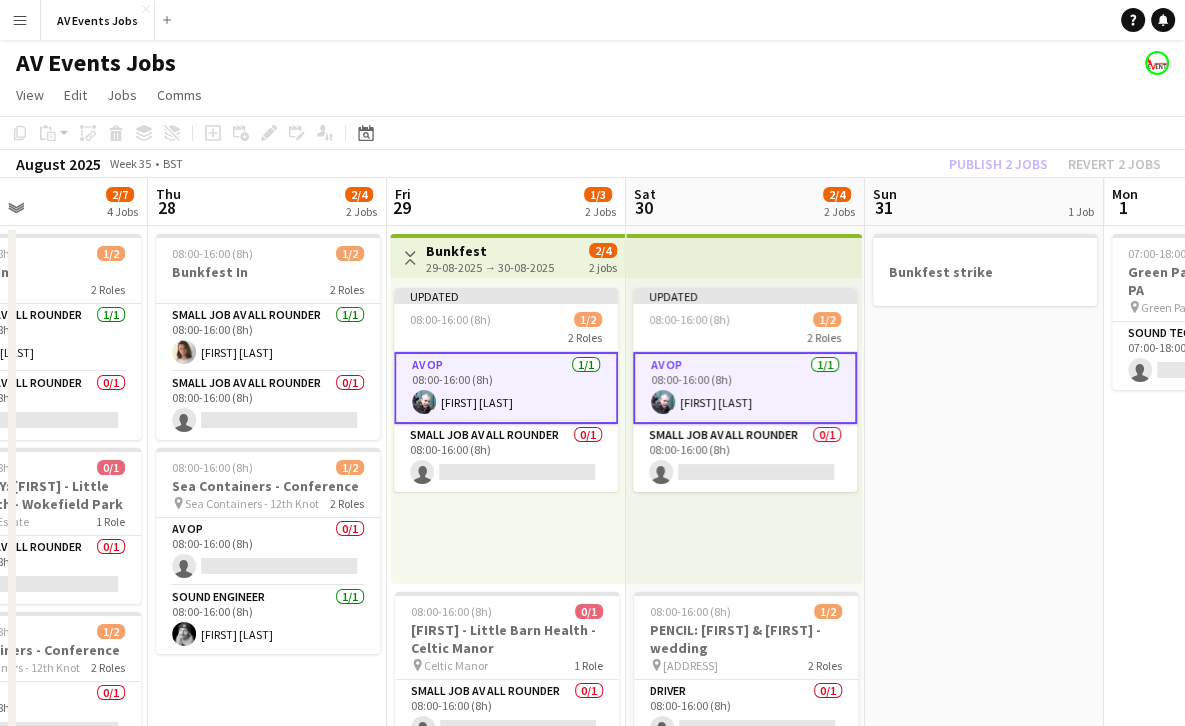 scroll, scrollTop: 0, scrollLeft: 812, axis: horizontal 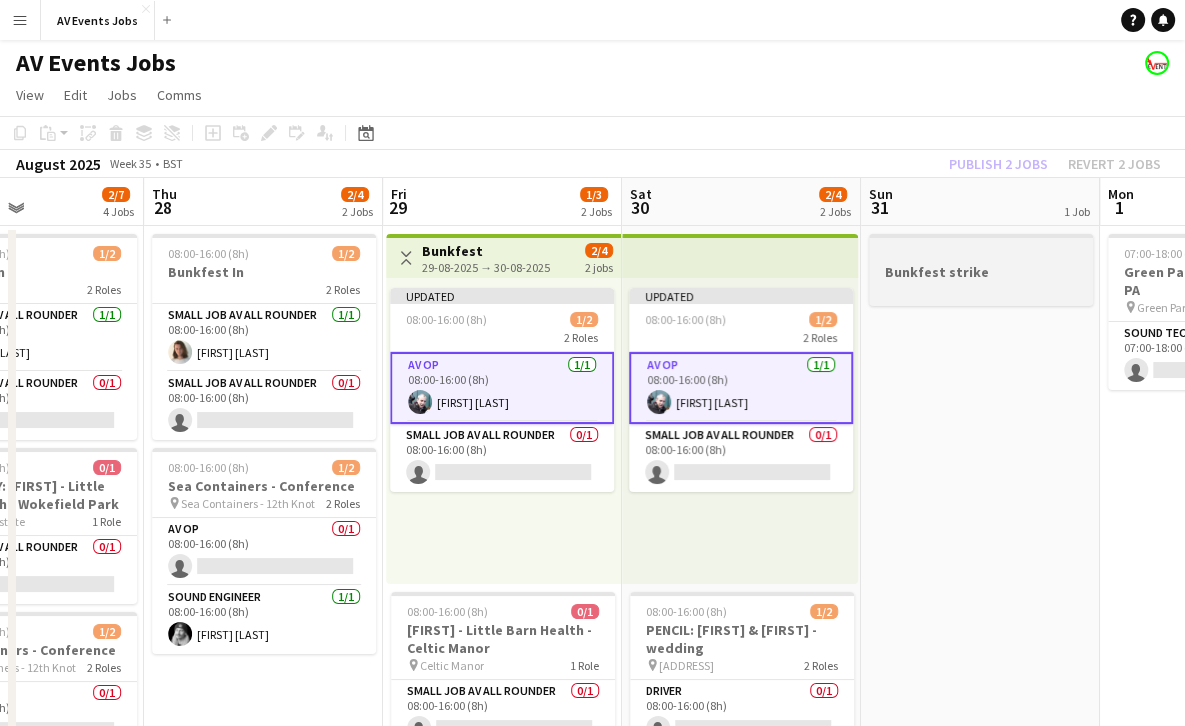 click on "Bunkfest strike" at bounding box center (981, 272) 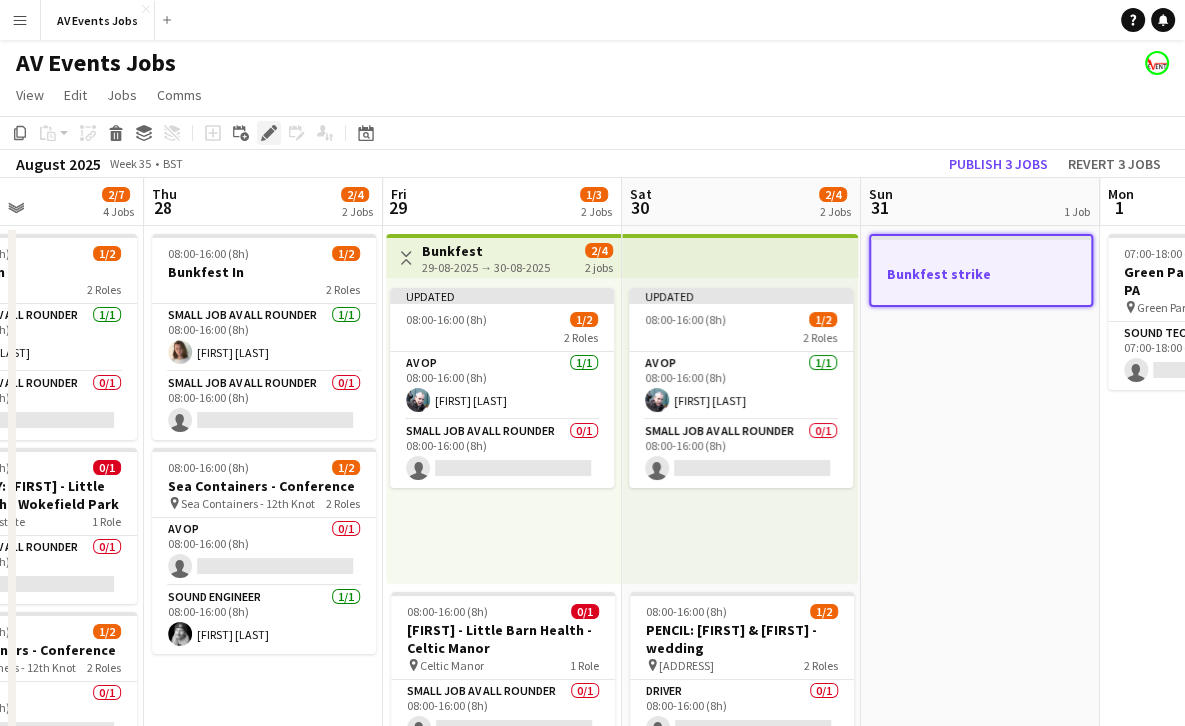 click 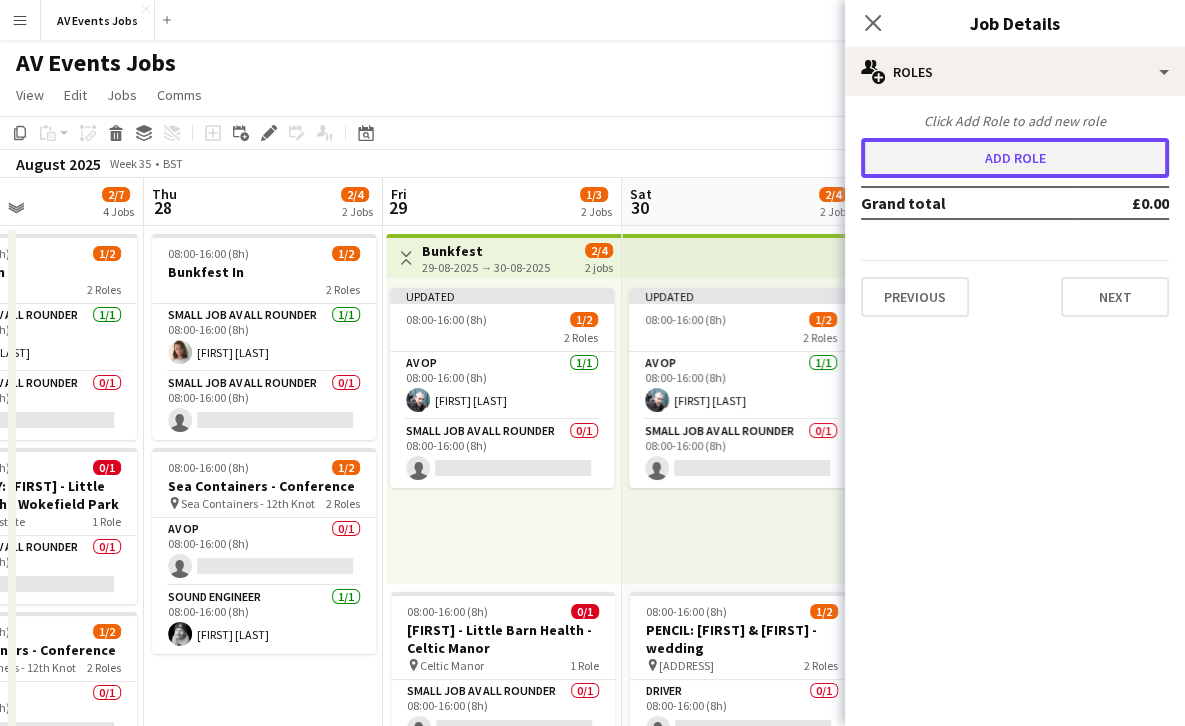 click on "Add role" at bounding box center [1015, 158] 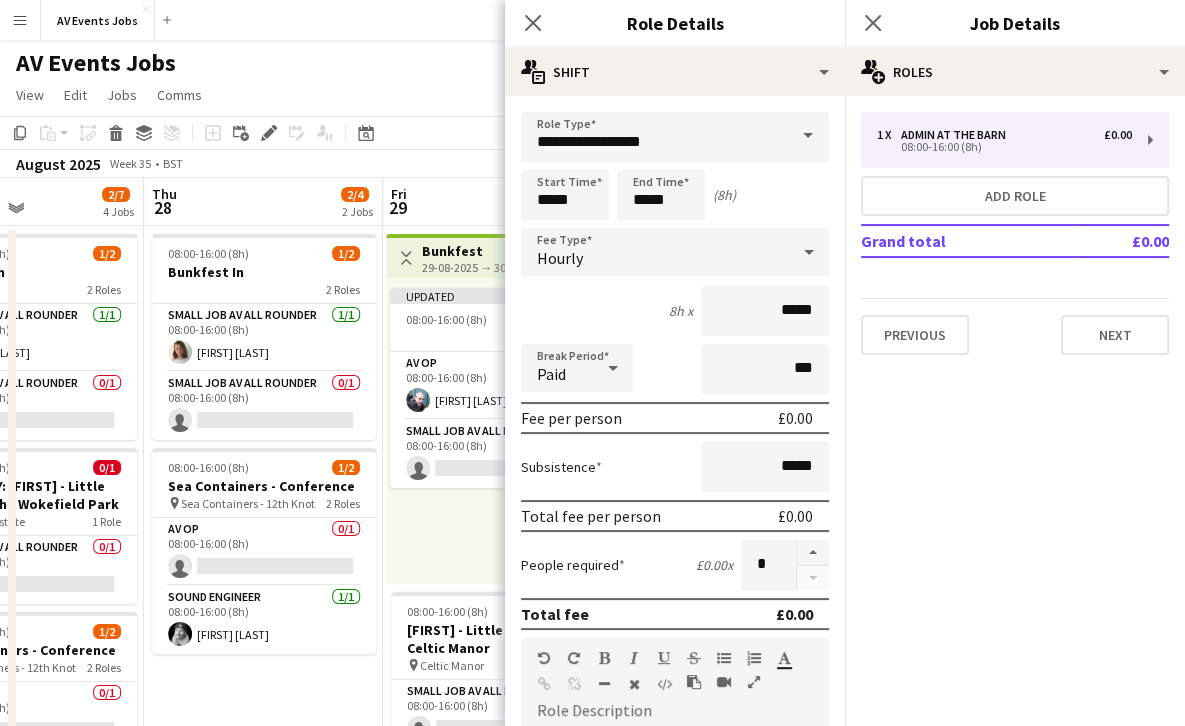 click at bounding box center [808, 136] 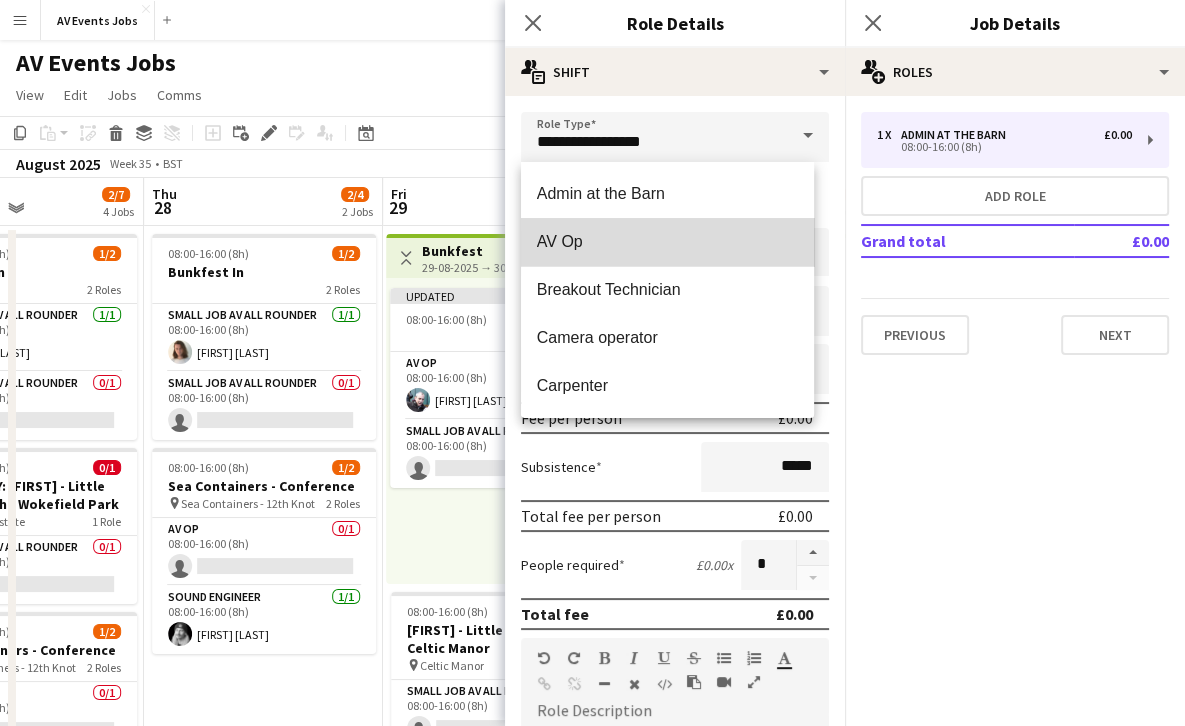 click on "AV Op" at bounding box center [667, 242] 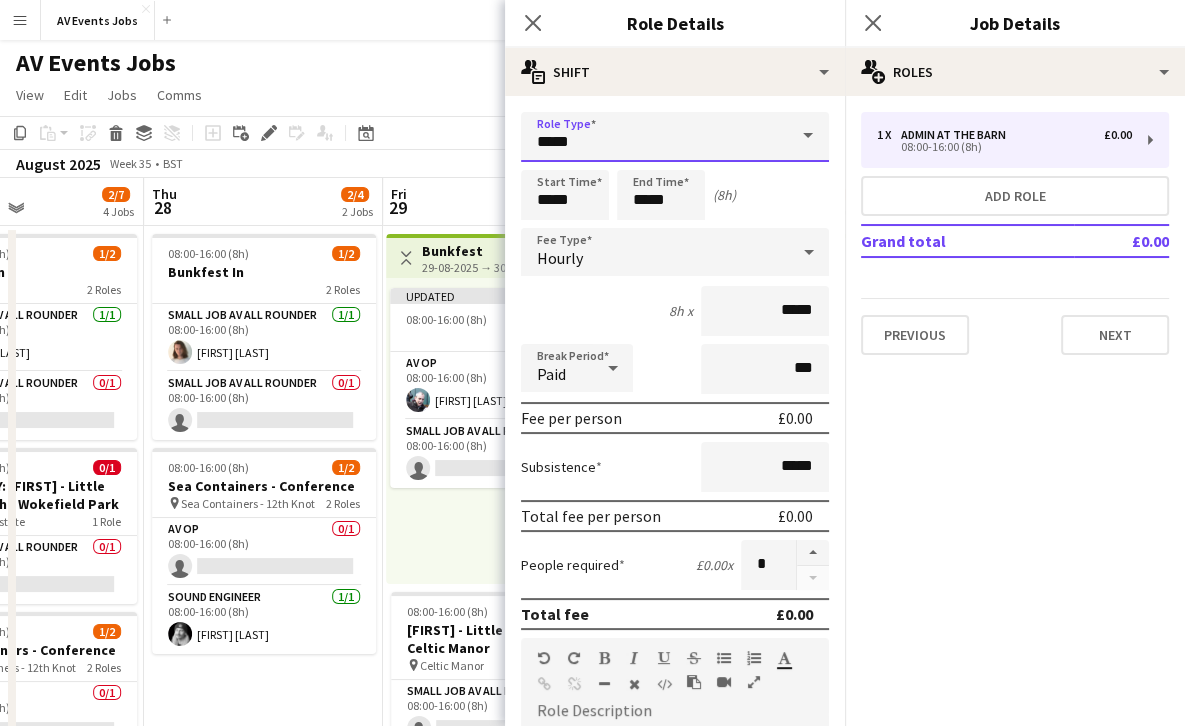 click on "*****" at bounding box center [675, 137] 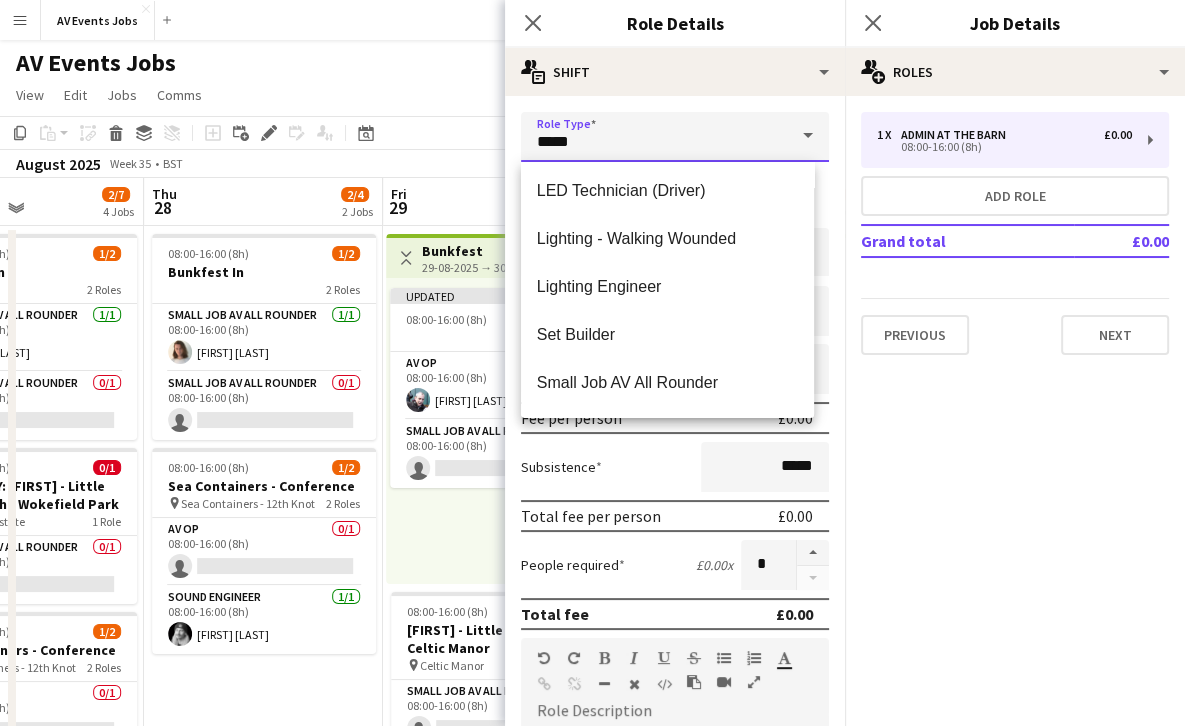 scroll, scrollTop: 498, scrollLeft: 0, axis: vertical 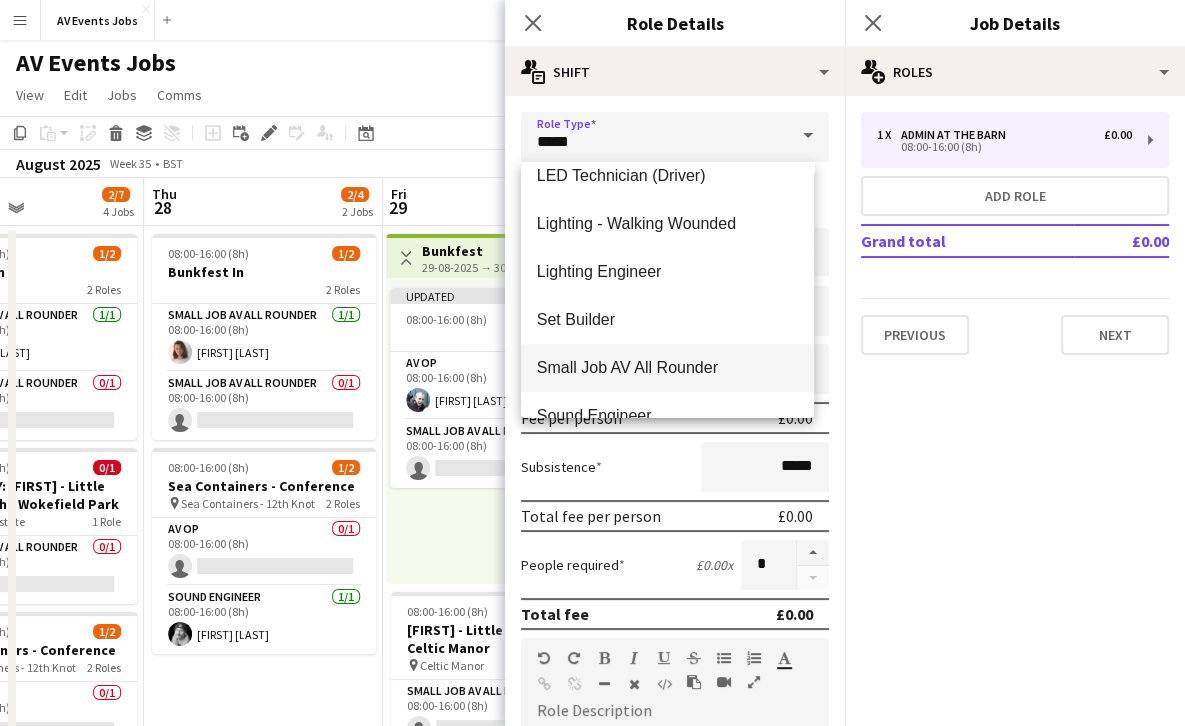 click on "Small Job AV All Rounder" at bounding box center [667, 367] 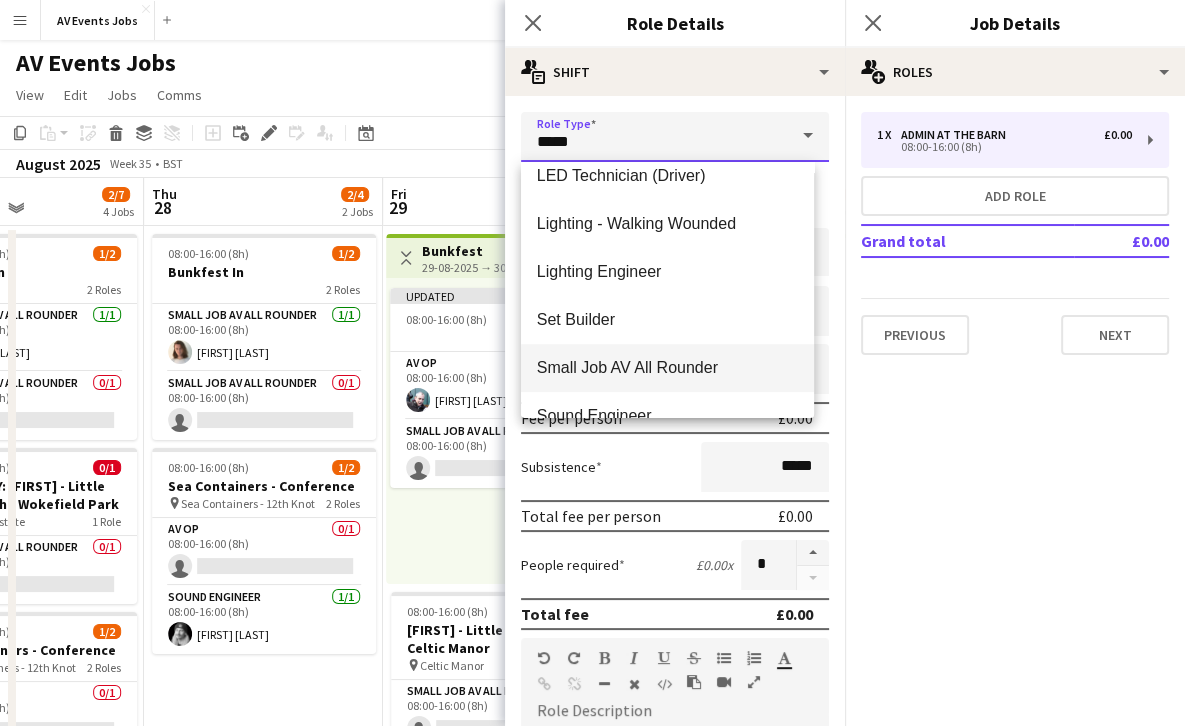 type on "**********" 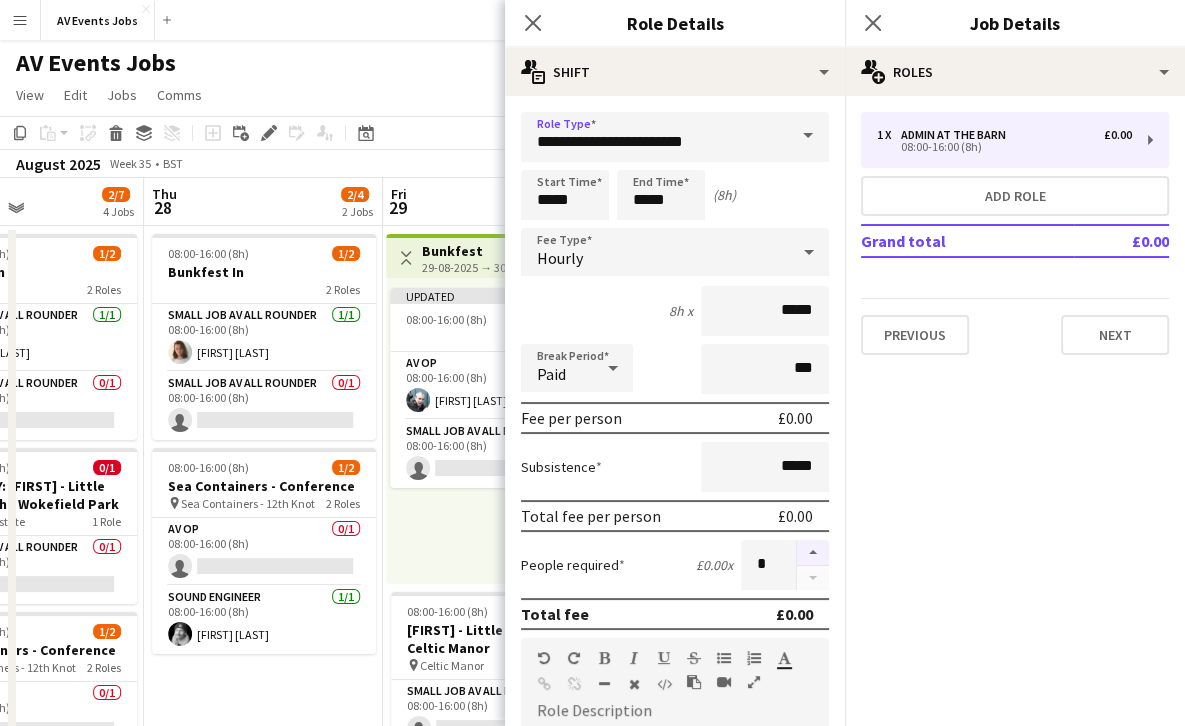 click at bounding box center [813, 553] 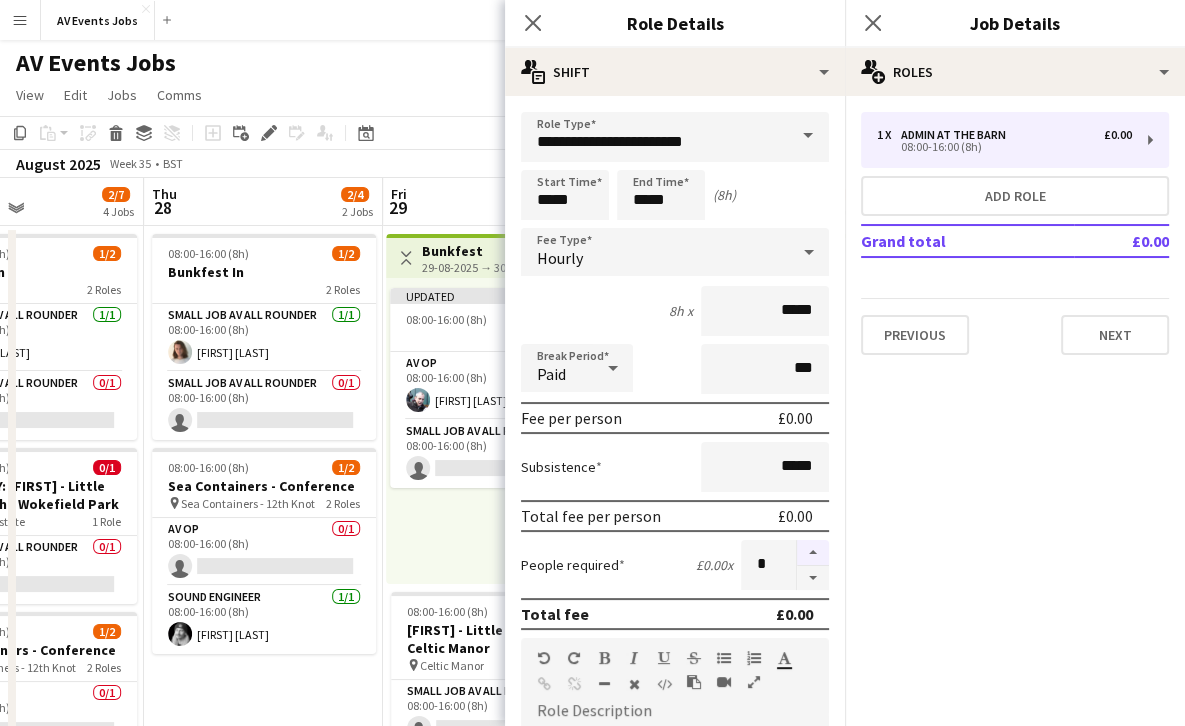 click at bounding box center [813, 553] 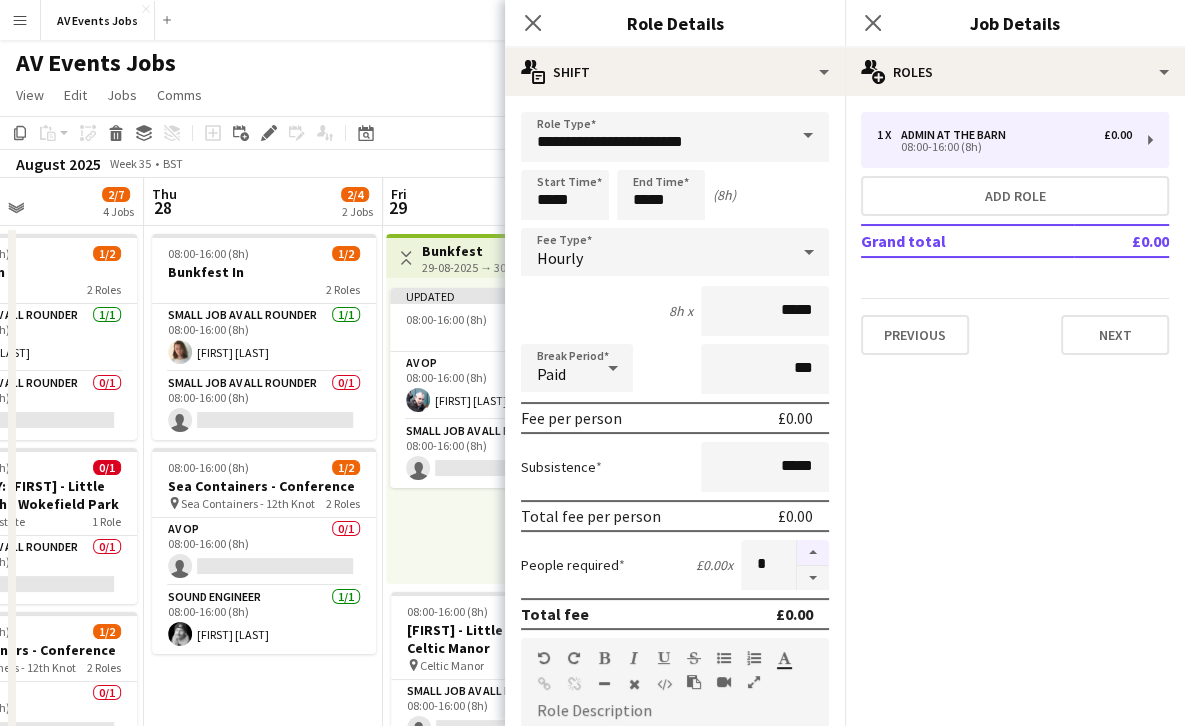 scroll, scrollTop: 467, scrollLeft: 0, axis: vertical 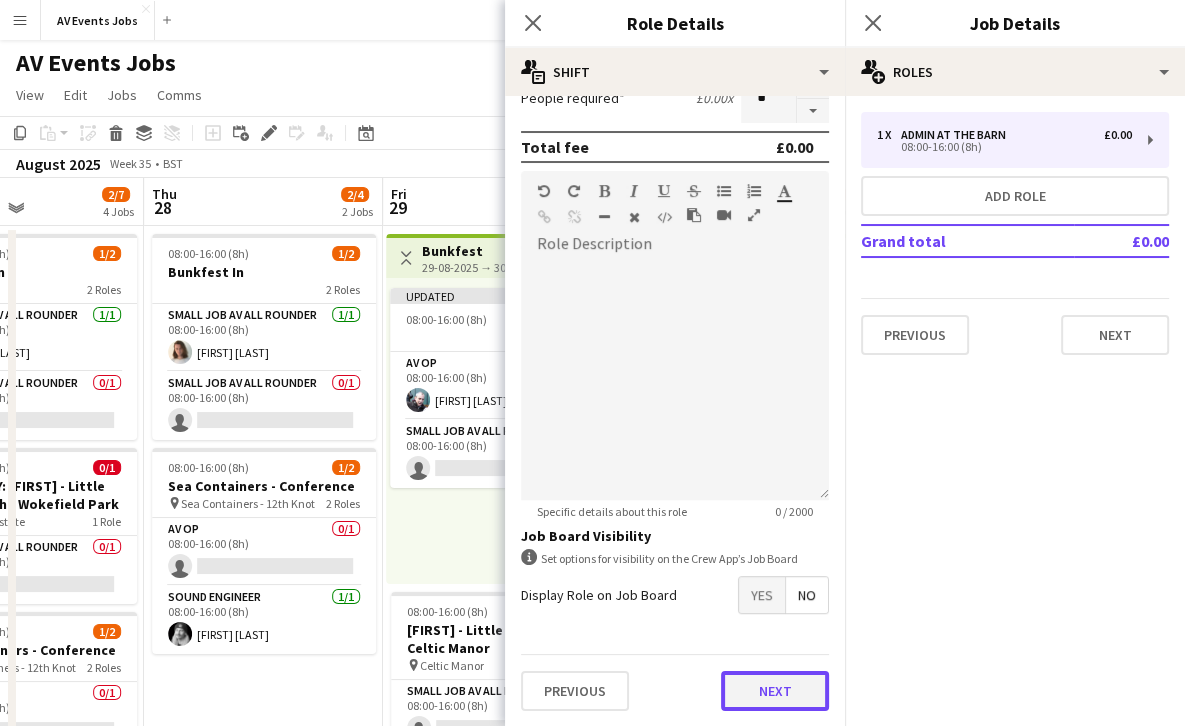 click on "Next" at bounding box center [775, 691] 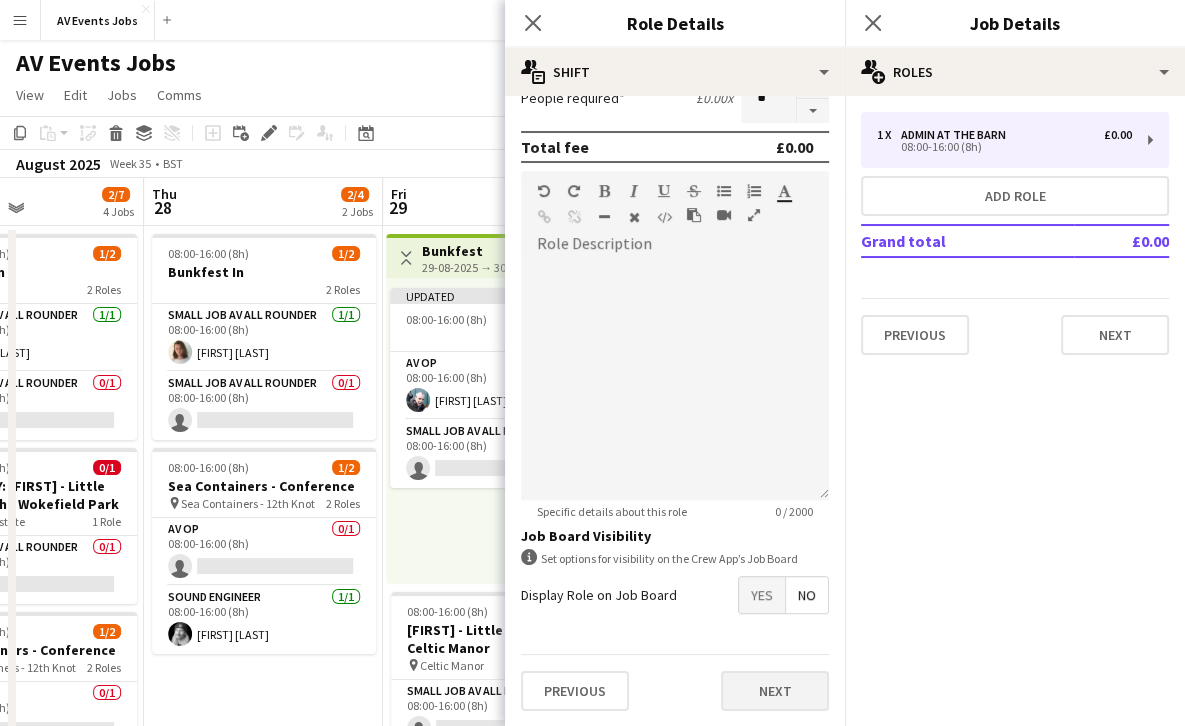 scroll, scrollTop: 0, scrollLeft: 0, axis: both 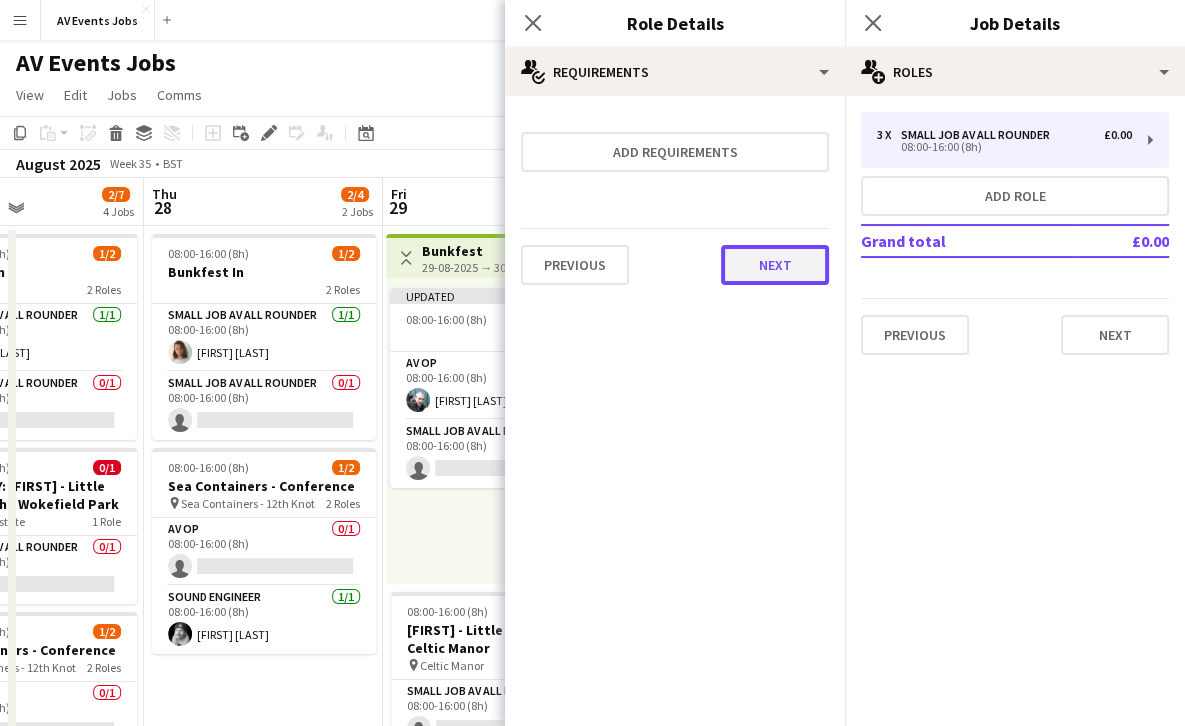 click on "Next" at bounding box center [775, 265] 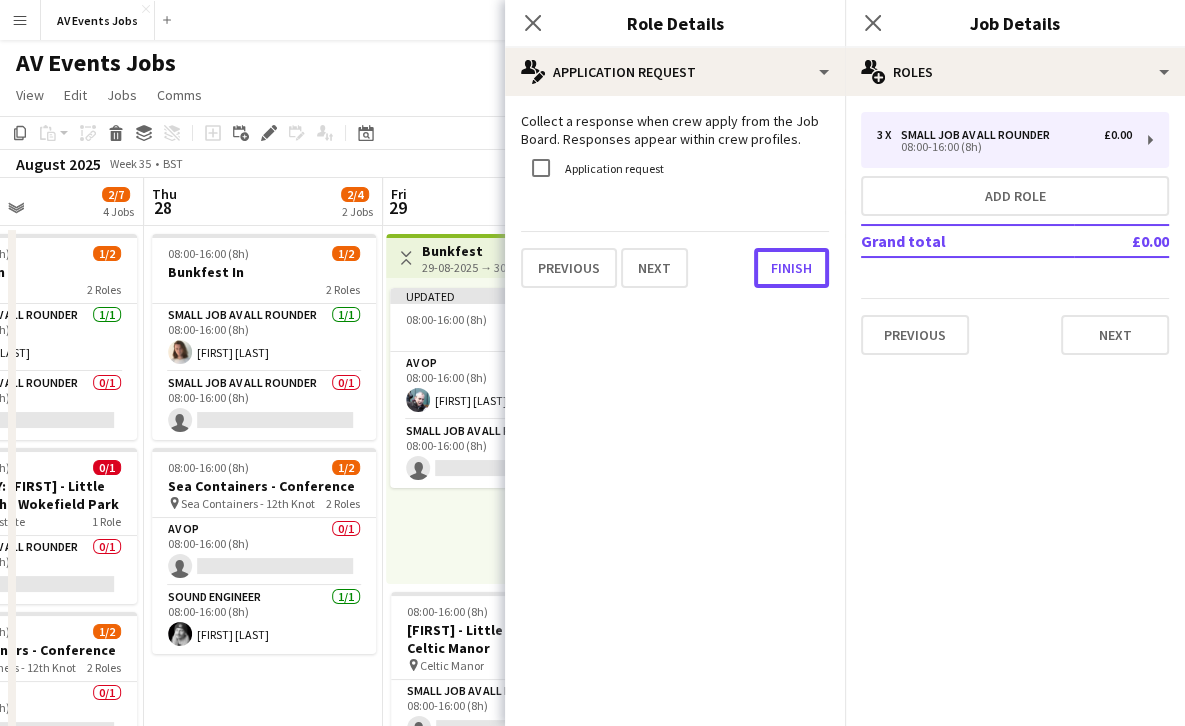 click on "Finish" at bounding box center [791, 268] 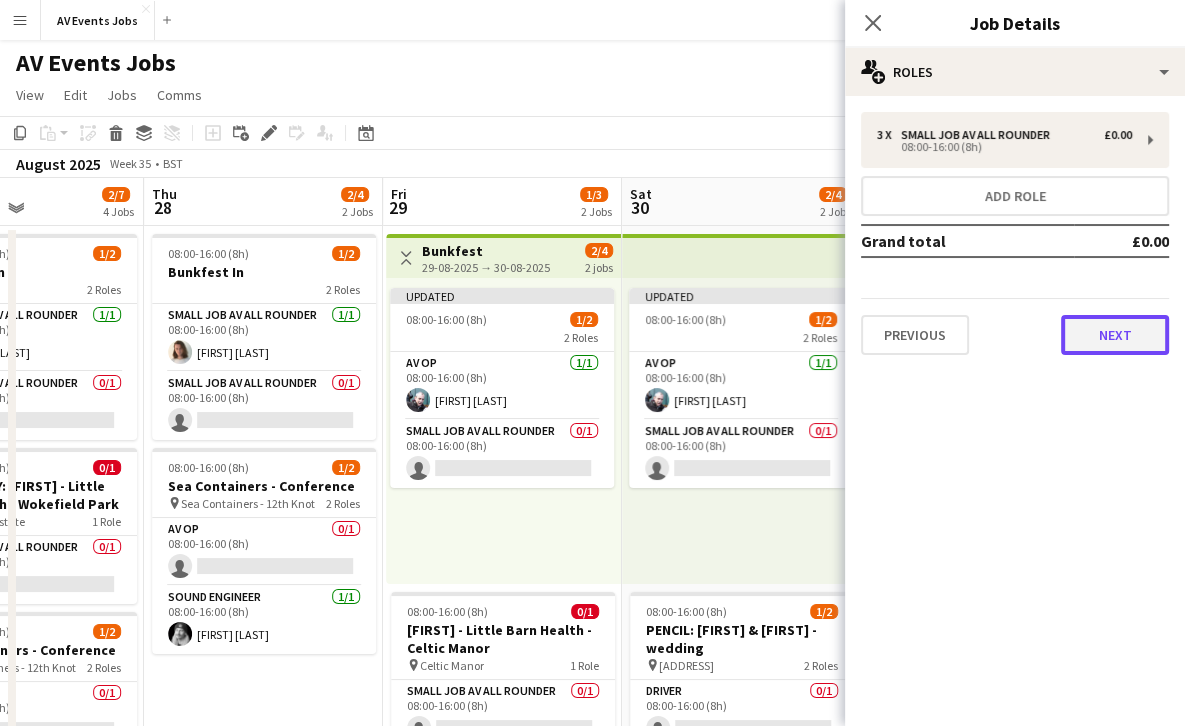 click on "Next" at bounding box center (1115, 335) 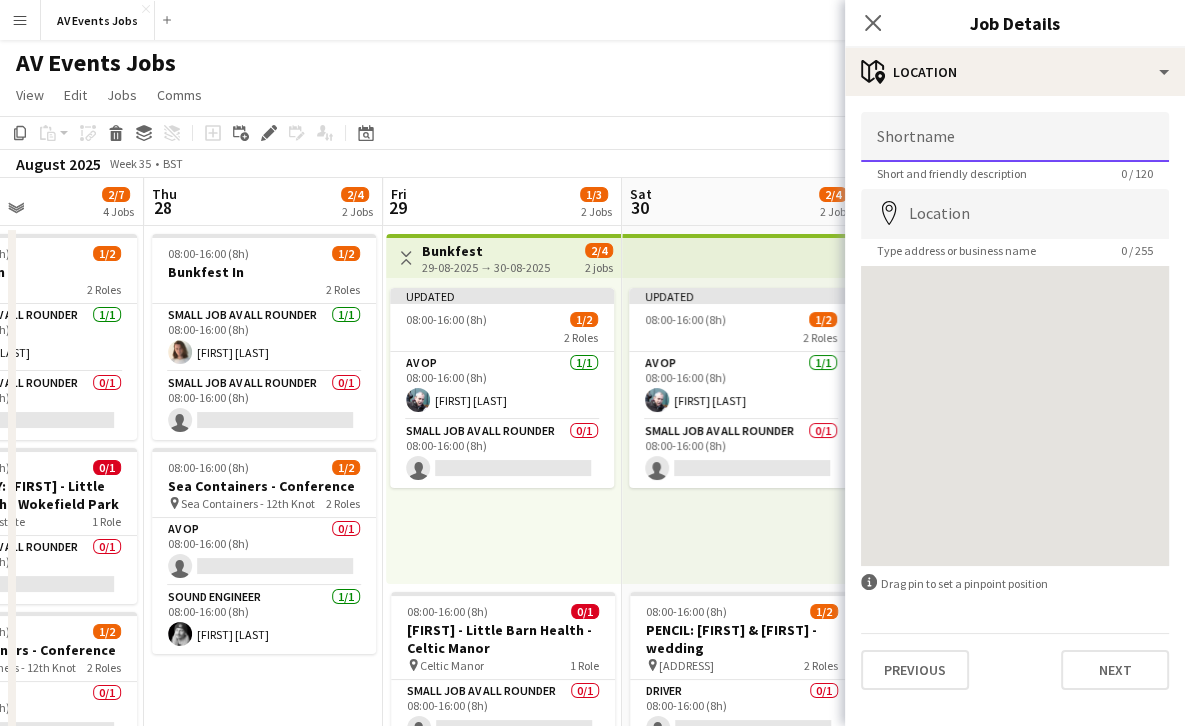 click on "Shortname" at bounding box center [1015, 137] 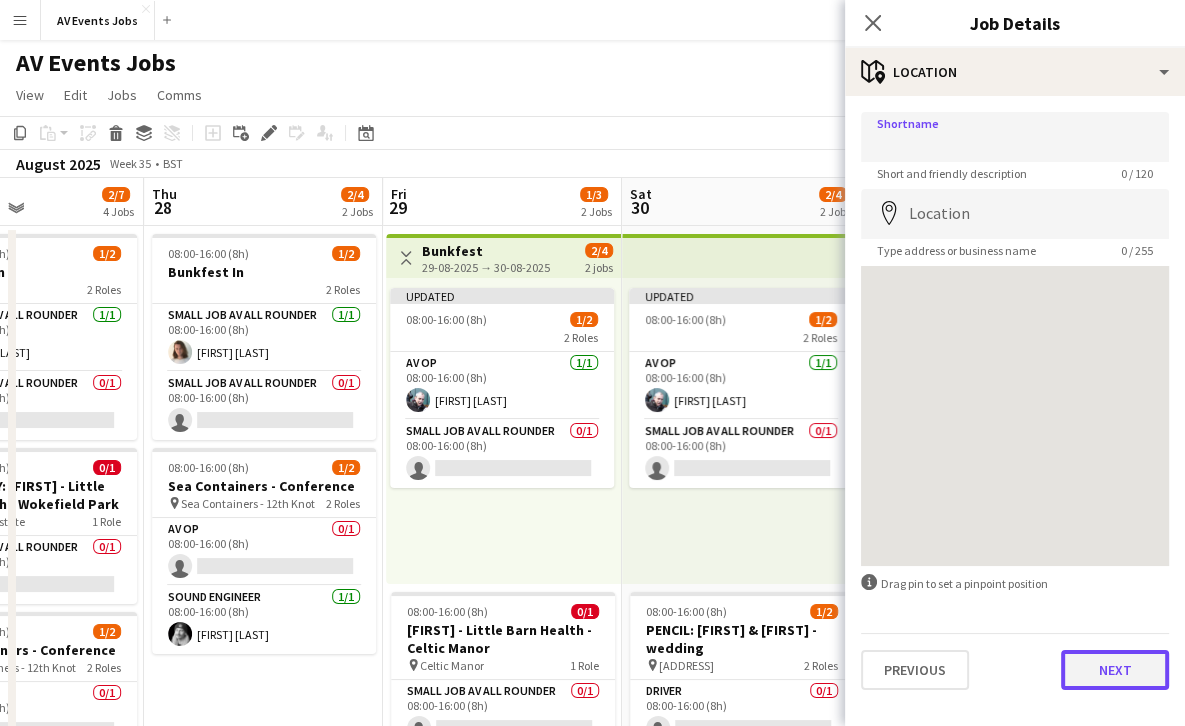 click on "Next" at bounding box center (1115, 670) 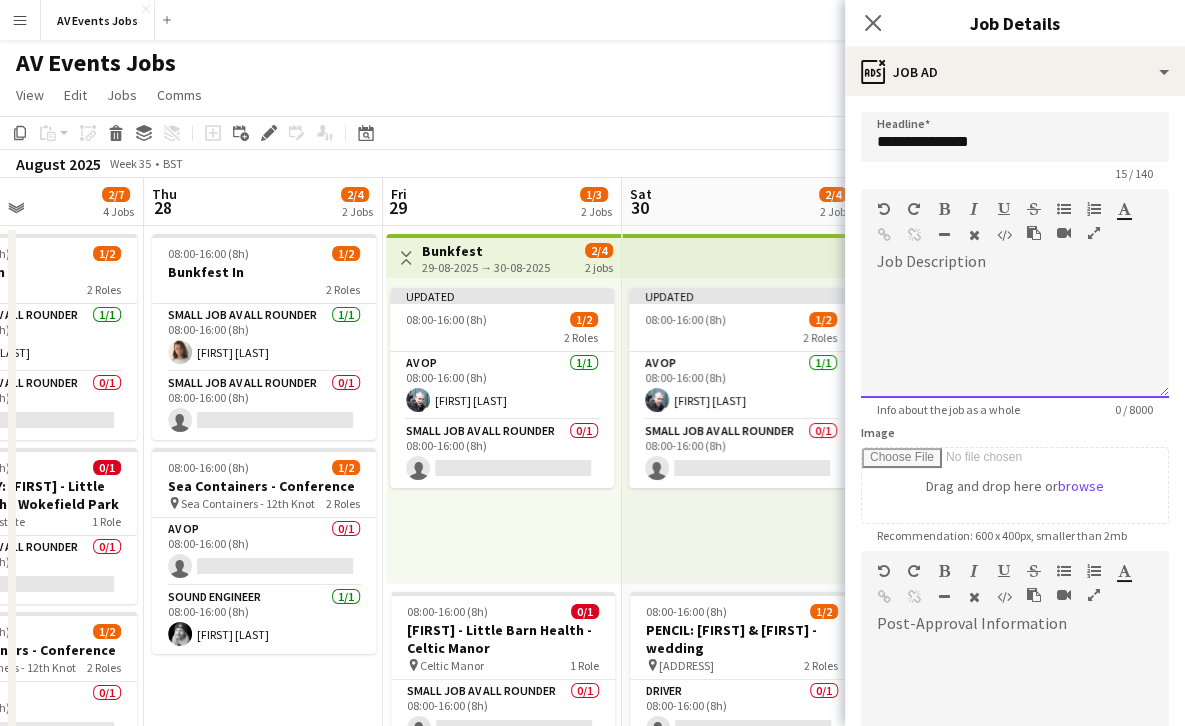 click at bounding box center [1015, 338] 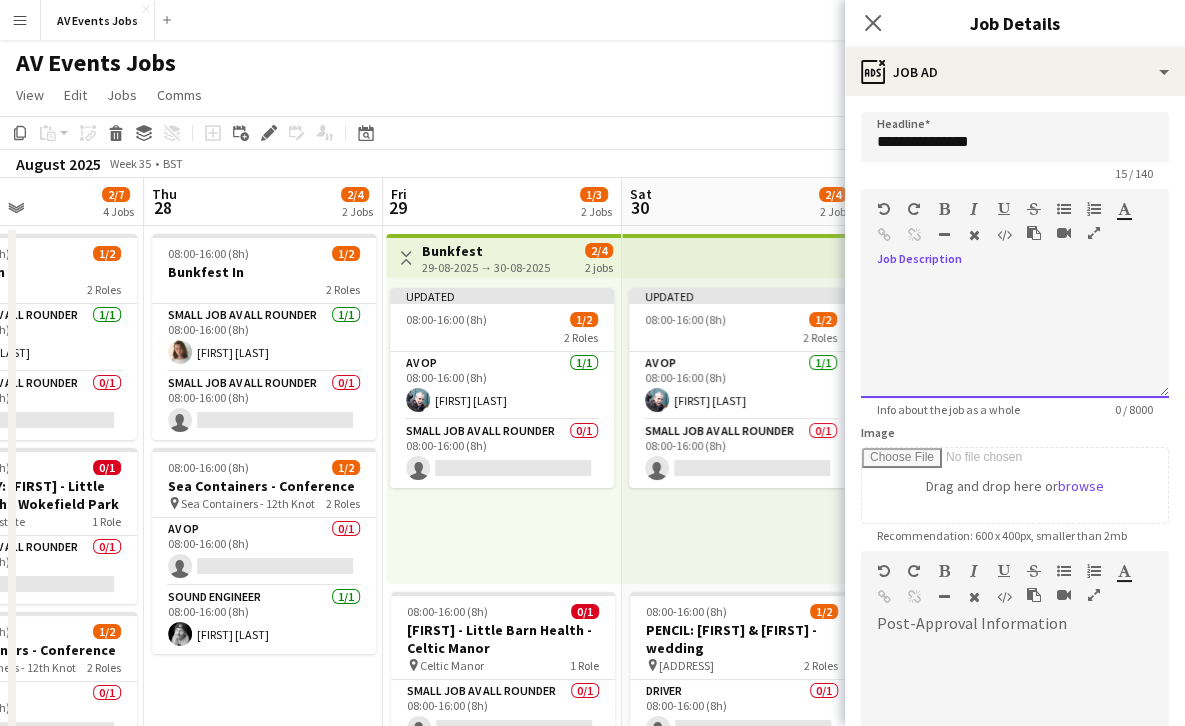 type 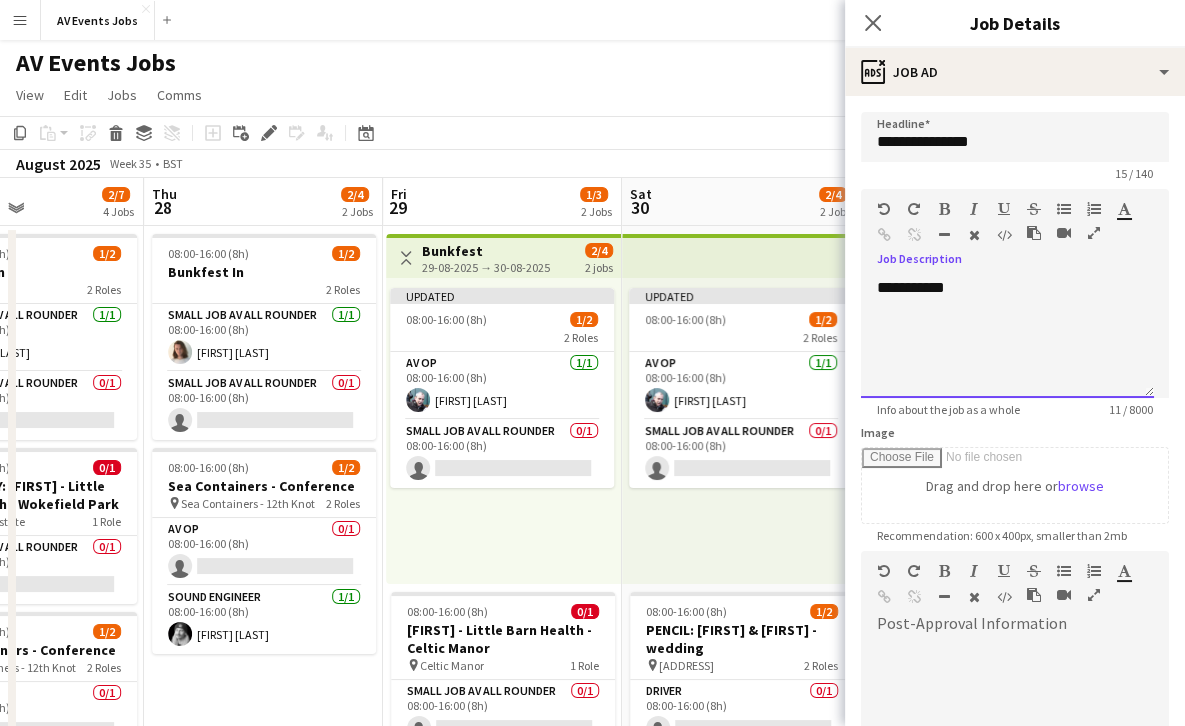 scroll, scrollTop: 262, scrollLeft: 0, axis: vertical 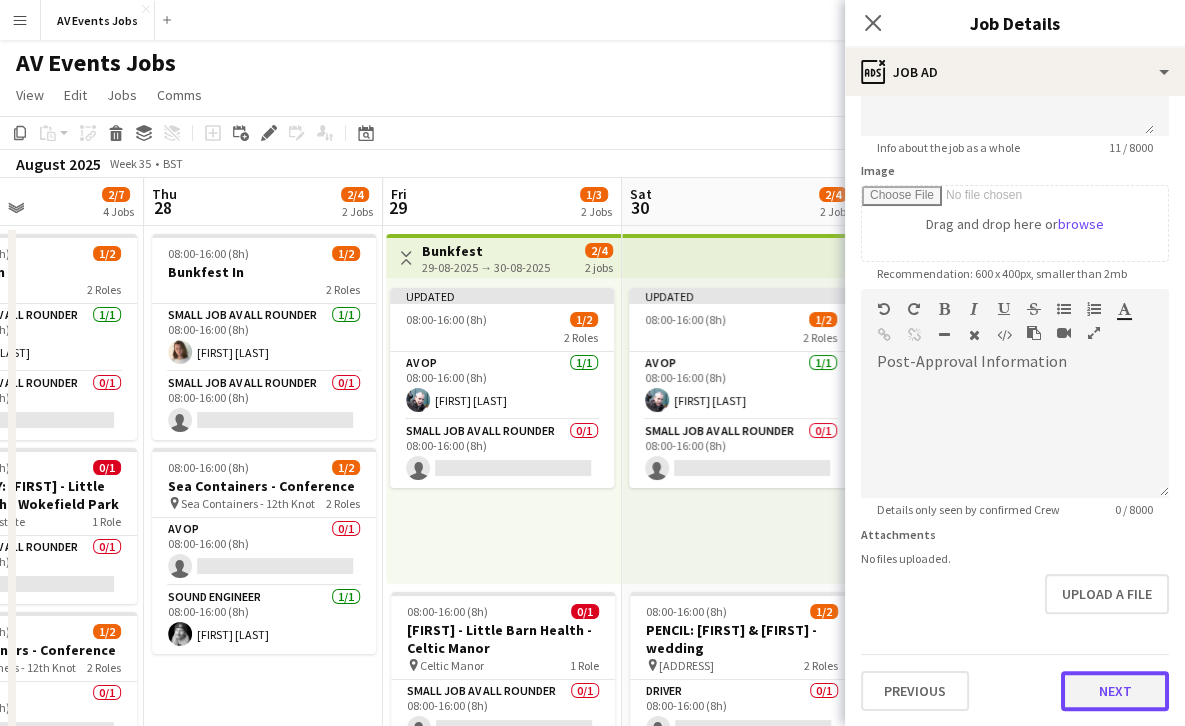 click on "Next" at bounding box center (1115, 691) 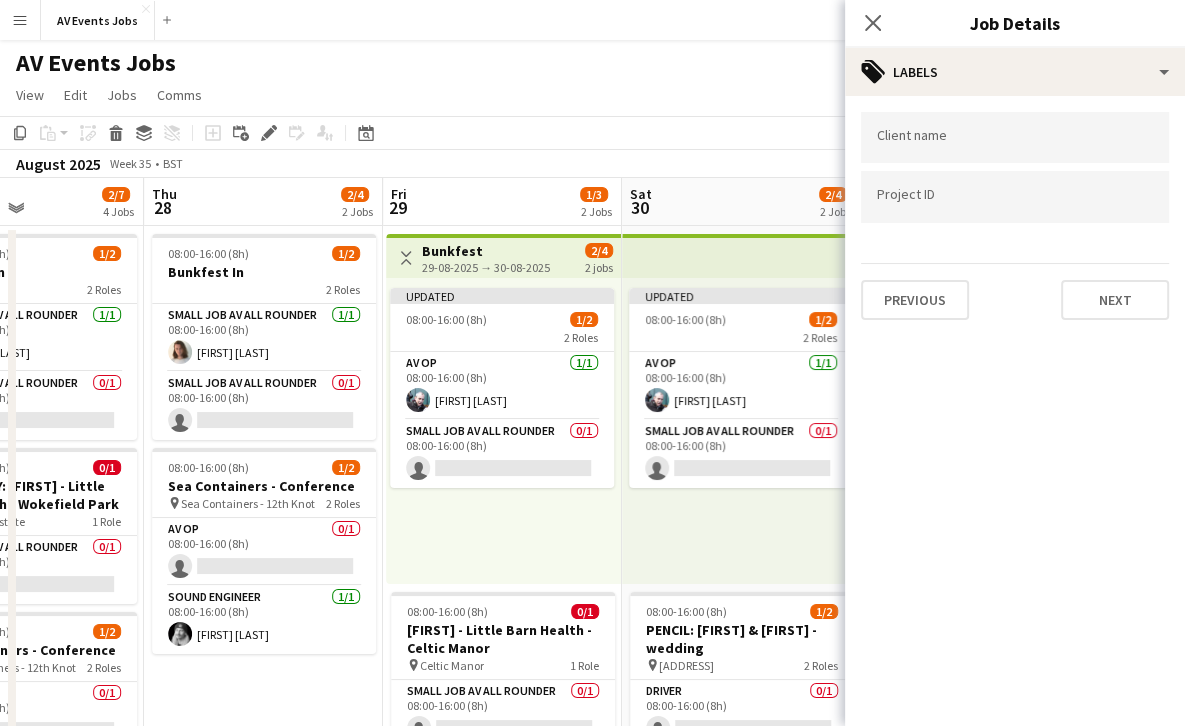scroll, scrollTop: 0, scrollLeft: 0, axis: both 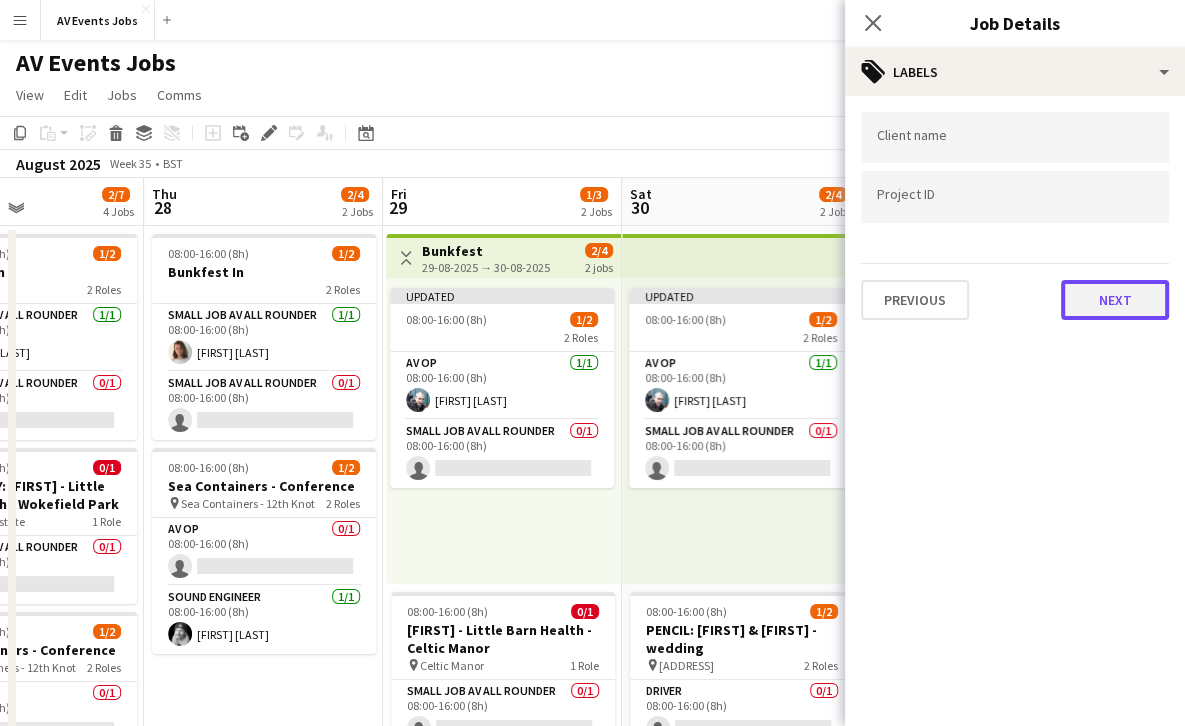 click on "Next" at bounding box center [1115, 300] 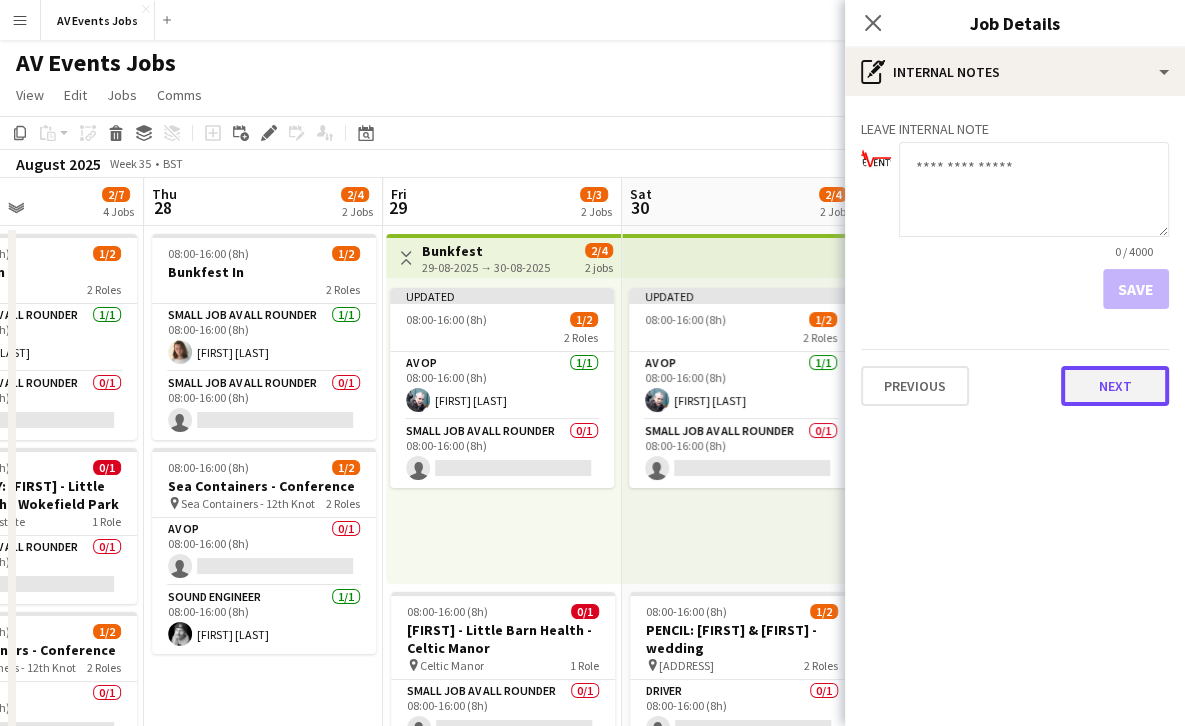 click on "Next" at bounding box center (1115, 386) 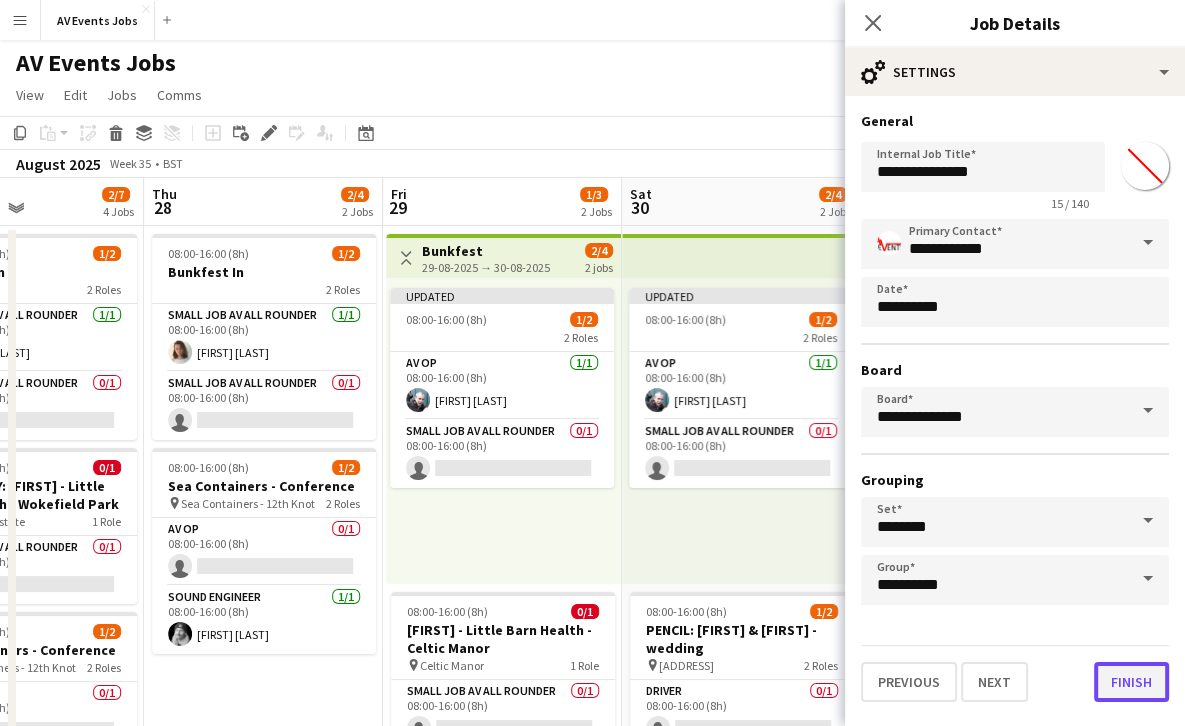 click on "Finish" at bounding box center [1131, 682] 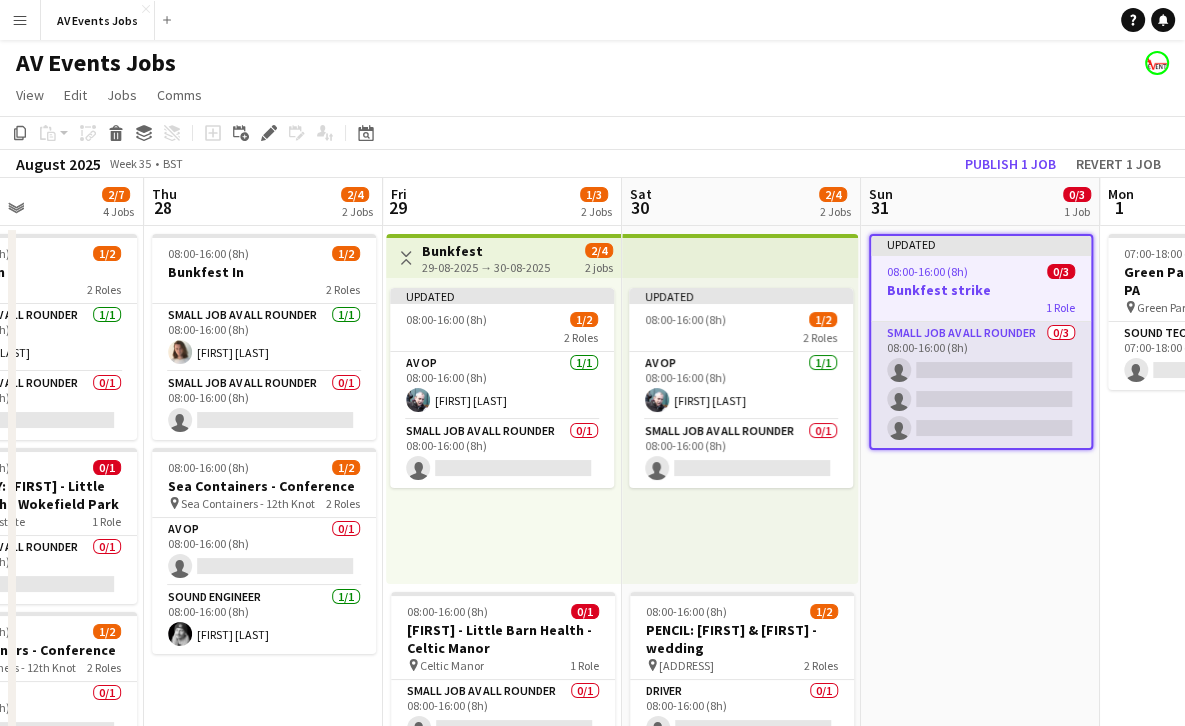 click on "Small Job AV All Rounder   0/3   08:00-16:00 (8h)
single-neutral-actions
single-neutral-actions
single-neutral-actions" at bounding box center (981, 385) 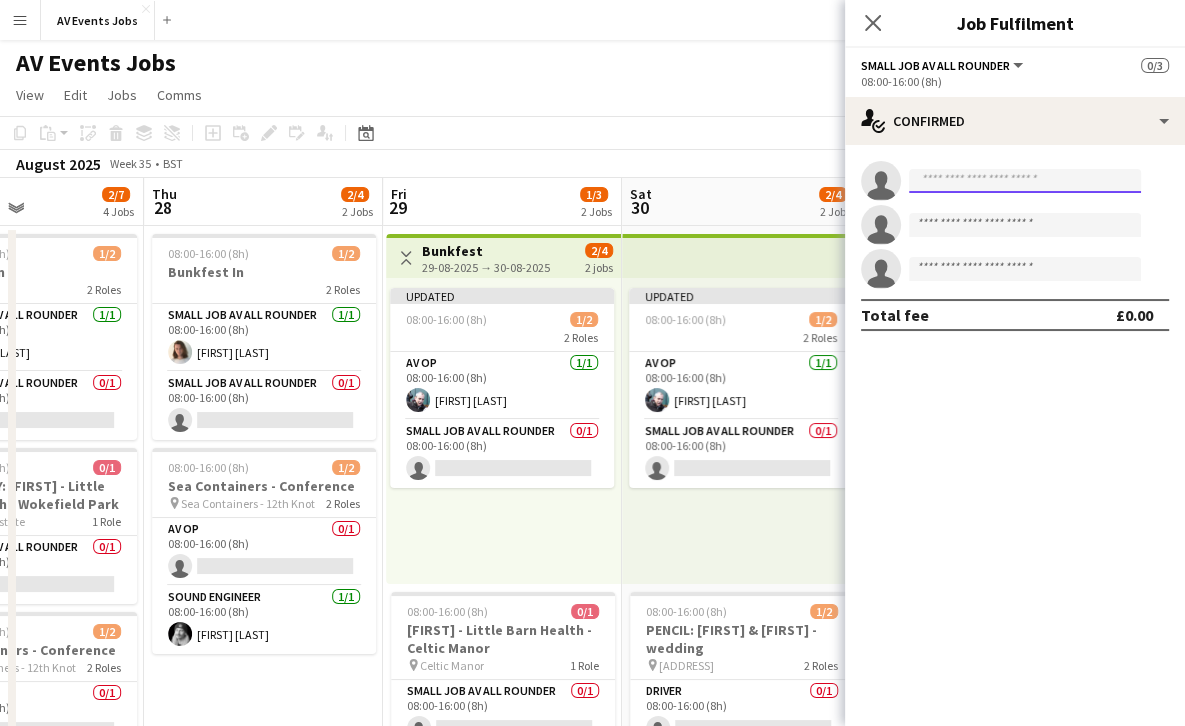 click at bounding box center [1025, 181] 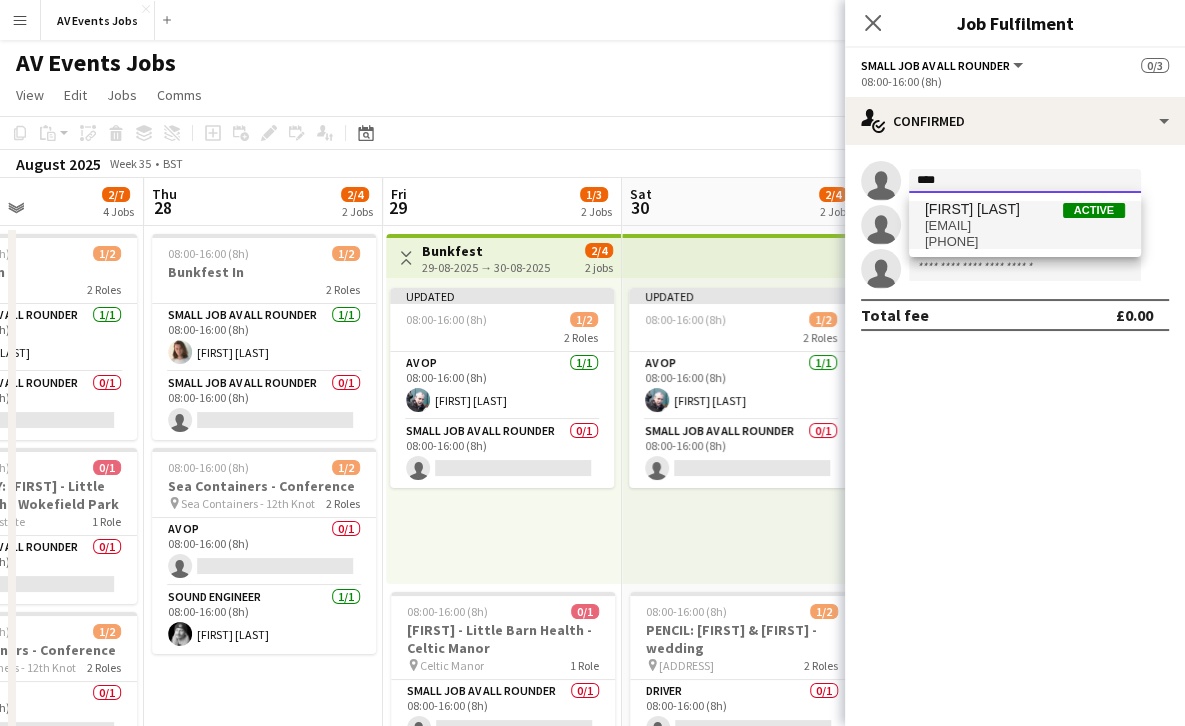 type on "****" 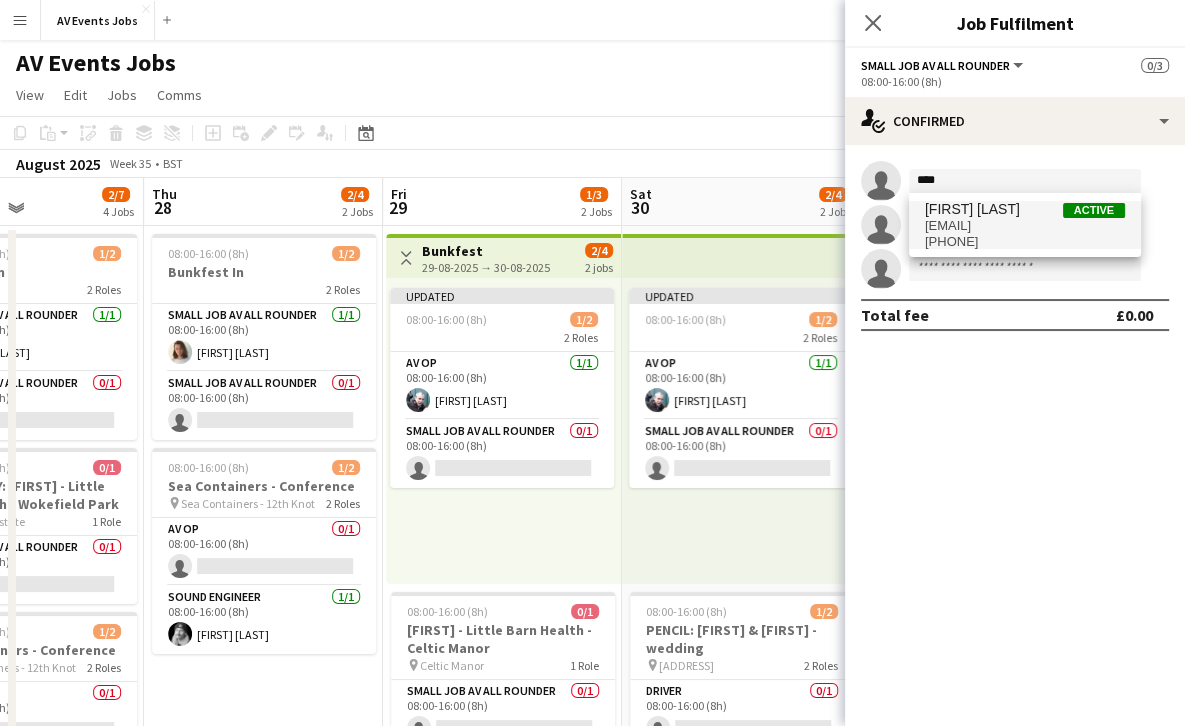 click on "[EMAIL]" at bounding box center [1025, 226] 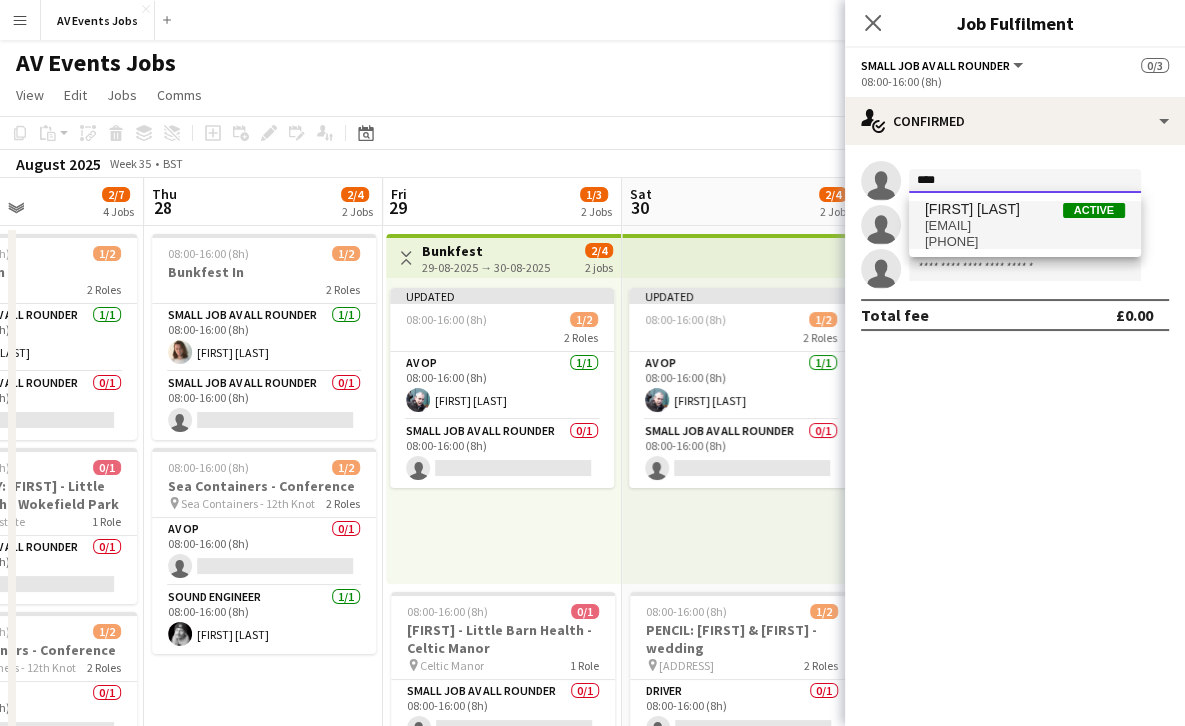 type 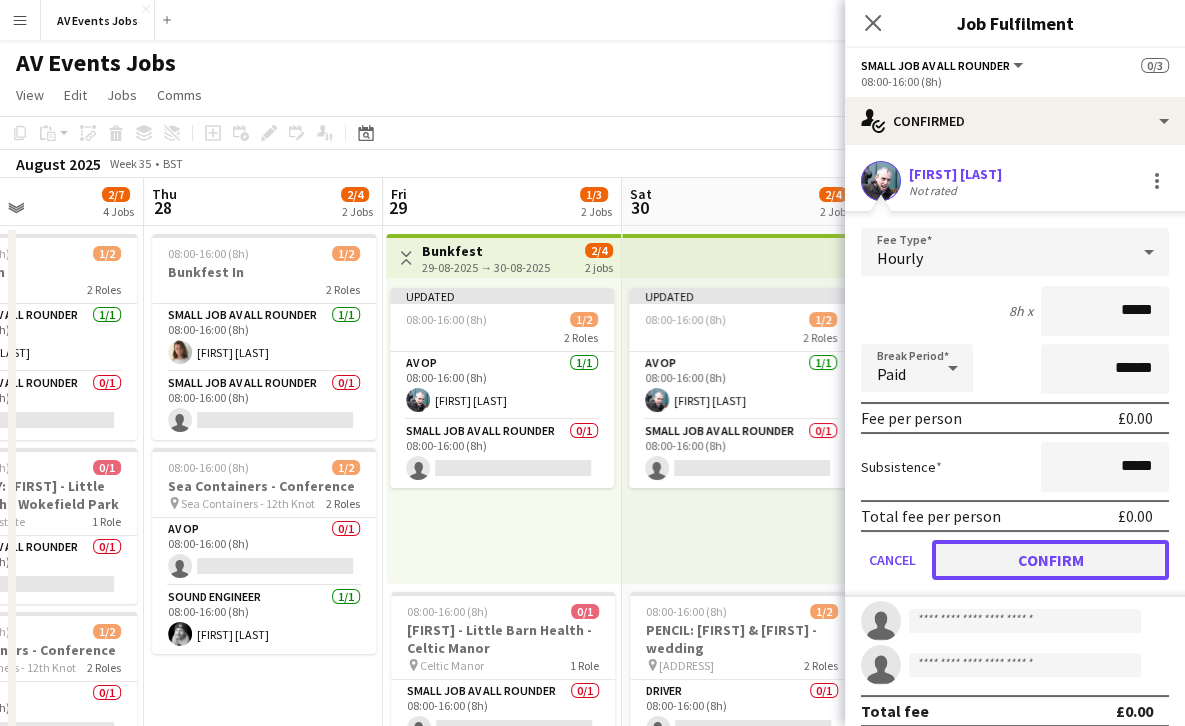 click on "Confirm" at bounding box center (1050, 560) 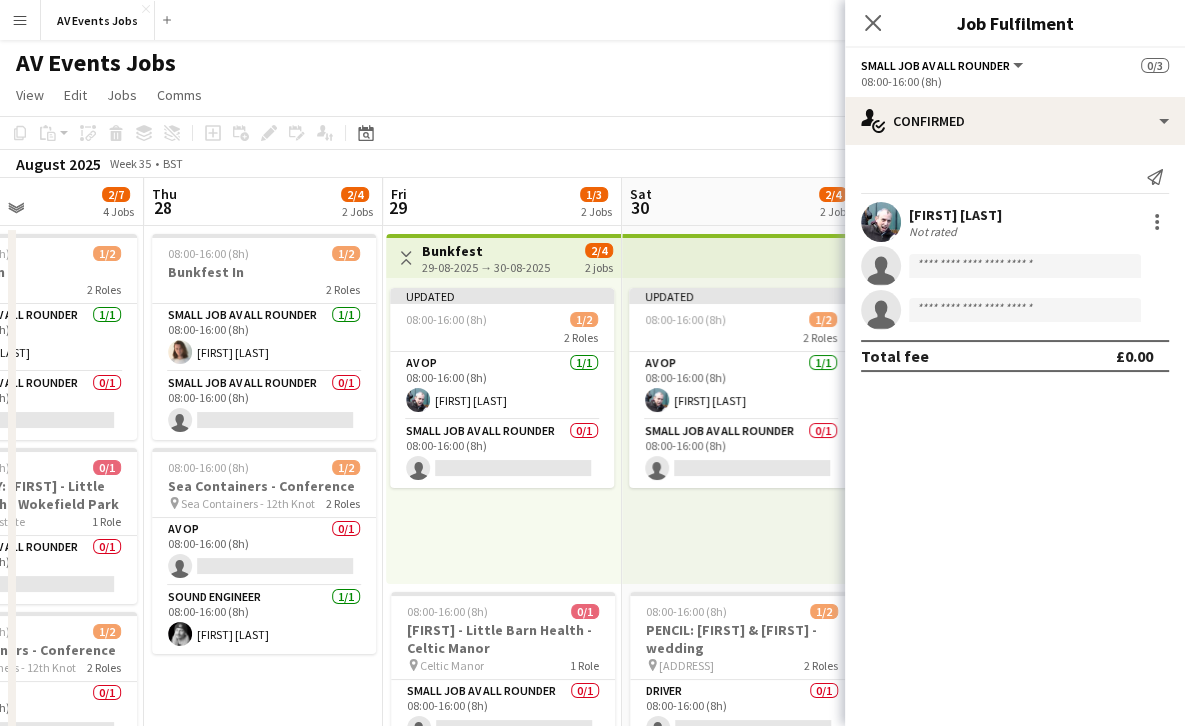 click on "Copy
Paste
Paste   Ctrl+V Paste with crew  Ctrl+Shift+V
Paste linked Job
Delete
Group
Ungroup
Add job
Add linked Job
Edit
Edit linked Job
Applicants
Date picker
AUG 2025 AUG 2025 Monday M Tuesday T Wednesday W Thursday T Friday F Saturday S Sunday S  AUG   1   2   3   4   5   6   7   8   9   10   11   12   13   14   15   16   17   18   19   20   21   22   23   24   25   26   27   28   29   30   31
Comparison range
Comparison range
Today" 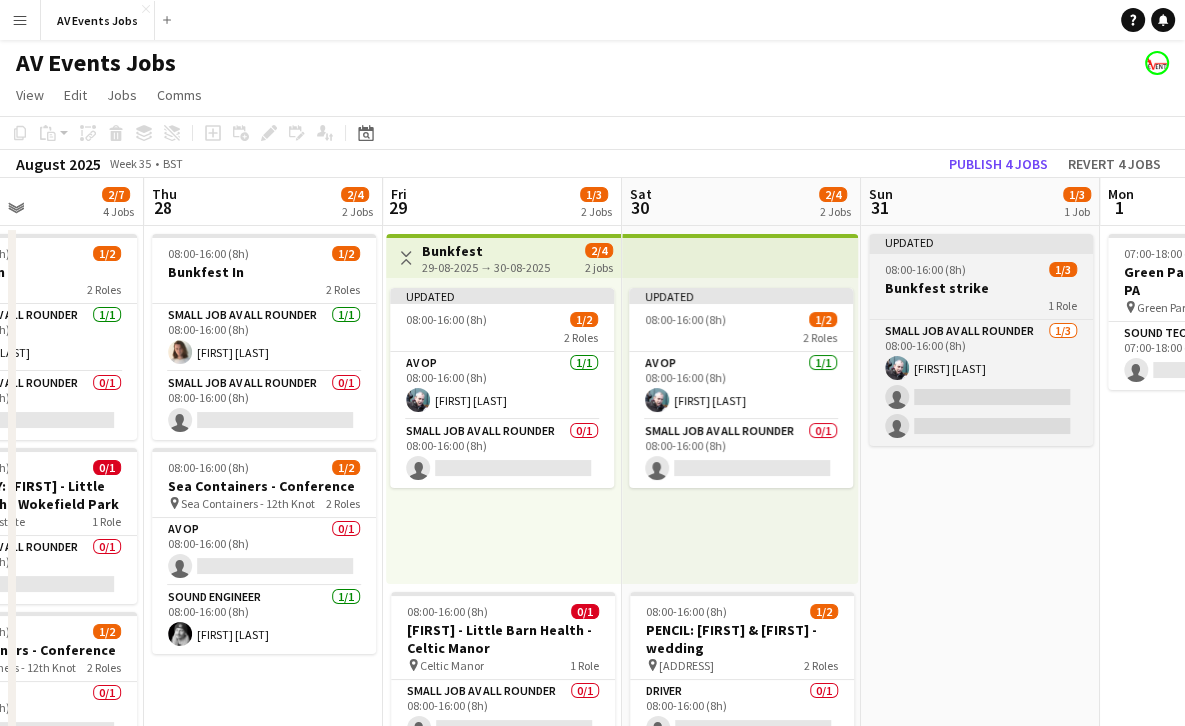click on "08:00-16:00 (8h)" at bounding box center [925, 269] 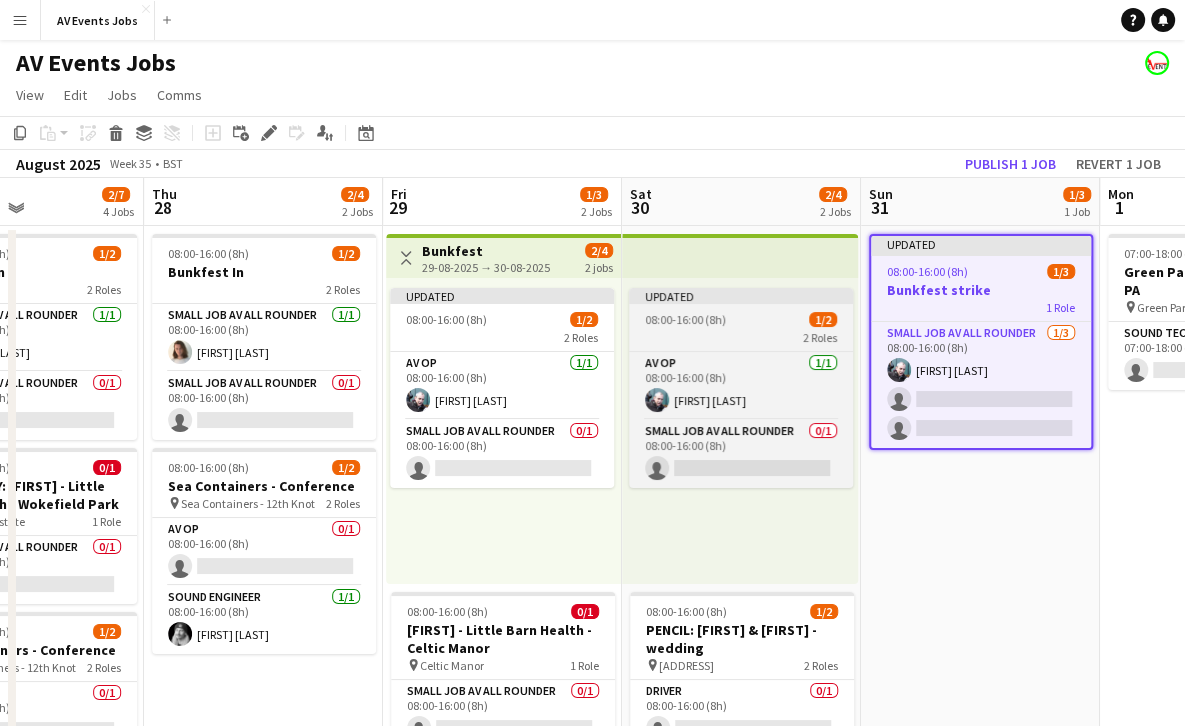 click on "08:00-16:00 (8h)    1/2" at bounding box center [741, 319] 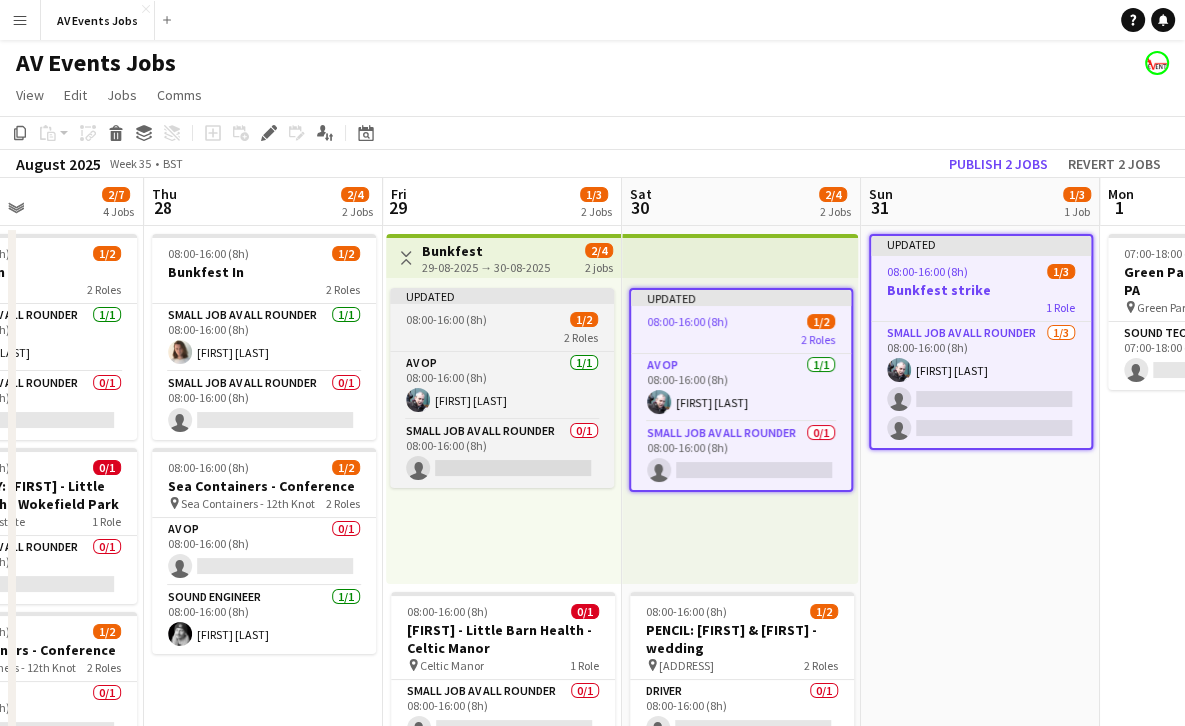 click on "08:00-16:00 (8h)    1/2" at bounding box center (502, 319) 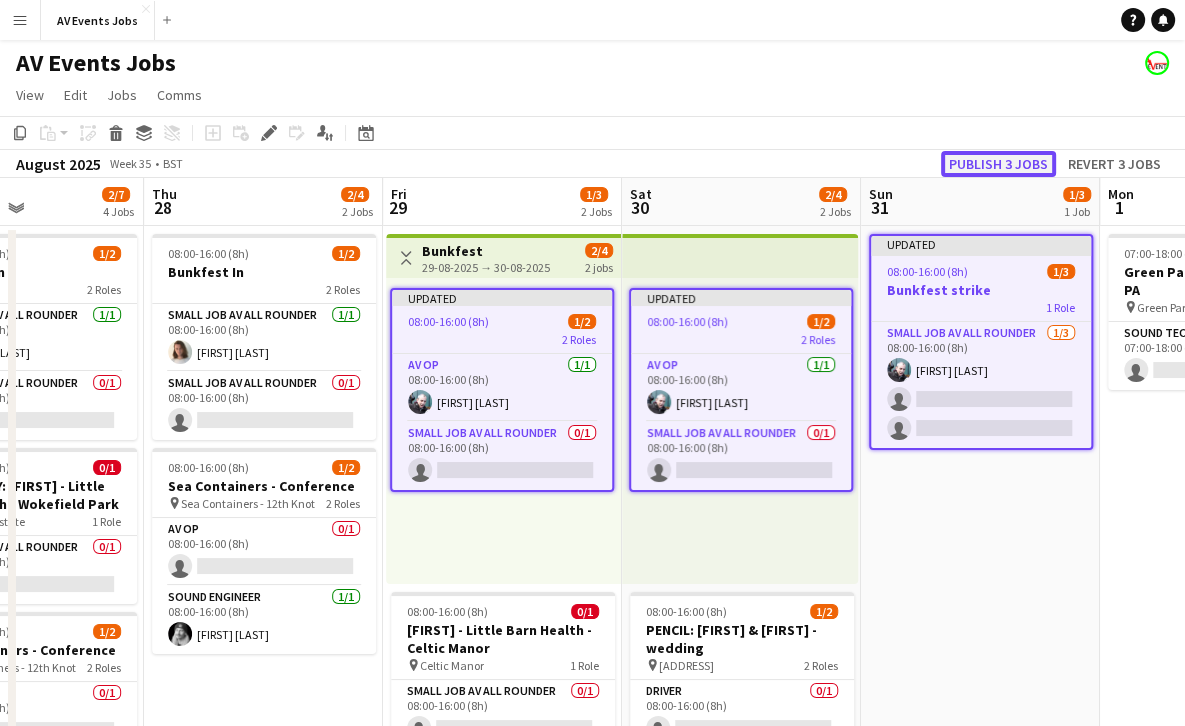 click on "Publish 3 jobs" 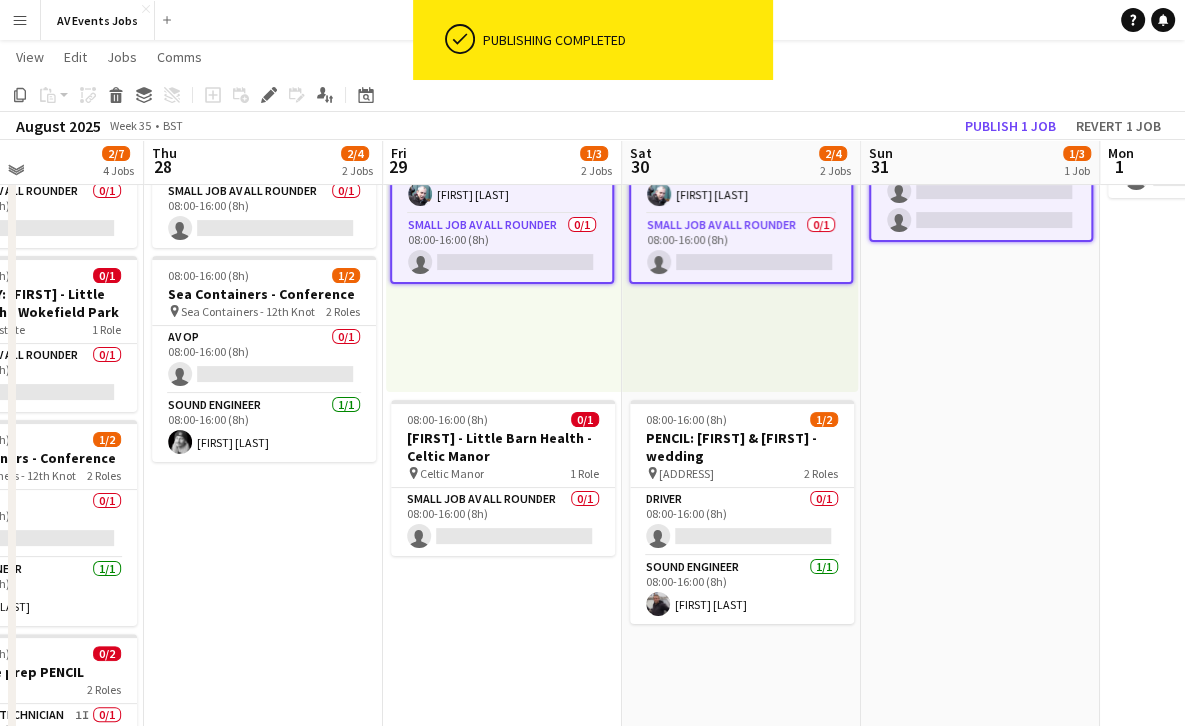 scroll, scrollTop: 0, scrollLeft: 0, axis: both 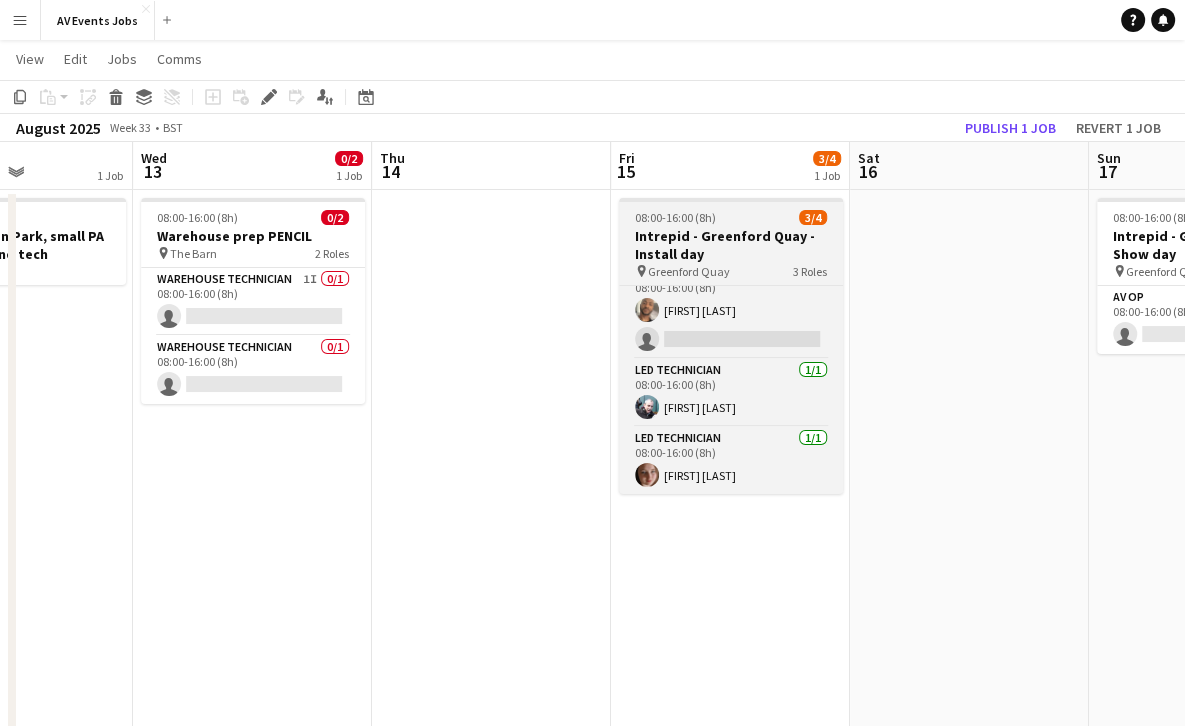 click on "pin Greenford Quay 3 Roles" at bounding box center [731, 271] 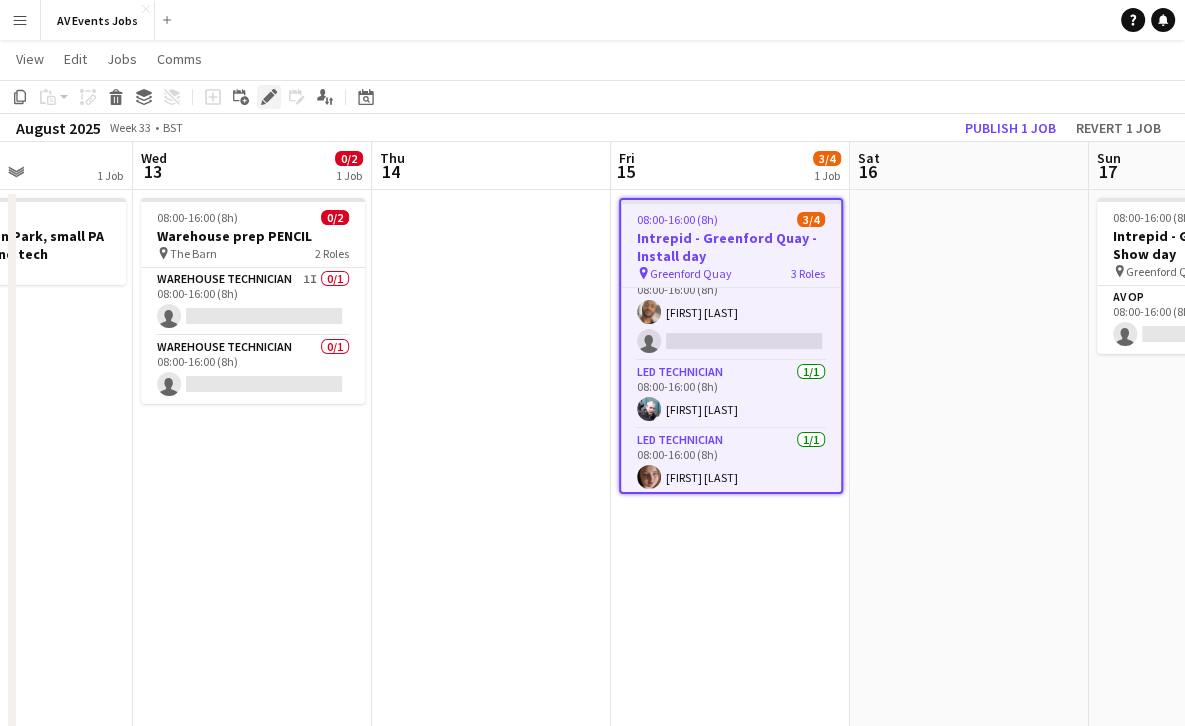 click 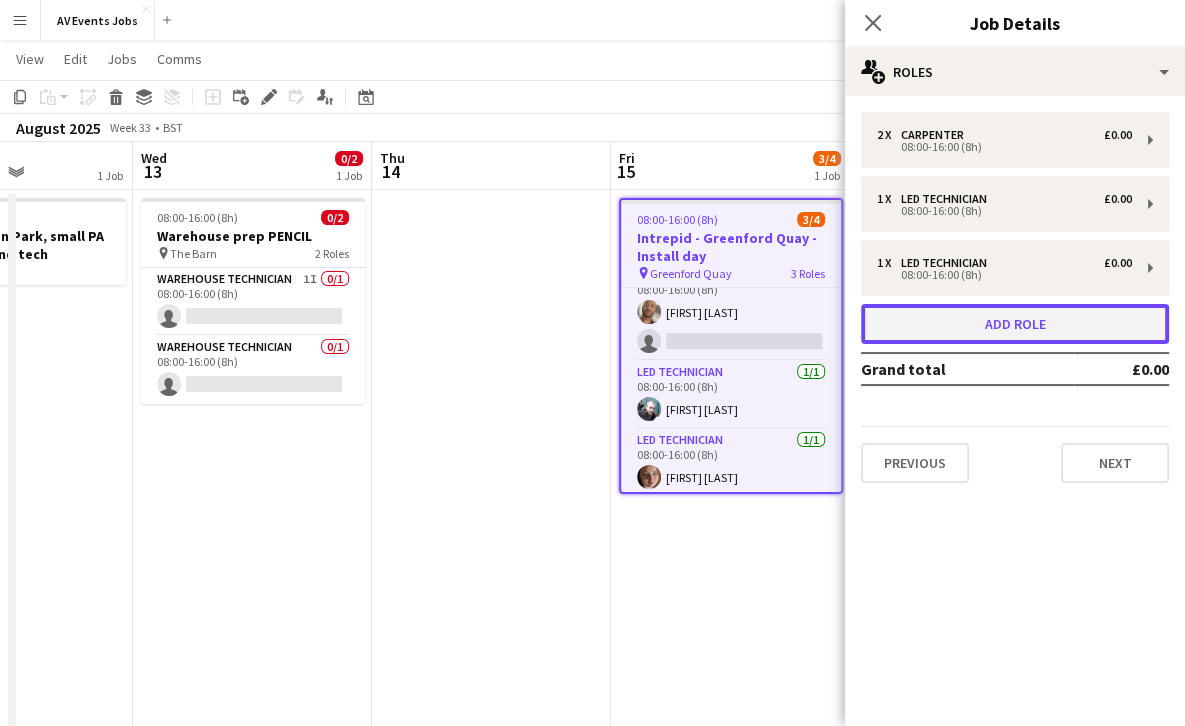 click on "Add role" at bounding box center [1015, 324] 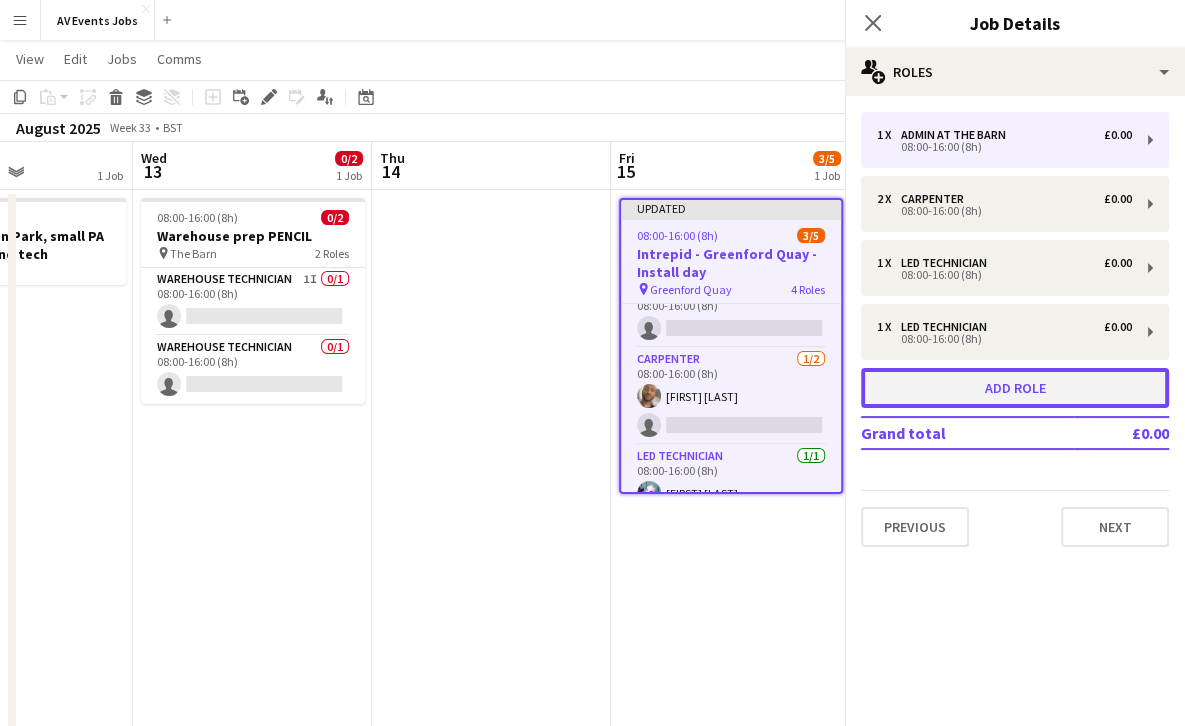 scroll, scrollTop: 92, scrollLeft: 0, axis: vertical 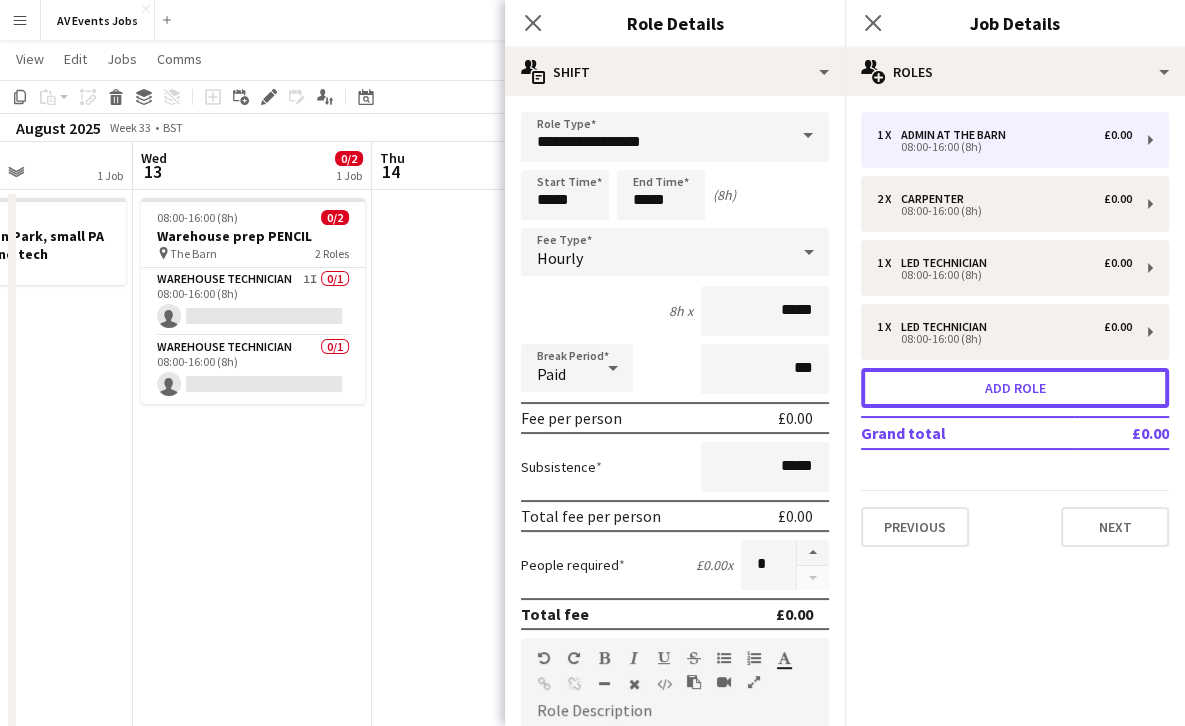 type 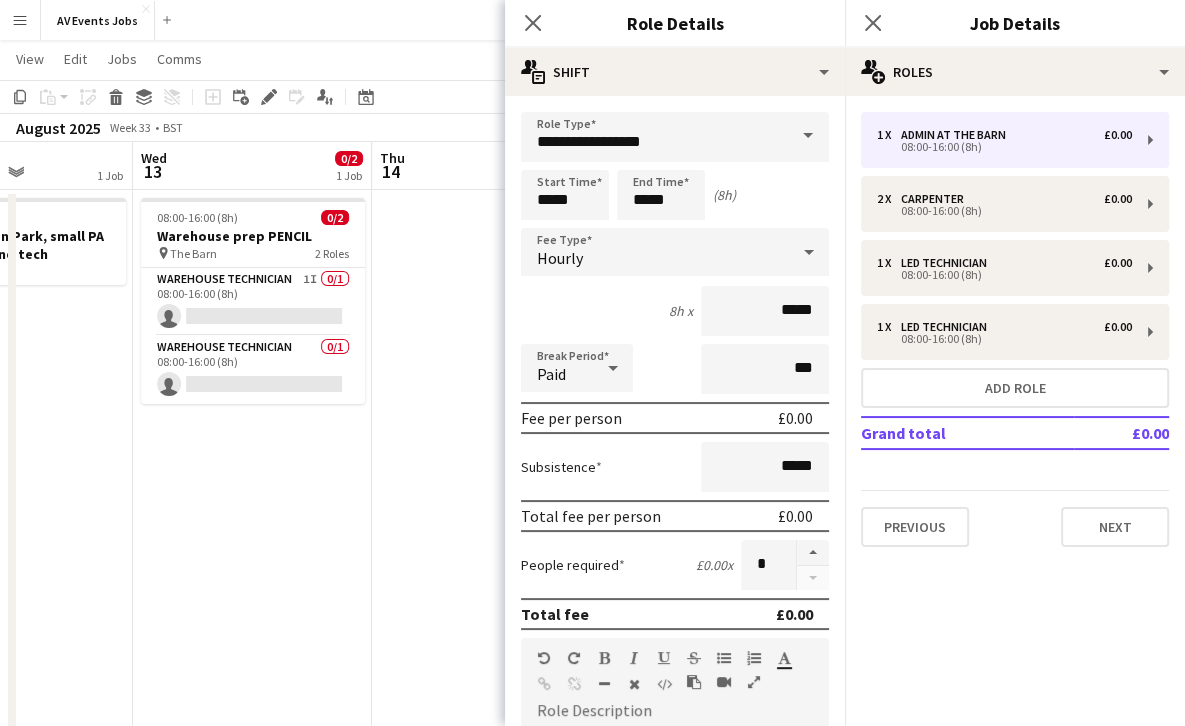 click at bounding box center (808, 136) 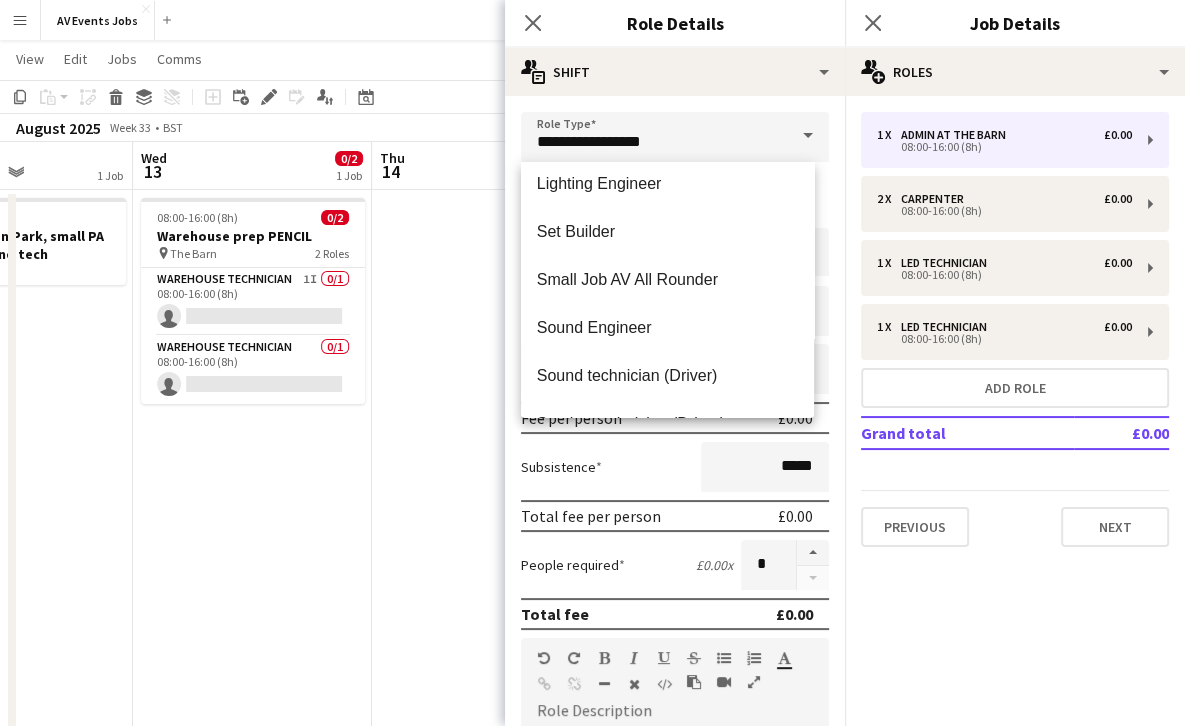 scroll, scrollTop: 585, scrollLeft: 0, axis: vertical 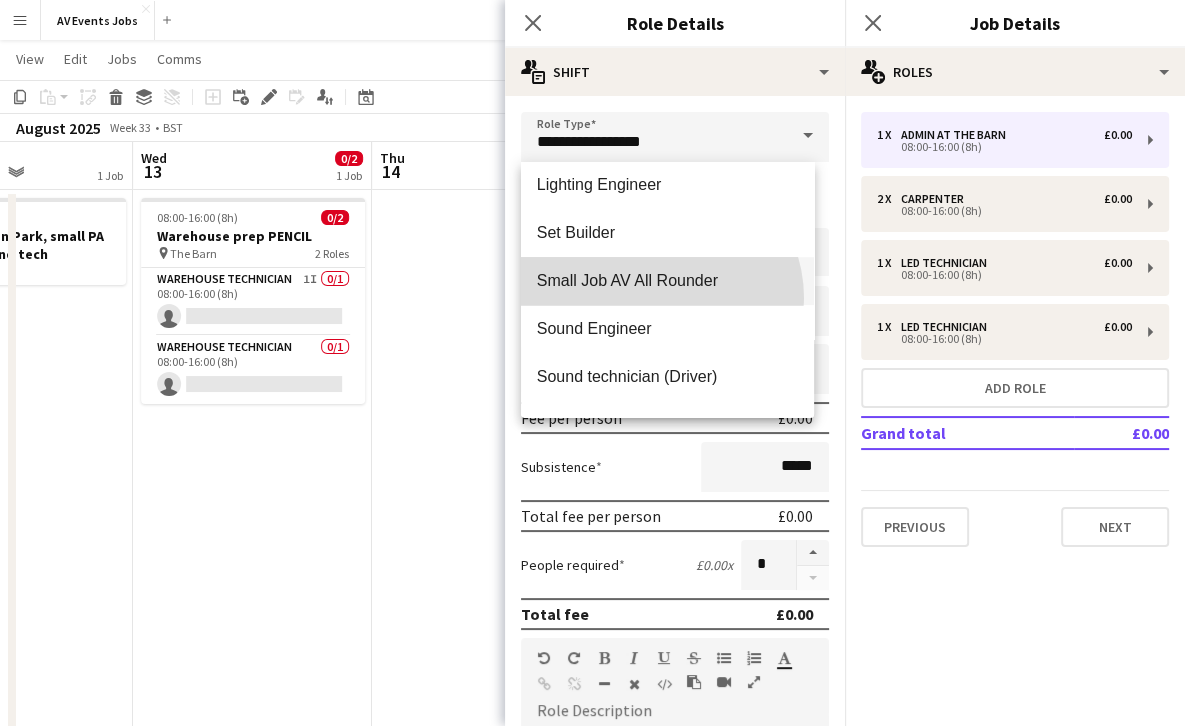 click on "Small Job AV All Rounder" at bounding box center [667, 281] 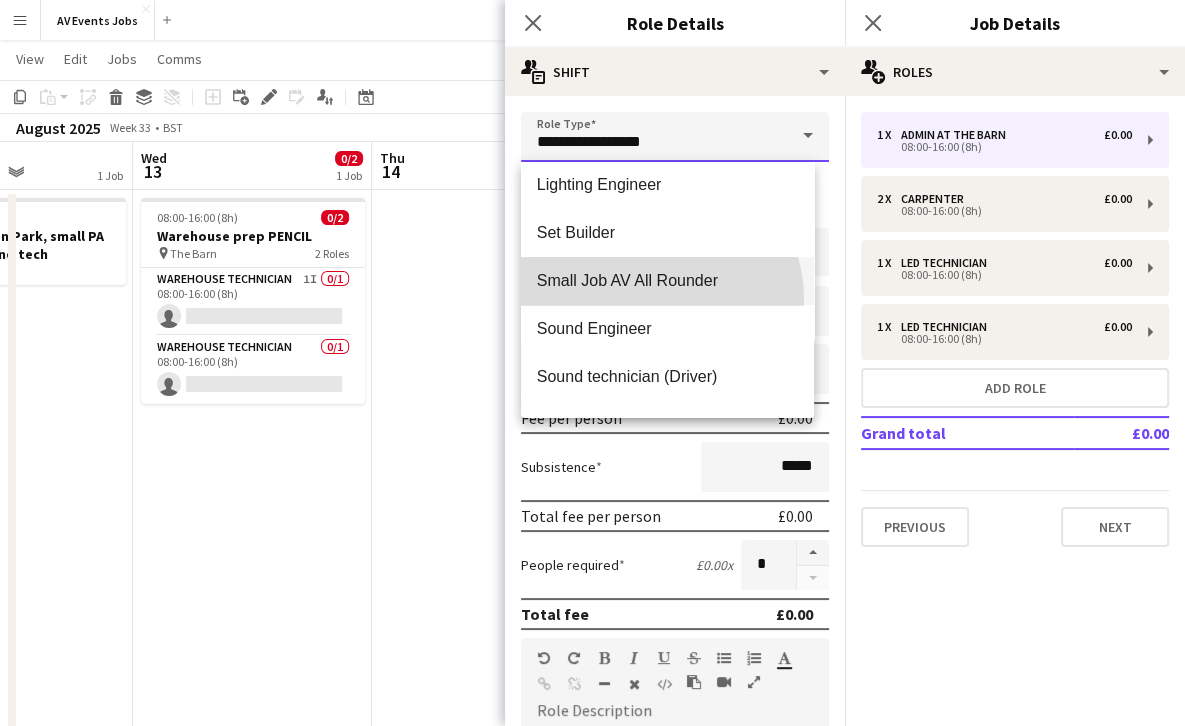 type on "**********" 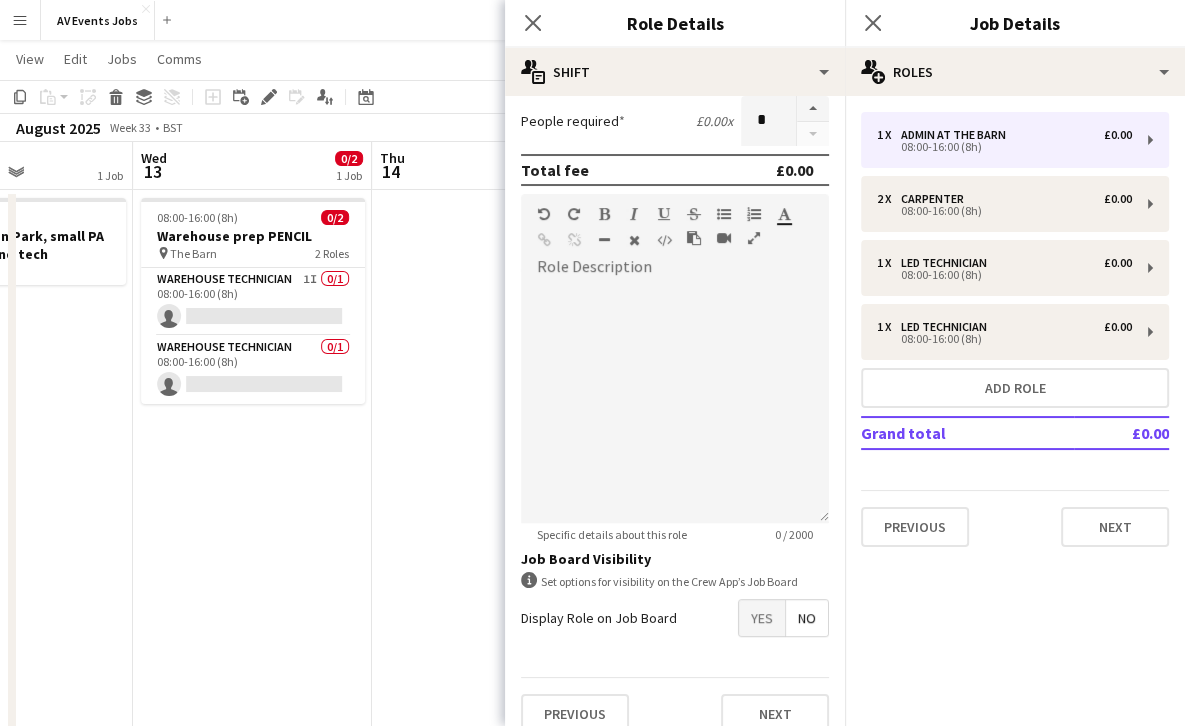 scroll, scrollTop: 467, scrollLeft: 0, axis: vertical 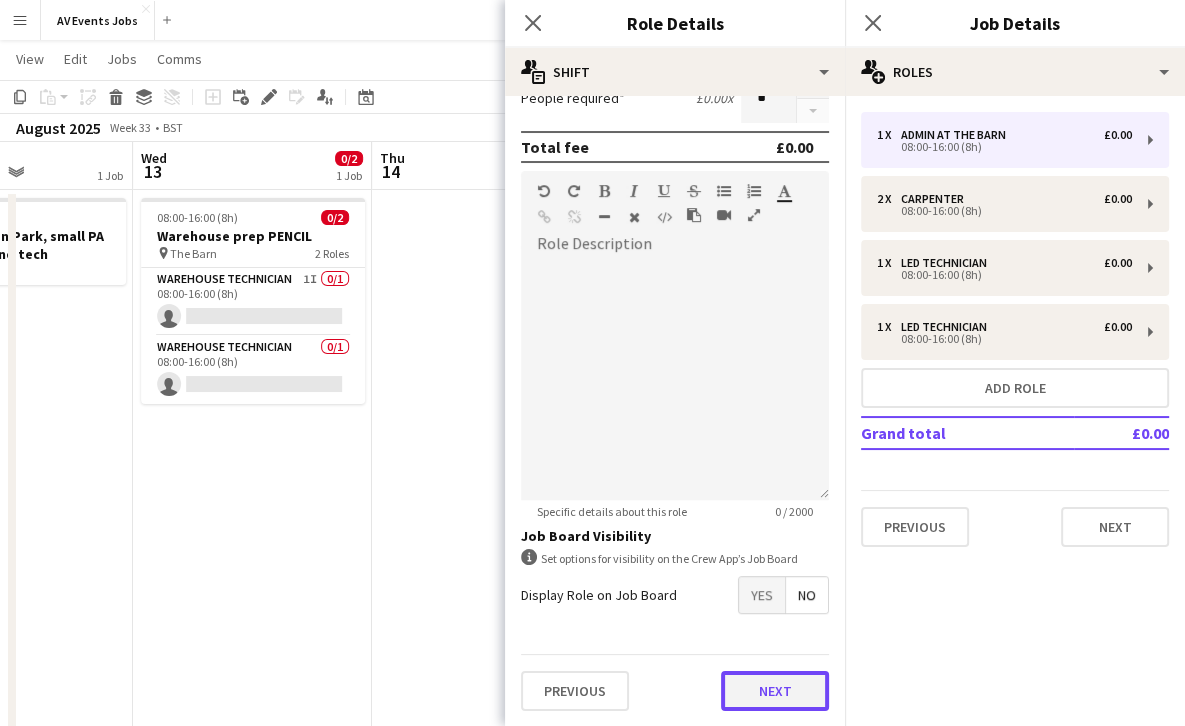 click on "Next" at bounding box center [775, 691] 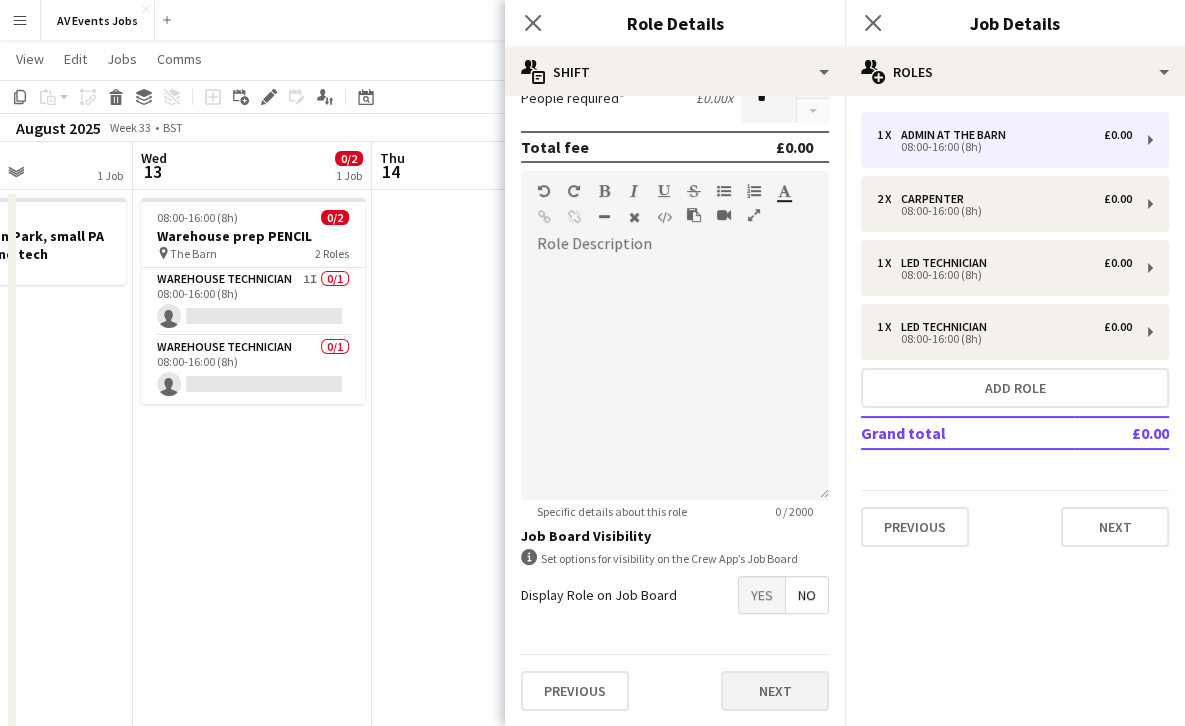scroll, scrollTop: 0, scrollLeft: 0, axis: both 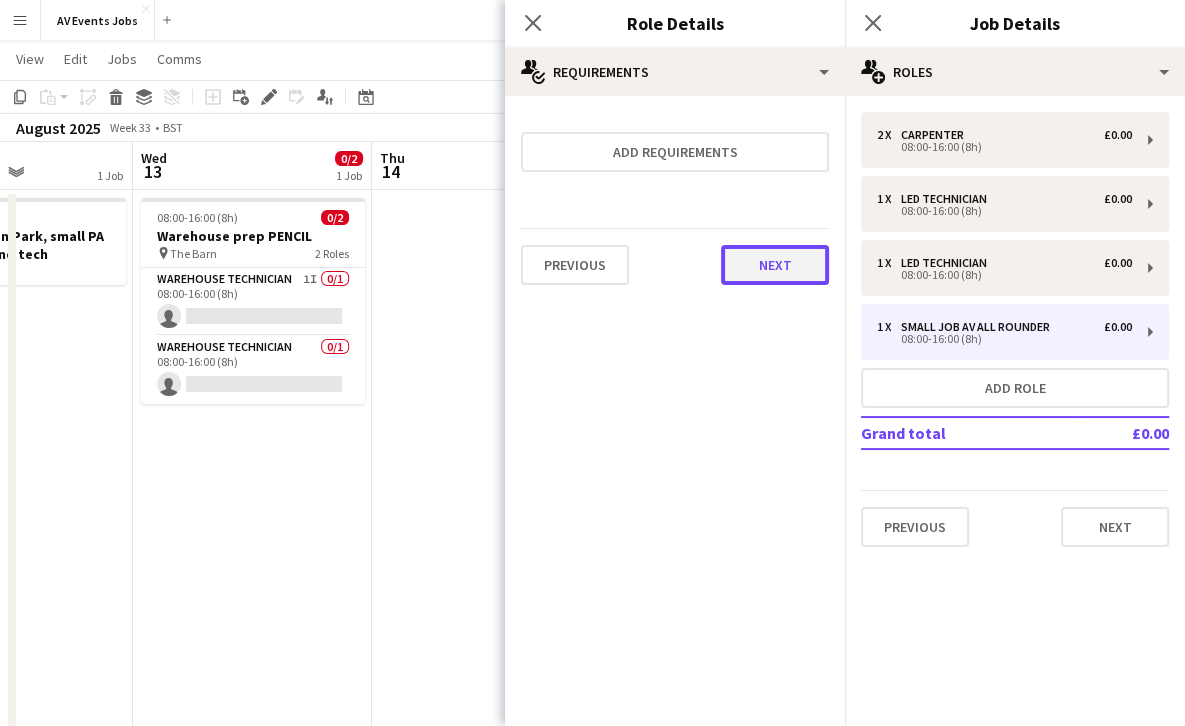 click on "Next" at bounding box center [775, 265] 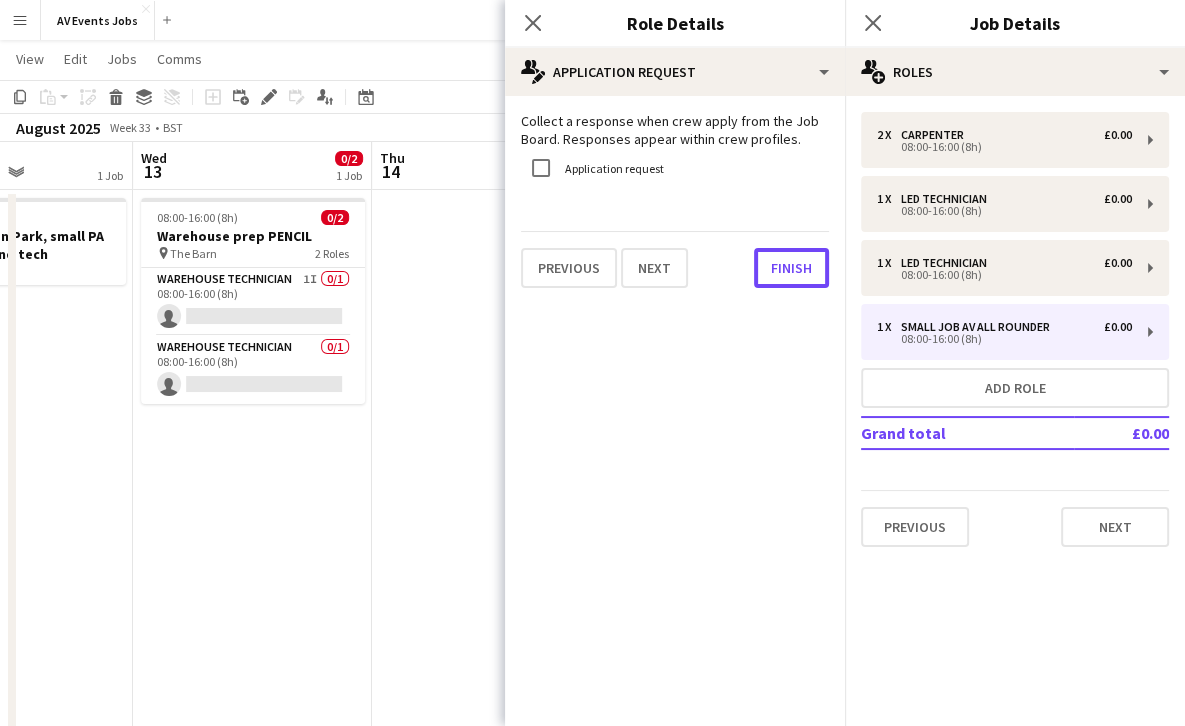 click on "Finish" at bounding box center [791, 268] 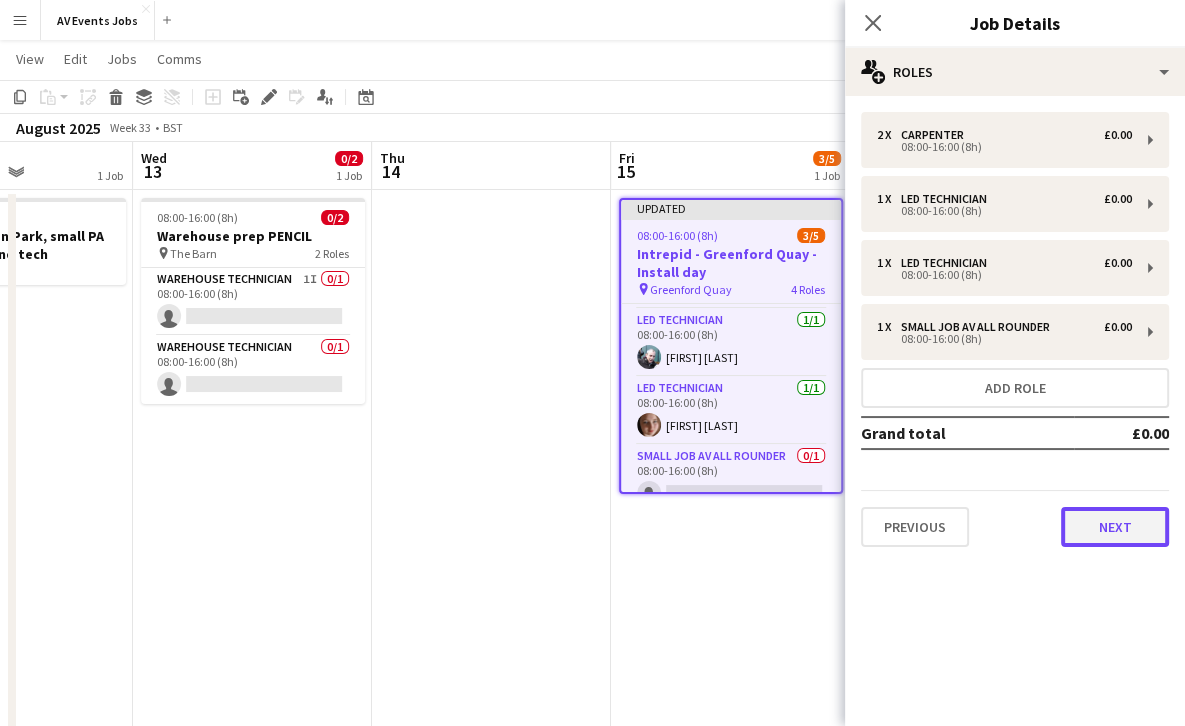 click on "Next" at bounding box center [1115, 527] 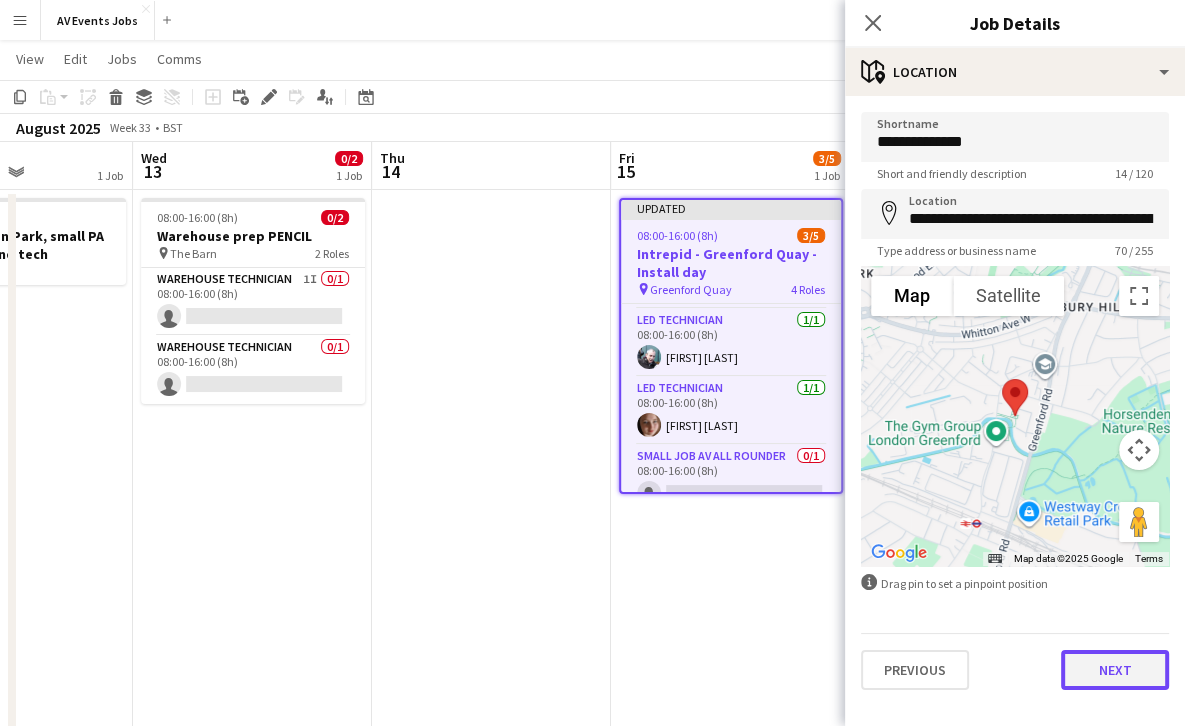 click on "Next" at bounding box center (1115, 670) 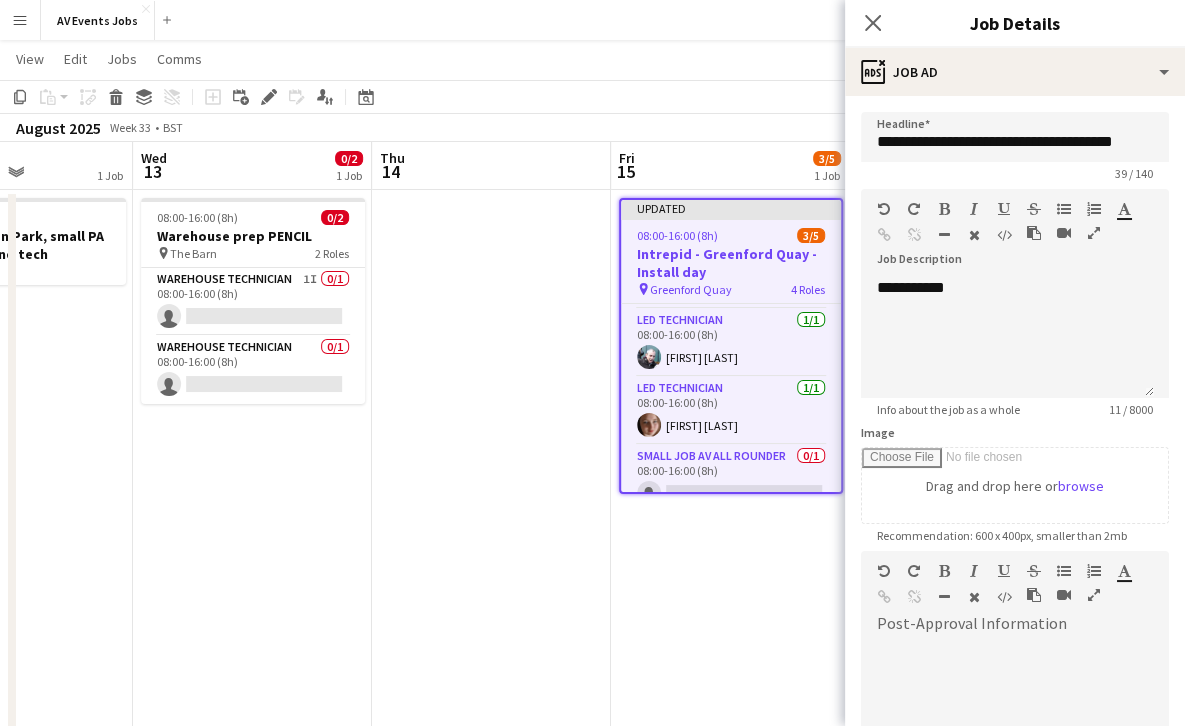 scroll, scrollTop: 340, scrollLeft: 0, axis: vertical 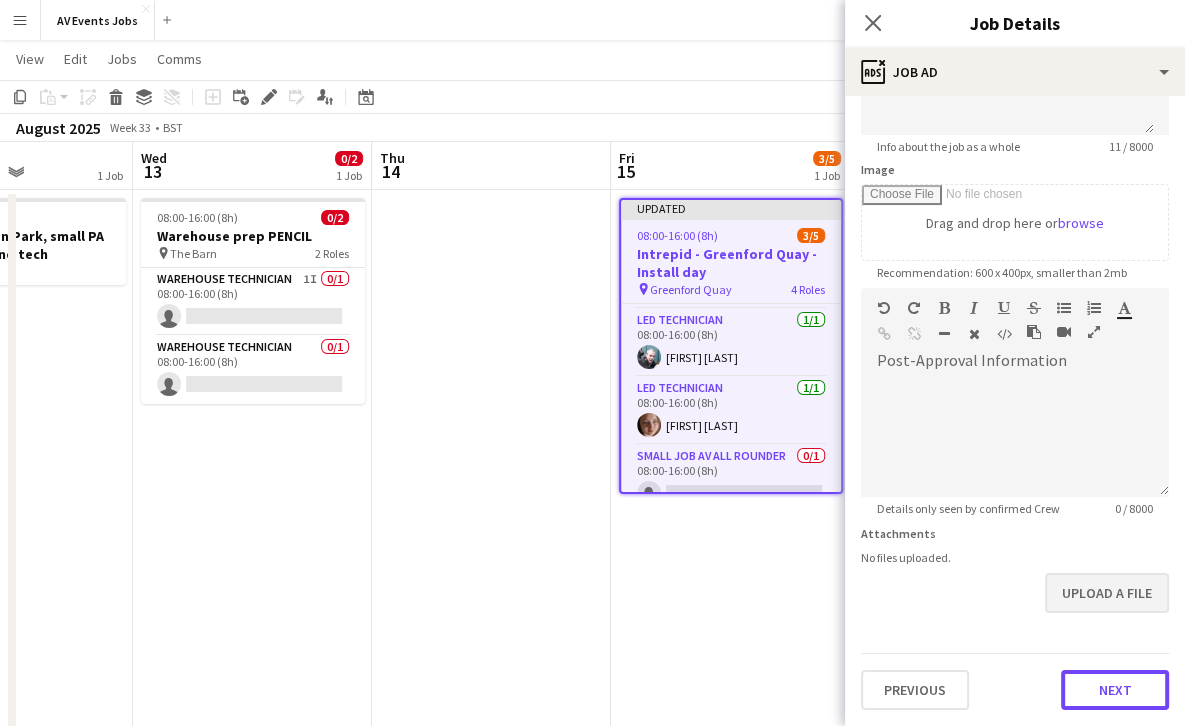 click on "**********" at bounding box center [1015, 279] 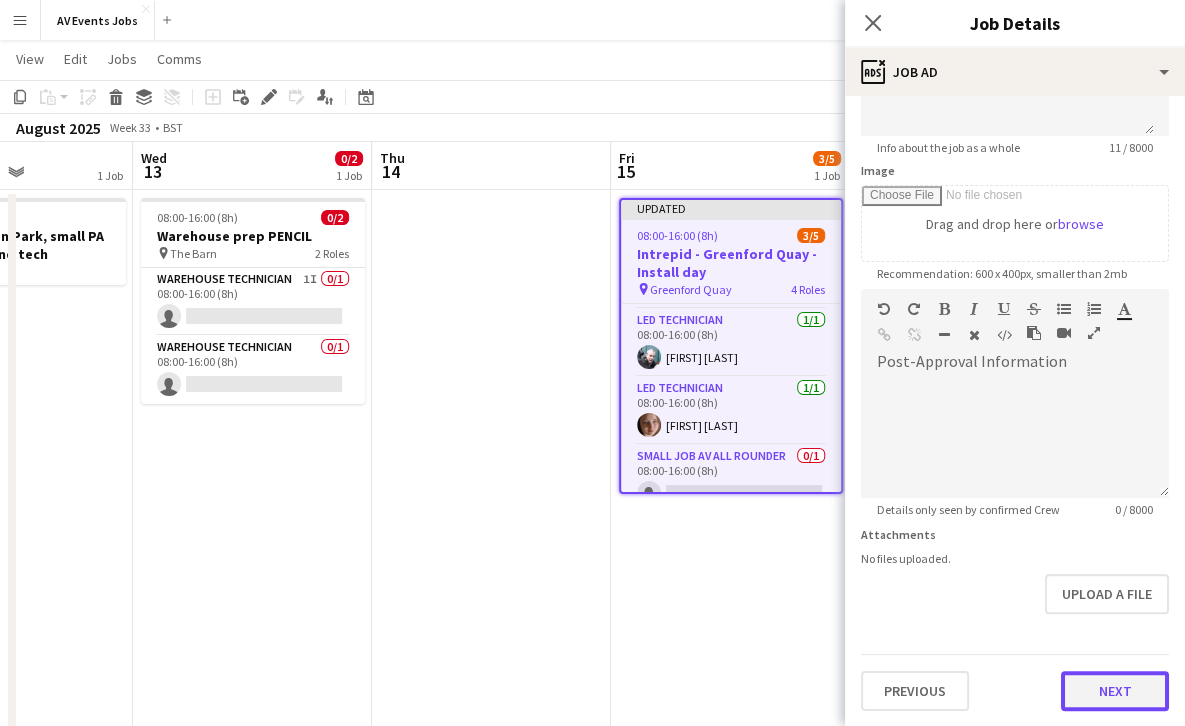 click on "Next" at bounding box center (1115, 691) 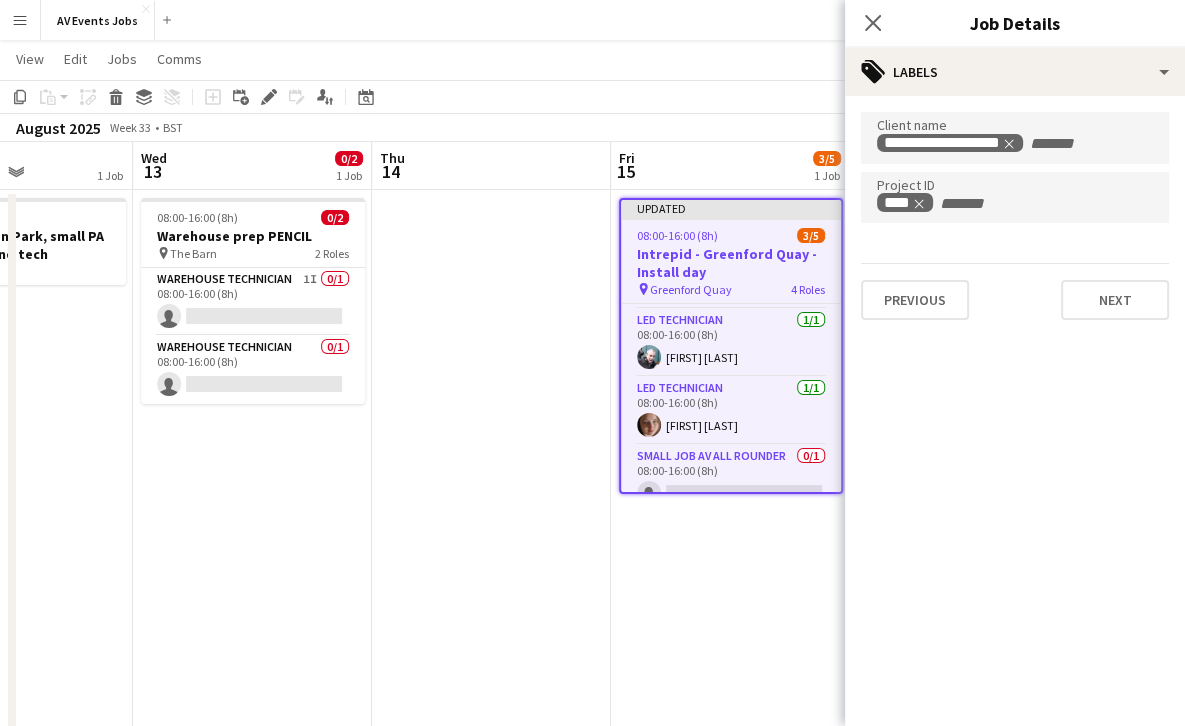 scroll, scrollTop: 0, scrollLeft: 0, axis: both 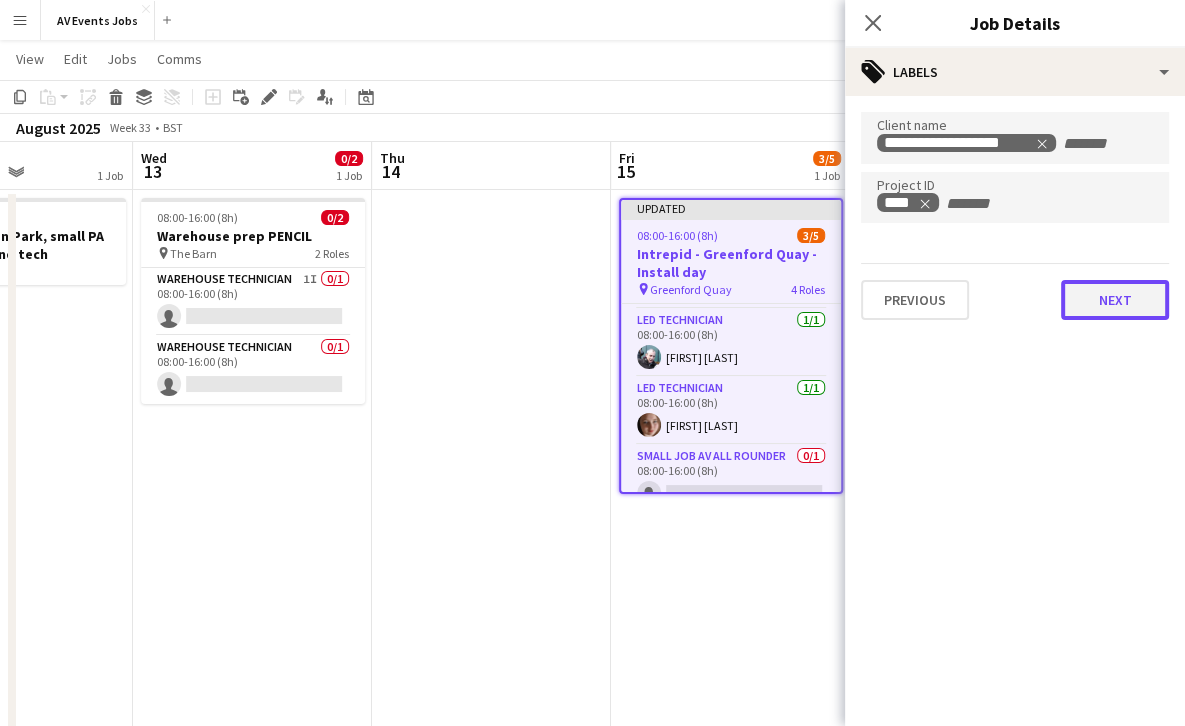 click on "Next" at bounding box center [1115, 300] 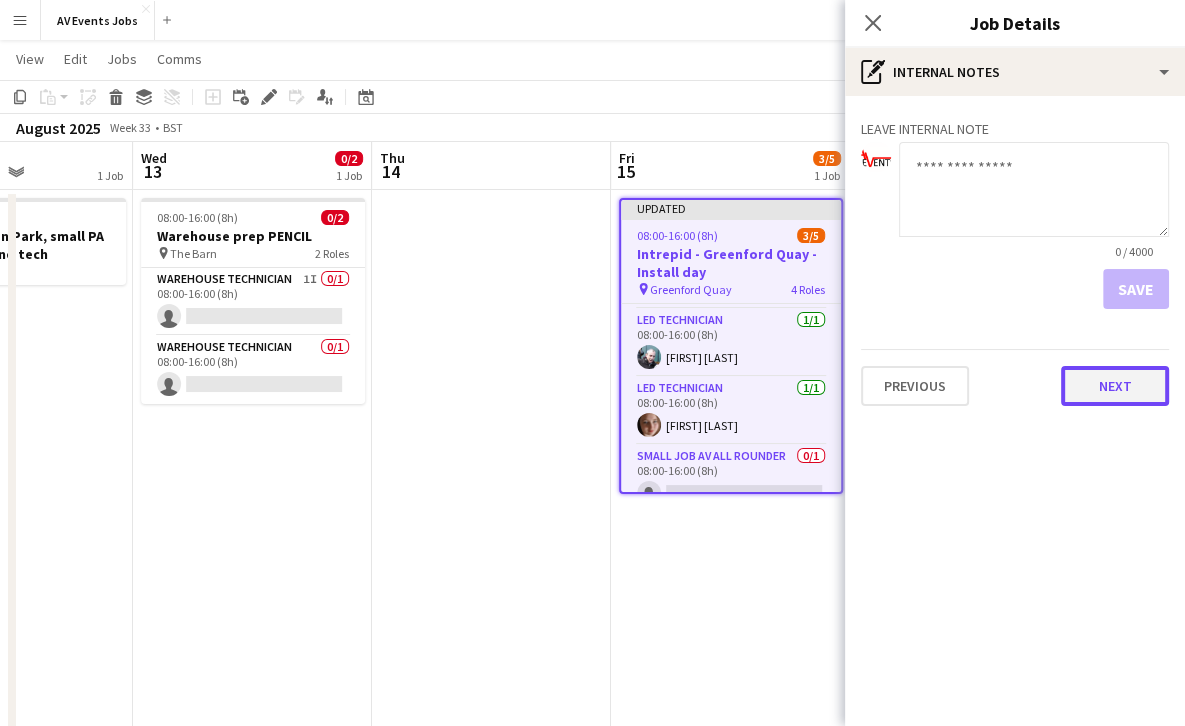 click on "Next" at bounding box center [1115, 386] 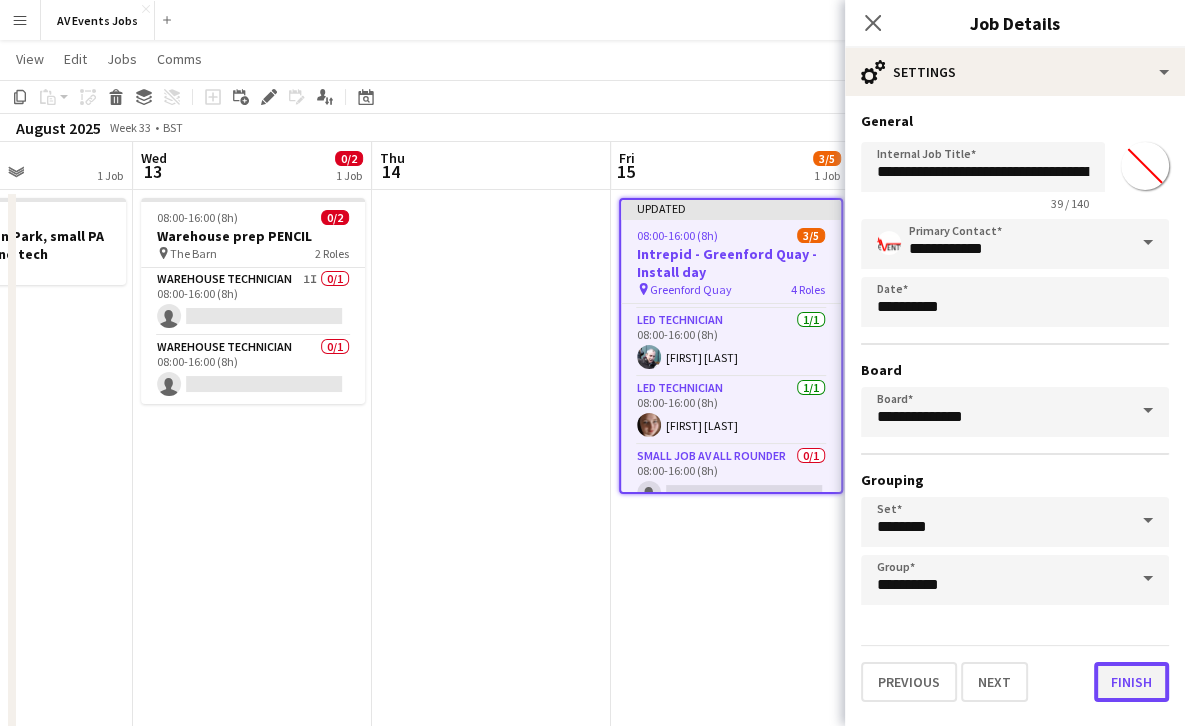 click on "Finish" at bounding box center [1131, 682] 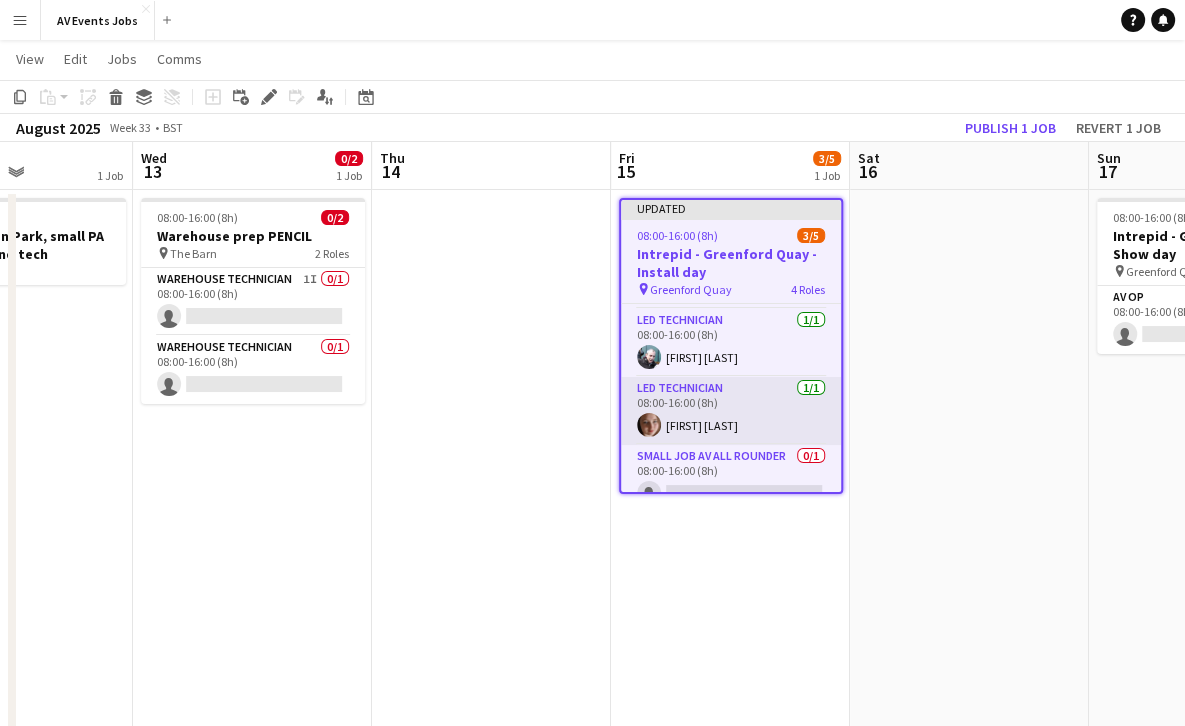 scroll, scrollTop: 112, scrollLeft: 0, axis: vertical 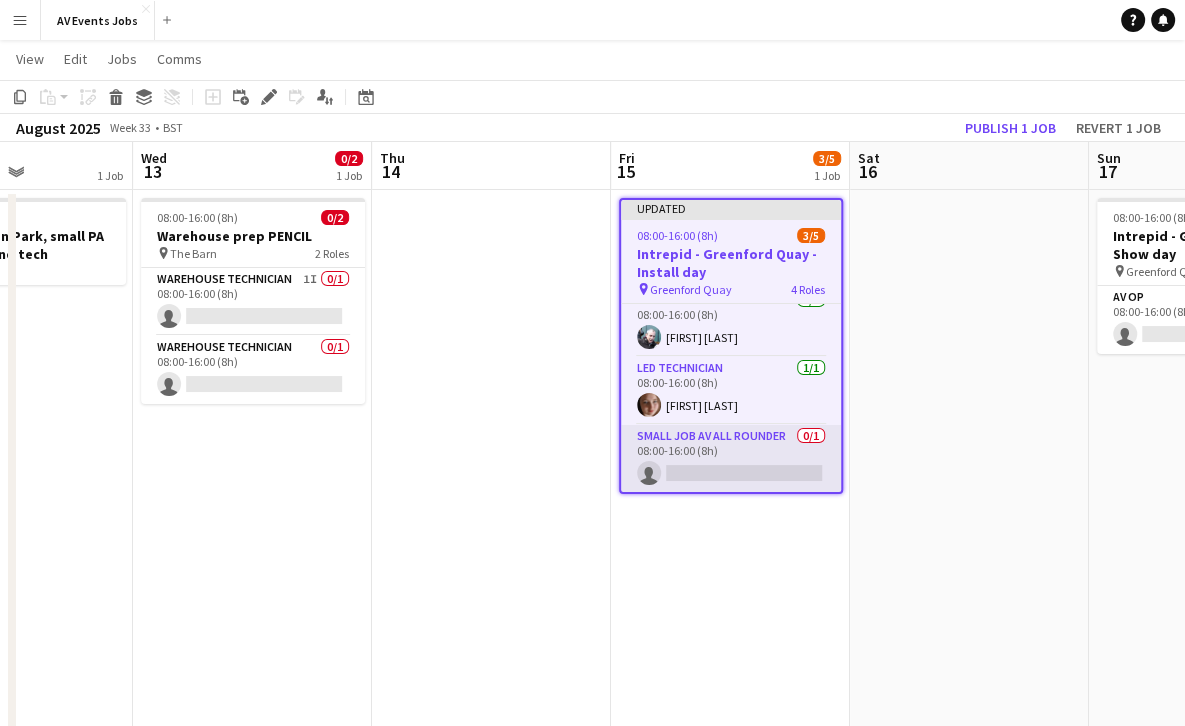 click on "Small Job AV All Rounder 0/1 08:00-16:00 (8h) single-neutral-actions" at bounding box center [731, 459] 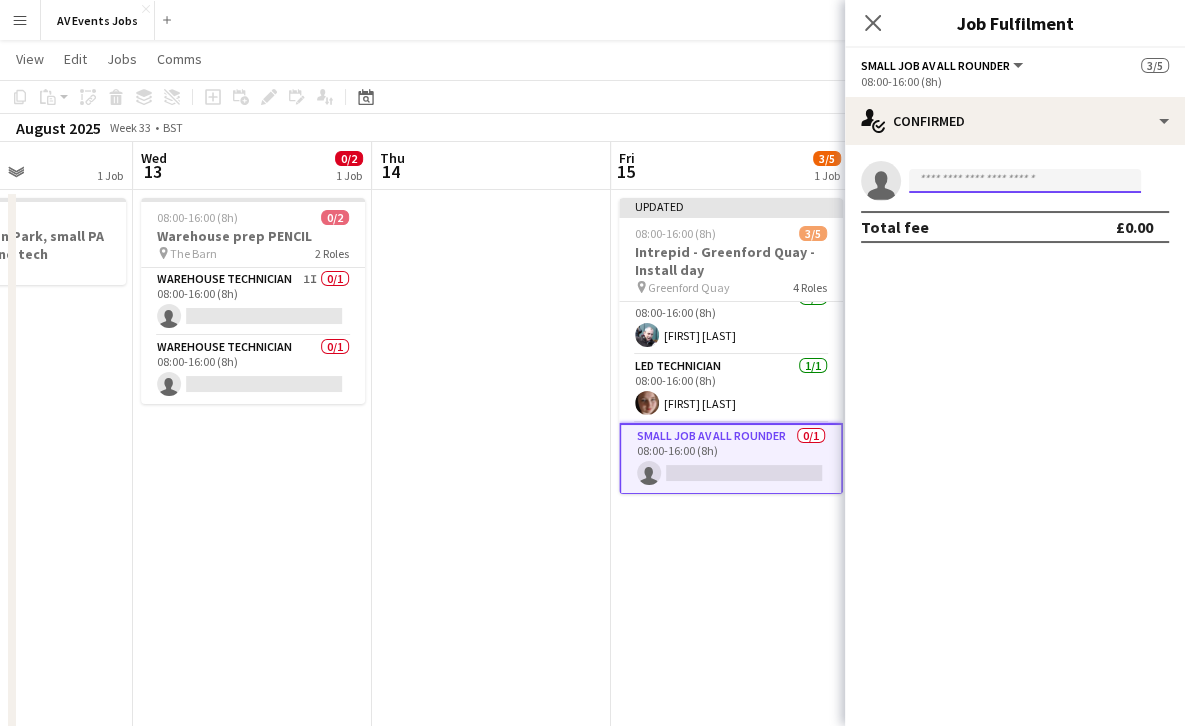 click at bounding box center (1025, 181) 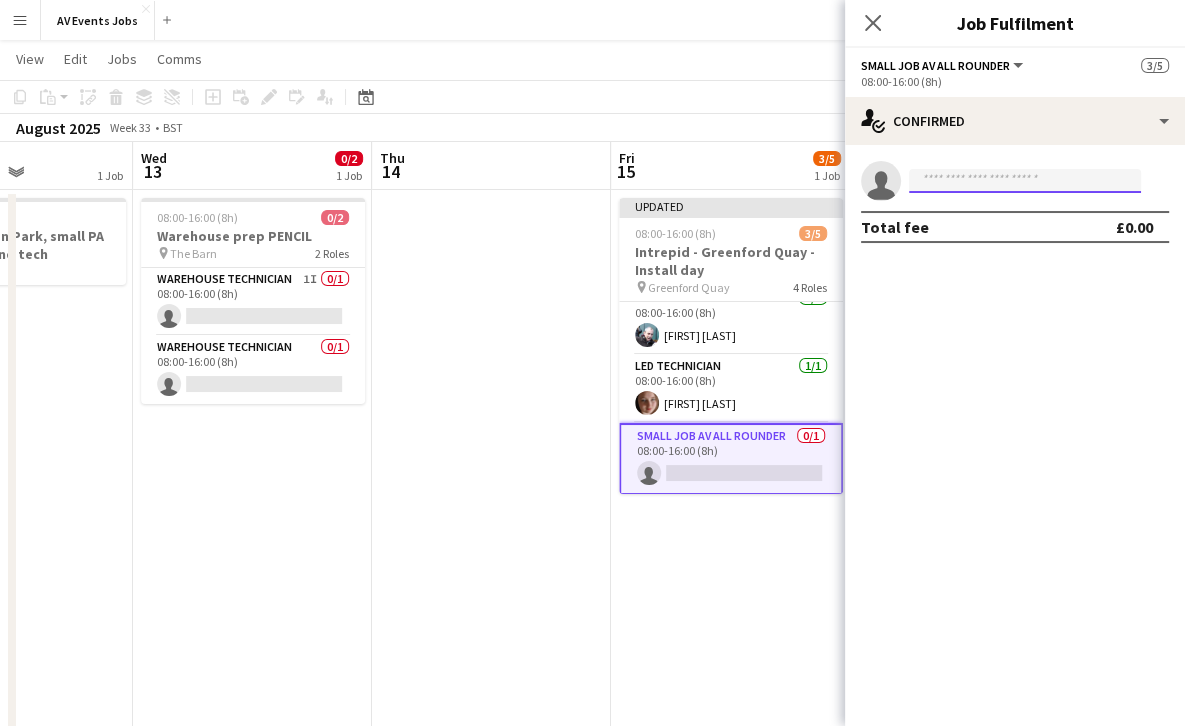 type on "*" 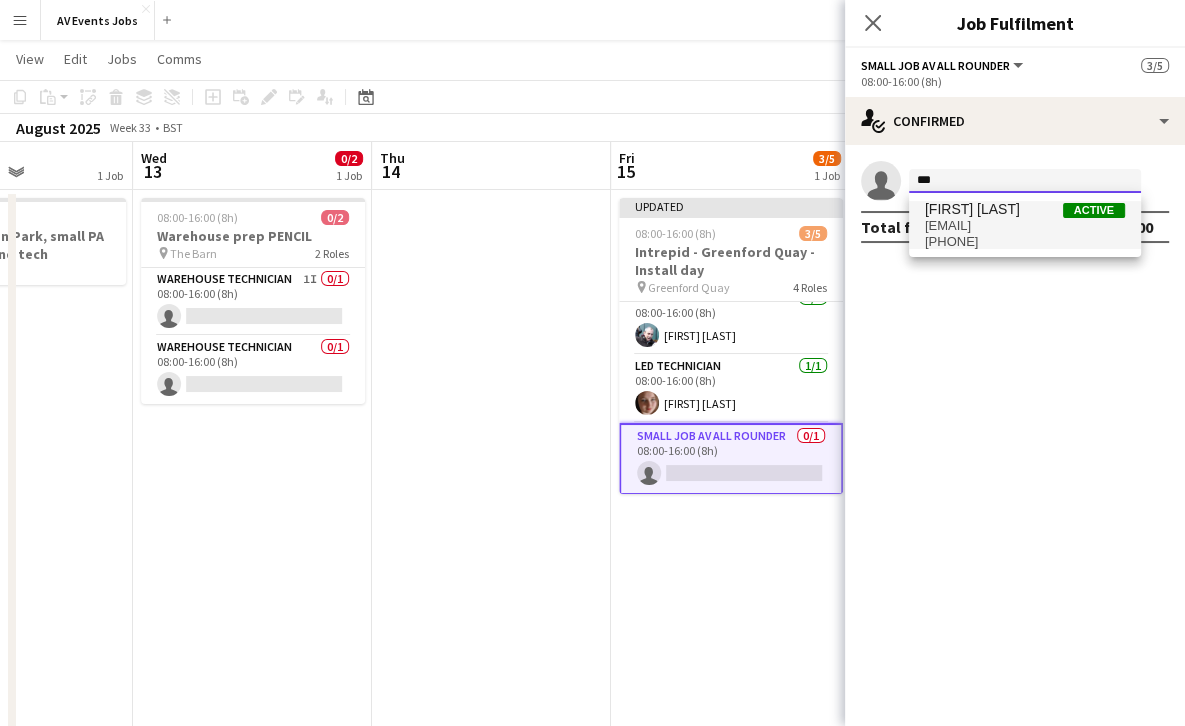 type on "***" 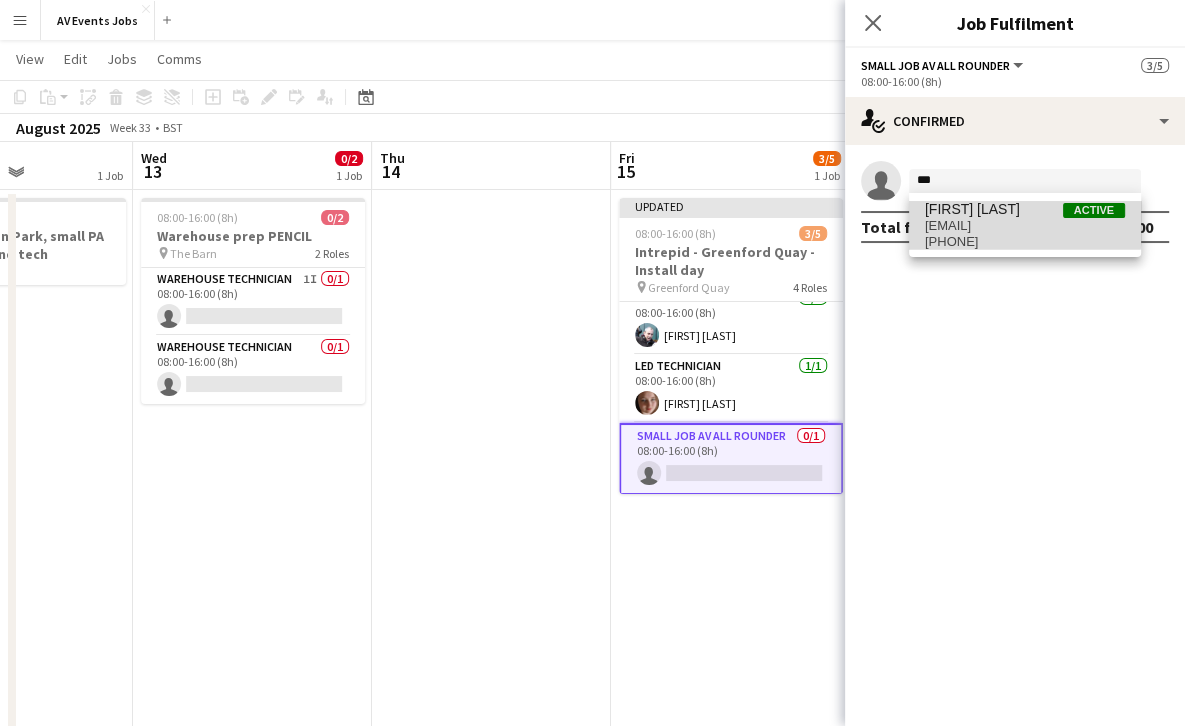 click on "[FIRST] [LAST]" at bounding box center (972, 209) 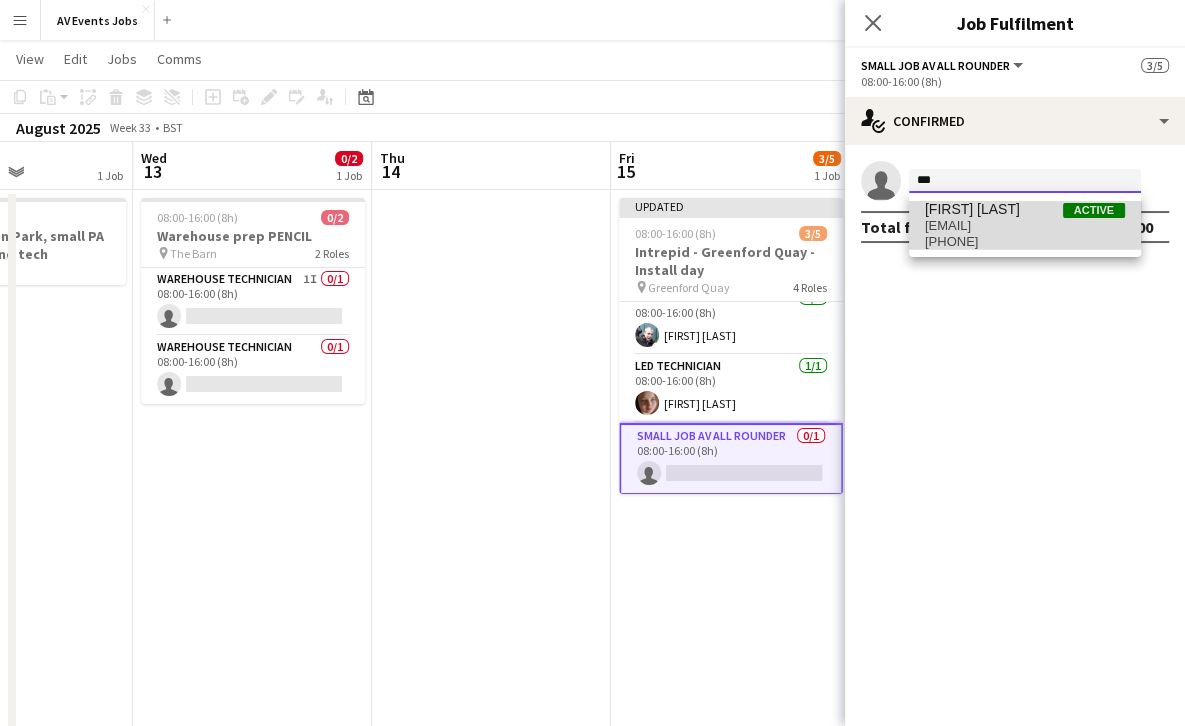 type 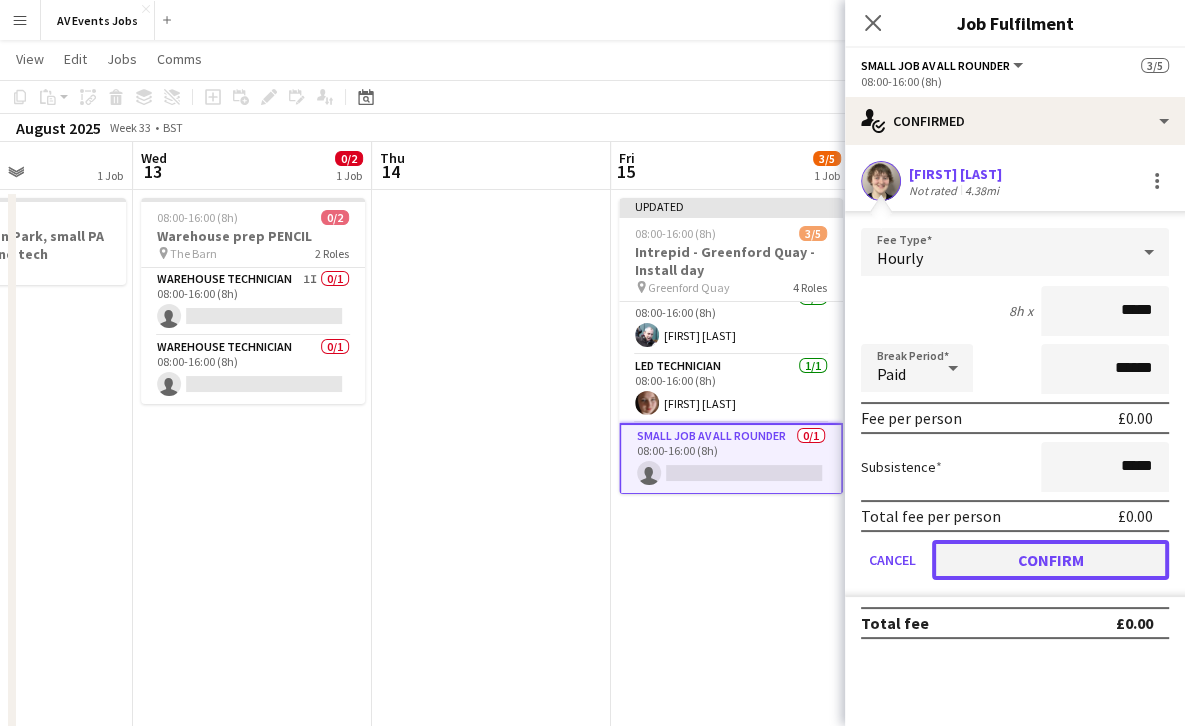 click on "Confirm" at bounding box center (1050, 560) 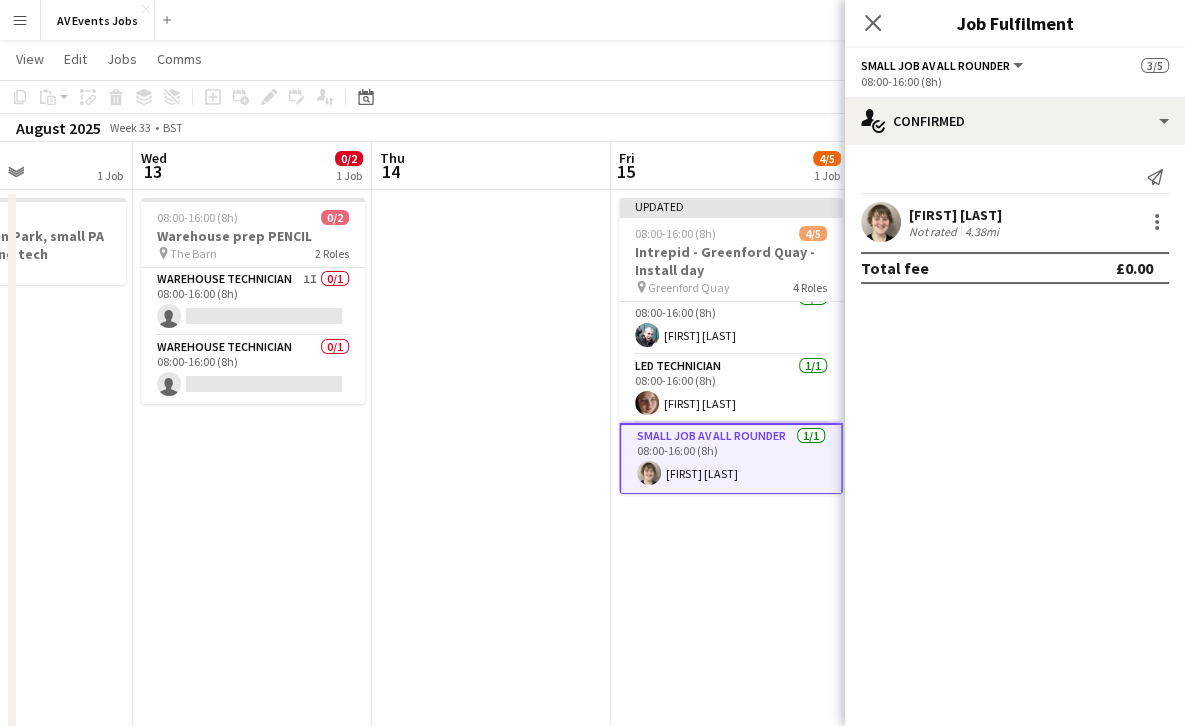 click on "Updated 08:00-16:00 (8h) 4/5 Intrepid - Greenford Quay - Install day pin Greenford Quay 4 Roles Carpenter 1/2 08:00-16:00 (8h) [FIRST] [LAST] single-neutral-actions LED Technician 1/1 08:00-16:00 (8h) [FIRST] [LAST] LED Technician 1/1 08:00-16:00 (8h) [FIRST] [LAST] Small Job AV All Rounder 1/1 08:00-16:00 (8h) [FIRST] [LAST]" at bounding box center [730, 642] 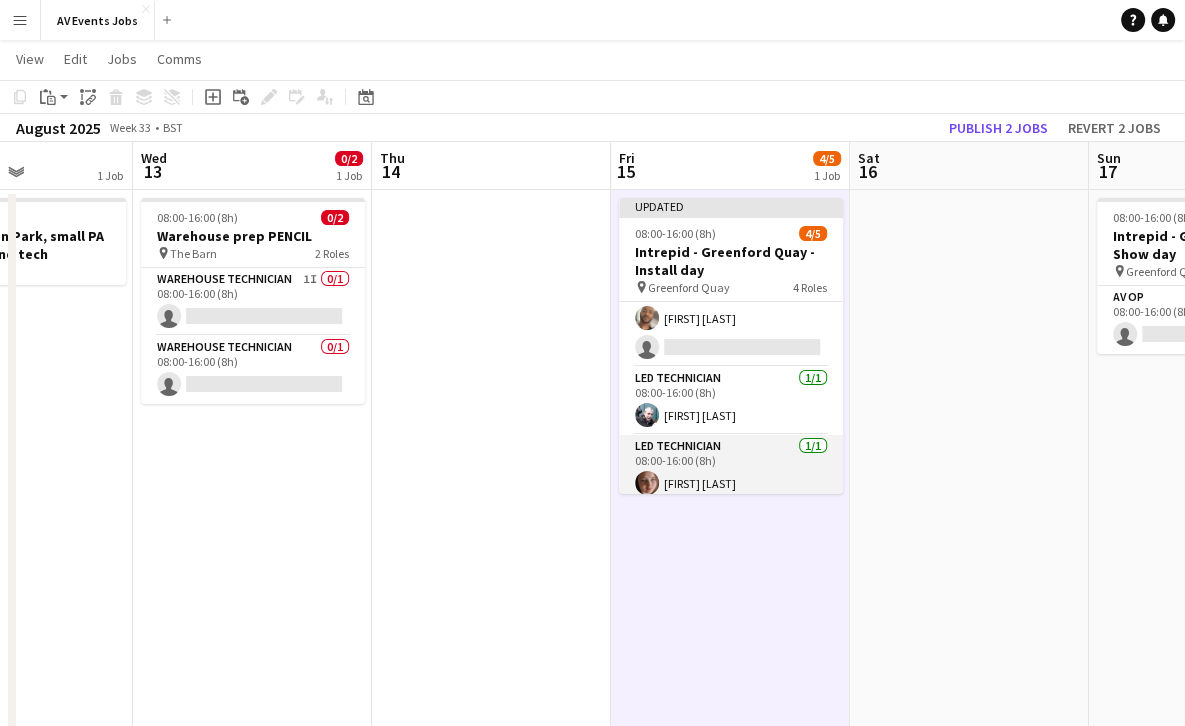 scroll, scrollTop: 0, scrollLeft: 0, axis: both 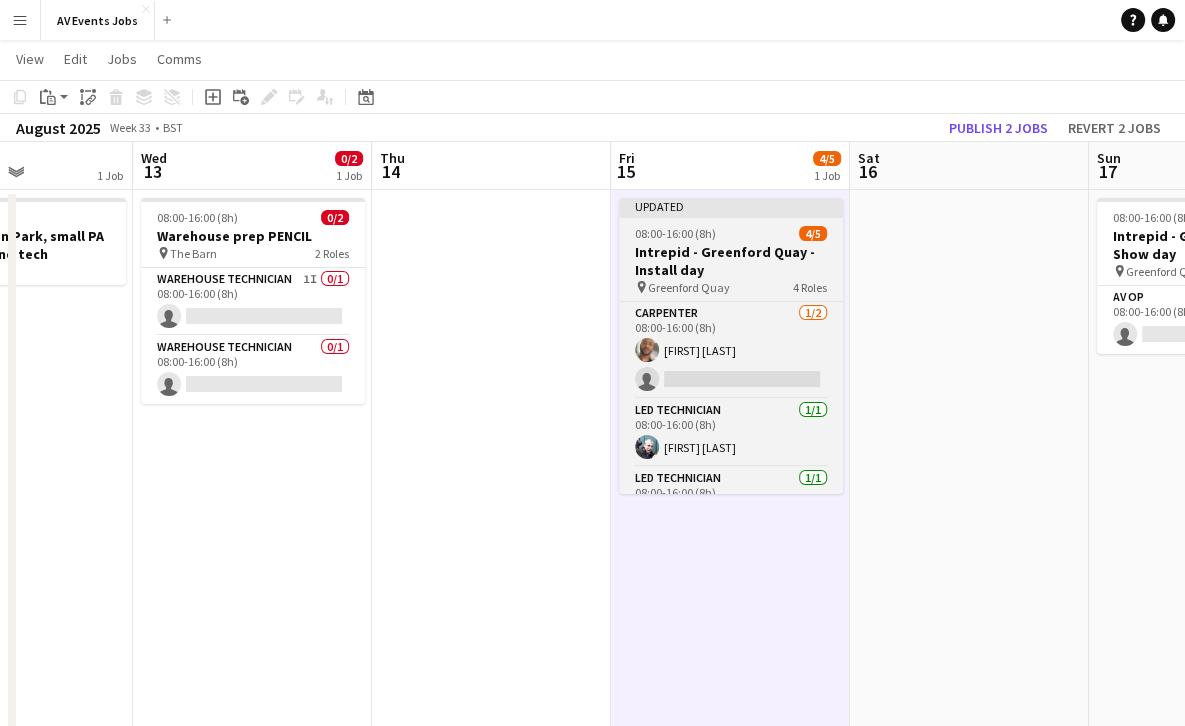 click on "08:00-16:00 (8h) 4/5" at bounding box center [731, 233] 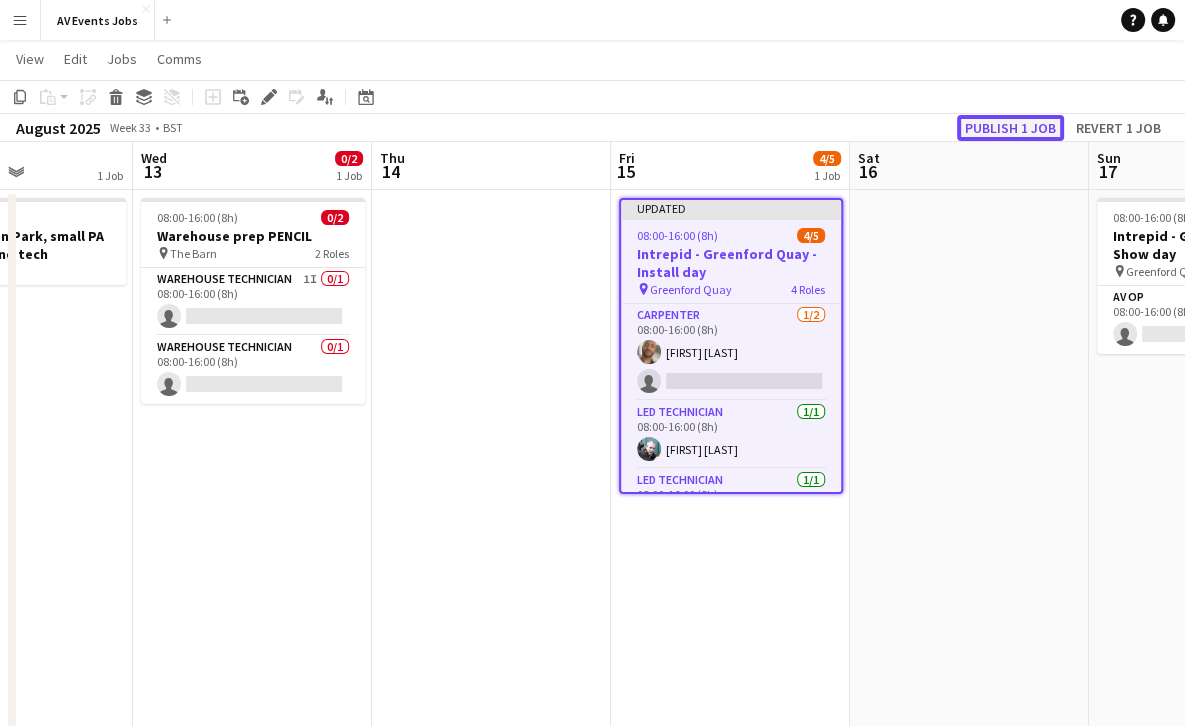 click on "Publish 1 job" 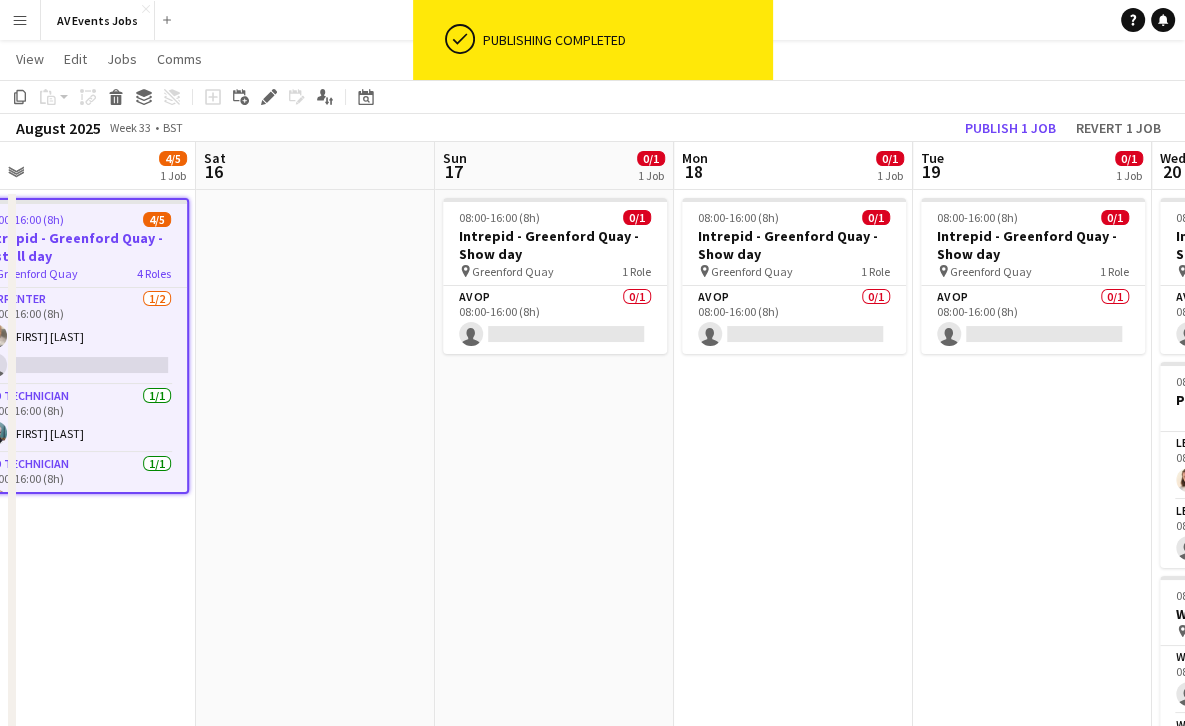 scroll, scrollTop: 0, scrollLeft: 761, axis: horizontal 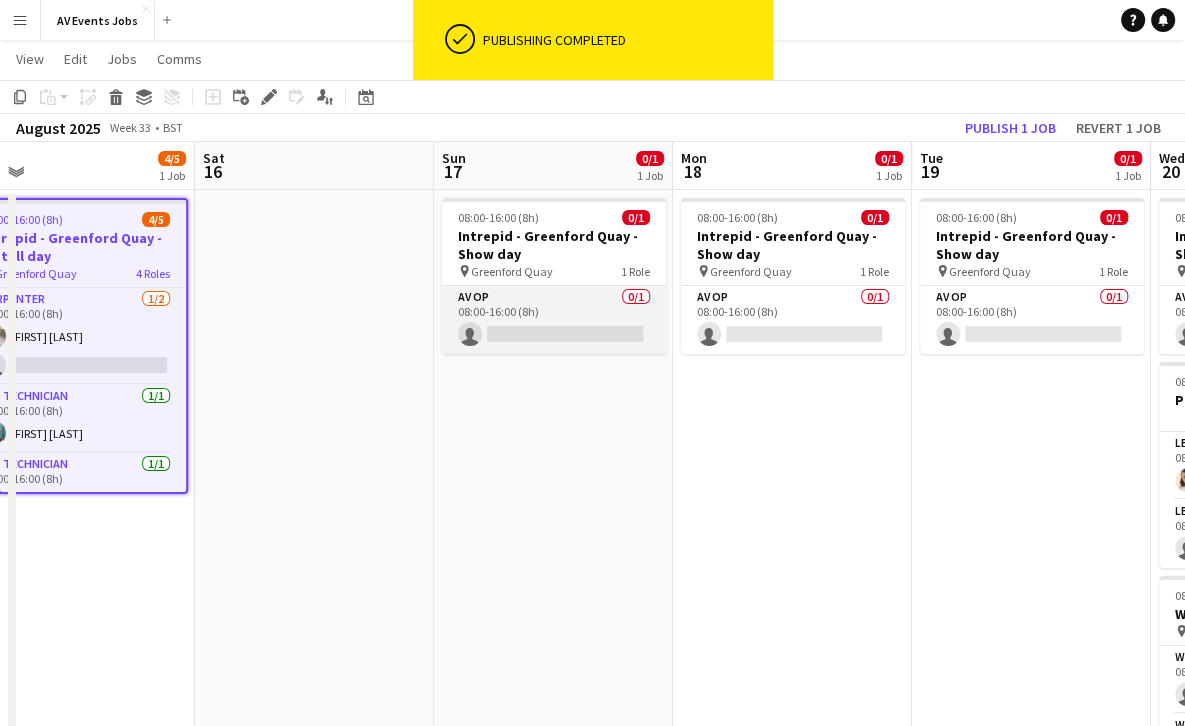 click on "AV Op 0/1 08:00-16:00 (8h) single-neutral-actions" at bounding box center [554, 320] 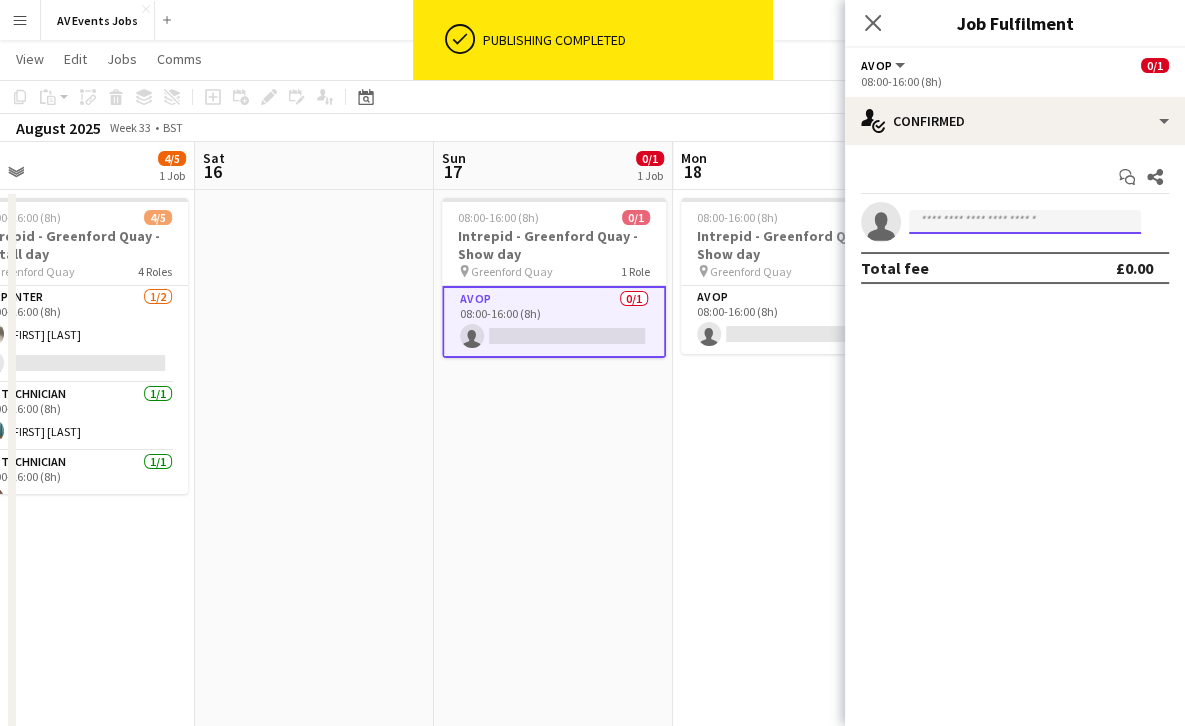 click at bounding box center (1025, 222) 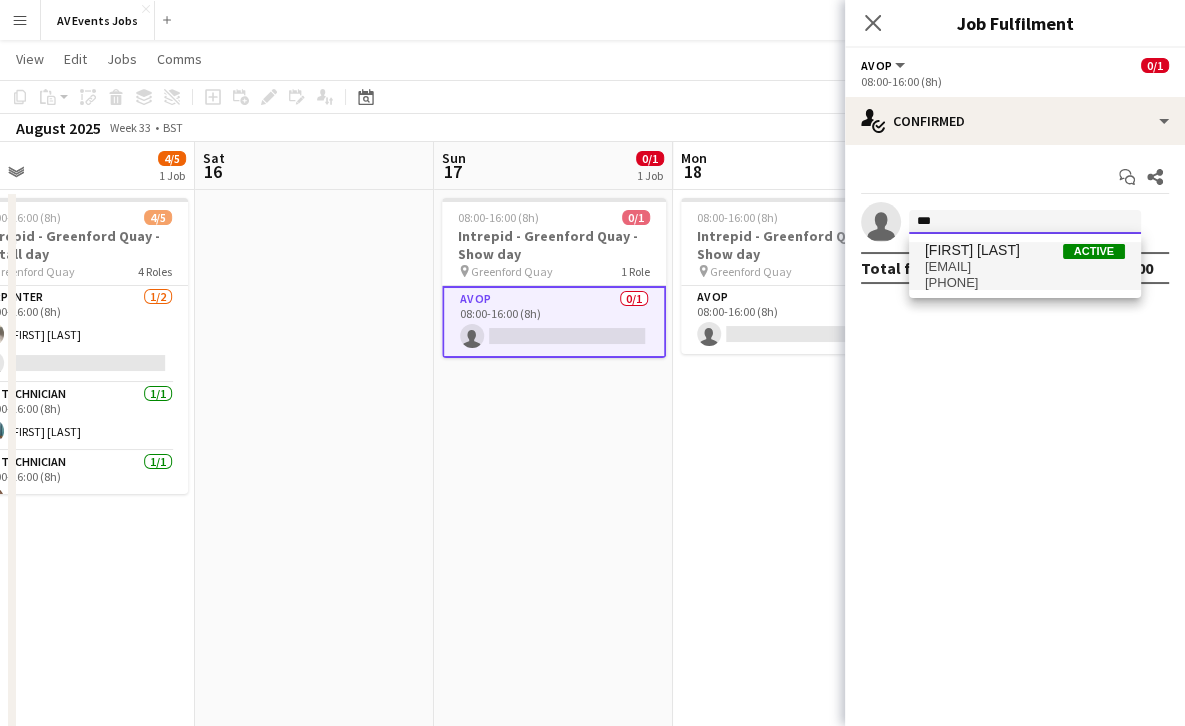 type on "***" 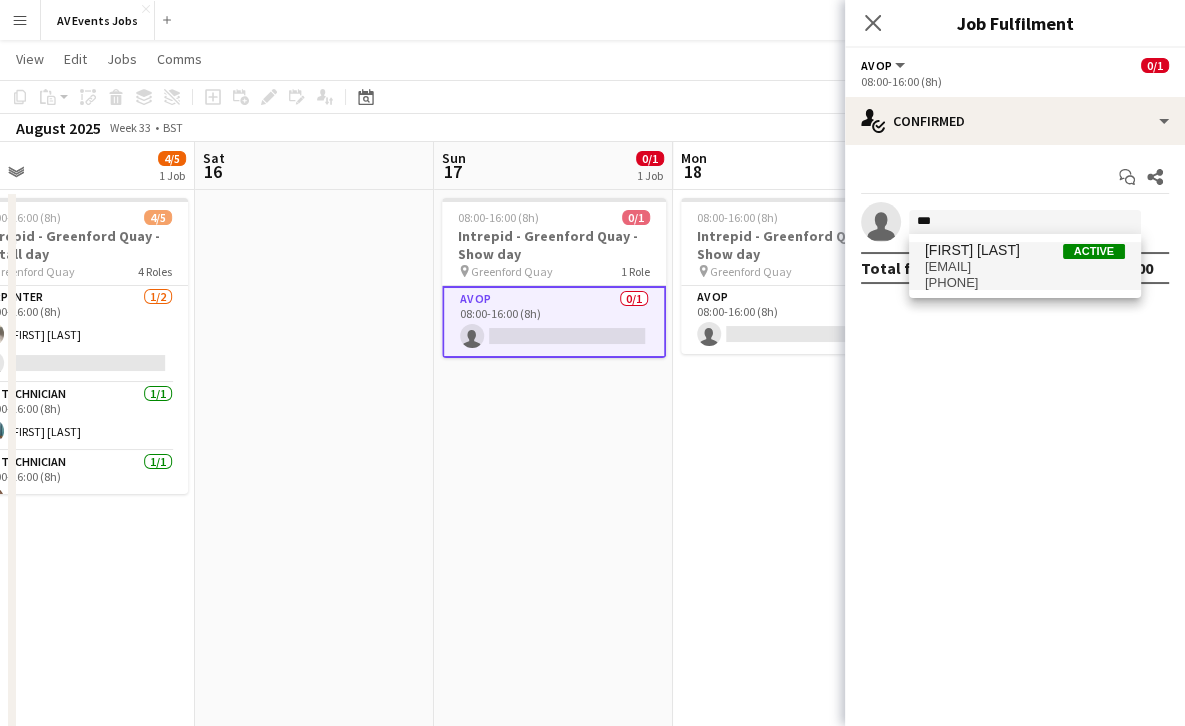 click on "[EMAIL]" at bounding box center (1025, 267) 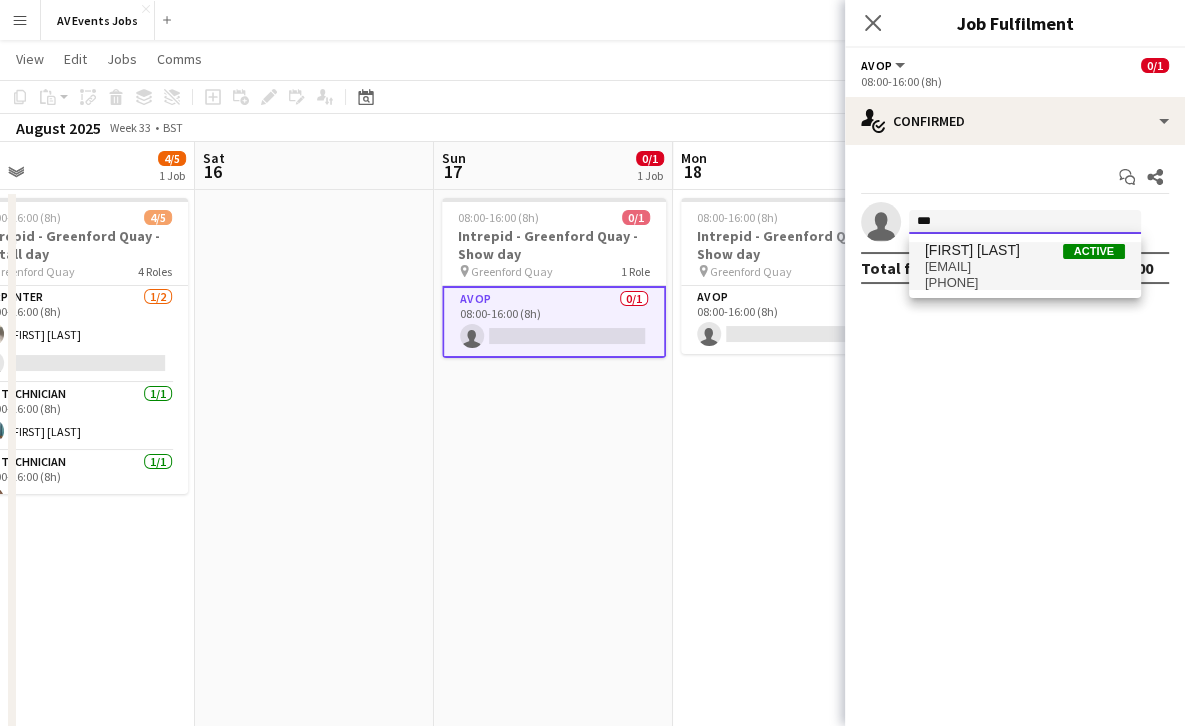 type 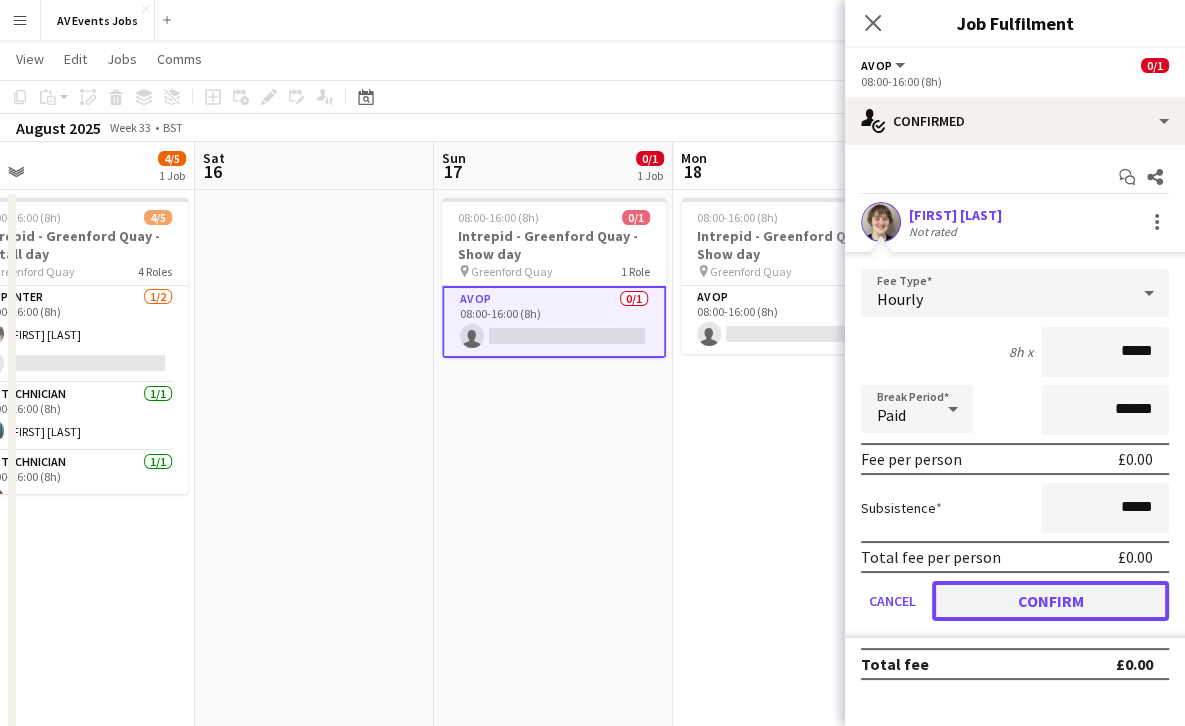 click on "Confirm" at bounding box center [1050, 601] 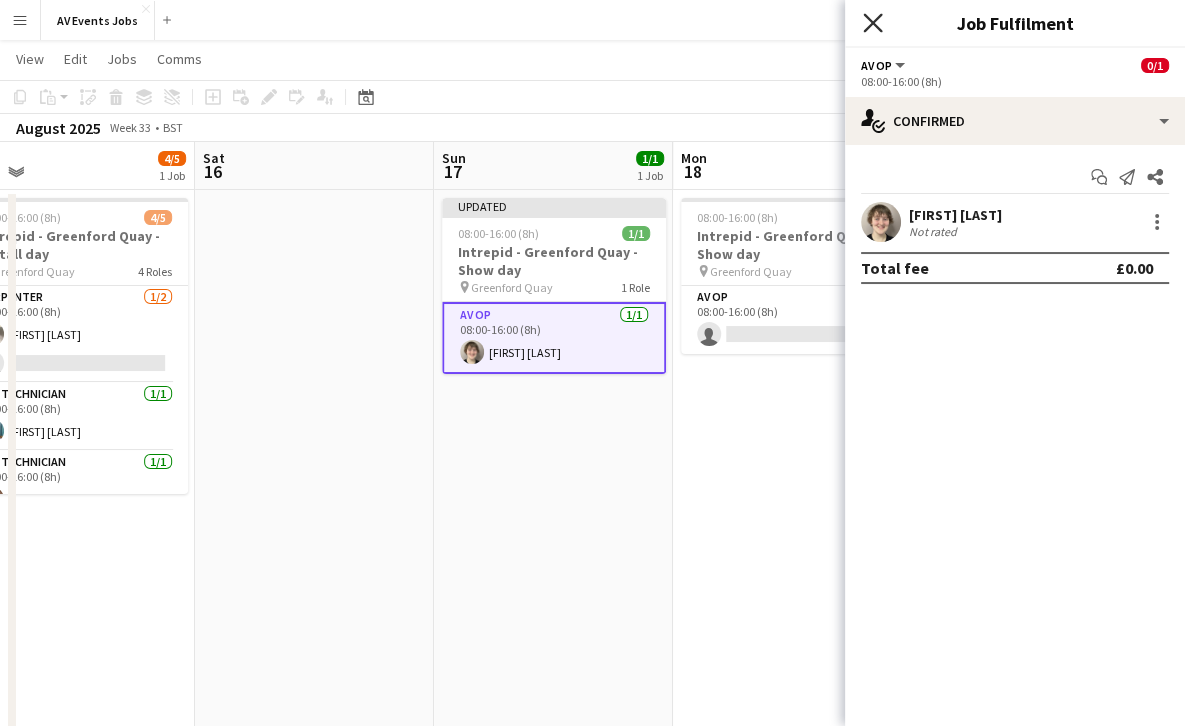 click 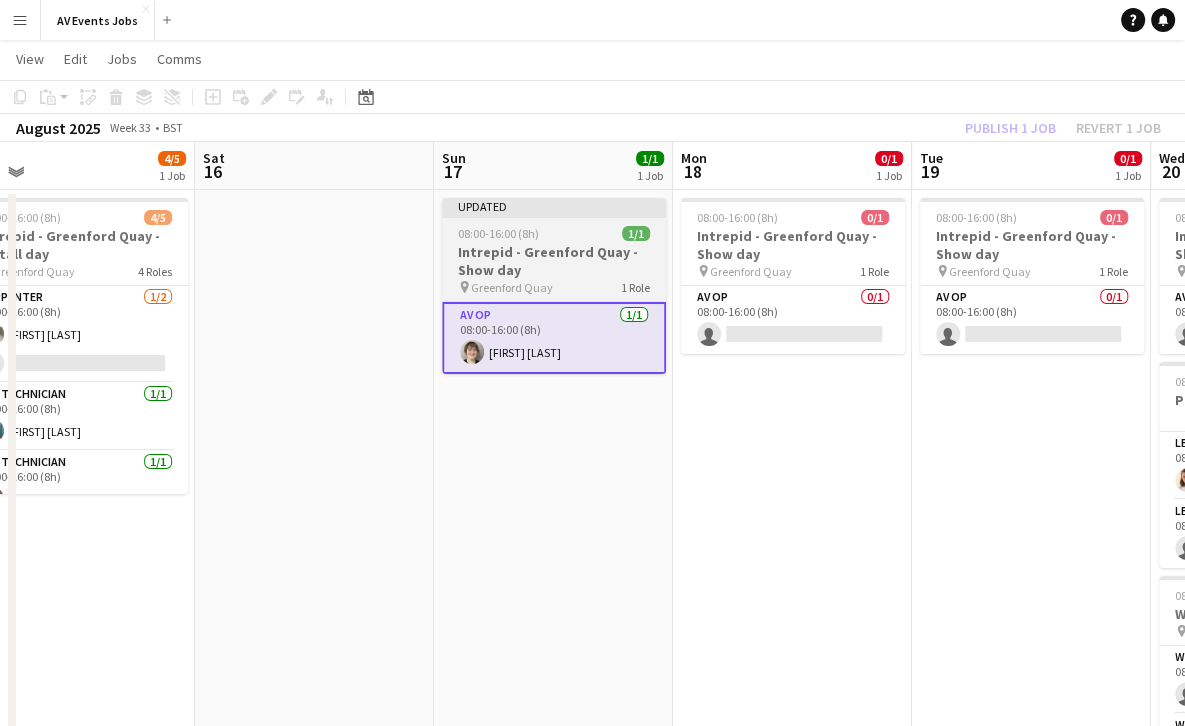 click on "Intrepid - Greenford Quay - Show day" at bounding box center [554, 261] 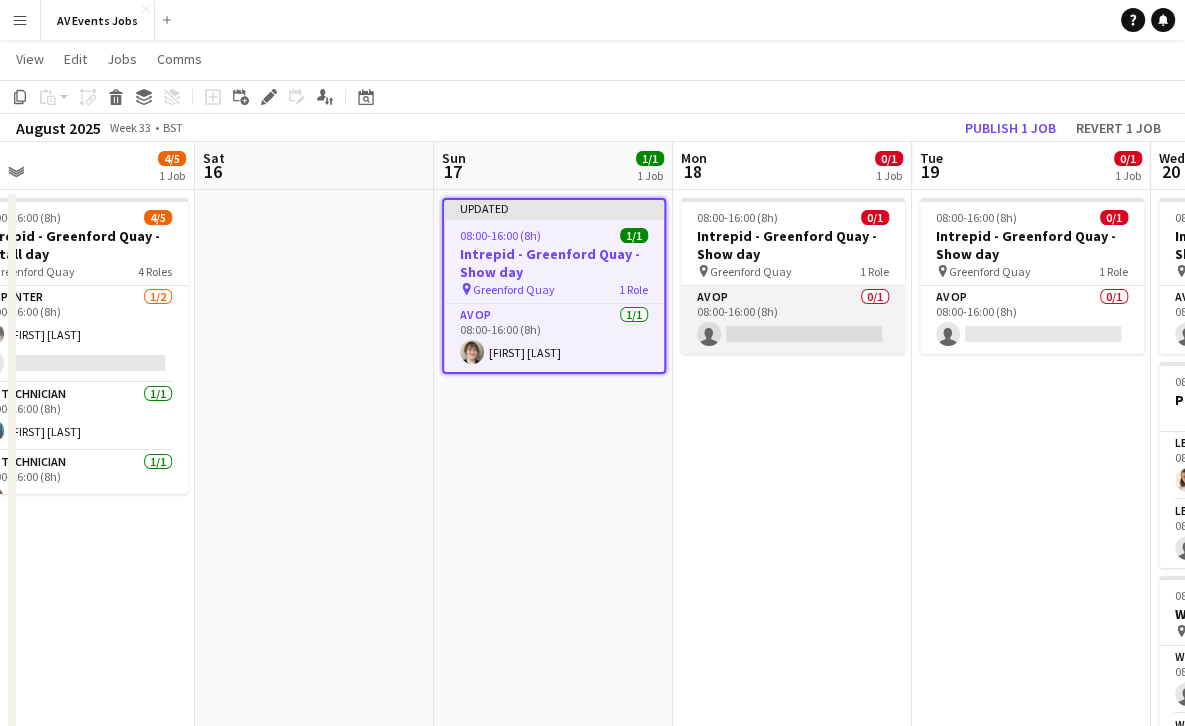 click on "AV Op 0/1 08:00-16:00 (8h) single-neutral-actions" at bounding box center [793, 320] 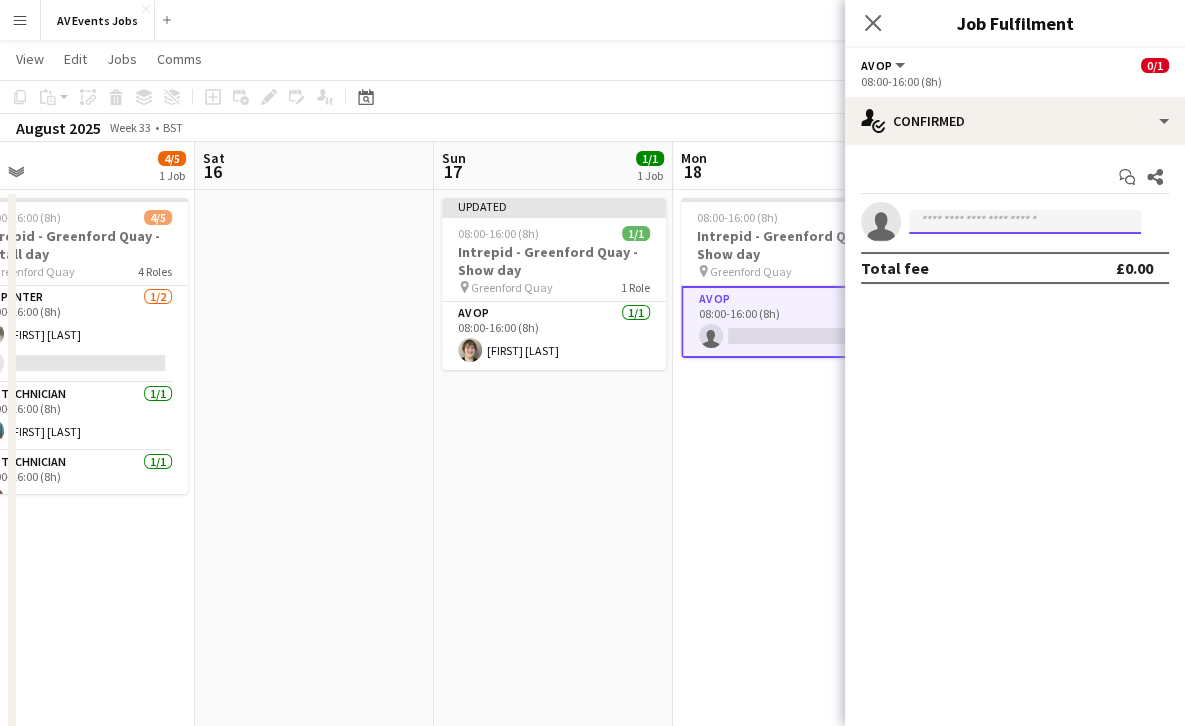 click at bounding box center [1025, 222] 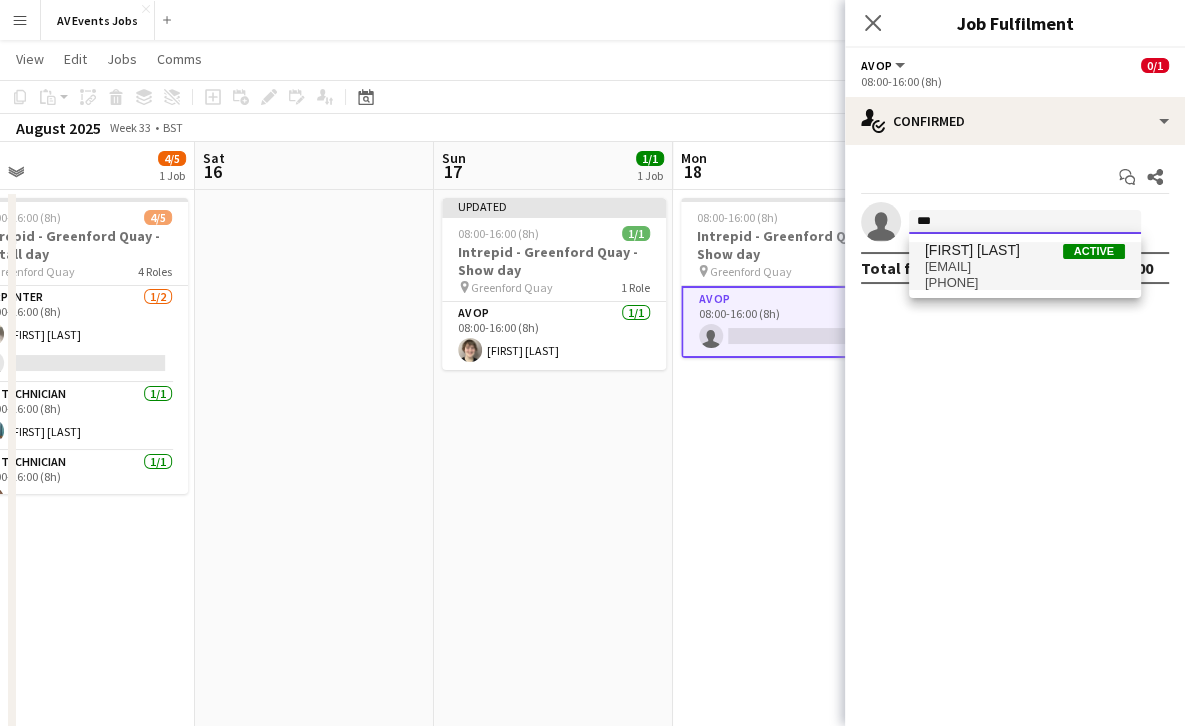 type on "***" 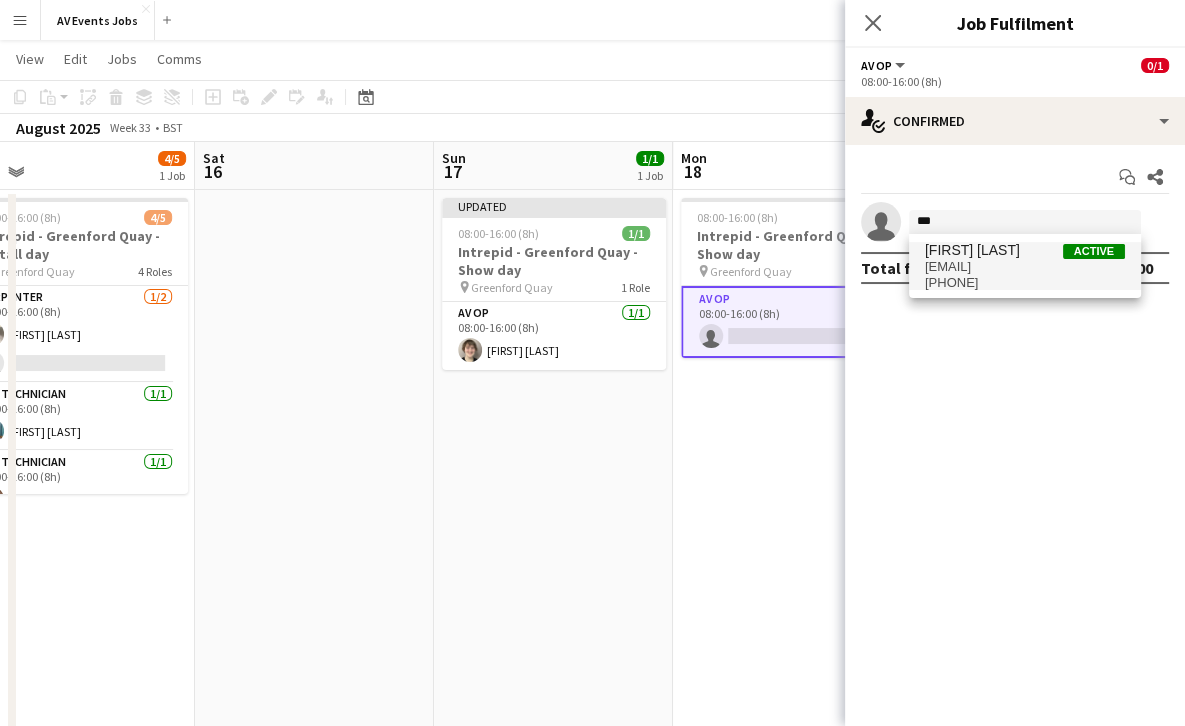 click on "[FIRST] [LAST]" at bounding box center (972, 250) 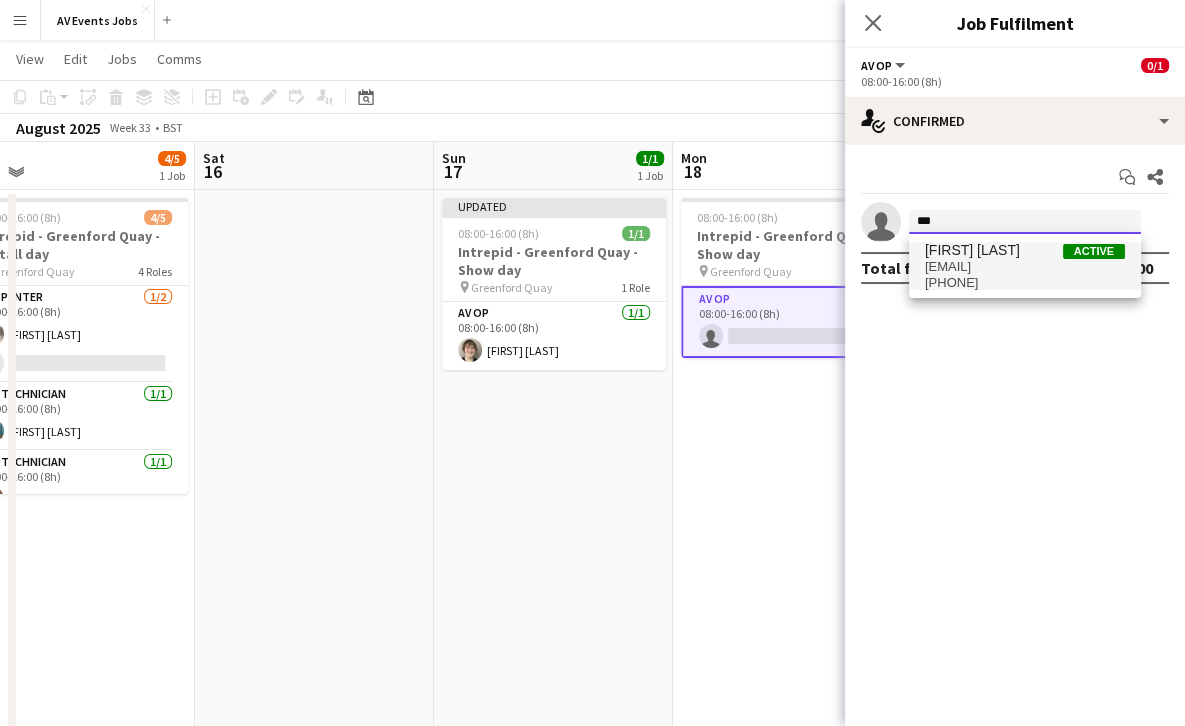 type 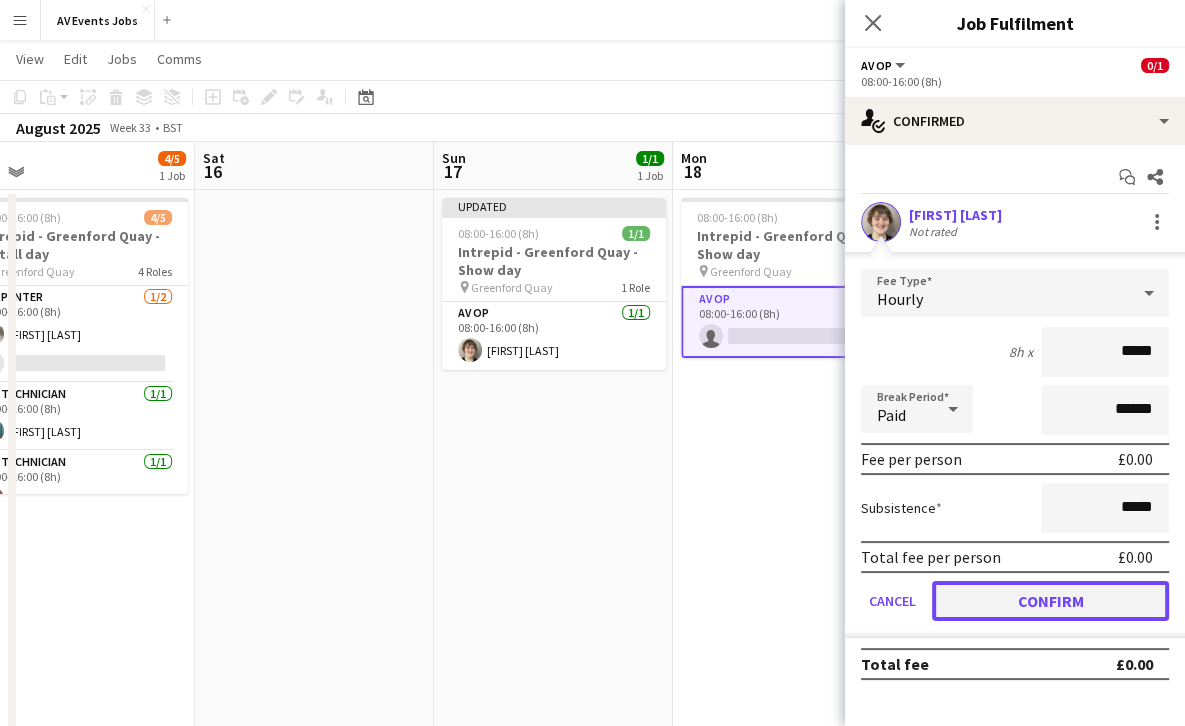 click on "Confirm" at bounding box center (1050, 601) 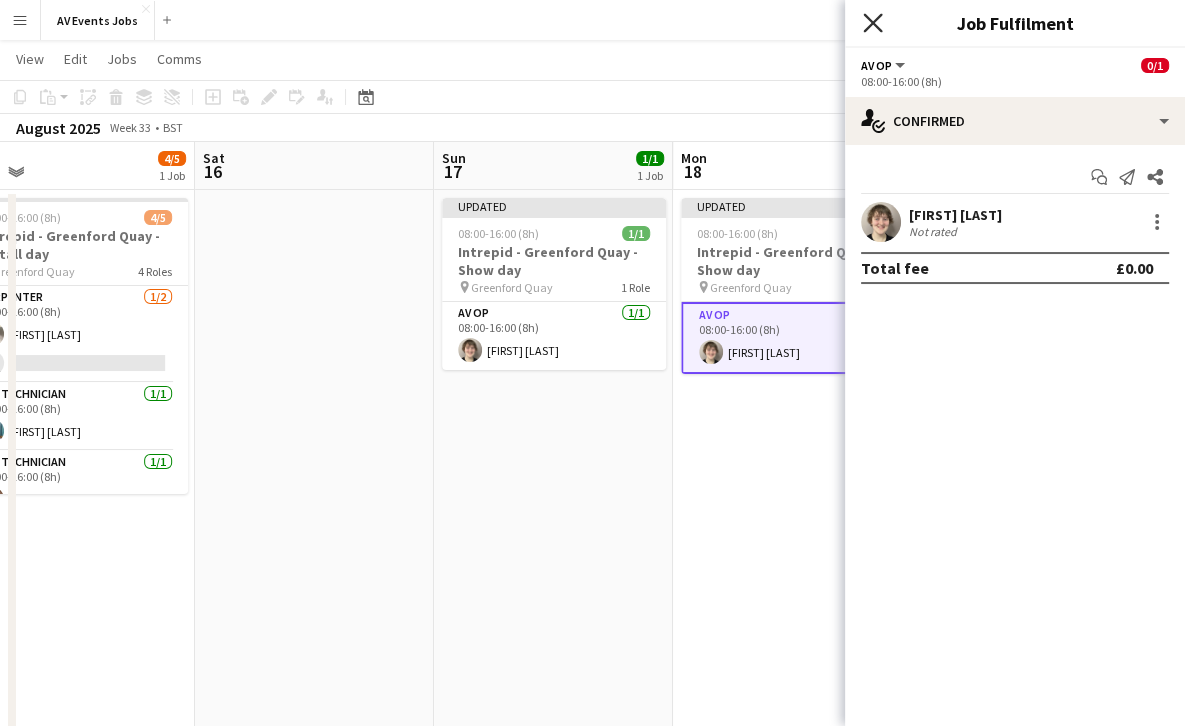 click on "Close pop-in" 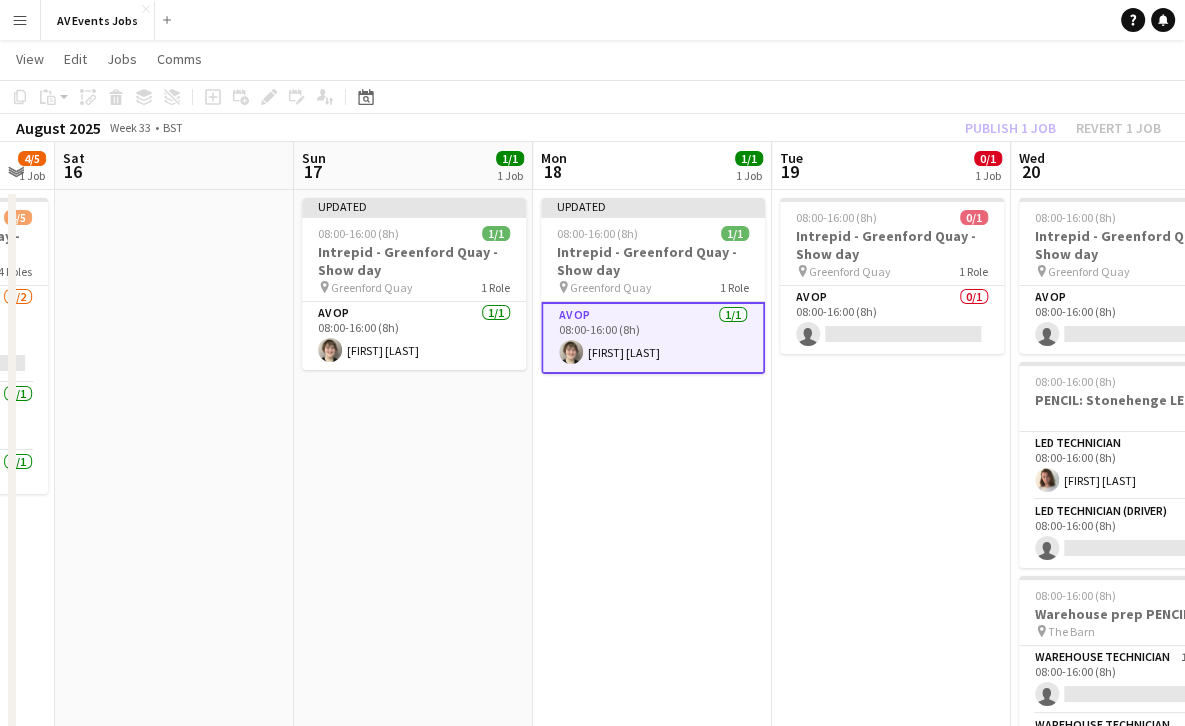 scroll, scrollTop: 0, scrollLeft: 910, axis: horizontal 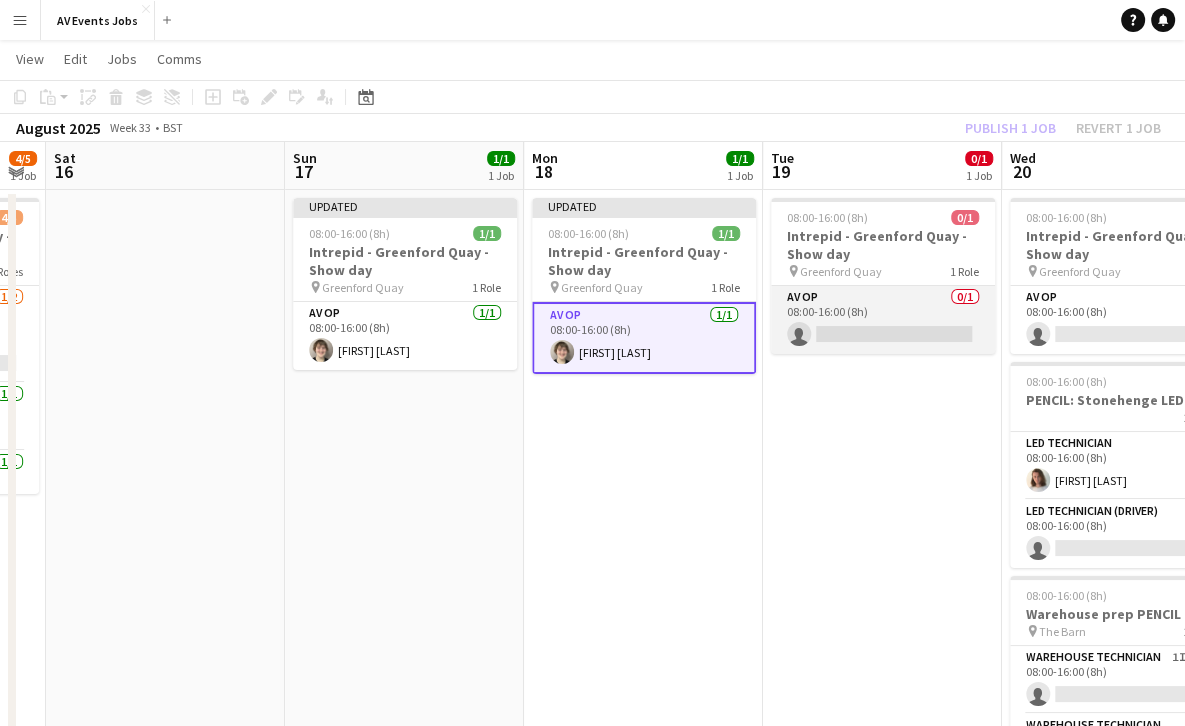 click on "AV Op 0/1 08:00-16:00 (8h) single-neutral-actions" at bounding box center (883, 320) 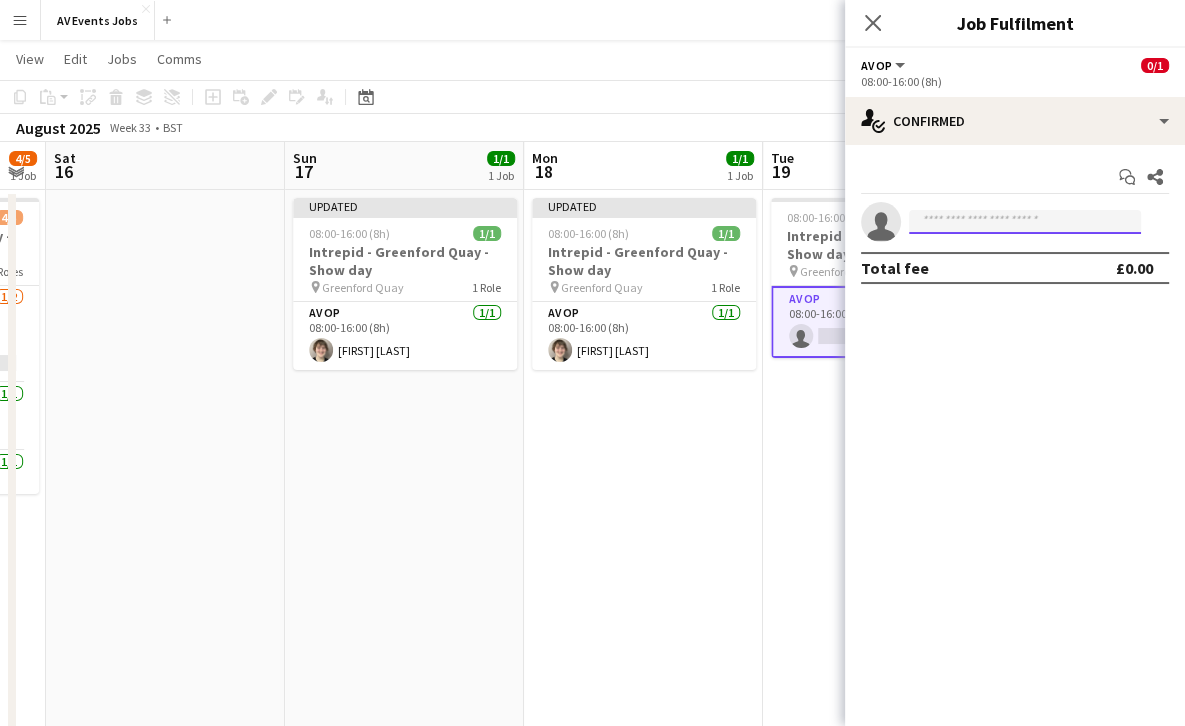 click at bounding box center (1025, 222) 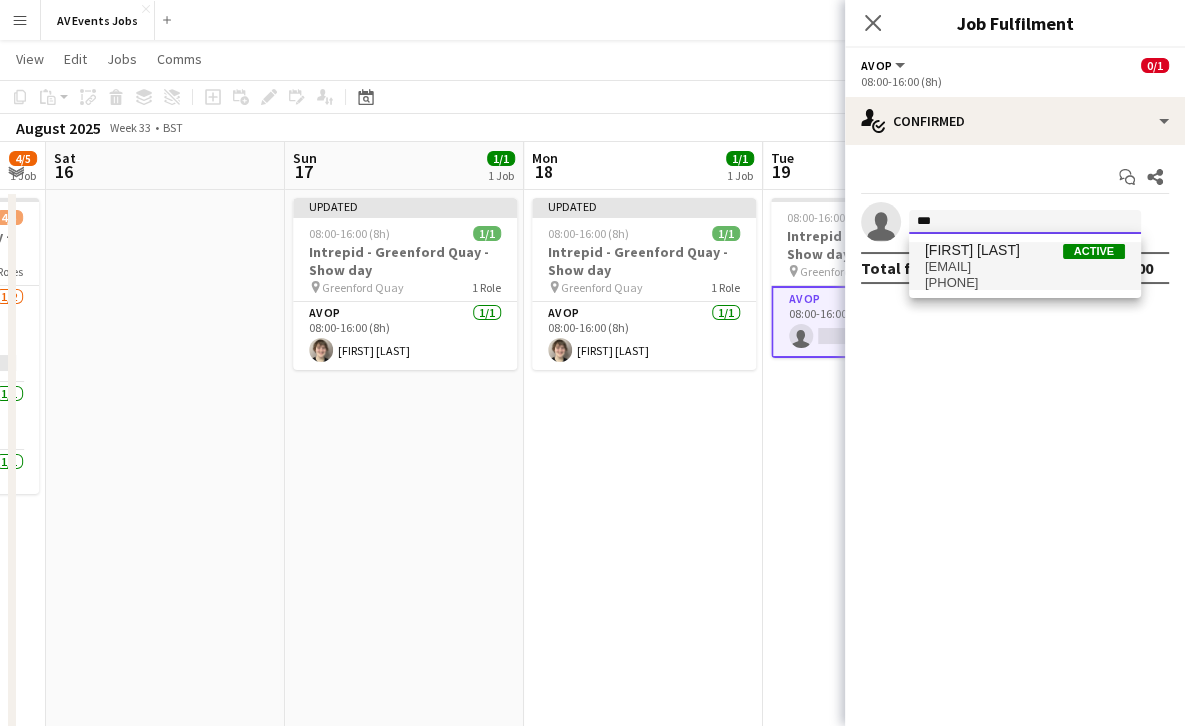type on "***" 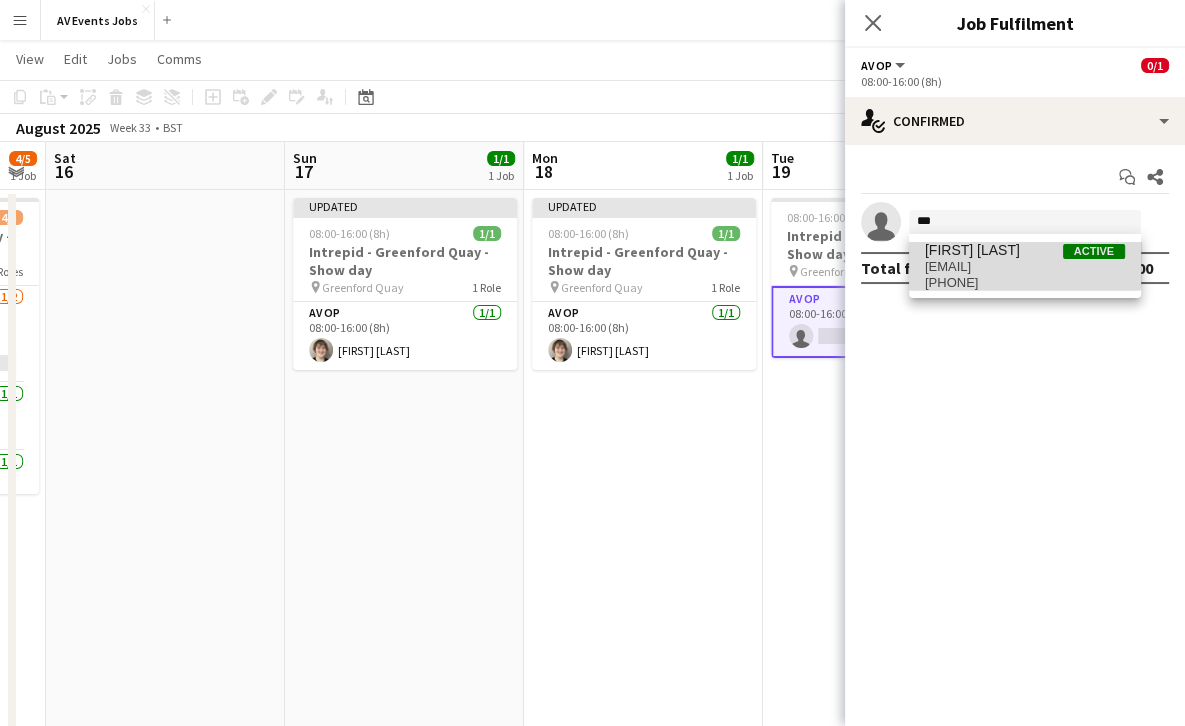 click on "[FIRST] [LAST]" at bounding box center (972, 250) 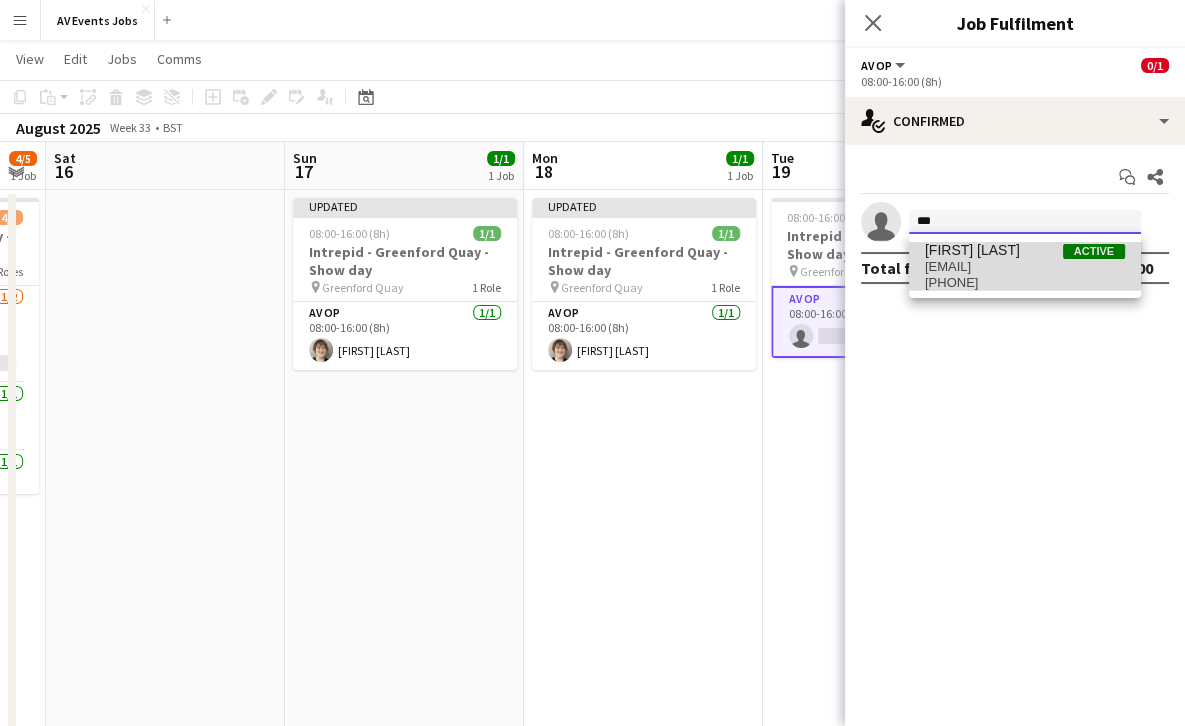 type 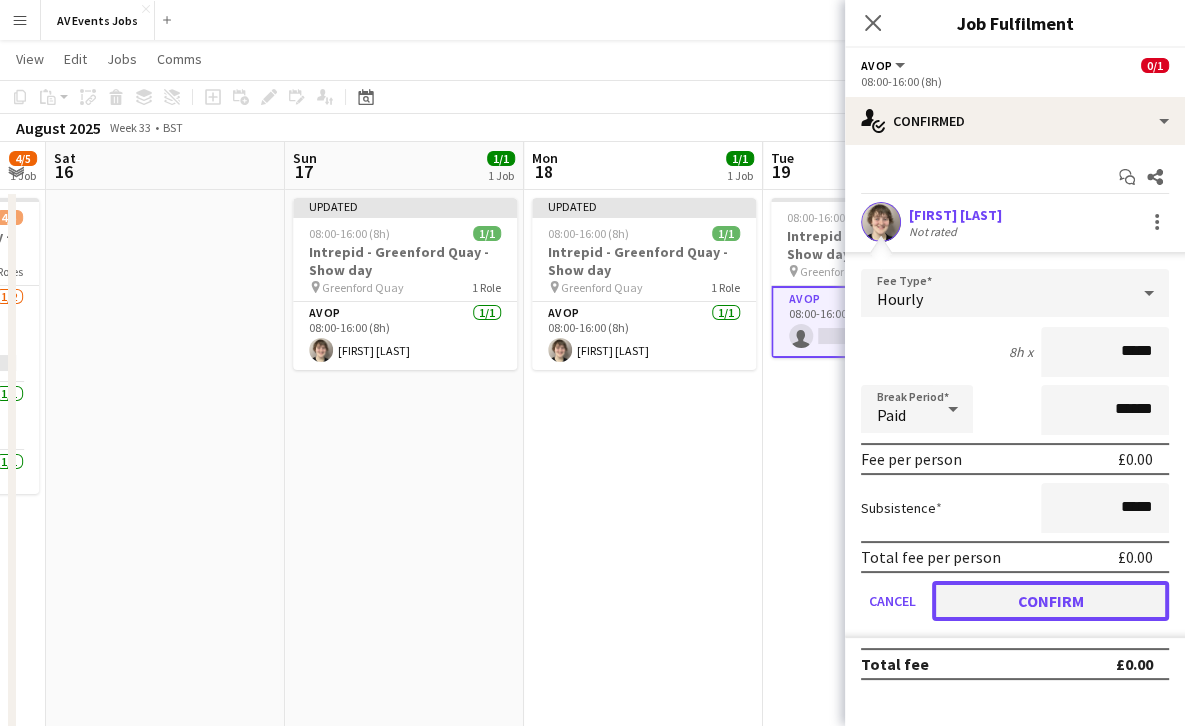 click on "Confirm" at bounding box center (1050, 601) 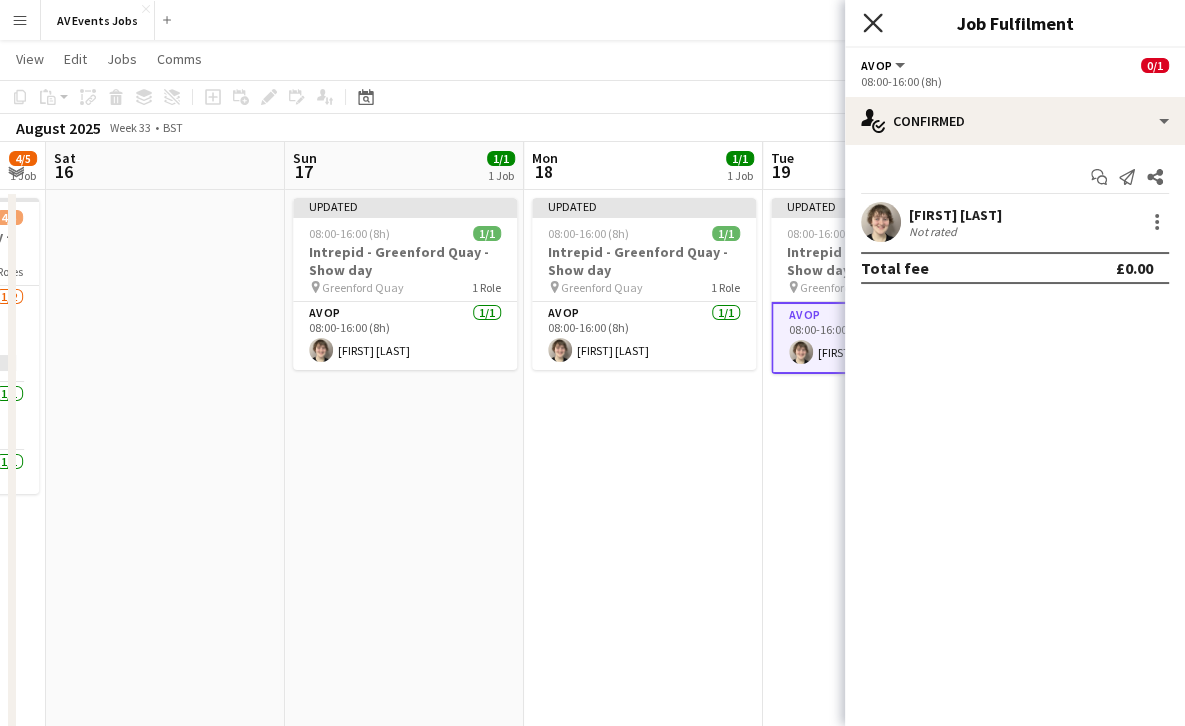click on "Close pop-in" 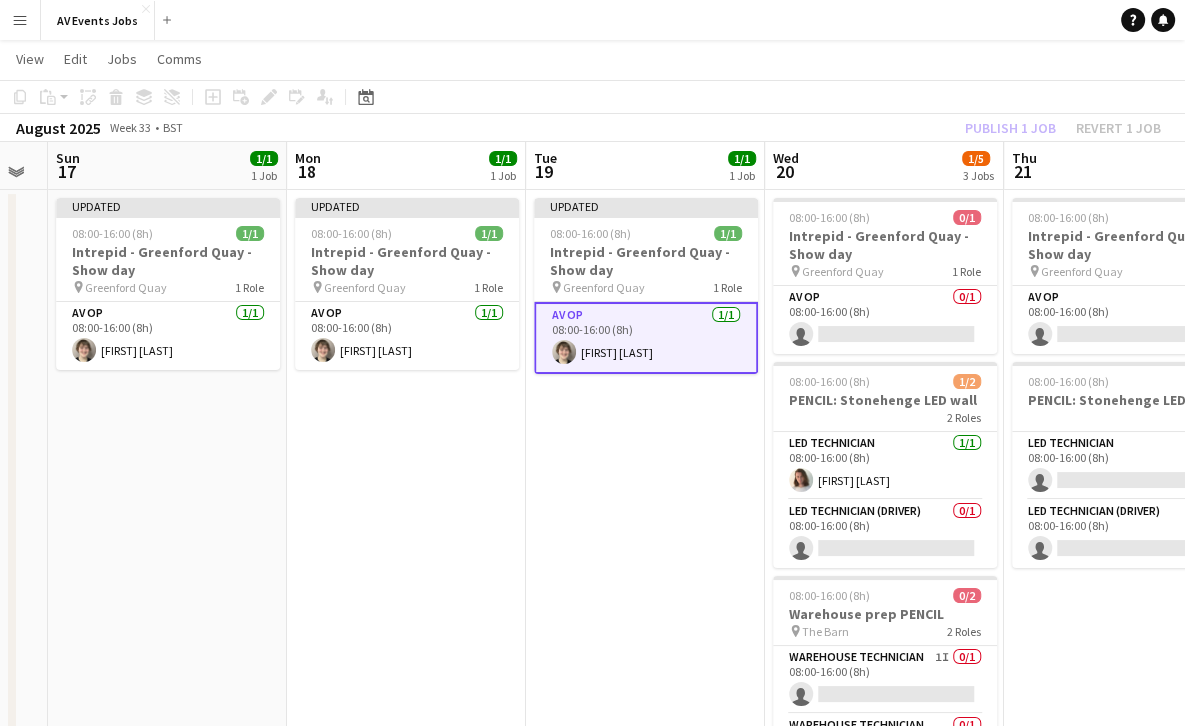 scroll, scrollTop: 0, scrollLeft: 670, axis: horizontal 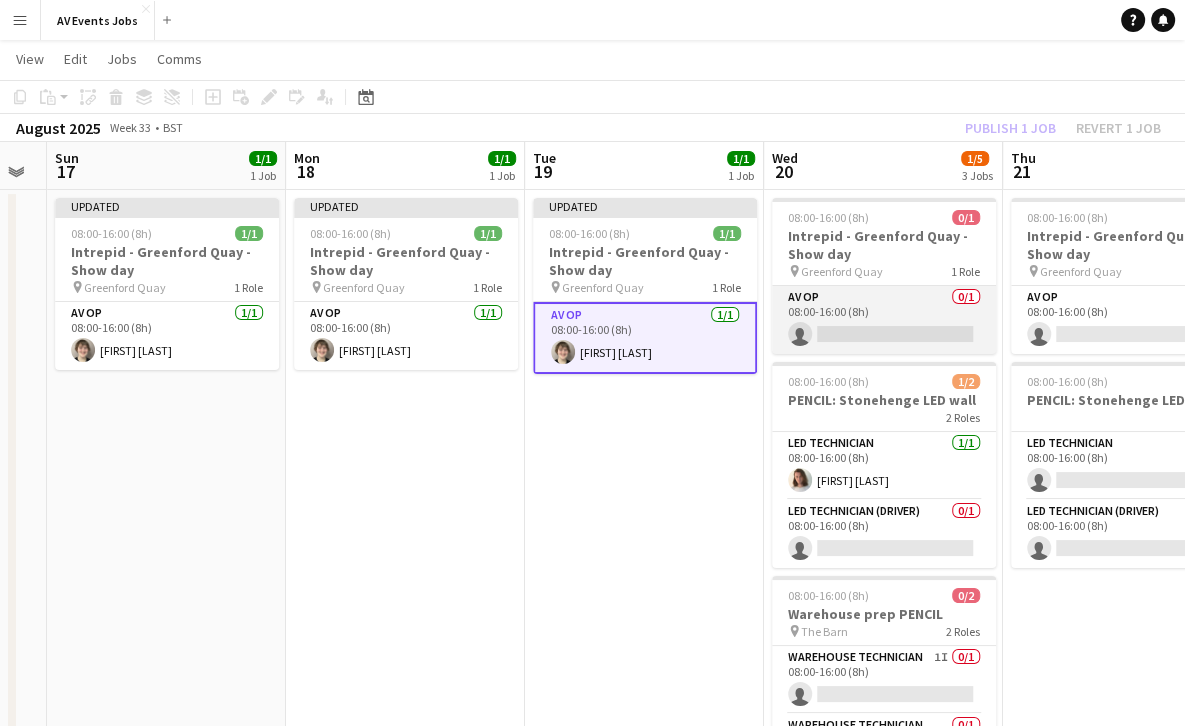 click on "AV Op 0/1 08:00-16:00 (8h) single-neutral-actions" at bounding box center [884, 320] 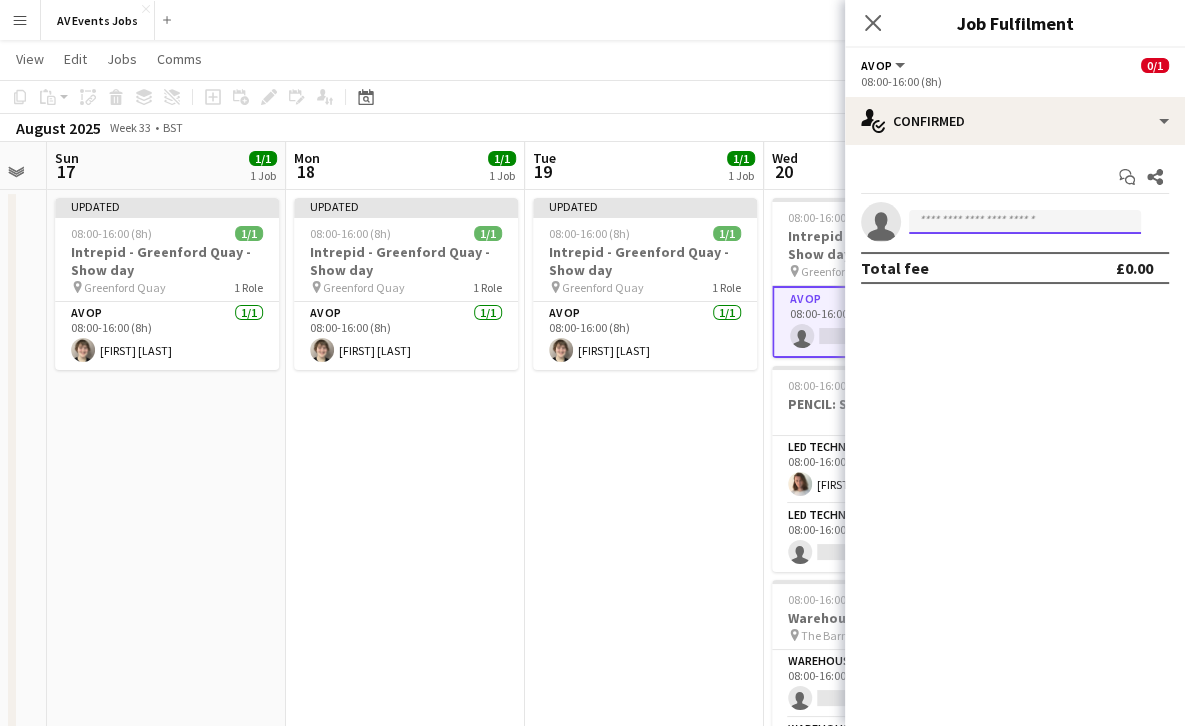 click at bounding box center [1025, 222] 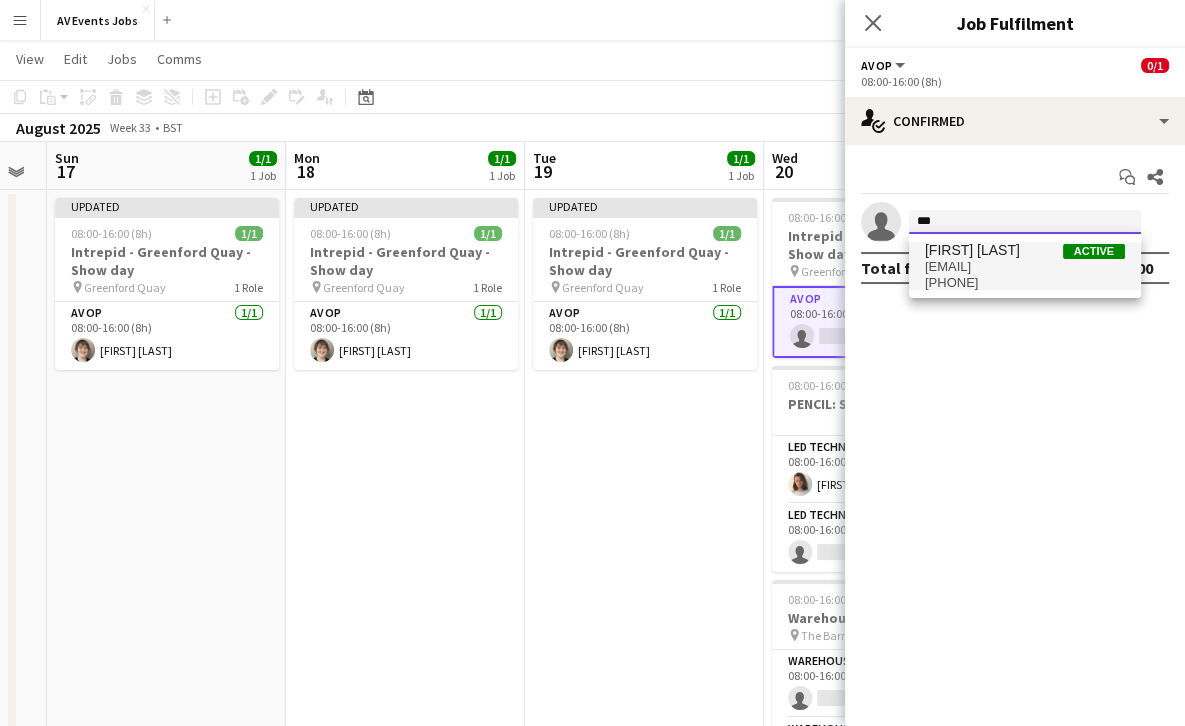 type on "***" 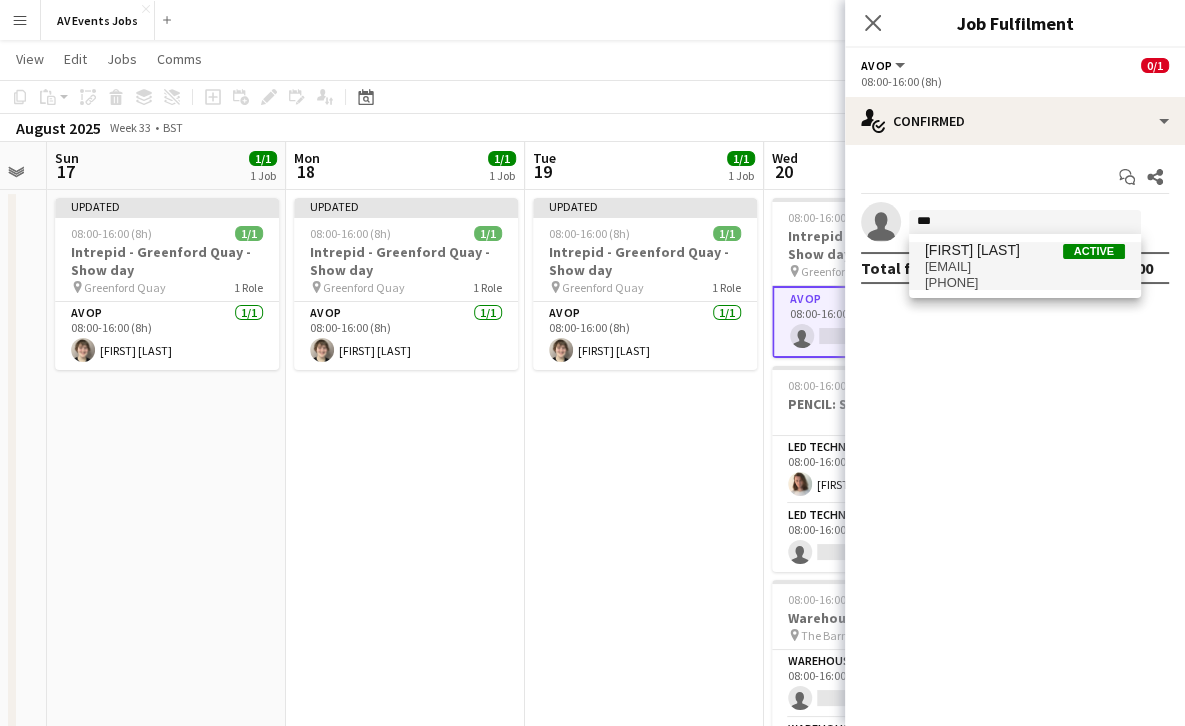 click on "[FIRST] [LAST]" at bounding box center [972, 250] 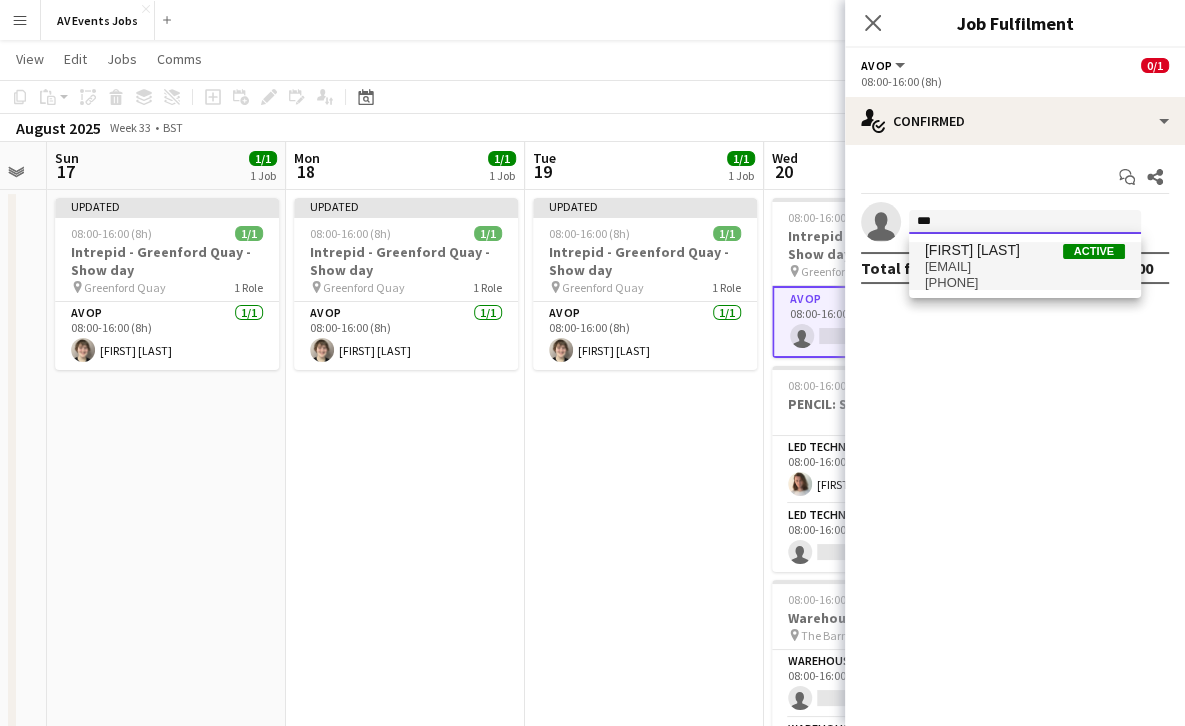 type 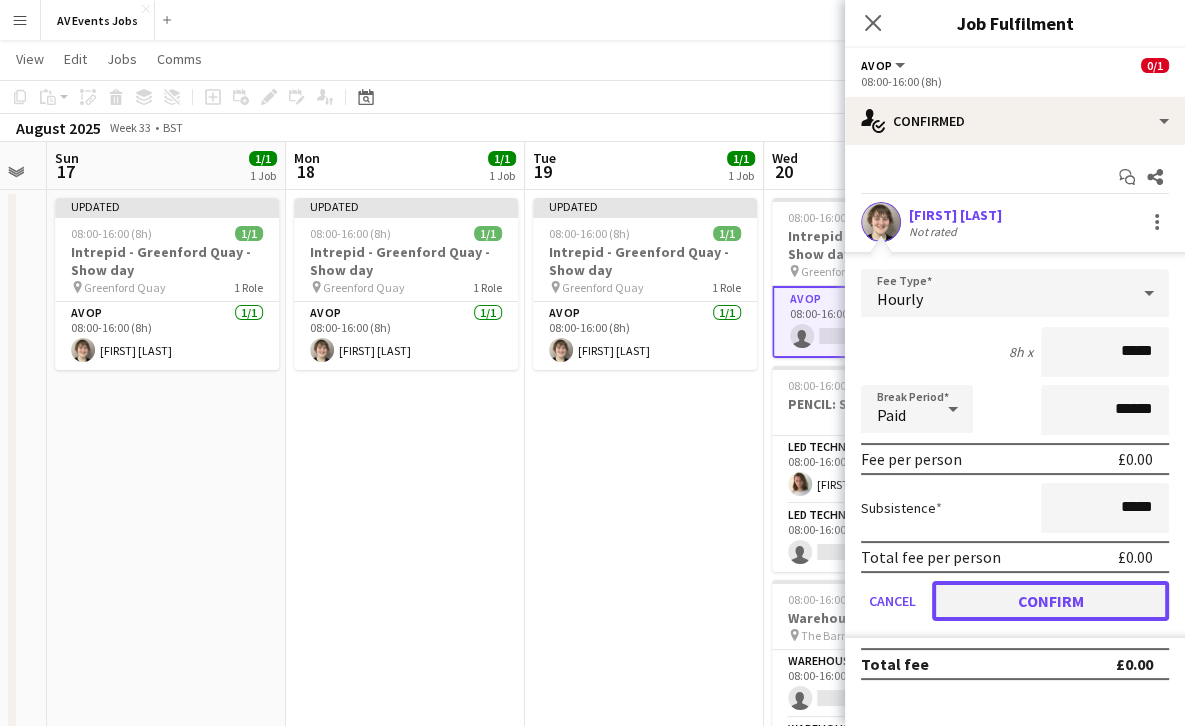 click on "Confirm" at bounding box center [1050, 601] 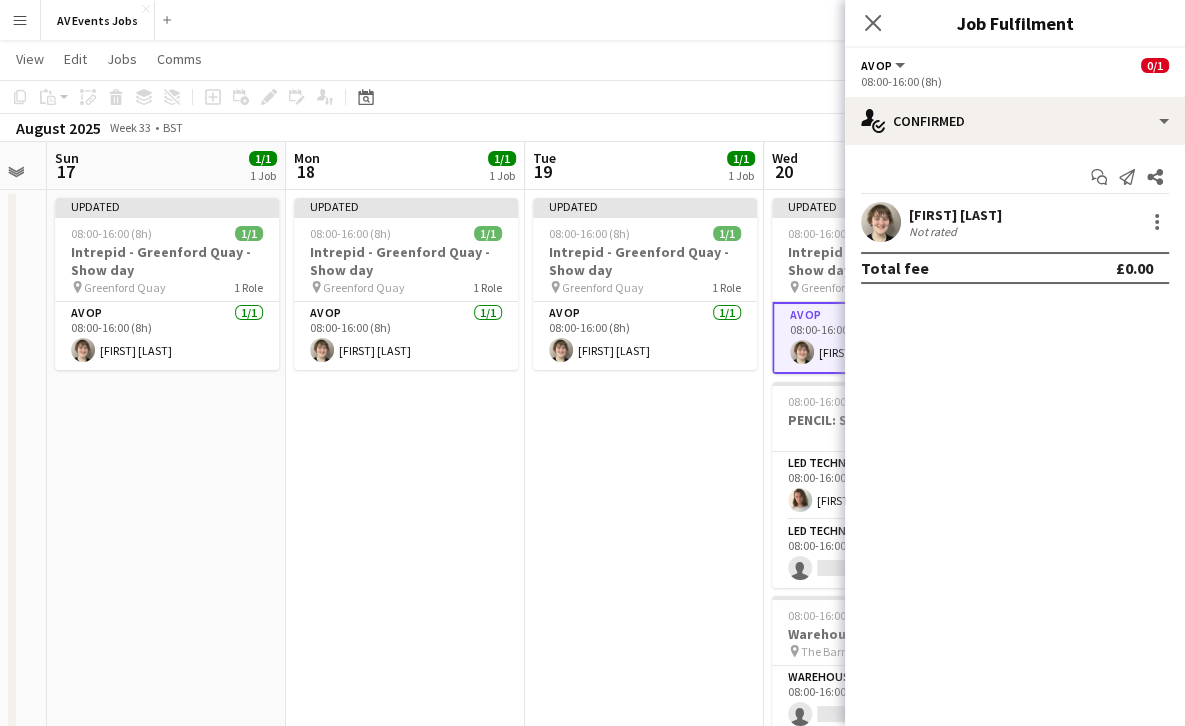 click on "Updated 08:00-16:00 (8h) 1/1 Intrepid - Greenford Quay - Show day pin Greenford Quay 1 Role AV Op 1/1 08:00-16:00 (8h) [FIRST] [LAST]" at bounding box center [644, 642] 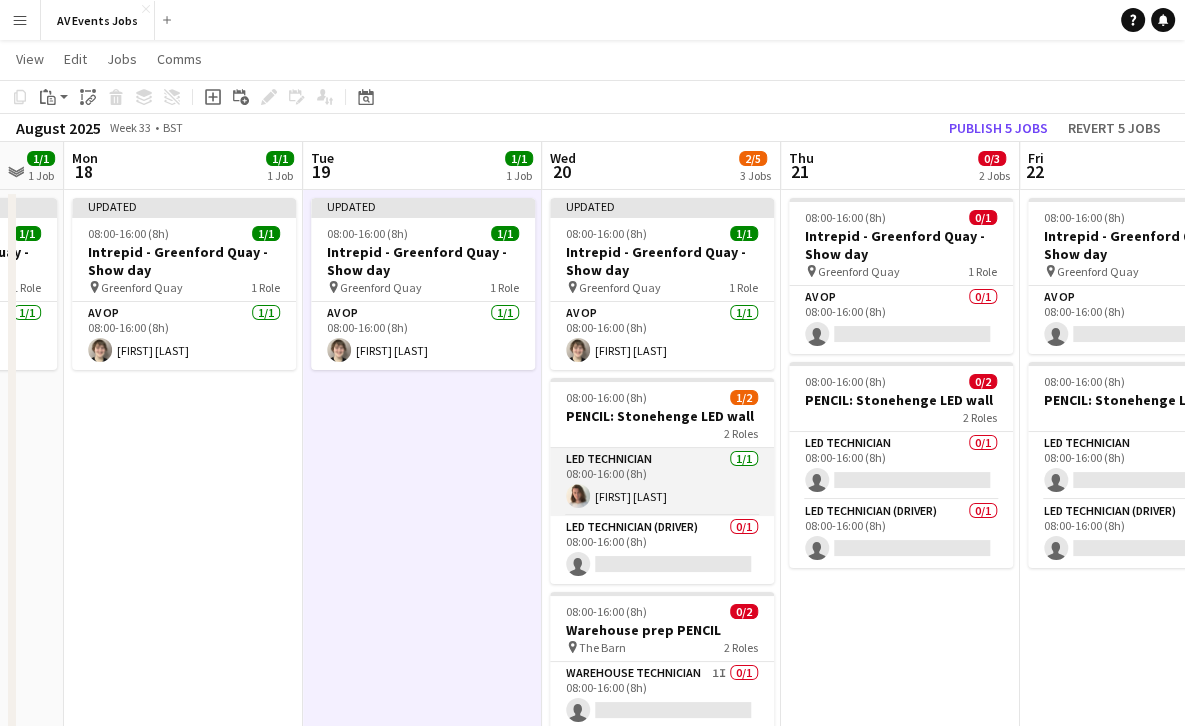 scroll, scrollTop: 0, scrollLeft: 910, axis: horizontal 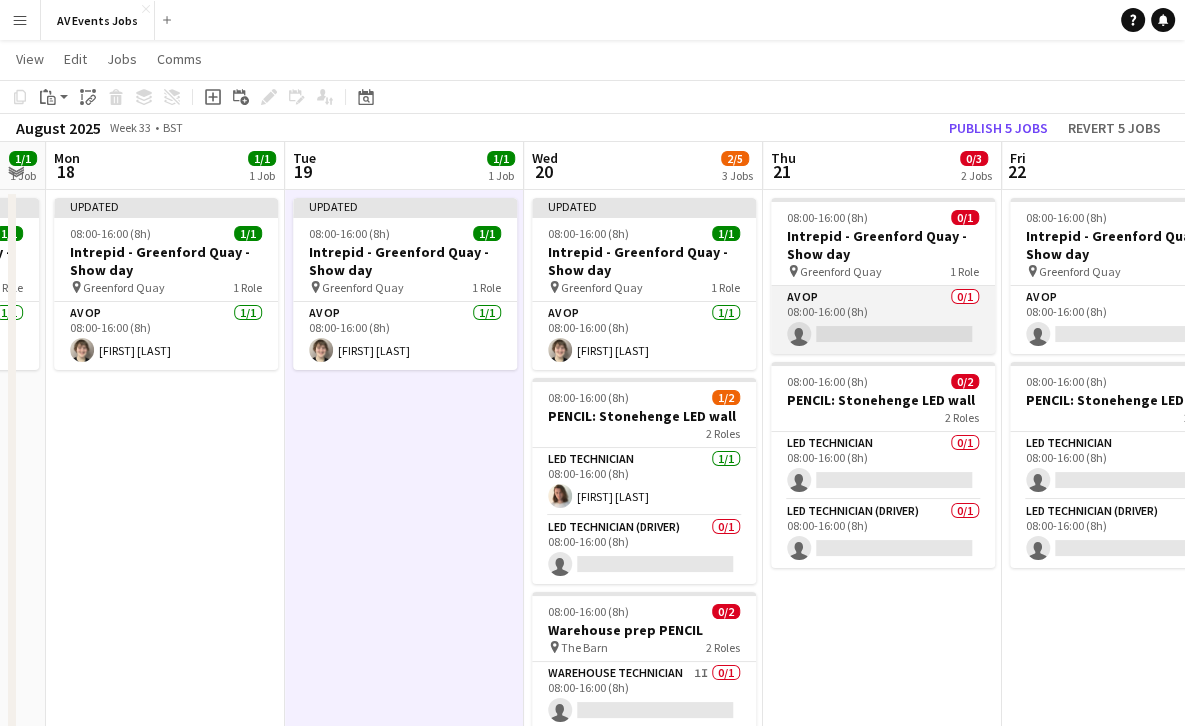 click on "AV Op 0/1 08:00-16:00 (8h) single-neutral-actions" at bounding box center [883, 320] 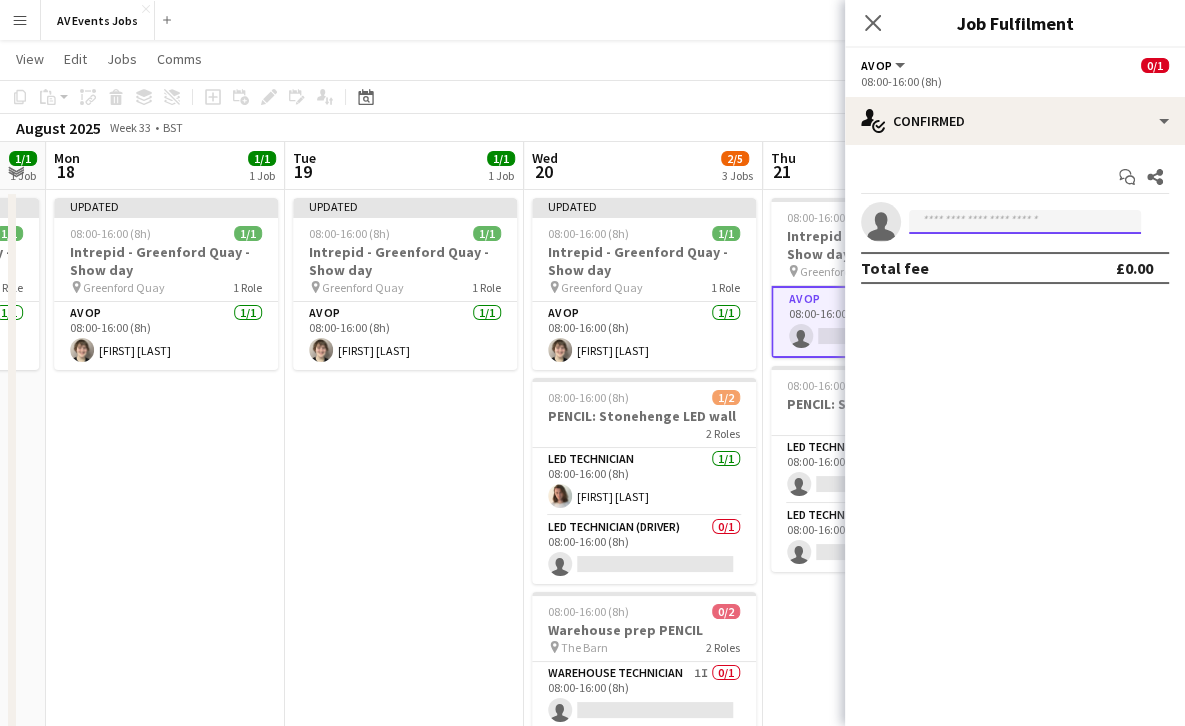 click at bounding box center [1025, 222] 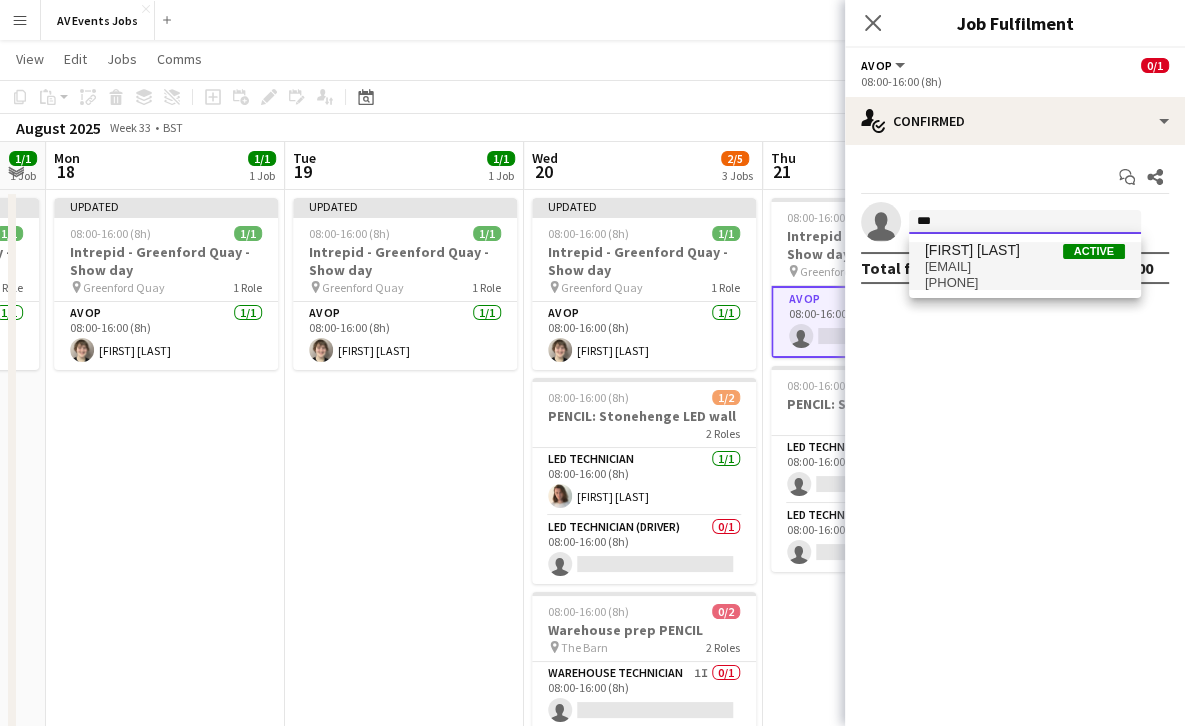type on "***" 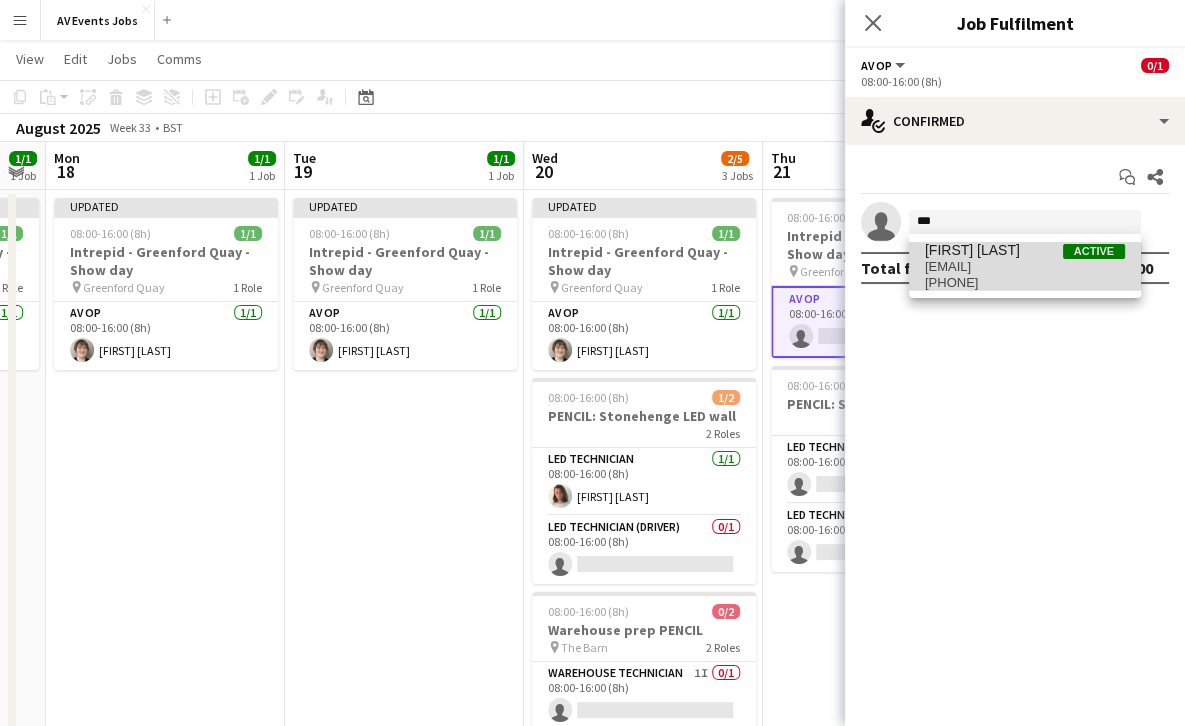 click on "[EMAIL]" at bounding box center [1025, 267] 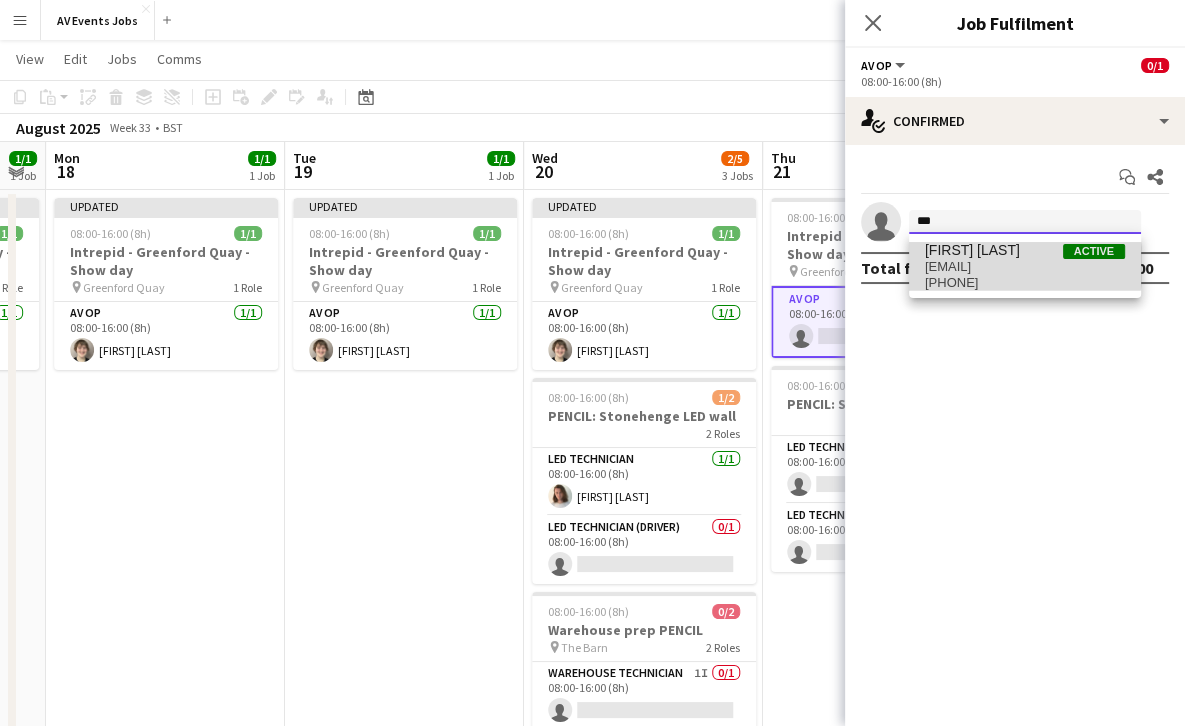 type 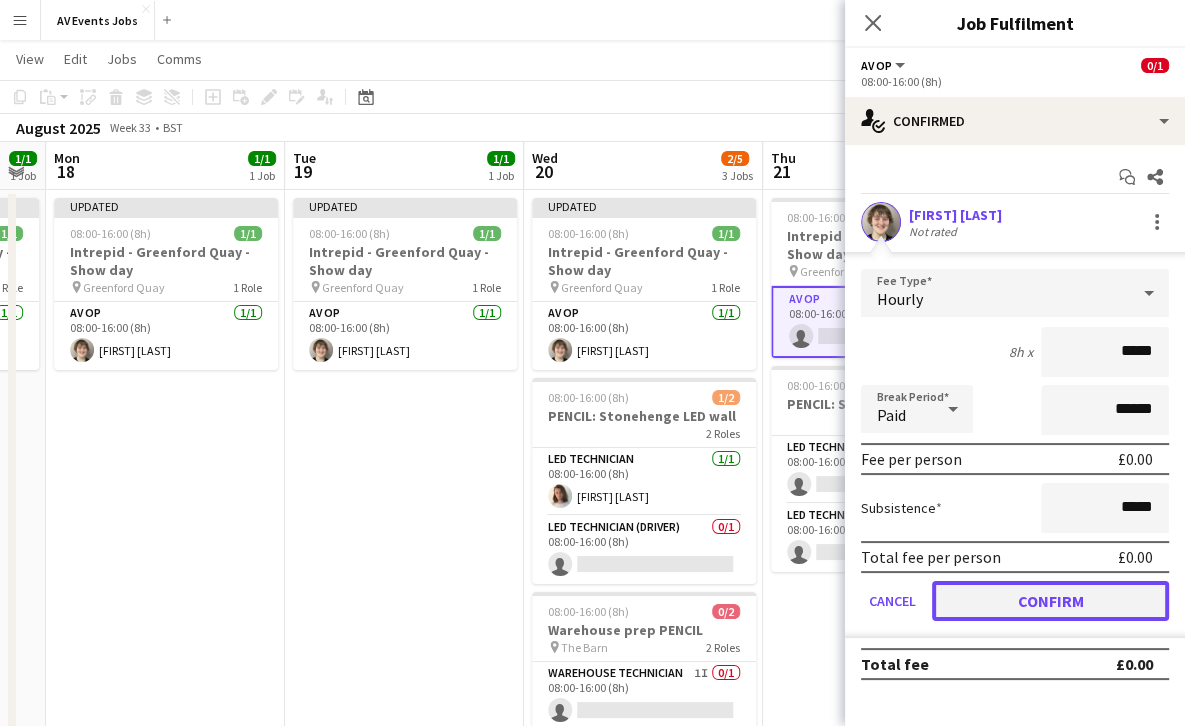 click on "Confirm" at bounding box center [1050, 601] 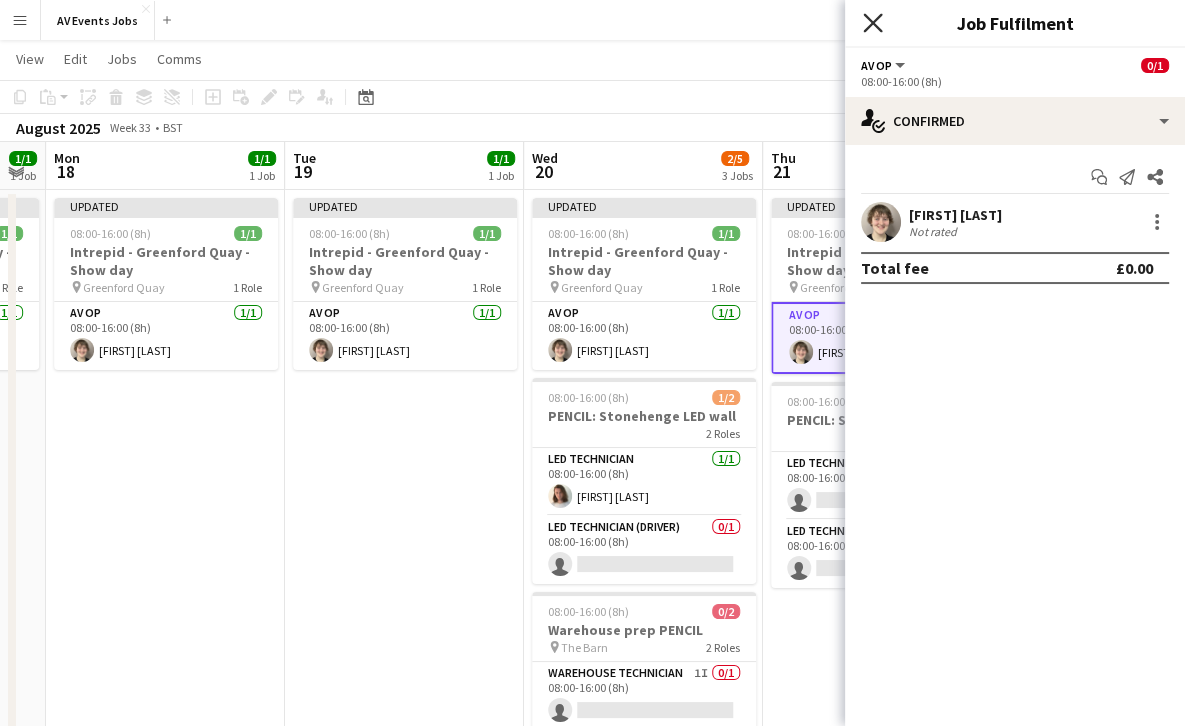 click on "Close pop-in" 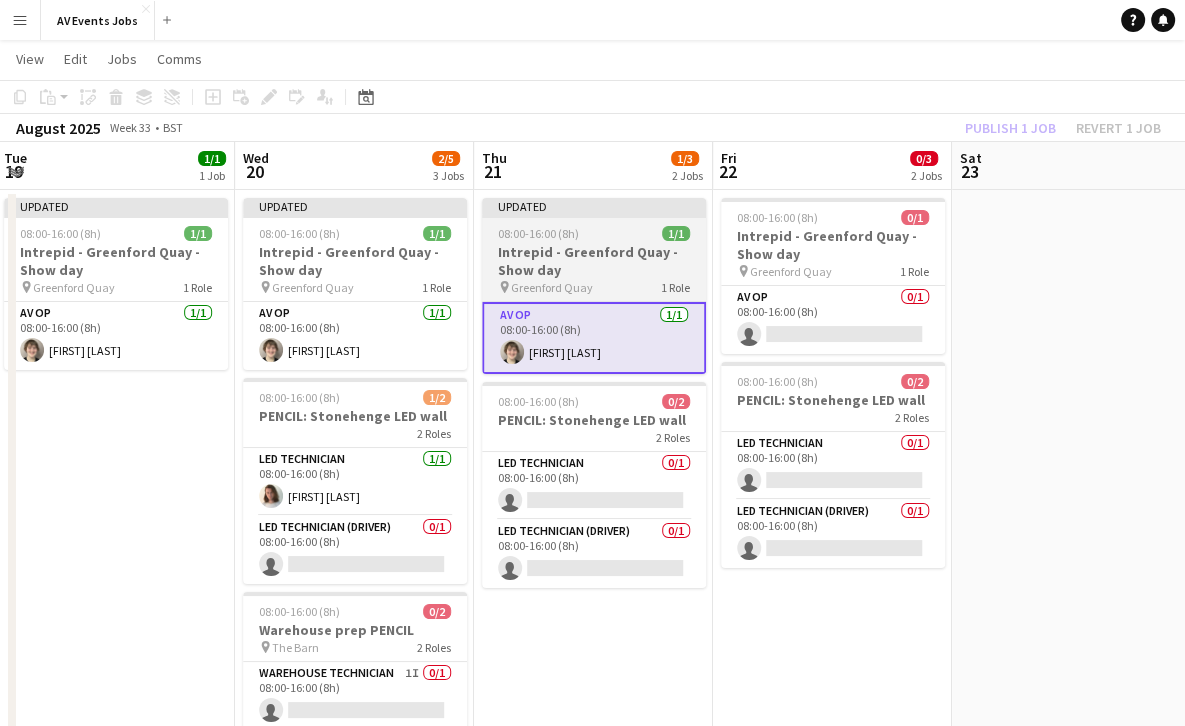scroll, scrollTop: 0, scrollLeft: 722, axis: horizontal 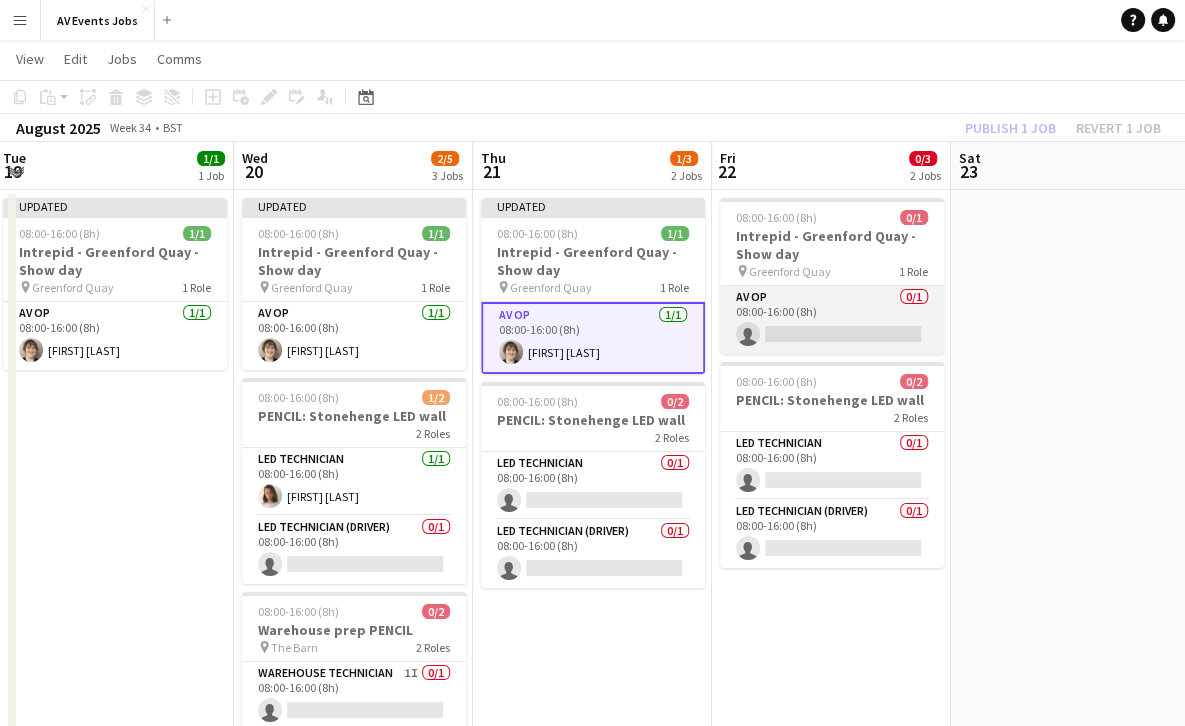 click on "AV Op 0/1 08:00-16:00 (8h) single-neutral-actions" at bounding box center [832, 320] 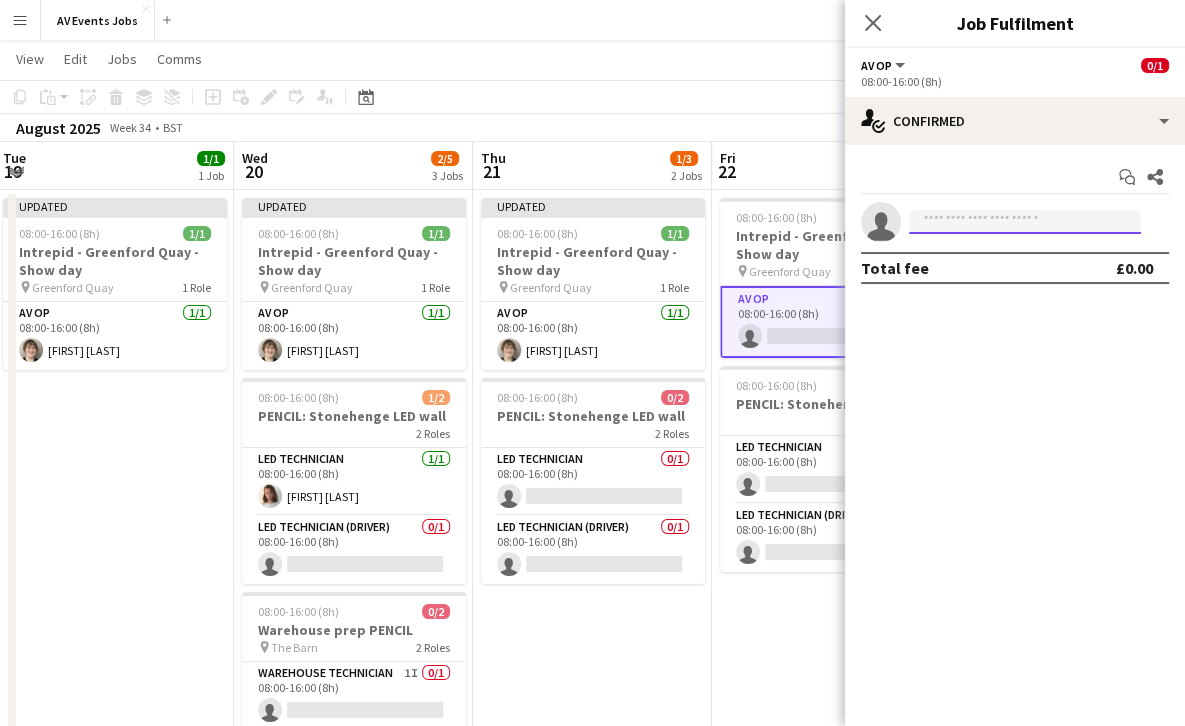click at bounding box center [1025, 222] 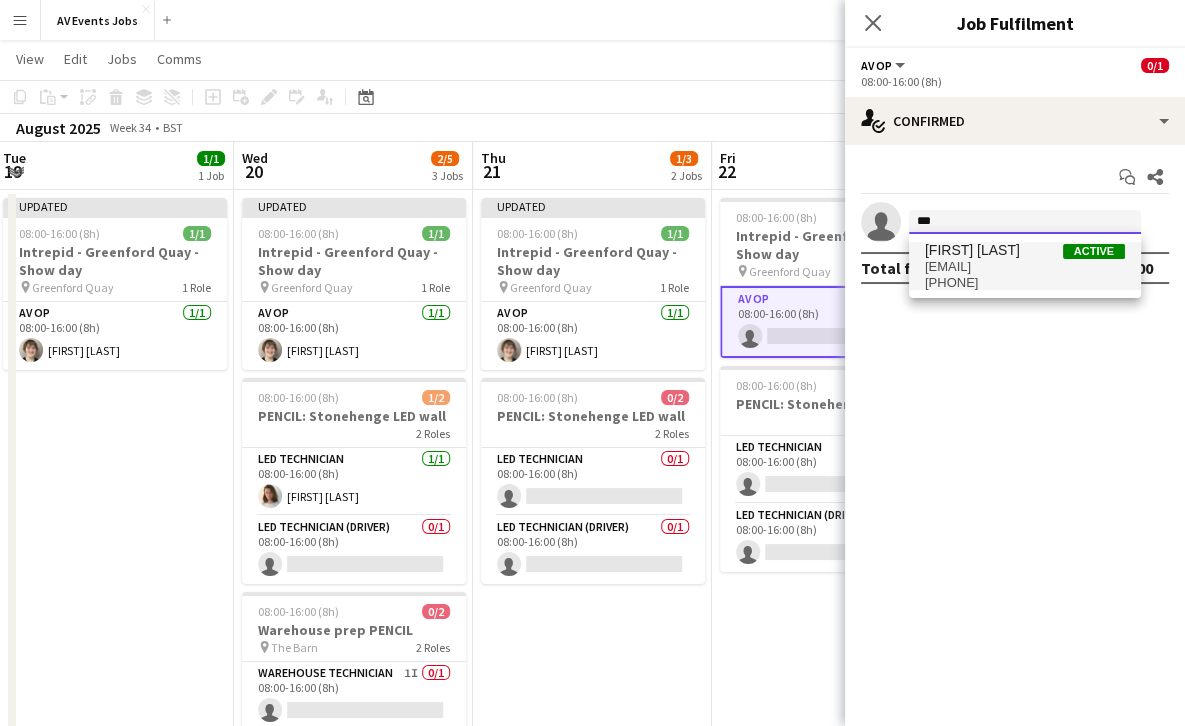 type on "***" 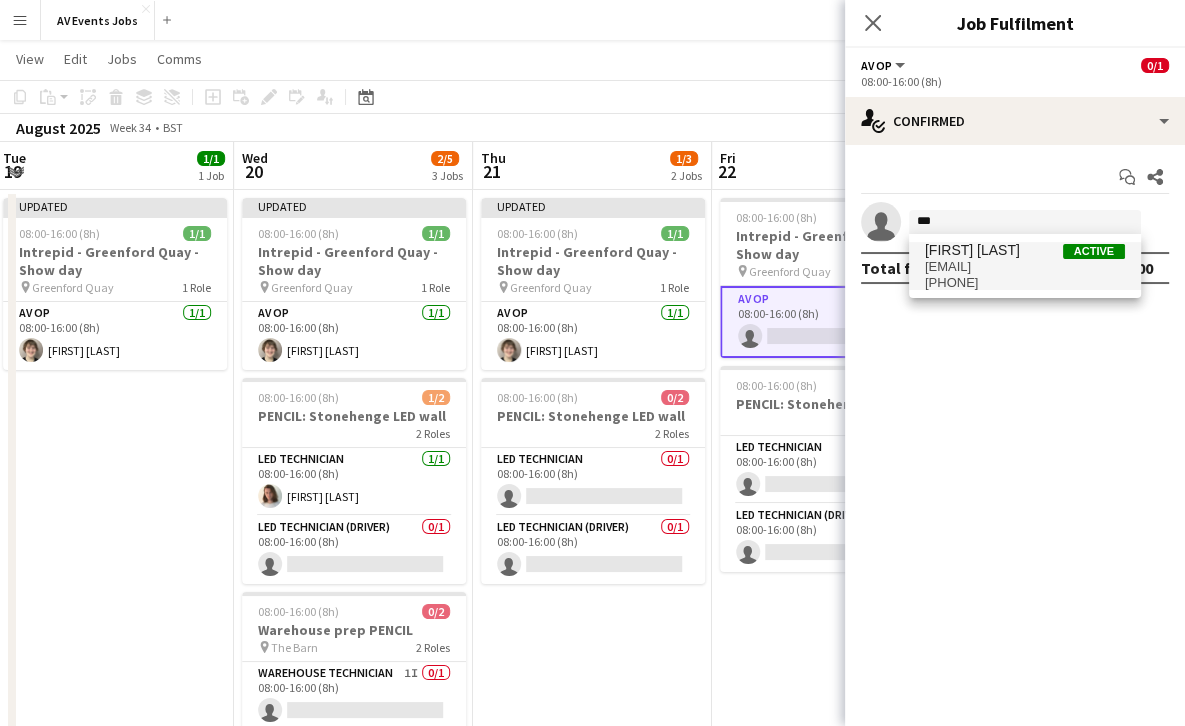 click on "[EMAIL]" at bounding box center (1025, 267) 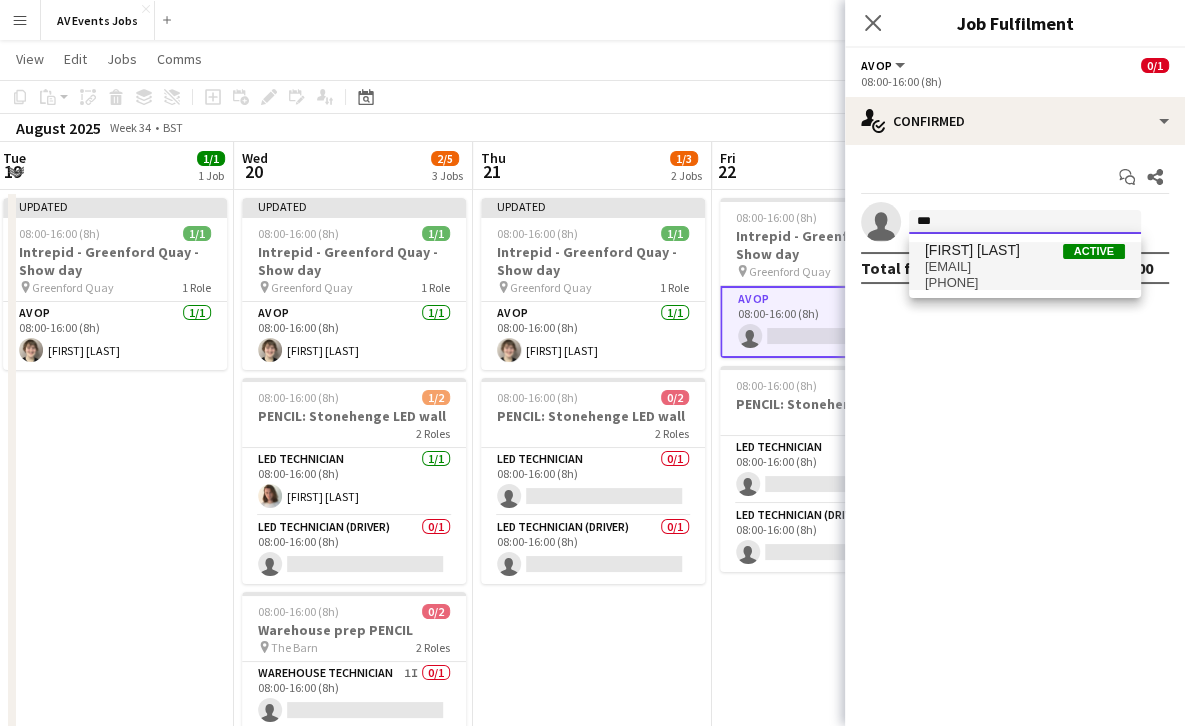 type 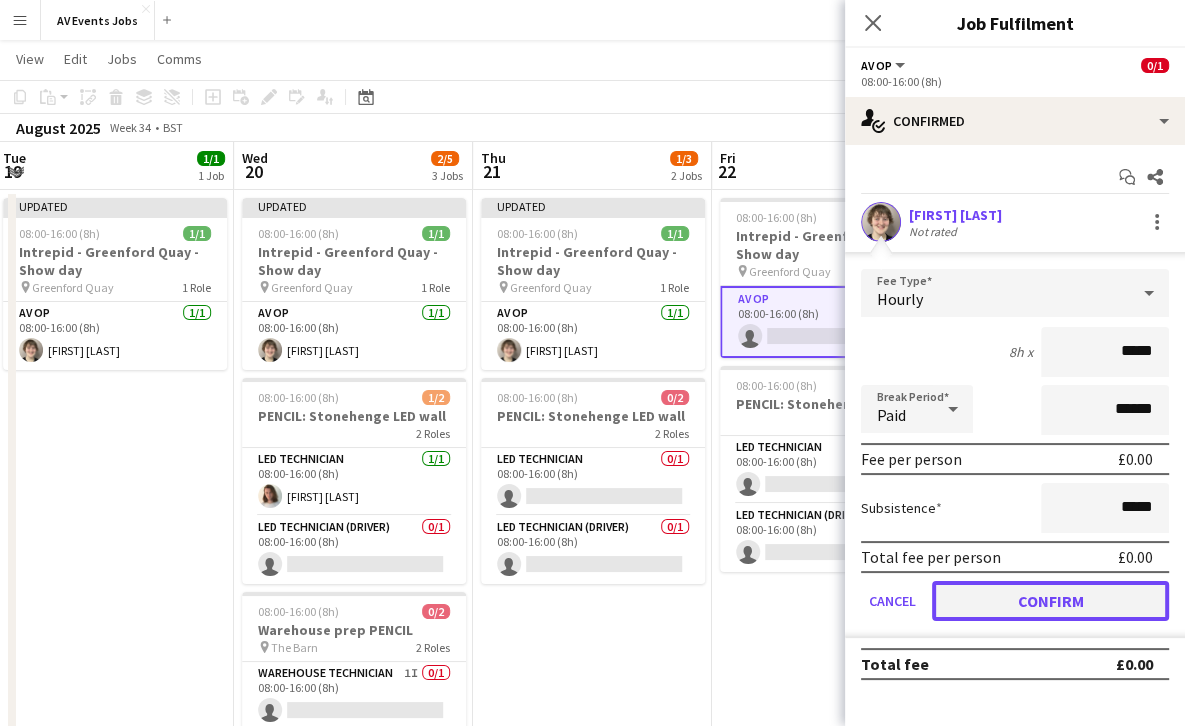 click on "Confirm" at bounding box center (1050, 601) 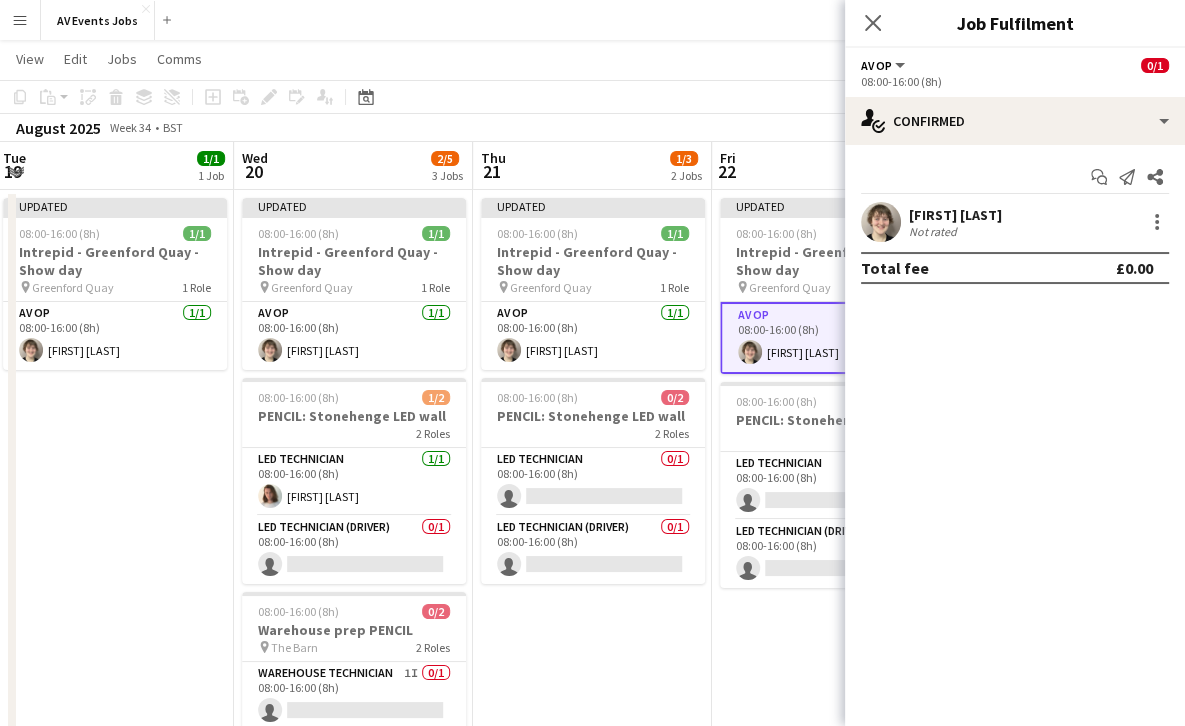 click on "Updated 08:00-16:00 (8h) 1/1 Intrepid - Greenford Quay - Show day pin Greenford Quay 1 Role AV Op 1/1 08:00-16:00 (8h) [FIRST] [LAST] 08:00-16:00 (8h) 0/2 PENCIL: Stonehenge LED wall 2 Roles LED Technician 0/1 08:00-16:00 (8h) single-neutral-actions LED Technician (Driver) 0/1 08:00-16:00 (8h) single-neutral-actions" at bounding box center [831, 642] 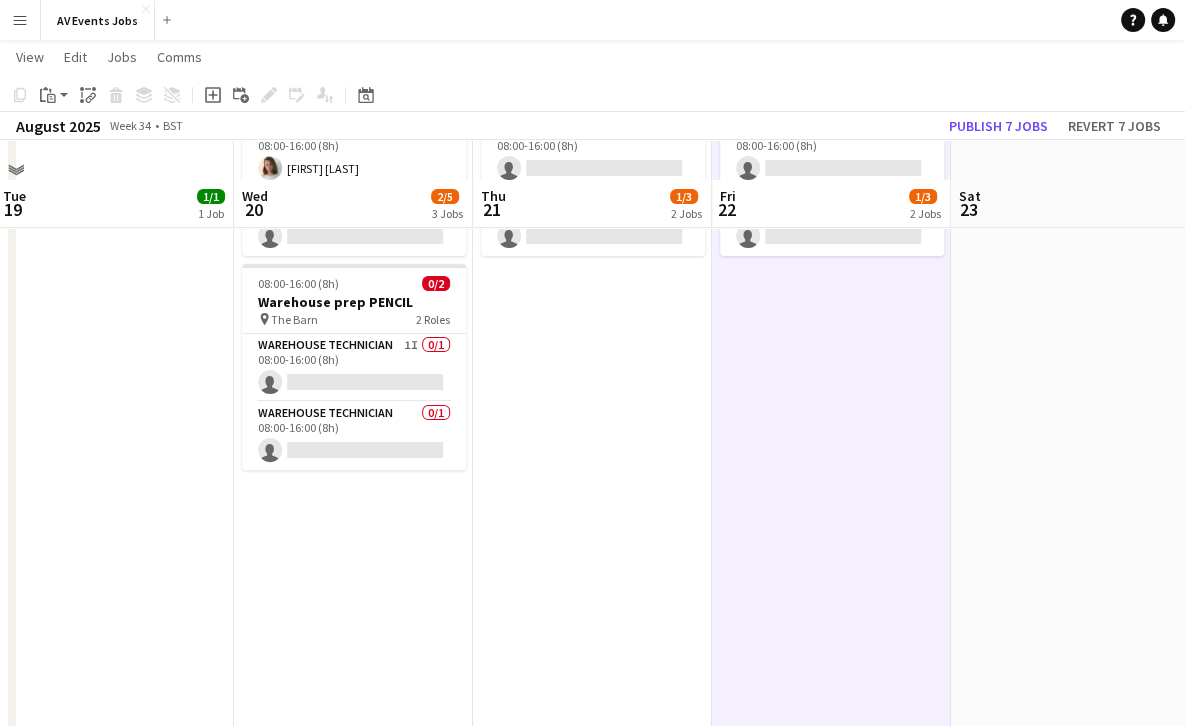 scroll, scrollTop: 402, scrollLeft: 0, axis: vertical 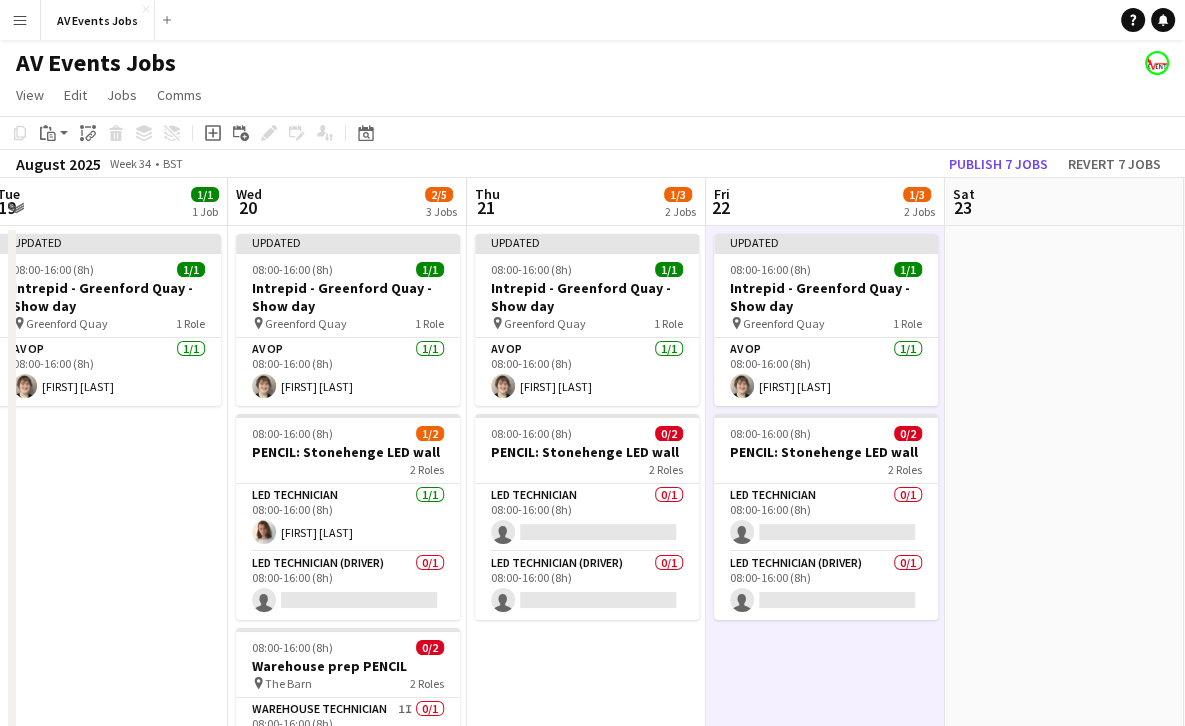 click at bounding box center [1064, 678] 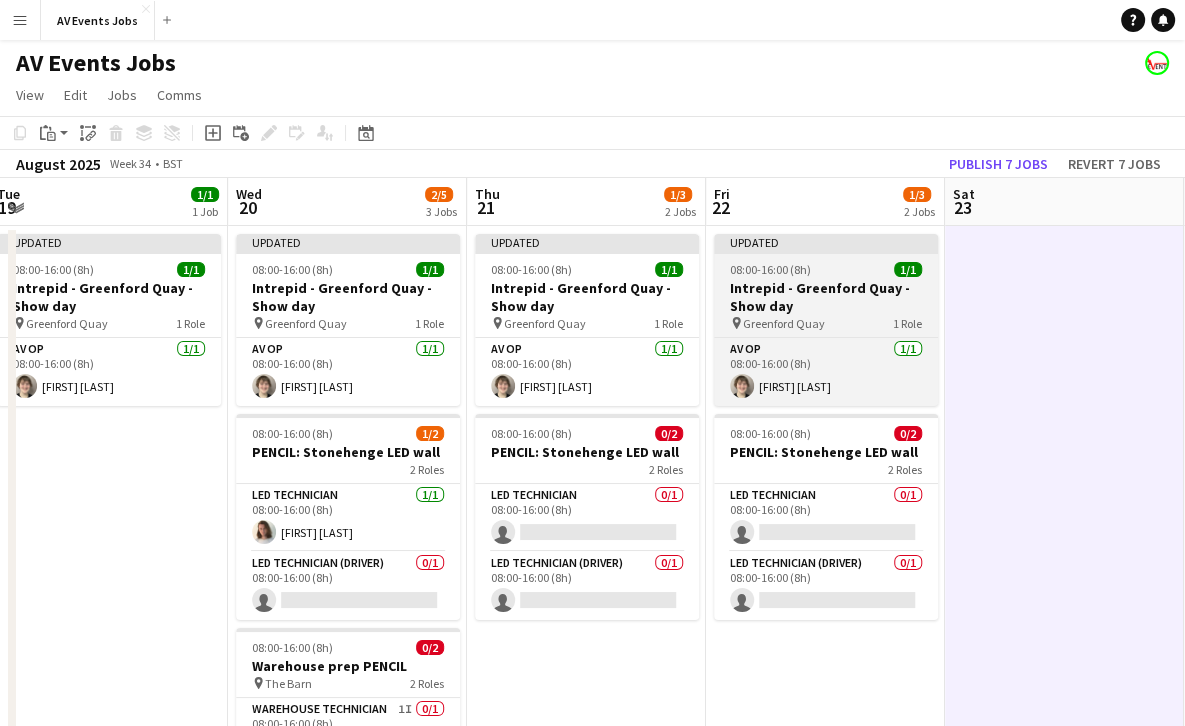 click on "Intrepid - Greenford Quay - Show day" at bounding box center [826, 297] 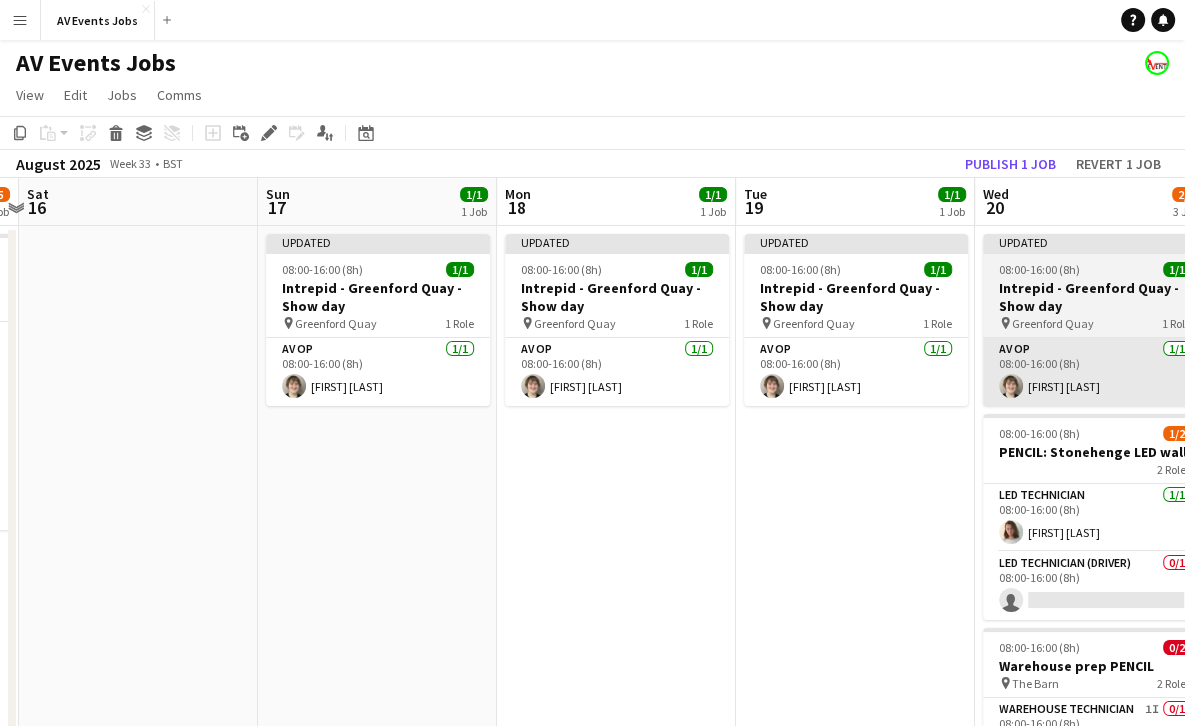 scroll, scrollTop: 0, scrollLeft: 457, axis: horizontal 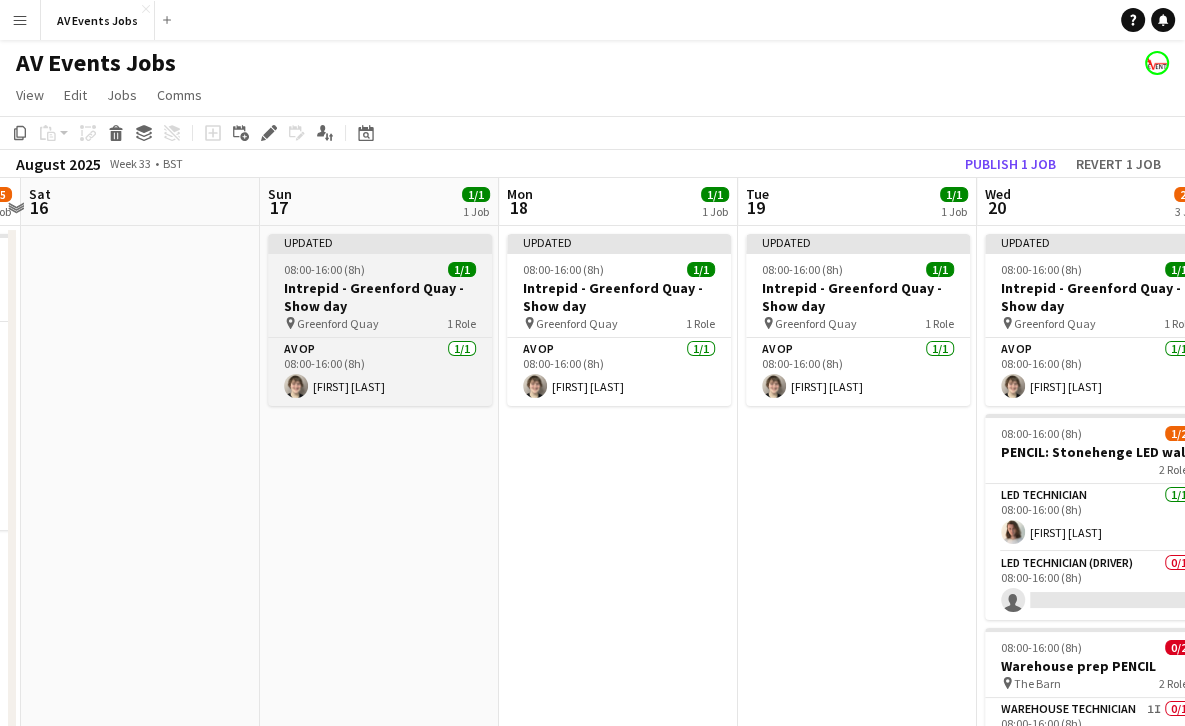 click on "Greenford Quay" at bounding box center [338, 323] 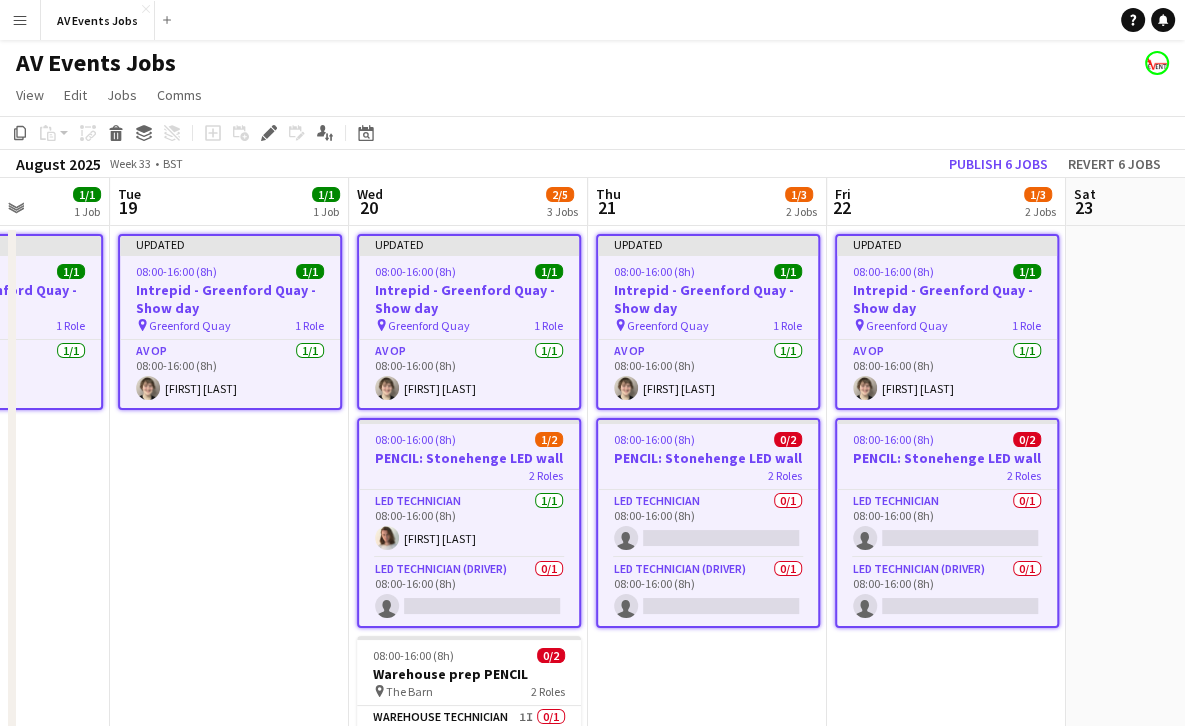 scroll, scrollTop: 0, scrollLeft: 605, axis: horizontal 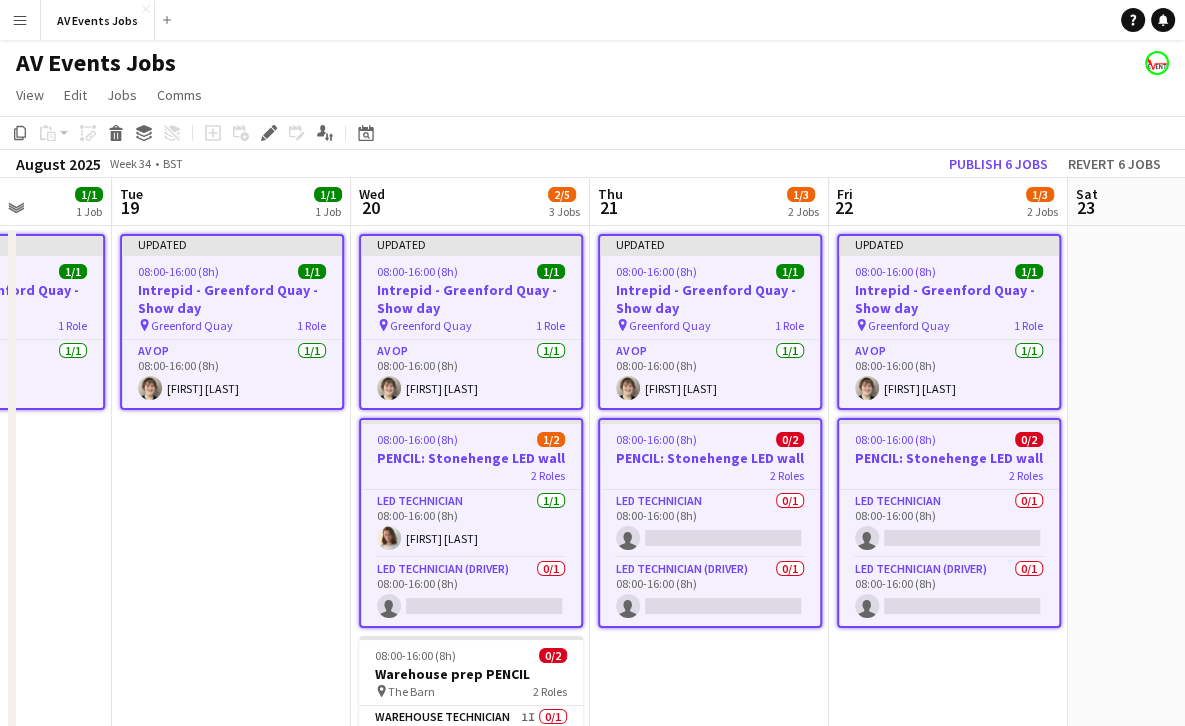 click on "PENCIL: Stonehenge LED wall" at bounding box center [471, 458] 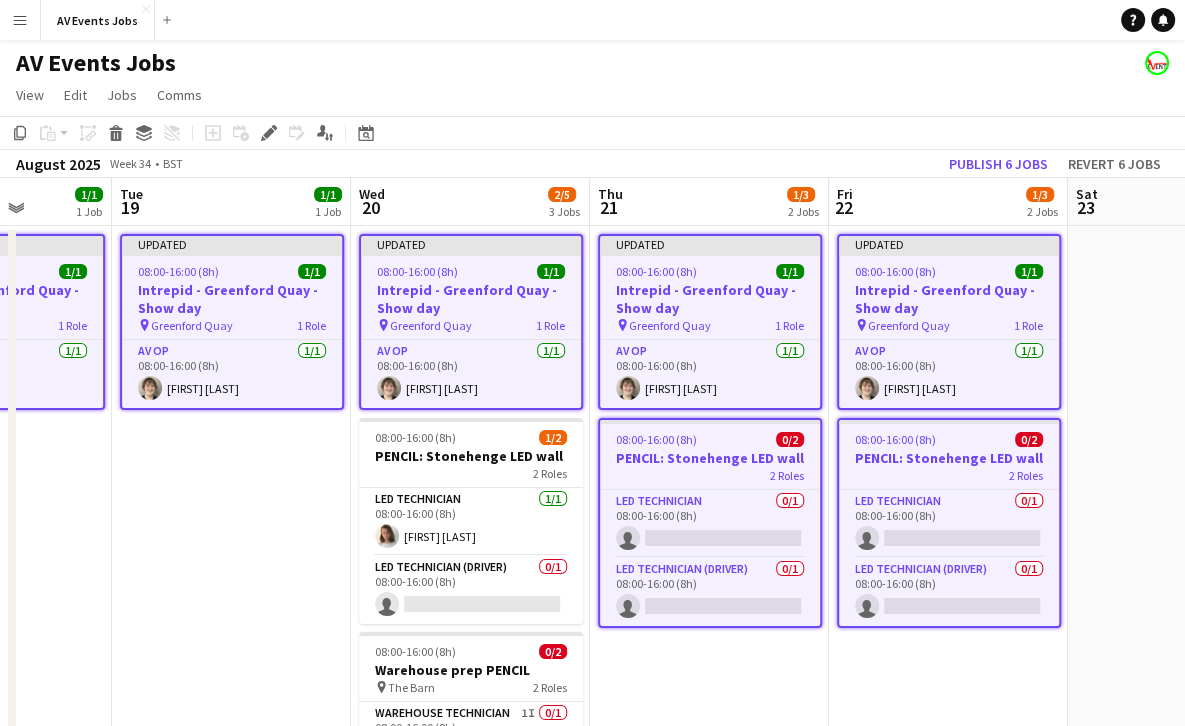 click on "08:00-16:00 (8h)    0/2" at bounding box center [710, 439] 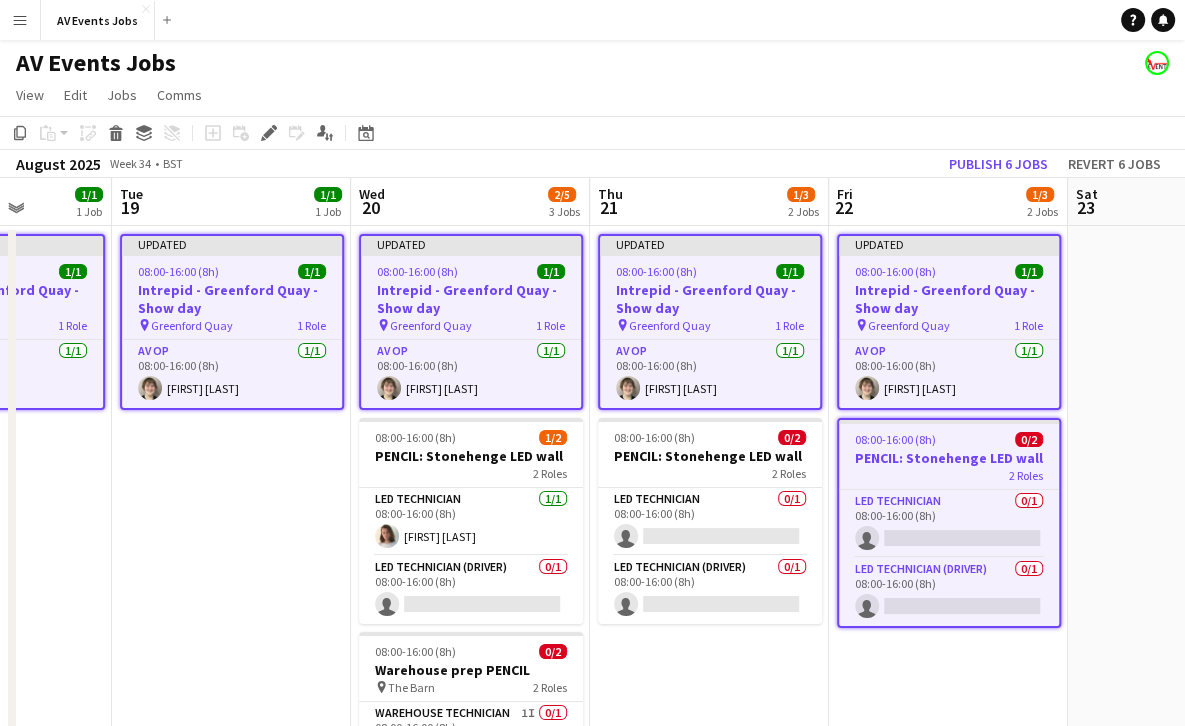 click on "2 Roles" at bounding box center [949, 475] 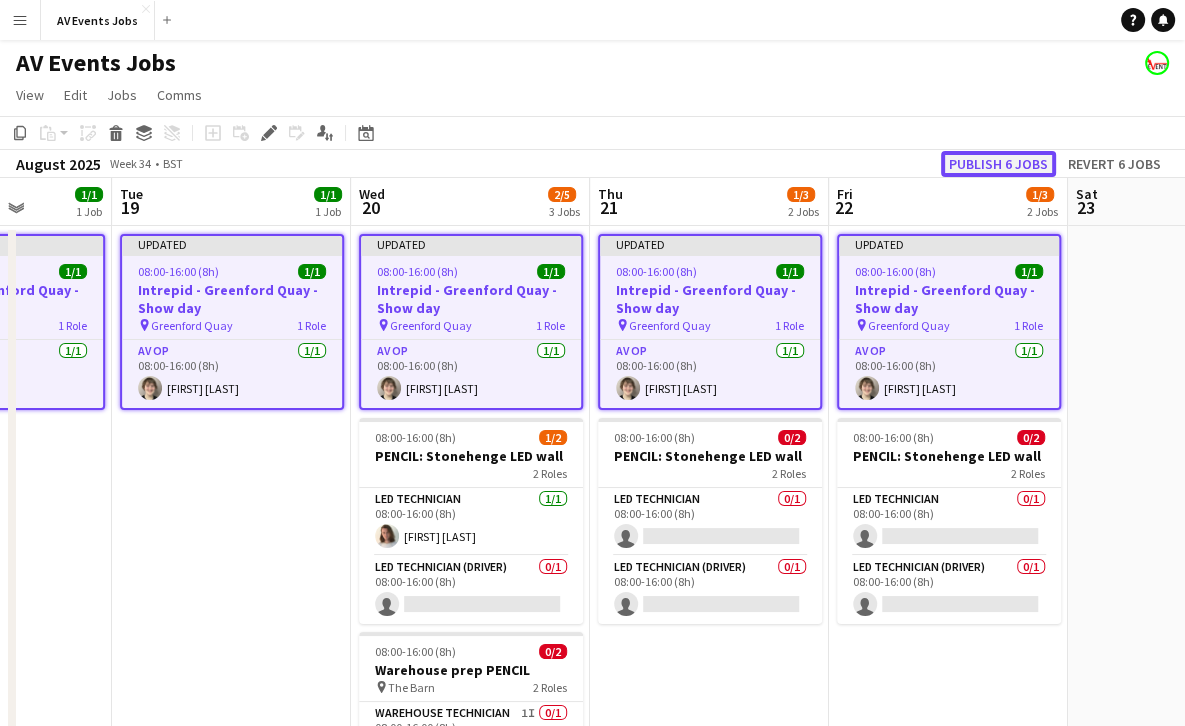 click on "Publish 6 jobs" 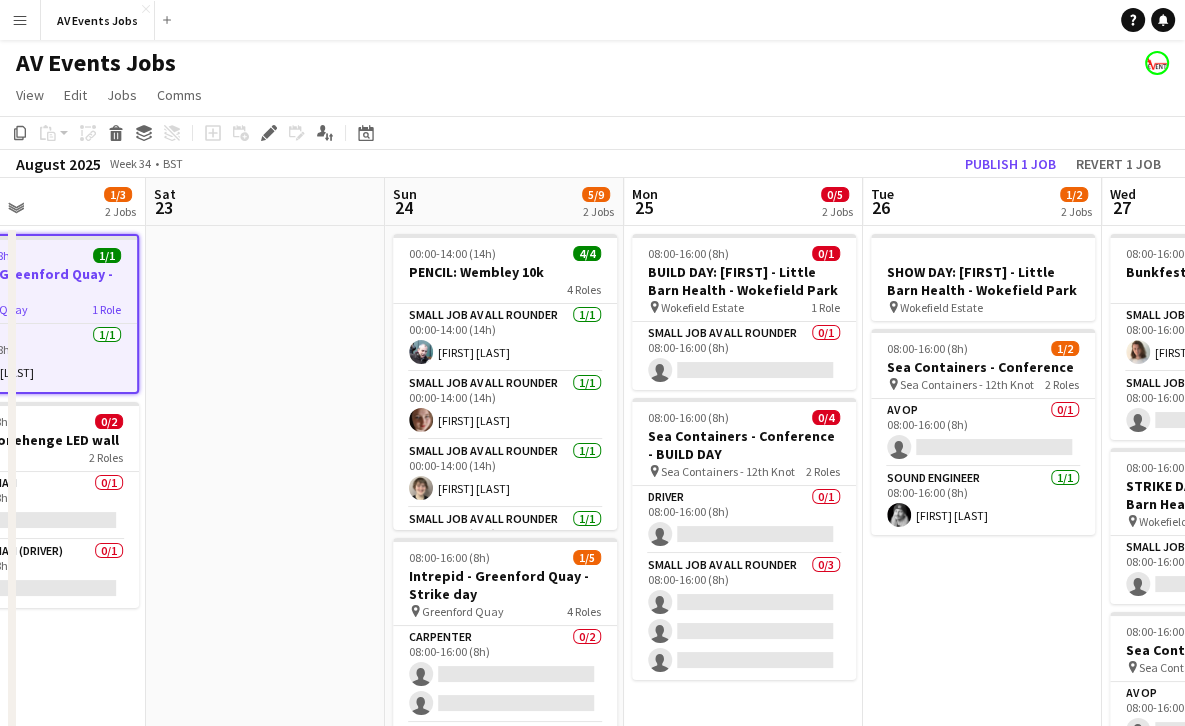 scroll, scrollTop: 0, scrollLeft: 838, axis: horizontal 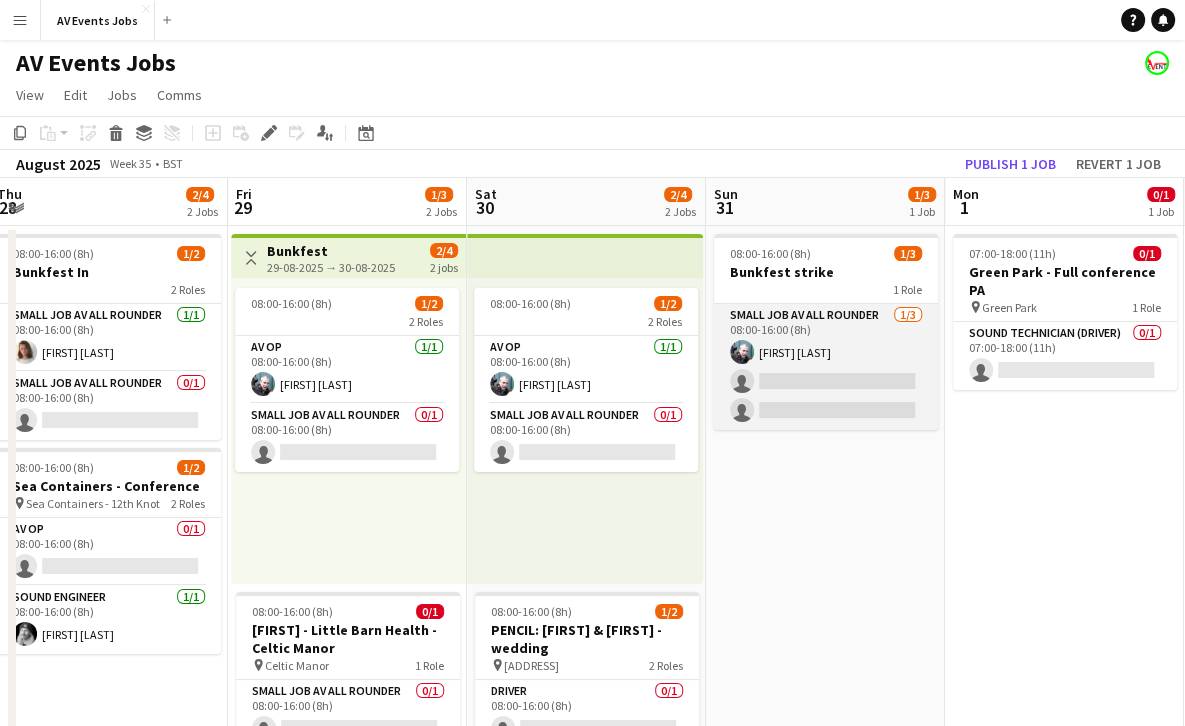 click on "Small Job AV All Rounder 1/3 08:00-16:00 (8h) [FIRST] [LAST] single-neutral-actions single-neutral-actions" at bounding box center (826, 367) 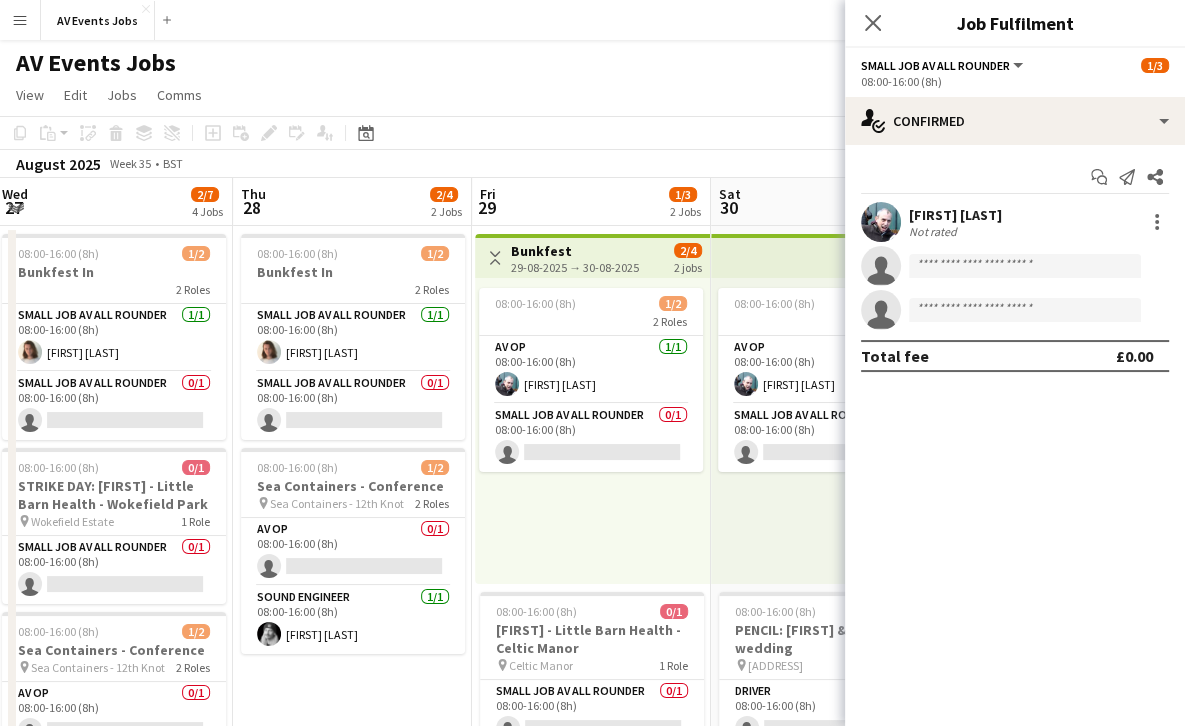scroll, scrollTop: 0, scrollLeft: 426, axis: horizontal 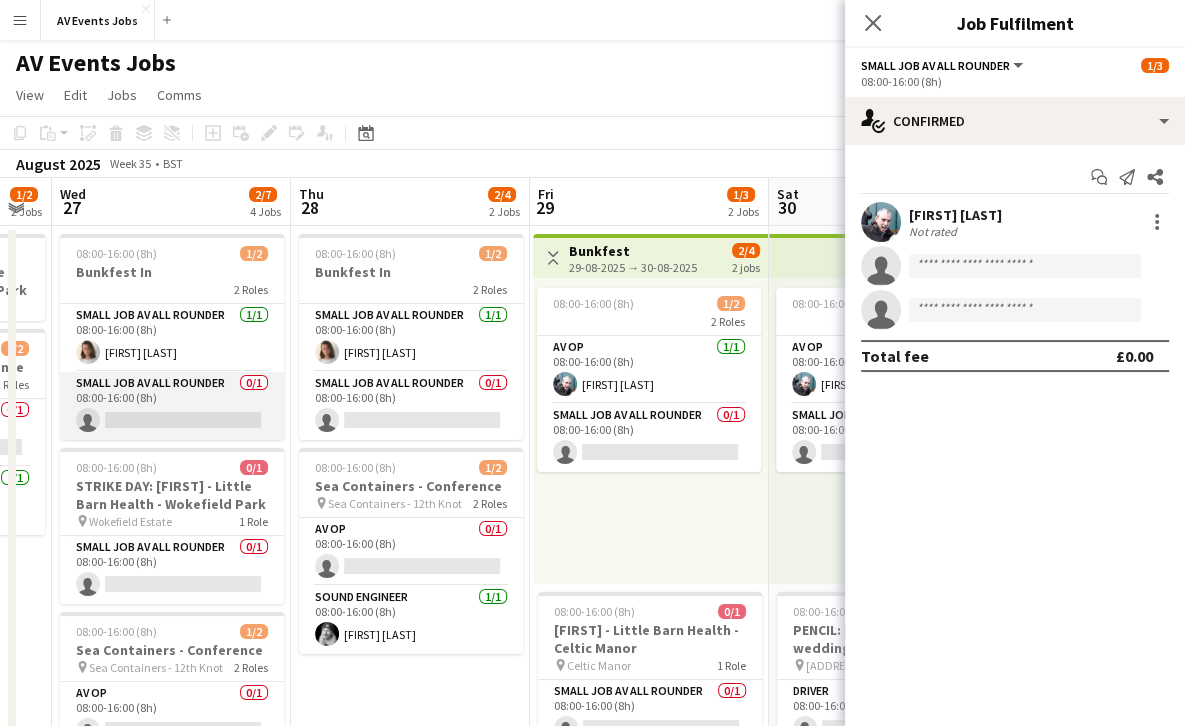 click on "Small Job AV All Rounder 0/1 08:00-16:00 (8h) single-neutral-actions" at bounding box center (172, 406) 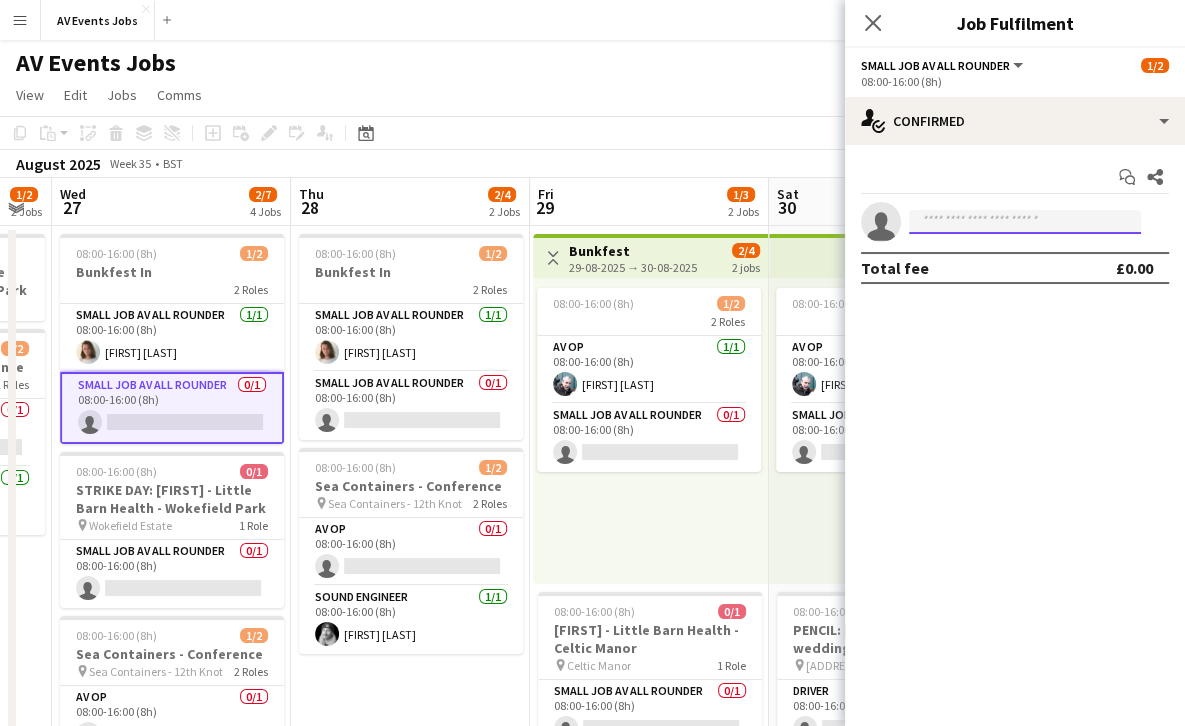 click at bounding box center [1025, 222] 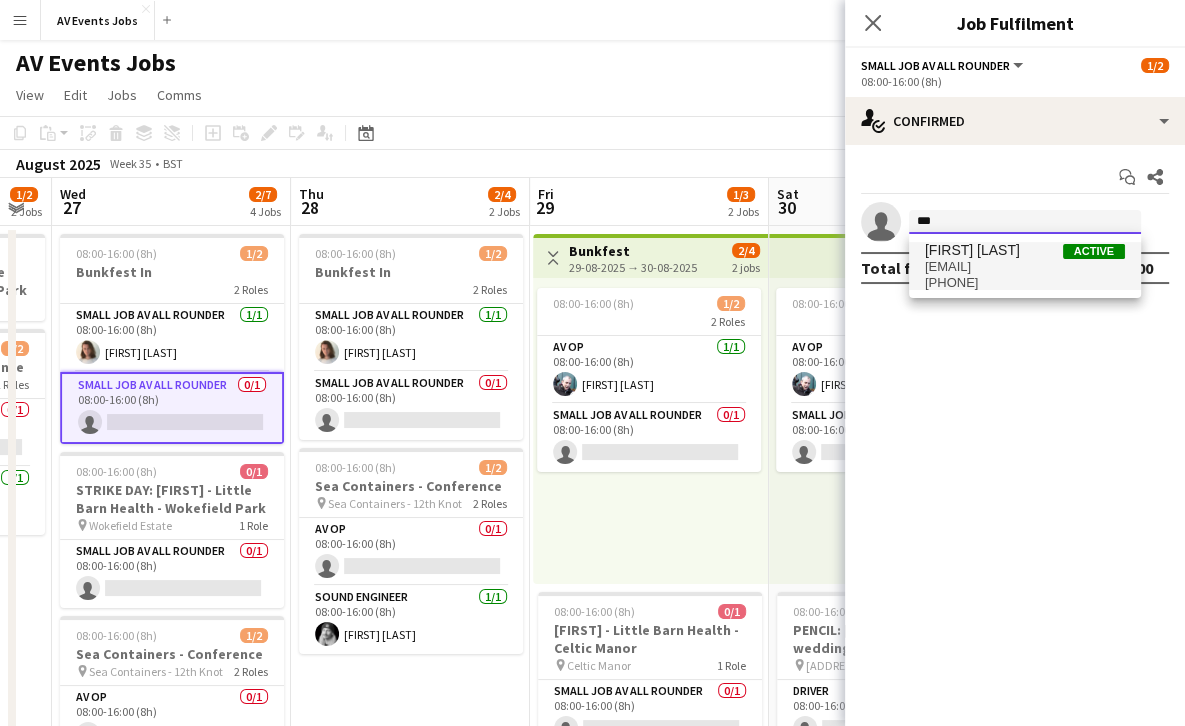 type on "***" 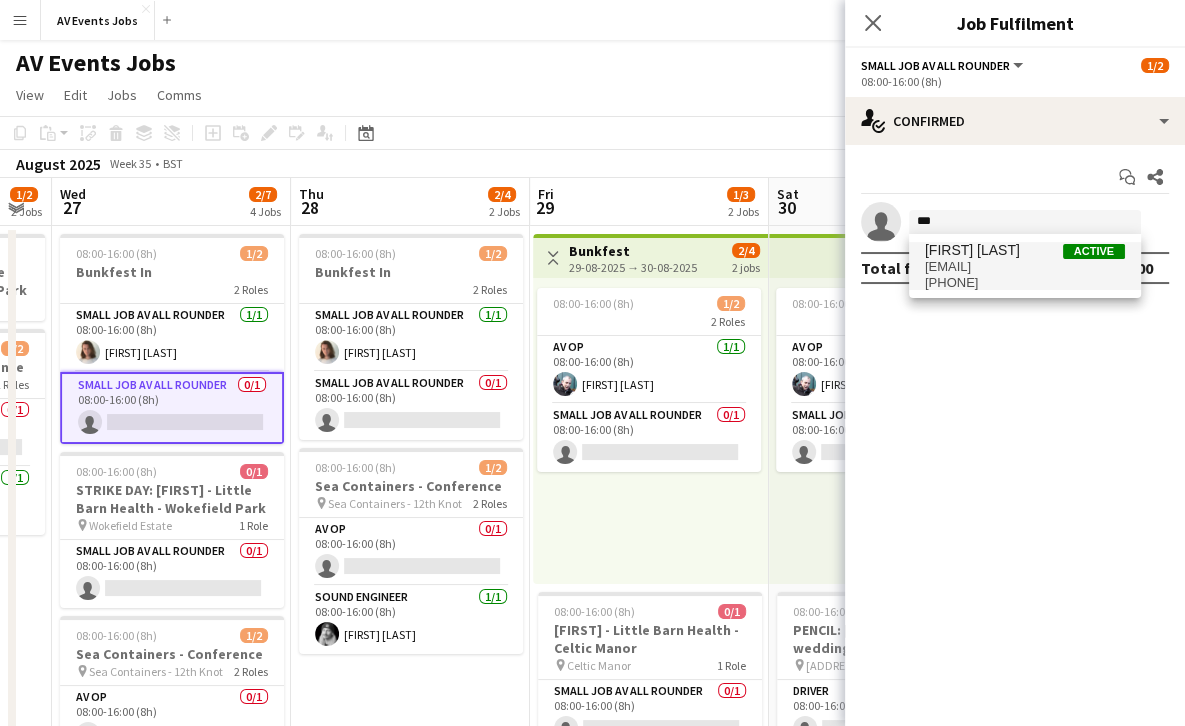click on "[PHONE]" at bounding box center [1025, 283] 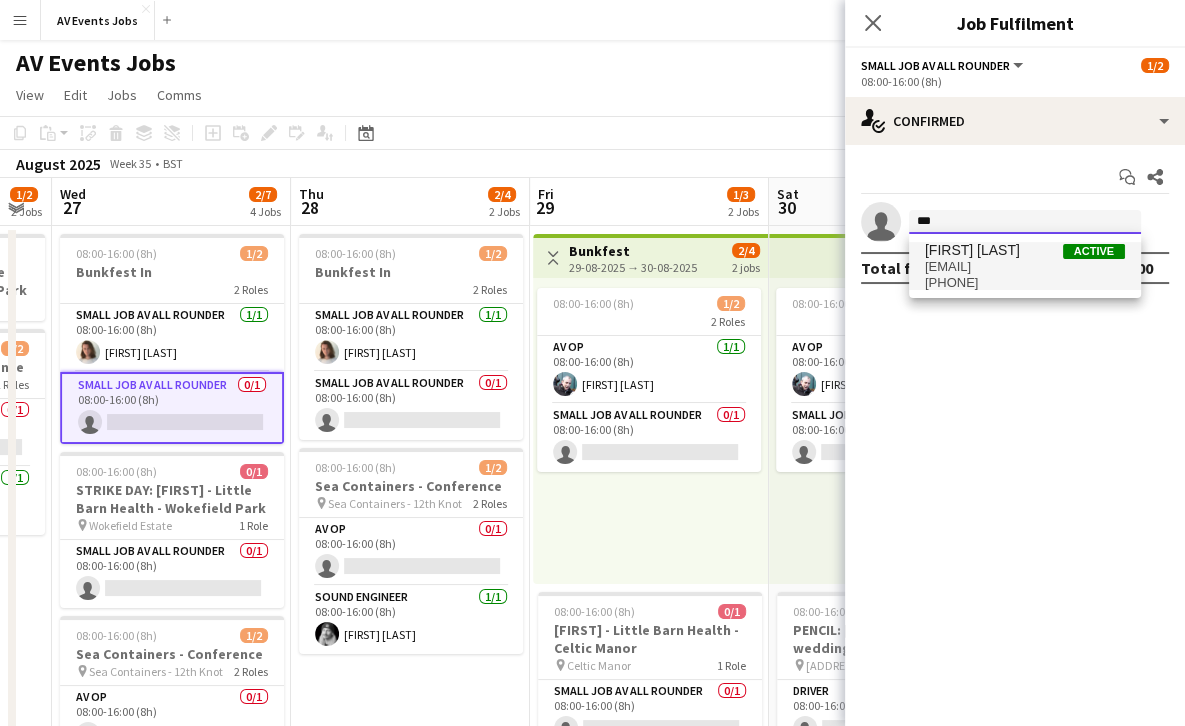 type 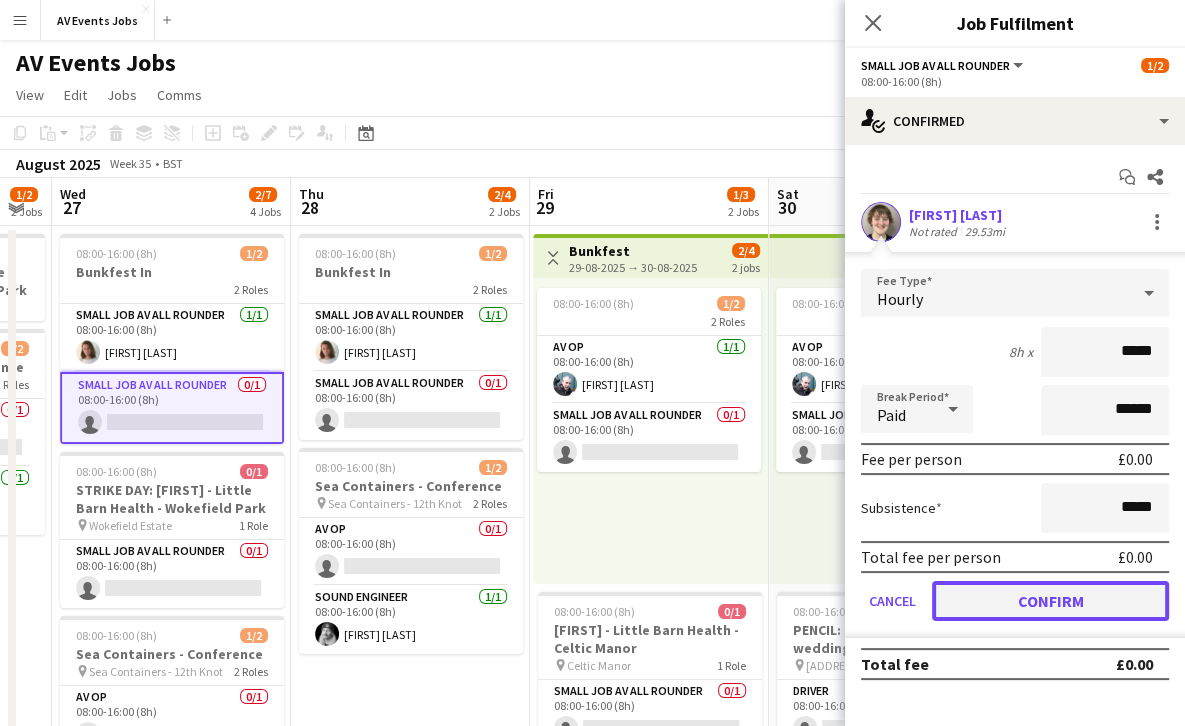 click on "Confirm" at bounding box center [1050, 601] 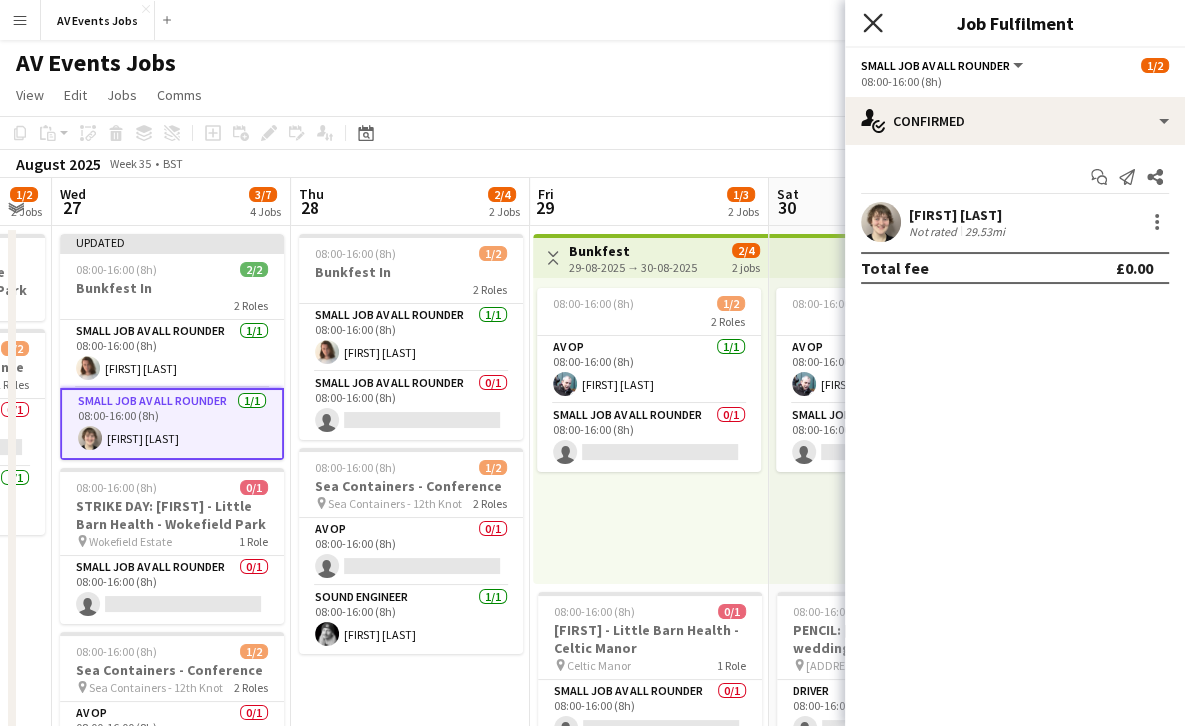 click on "Close pop-in" 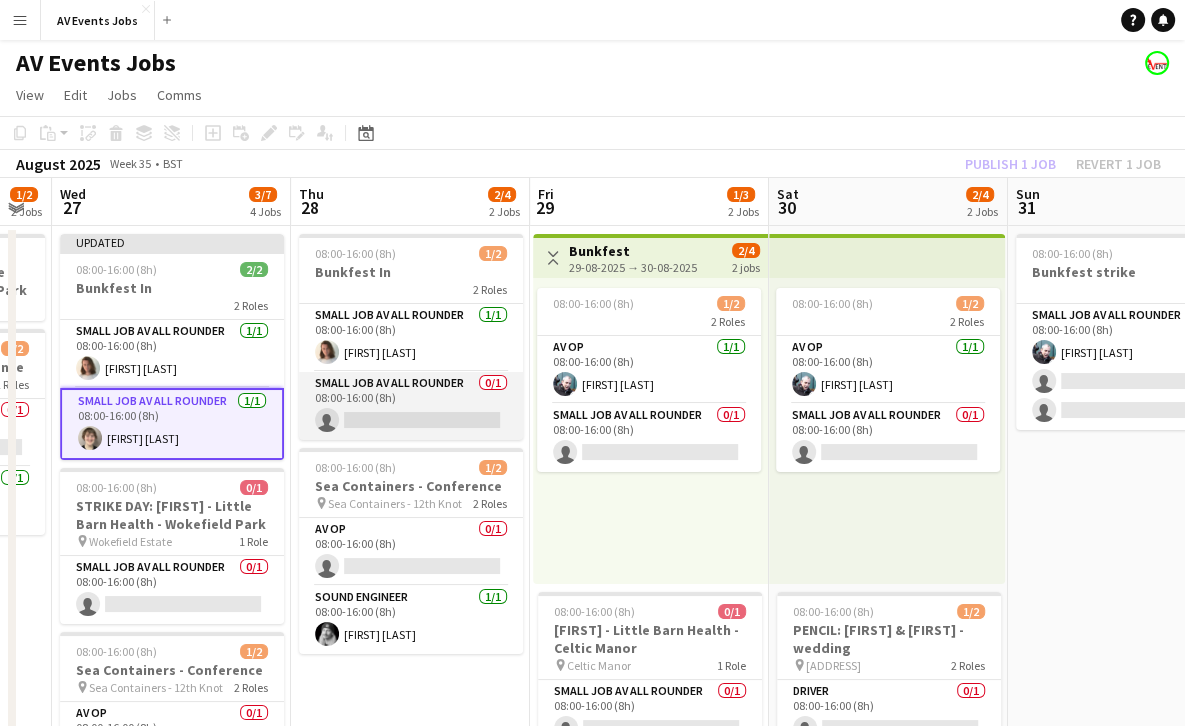 click on "Small Job AV All Rounder 0/1 08:00-16:00 (8h) single-neutral-actions" at bounding box center (411, 406) 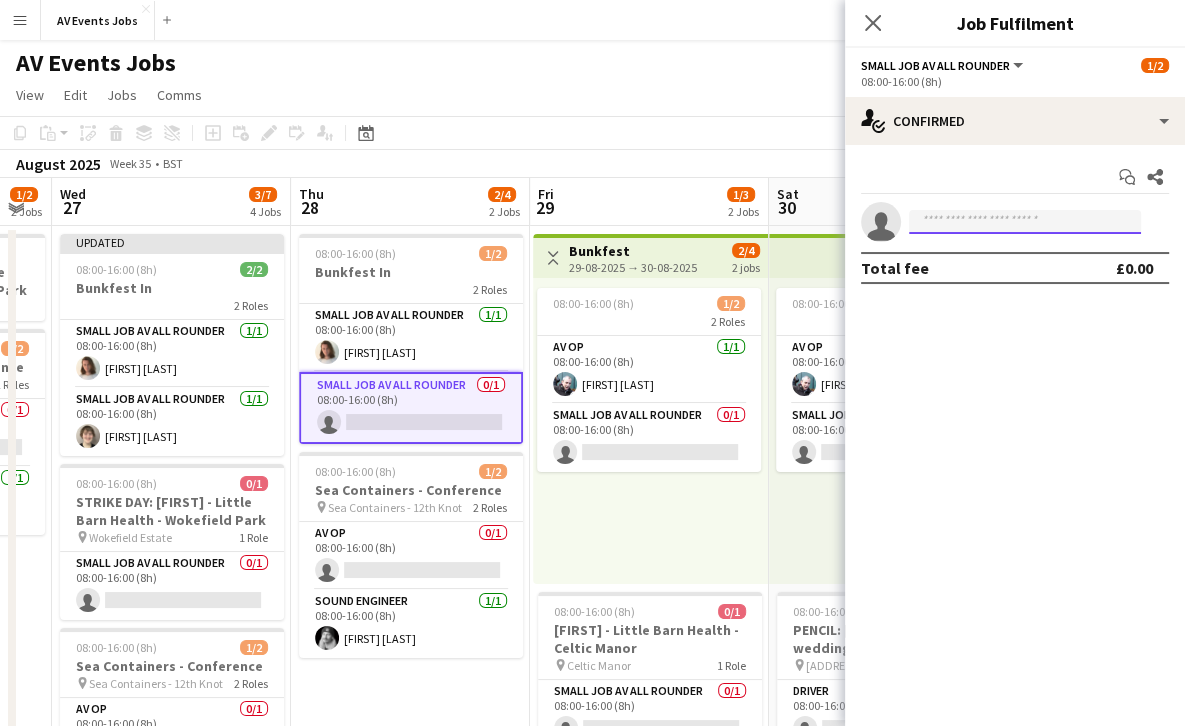 click at bounding box center [1025, 222] 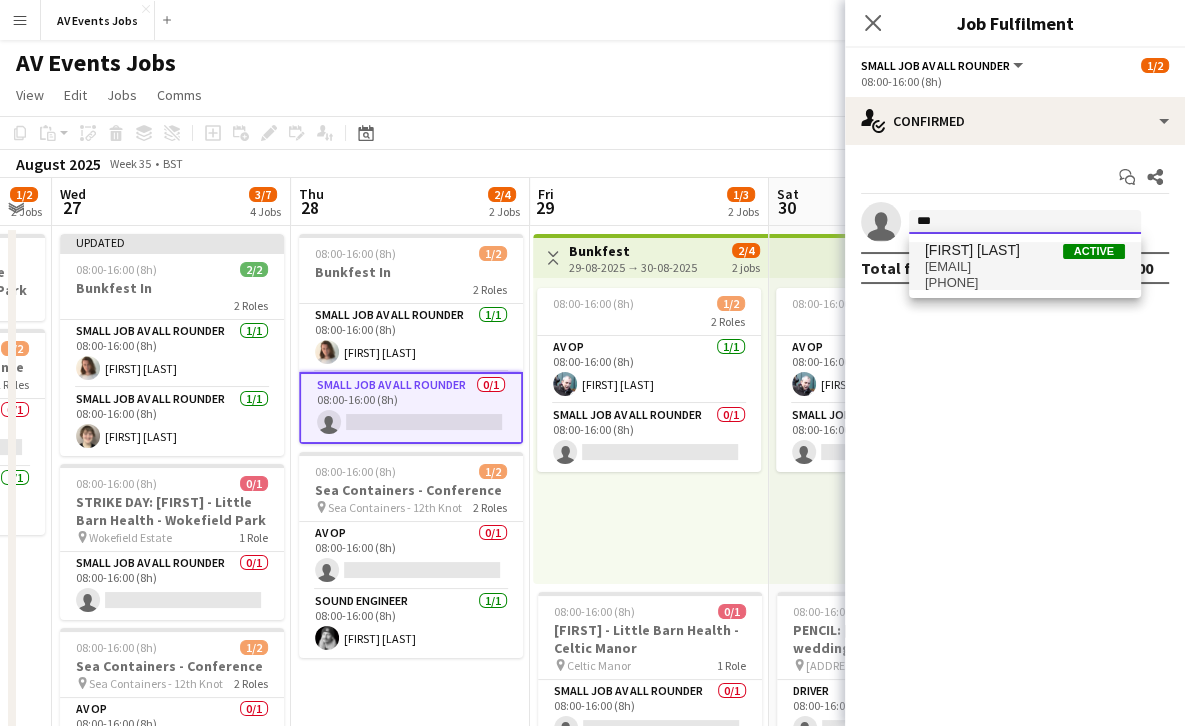 type on "***" 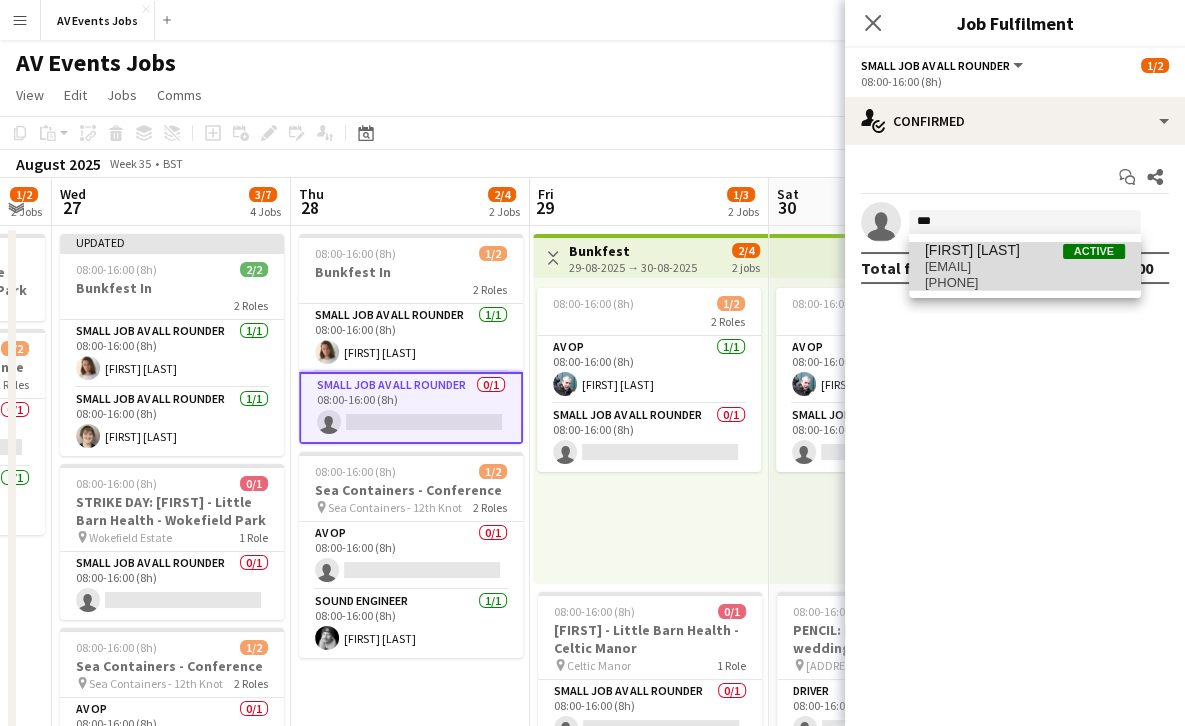 click on "[EMAIL]" at bounding box center [1025, 267] 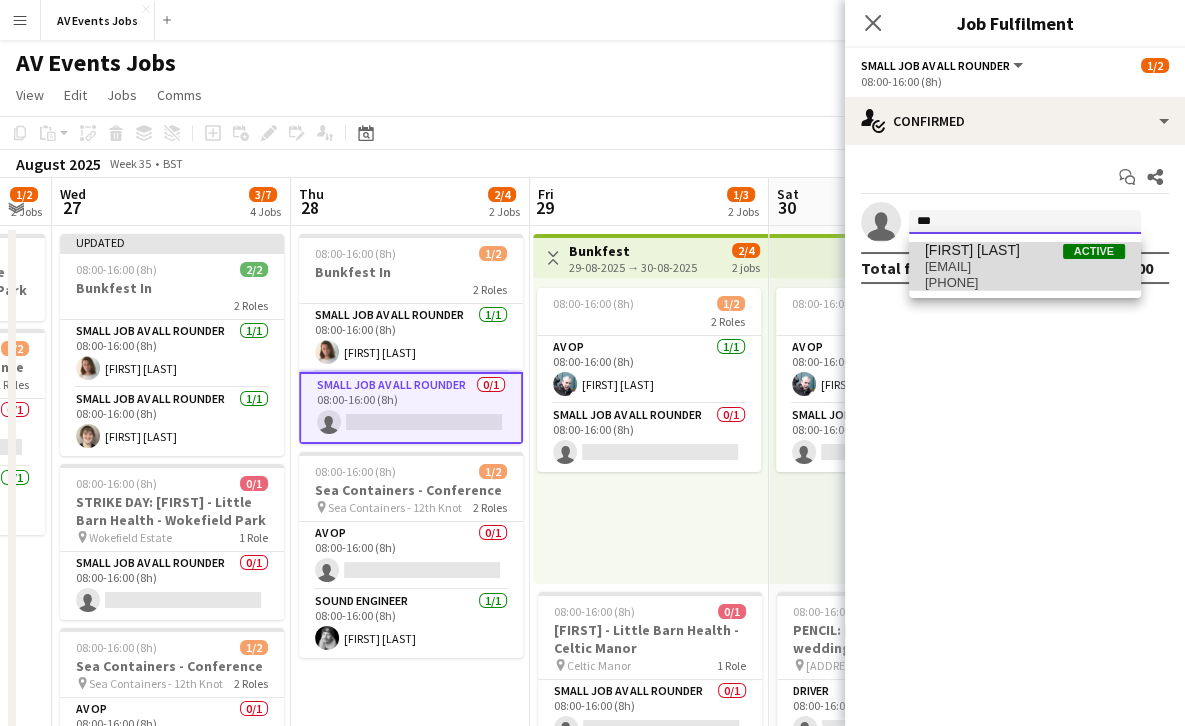 type 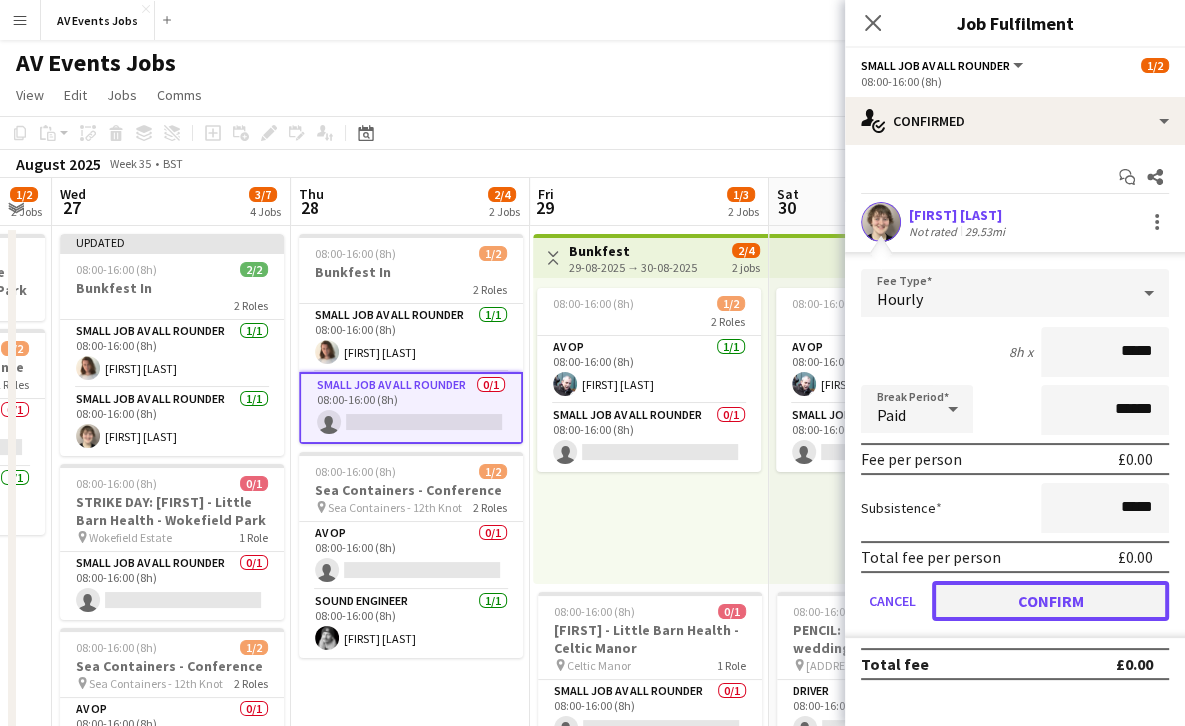 click on "Confirm" at bounding box center (1050, 601) 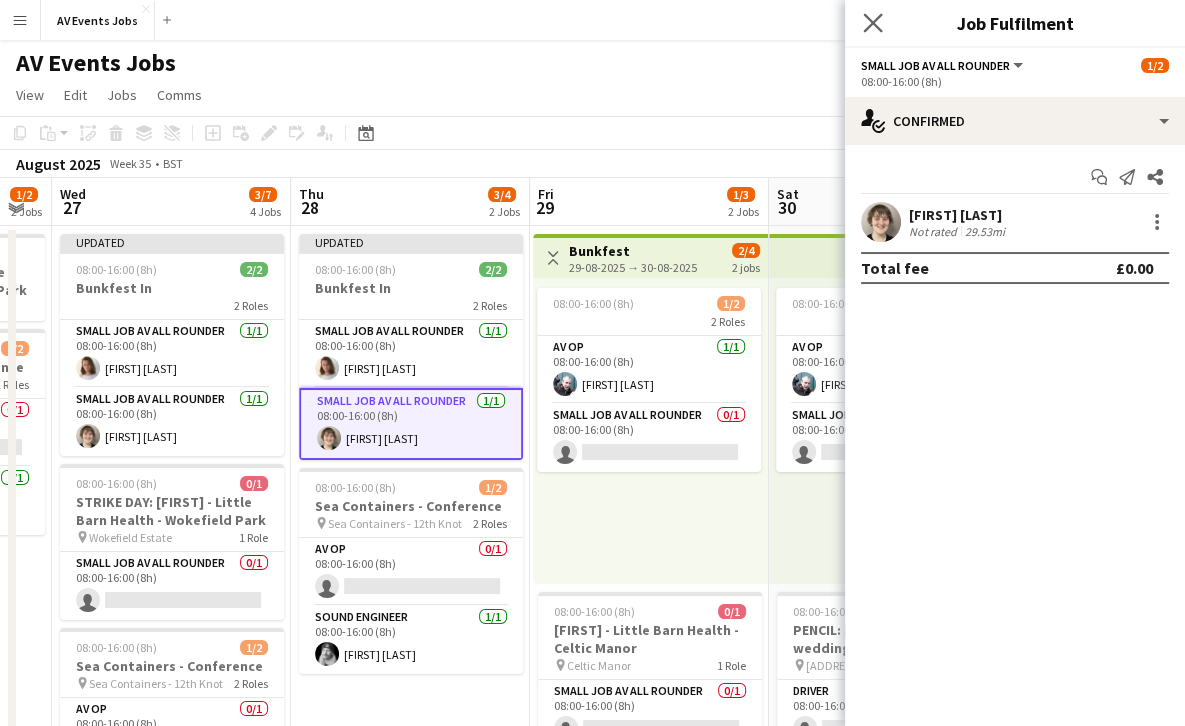 click on "Close pop-in" 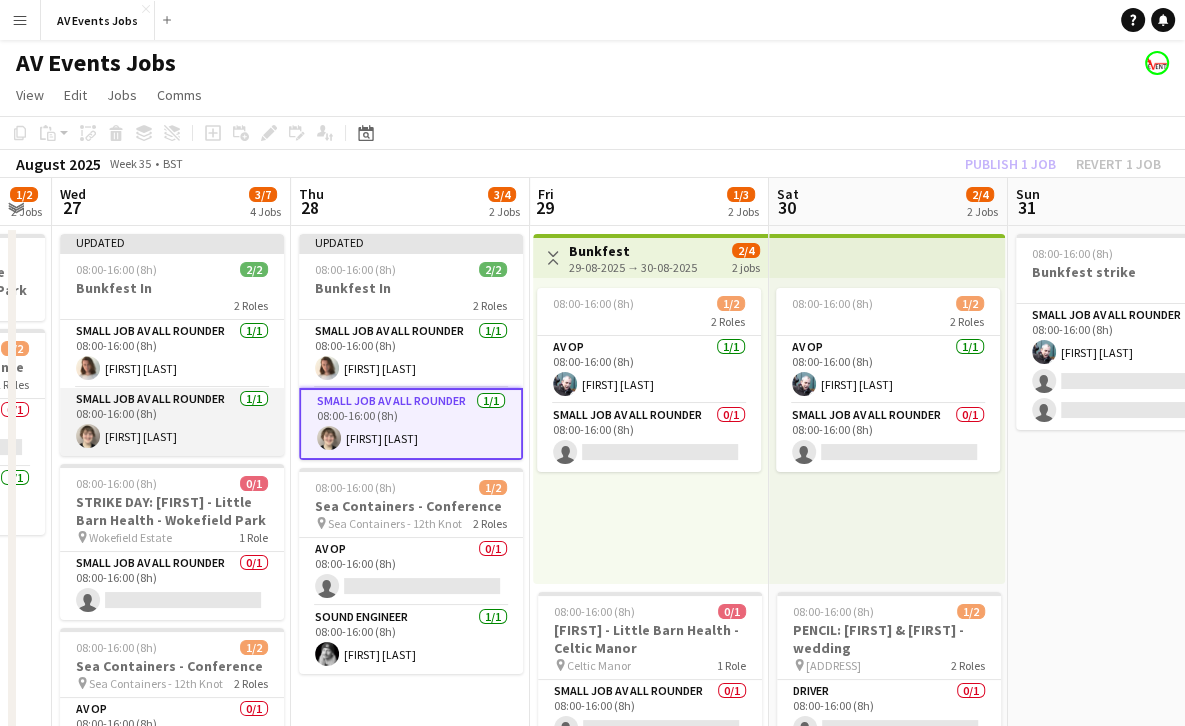 click on "Small Job AV All Rounder 1/1 08:00-16:00 (8h) [FIRST] [LAST]" at bounding box center (172, 422) 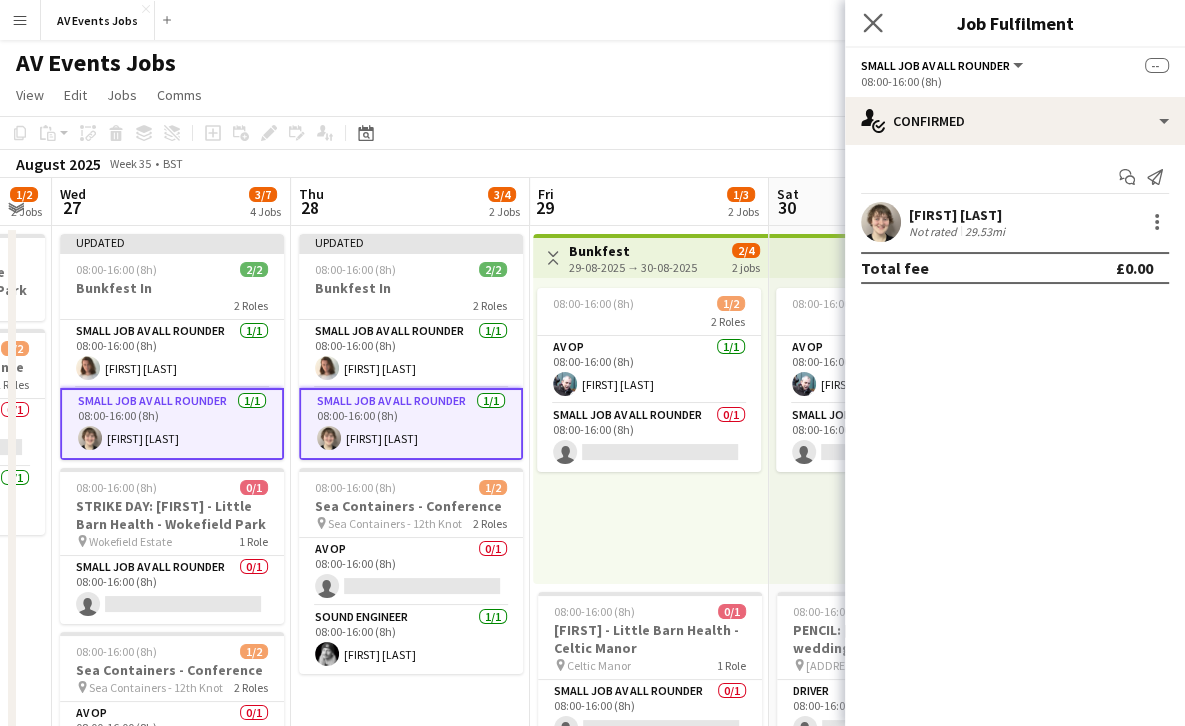 click on "Close pop-in" 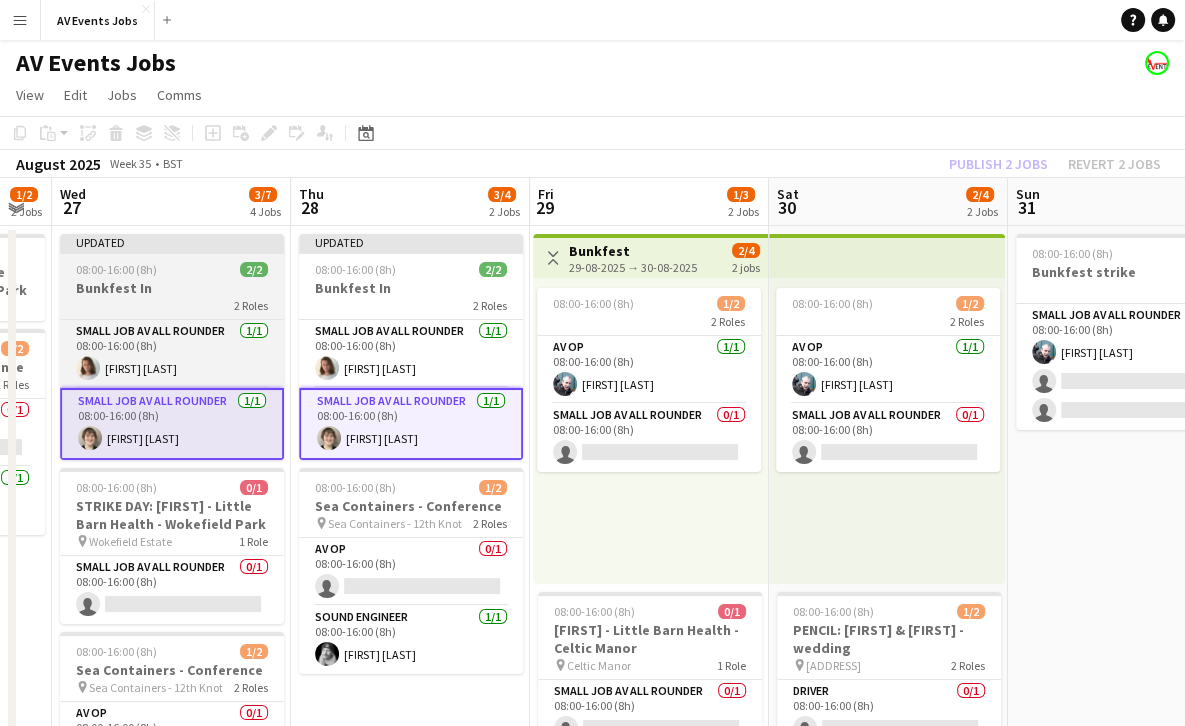 click on "Bunkfest In" at bounding box center (172, 288) 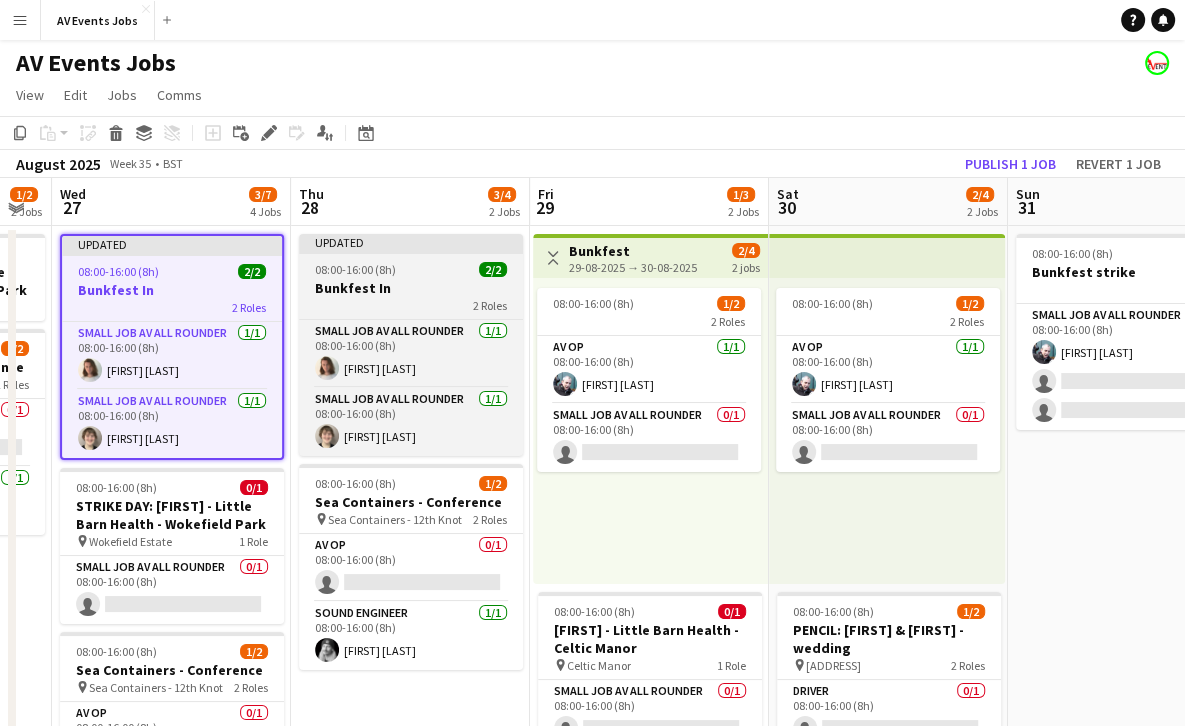 click on "08:00-16:00 (8h)" at bounding box center (355, 269) 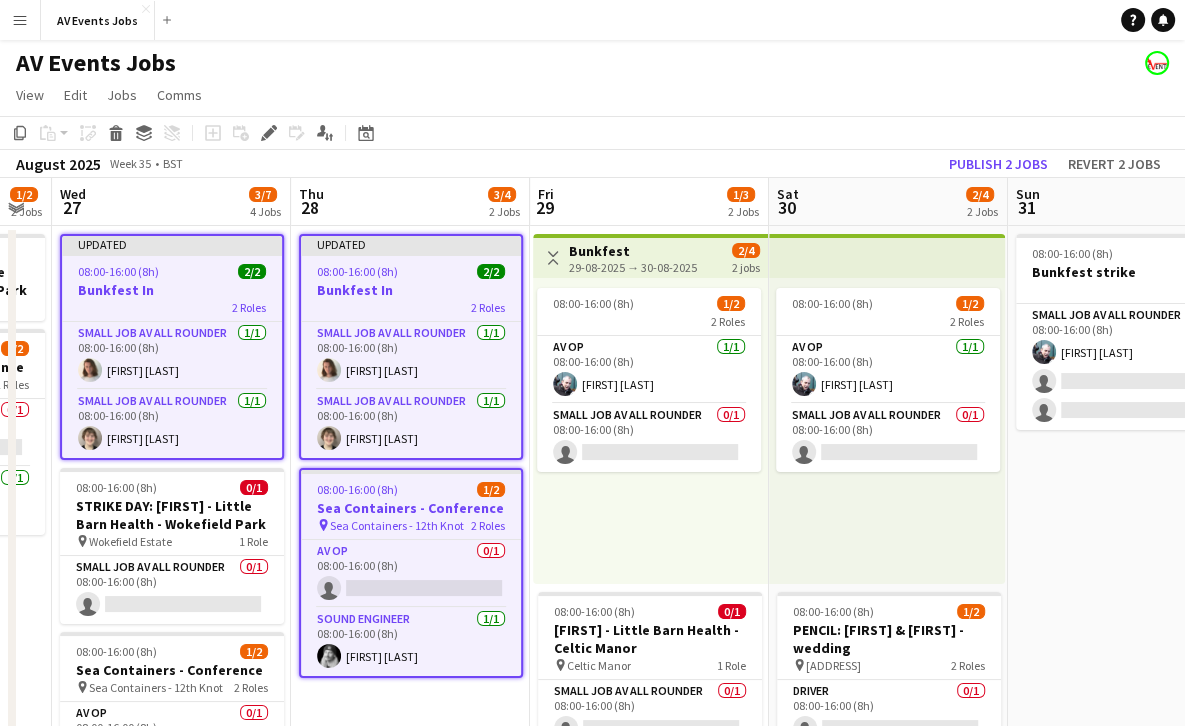click on "Sea Containers - Conference" at bounding box center [411, 508] 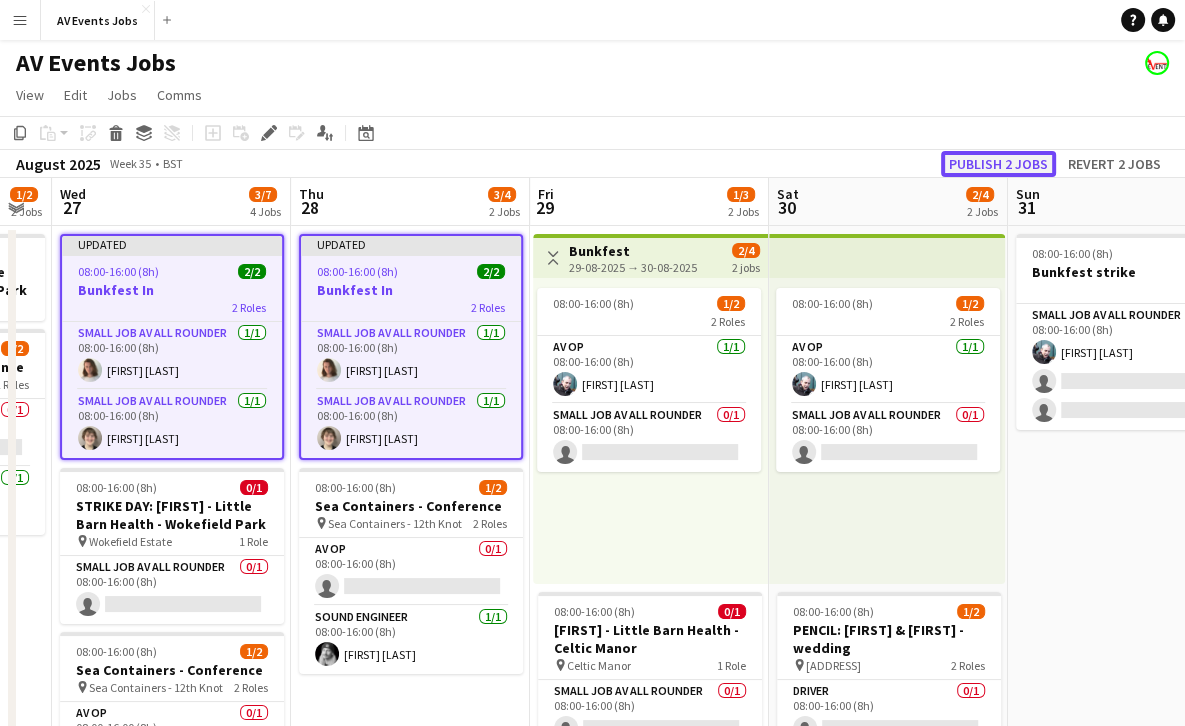 click on "Publish 2 jobs" 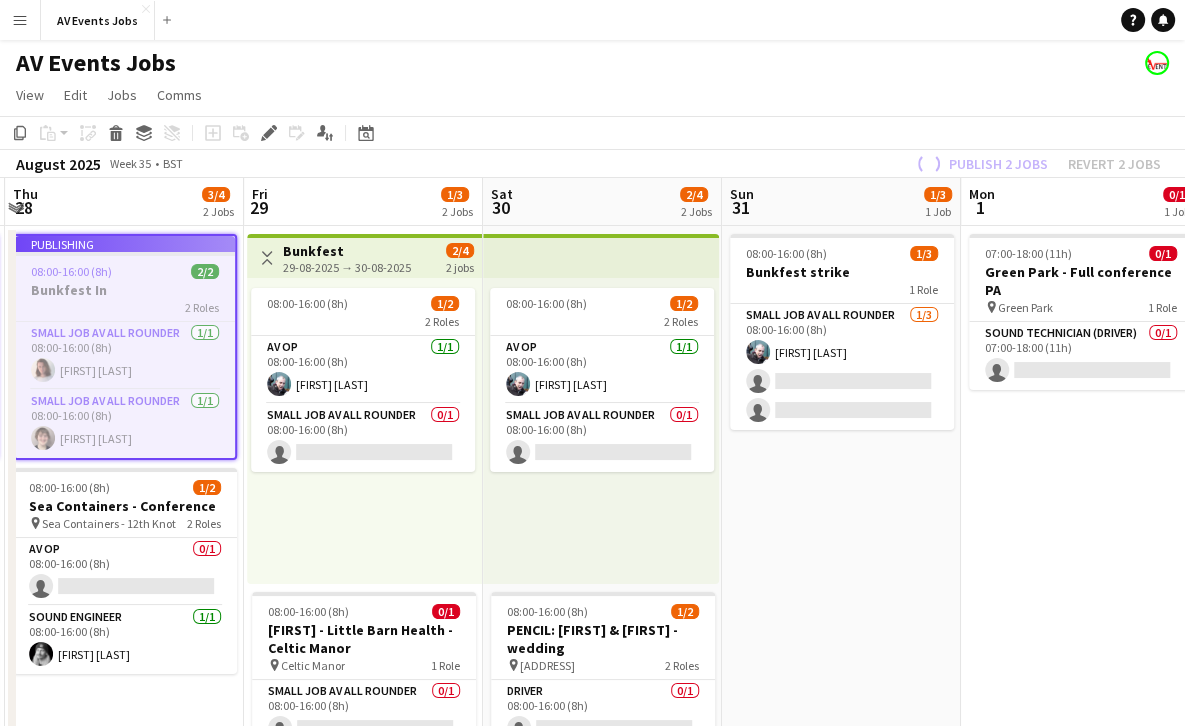 scroll, scrollTop: 0, scrollLeft: 716, axis: horizontal 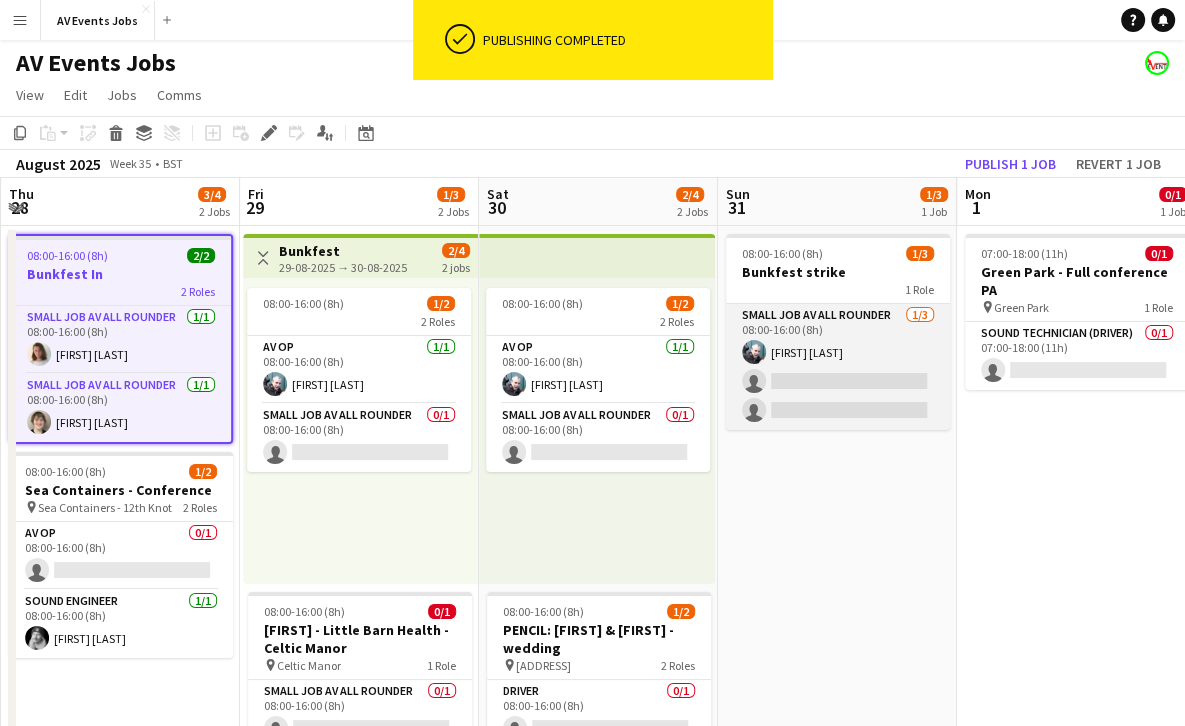click on "Small Job AV All Rounder 1/3 08:00-16:00 (8h) [FIRST] [LAST] single-neutral-actions single-neutral-actions" at bounding box center [838, 367] 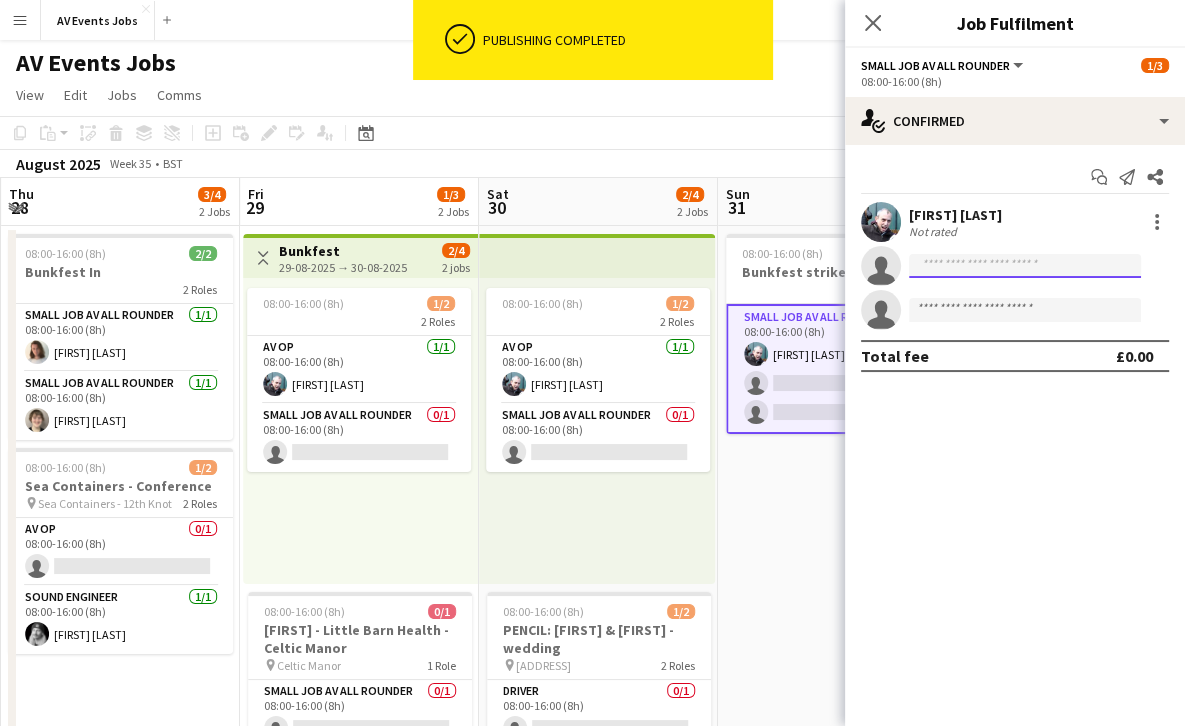 click at bounding box center (1025, 310) 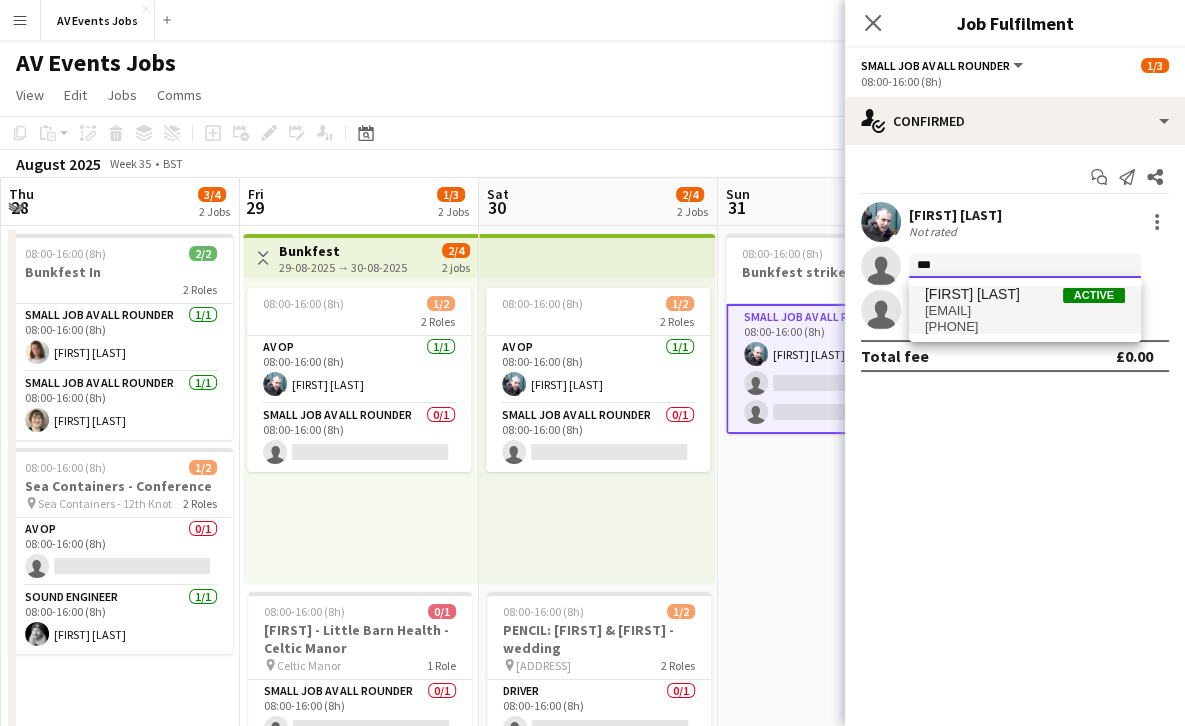 type on "***" 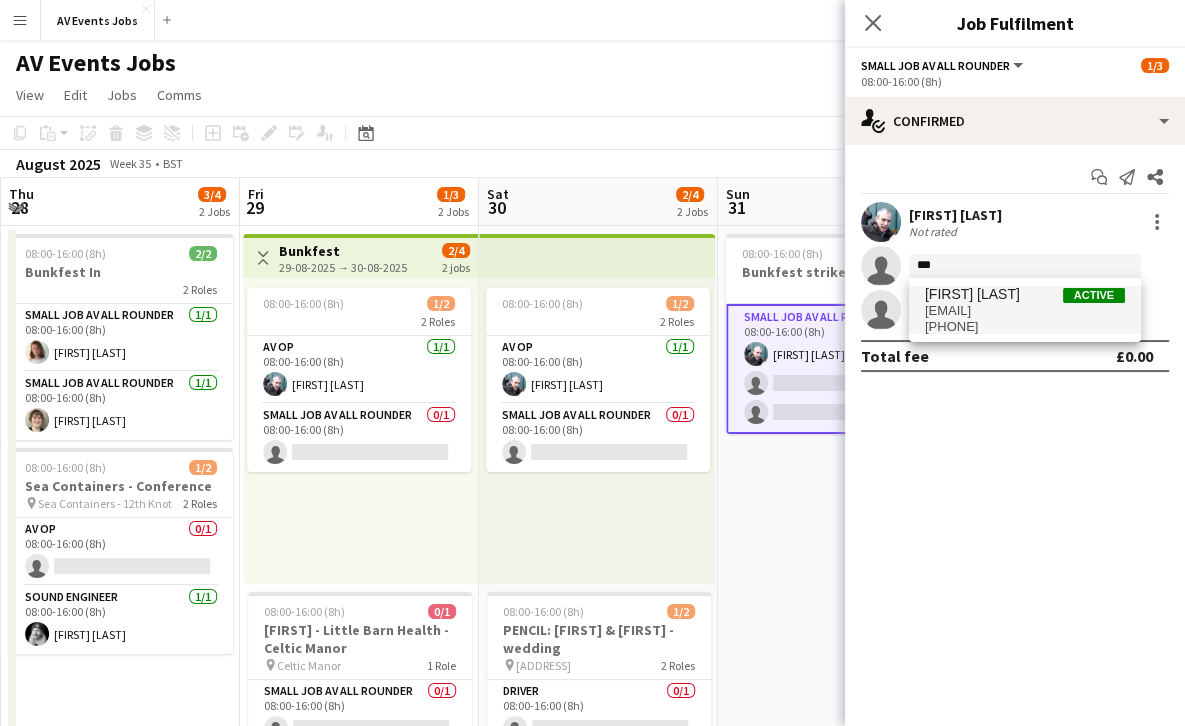 click on "[FIRST] [LAST]" at bounding box center [972, 294] 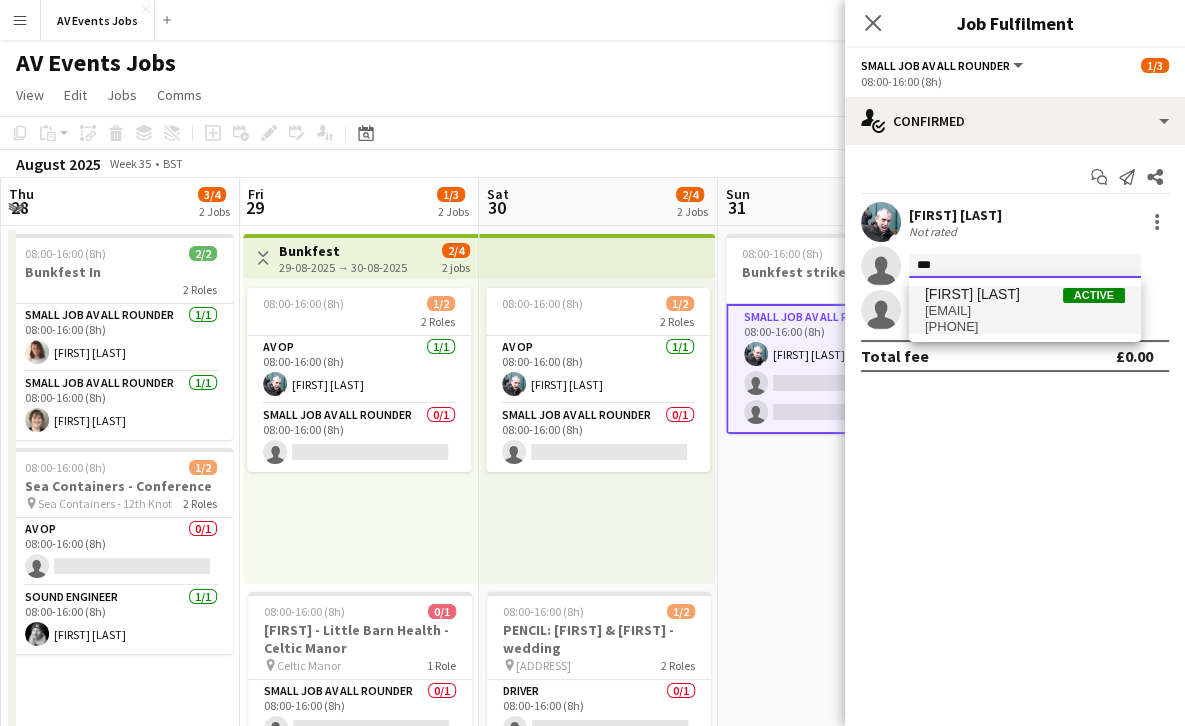 type 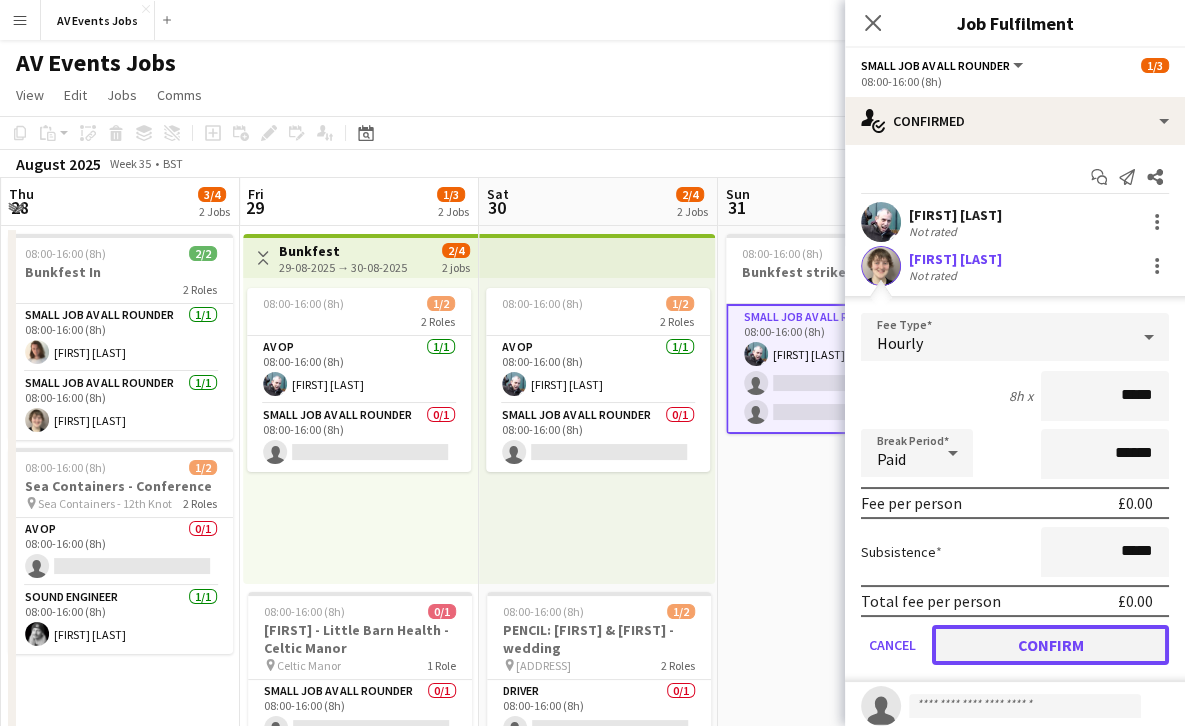 click on "Confirm" at bounding box center [1050, 645] 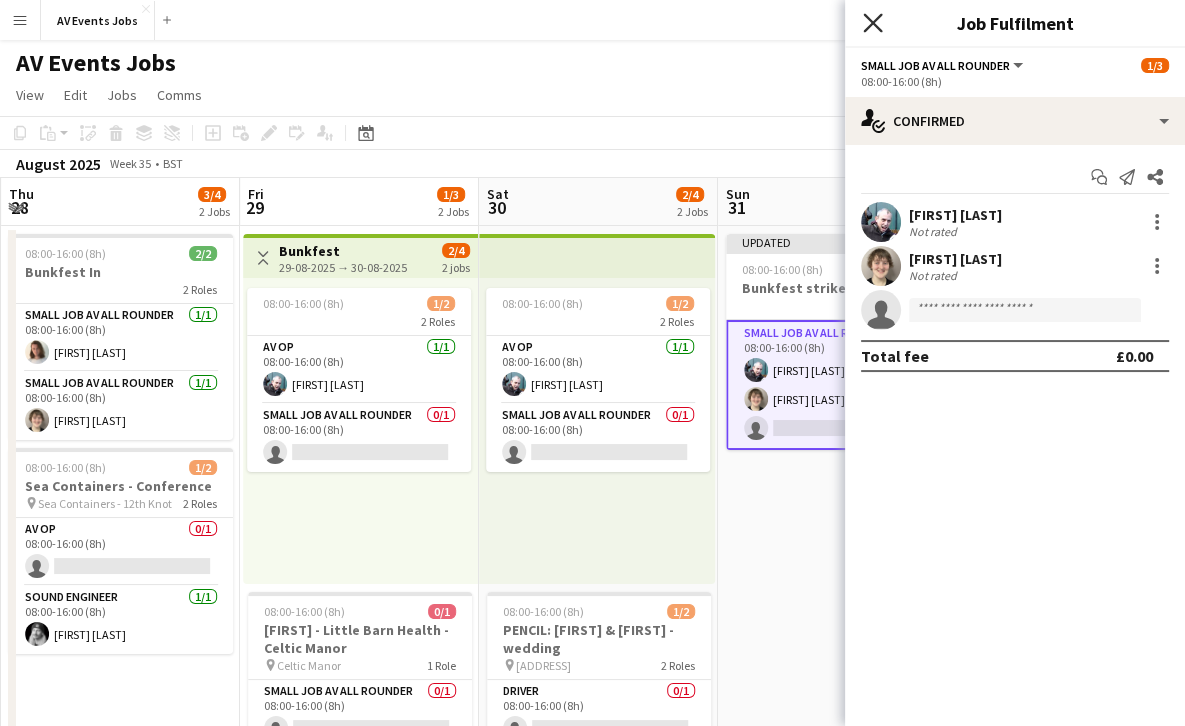 click on "Close pop-in" 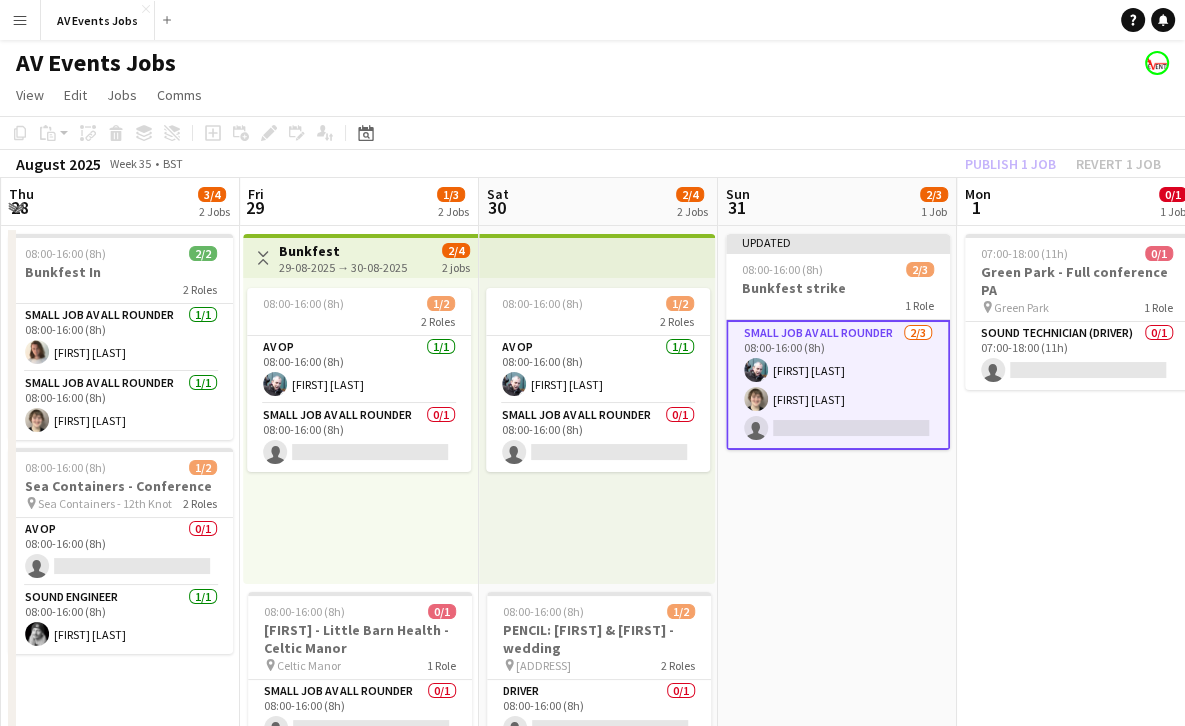 click on "Updated 08:00-16:00 (8h) 2/3 Bunkfest strike 1 Role Small Job AV All Rounder 2/3 08:00-16:00 (8h) [FIRST] [LAST] [FIRST] [LAST] single-neutral-actions" at bounding box center [837, 678] 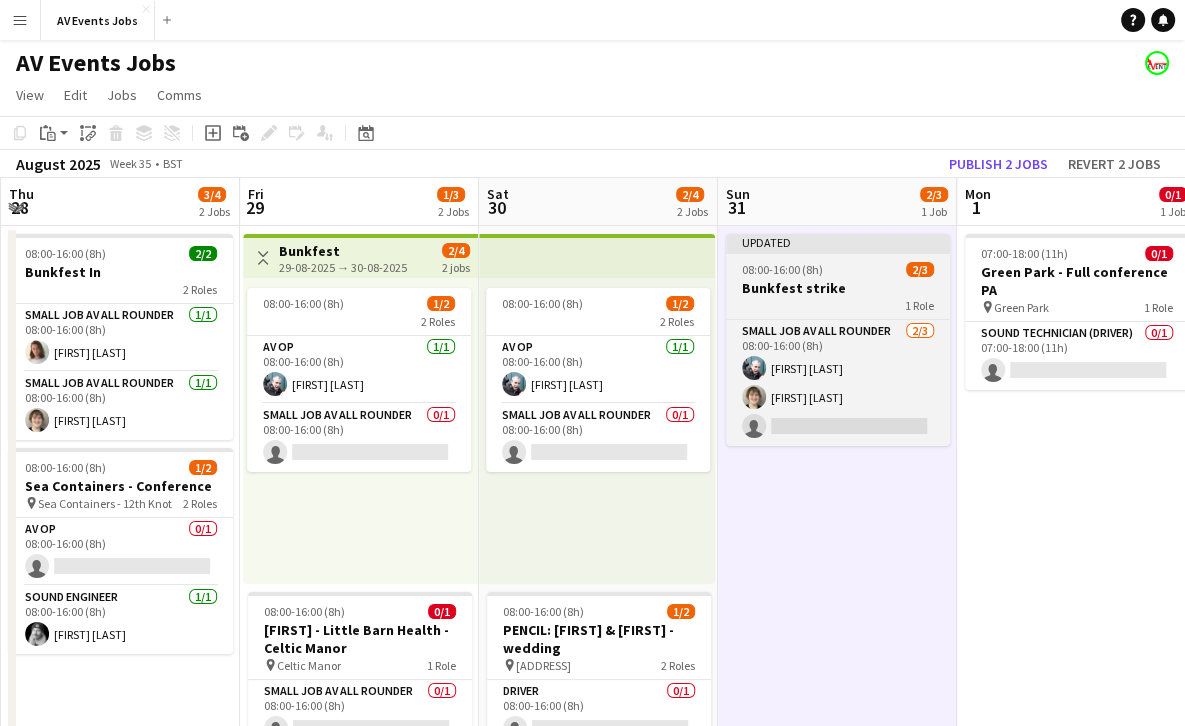 click on "1 Role" at bounding box center [838, 305] 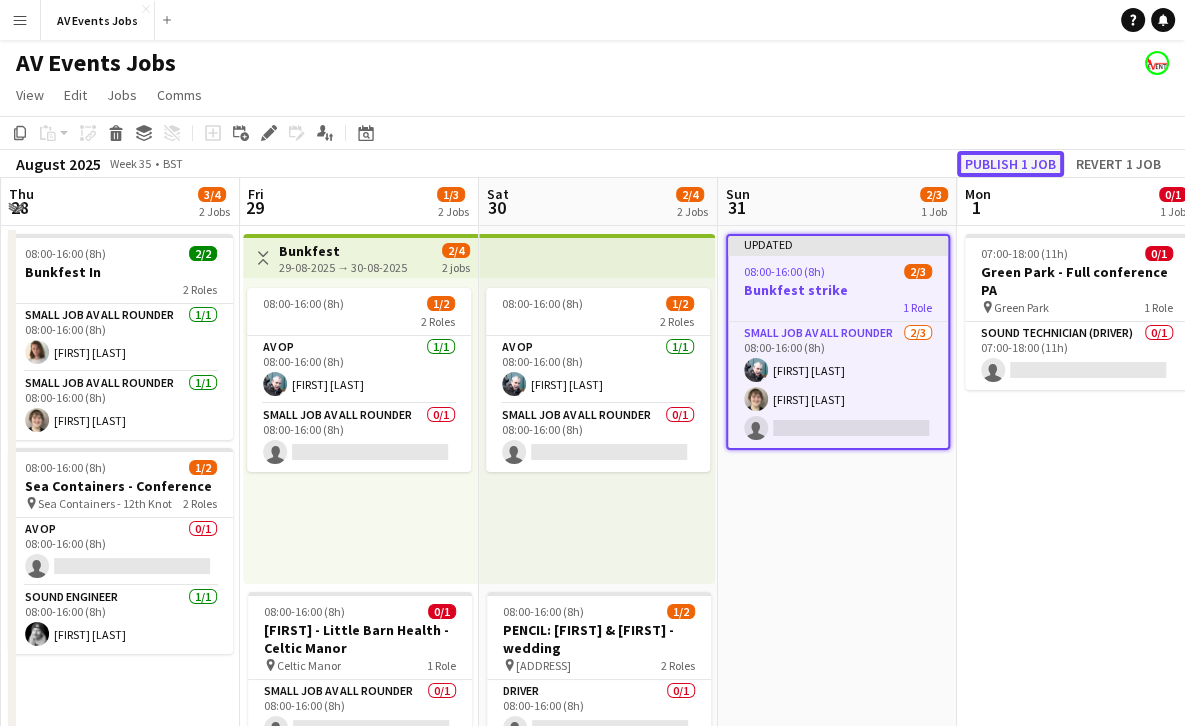 click on "Publish 1 job" 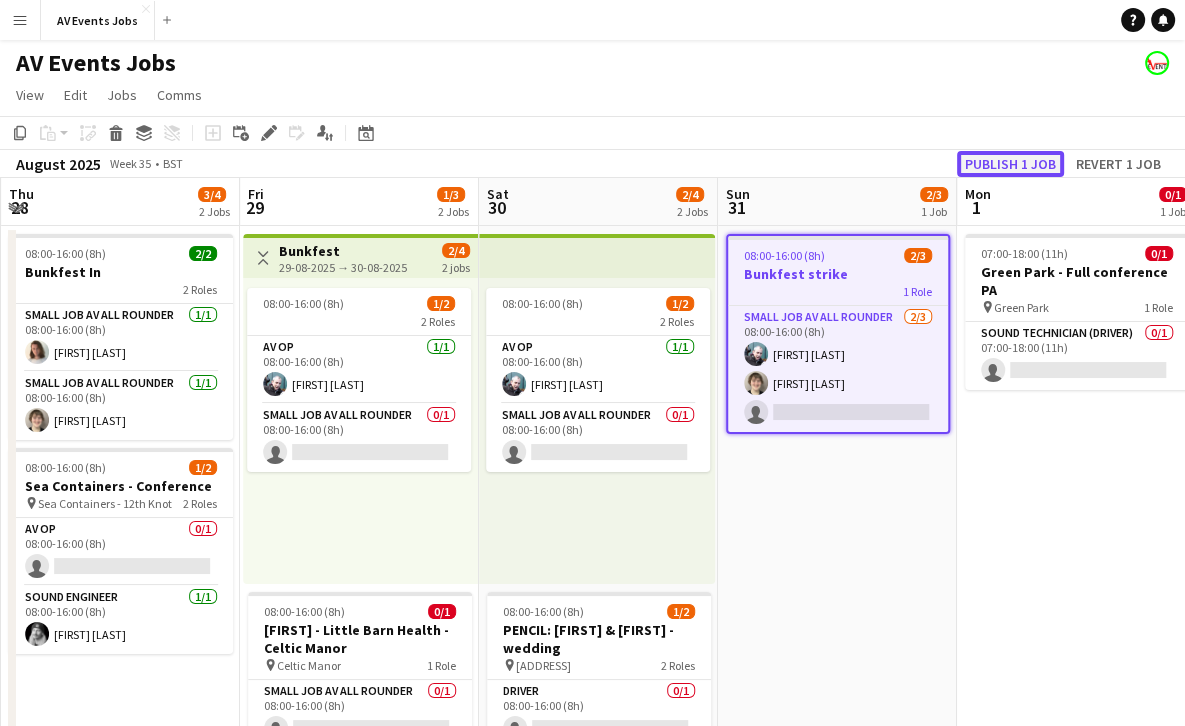 click on "Publish 1 job" 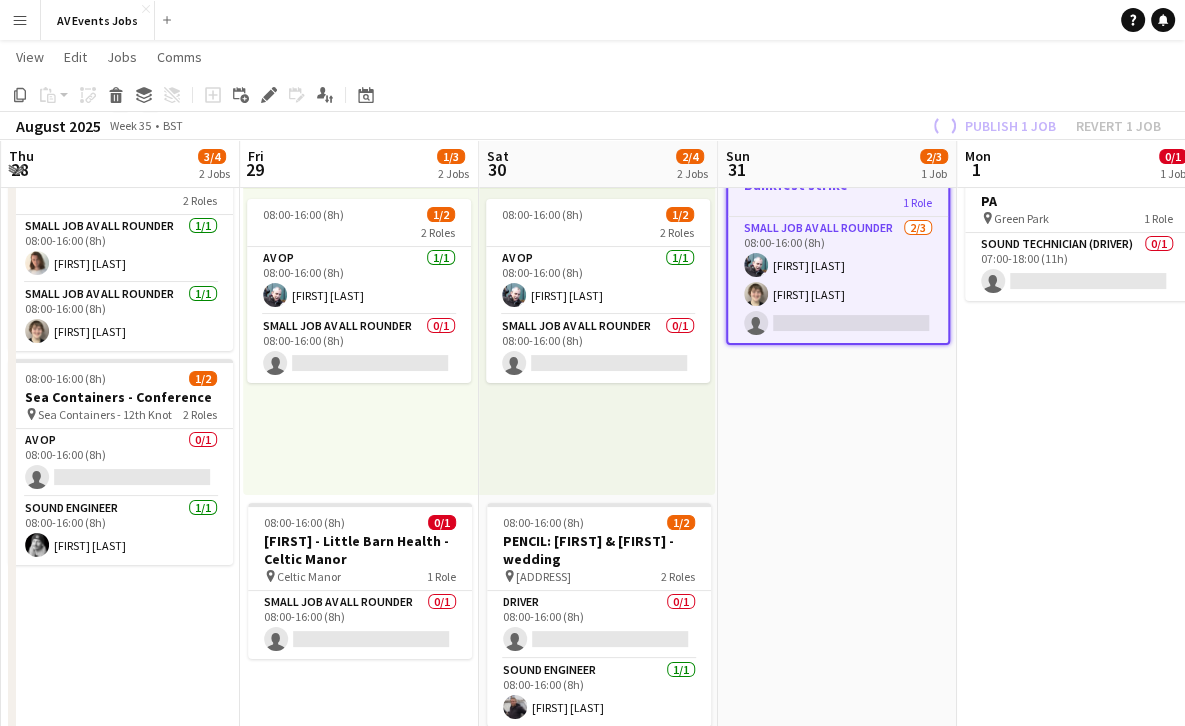 scroll, scrollTop: 91, scrollLeft: 0, axis: vertical 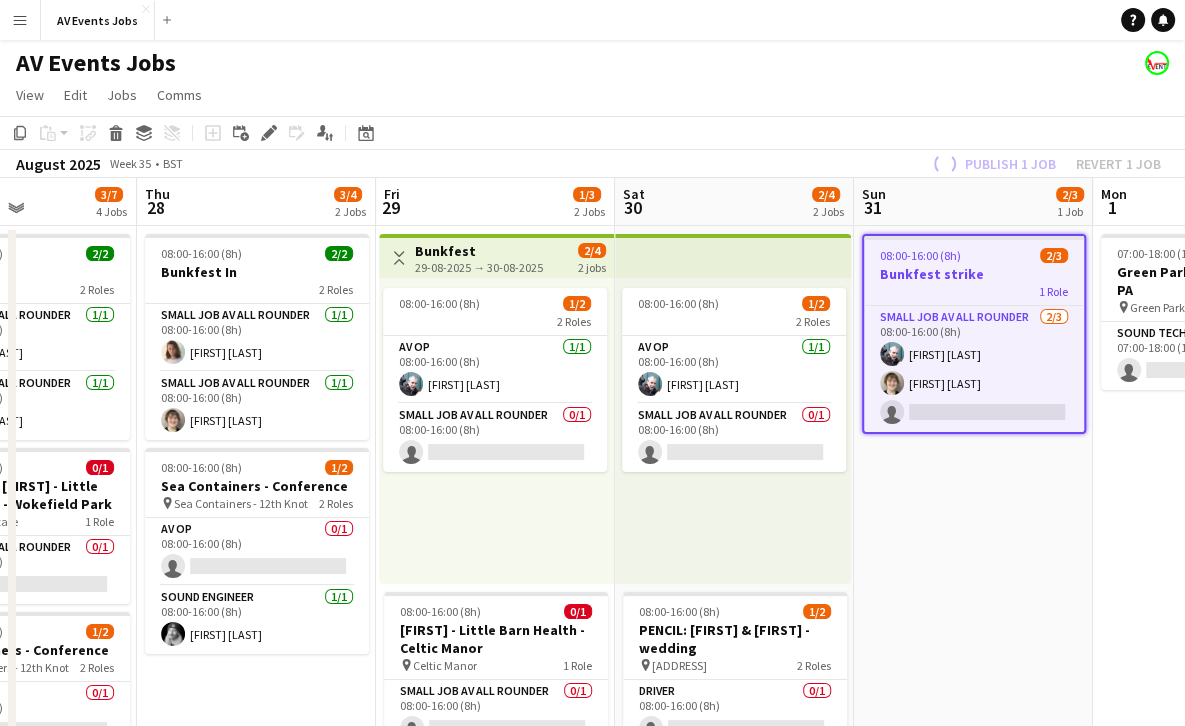 click on "08:00-16:00 (8h)    2/3   Bunkfest strike   1 Role   Small Job AV All Rounder   2/3   08:00-16:00 (8h)
[FIRST] [LAST]
single-neutral-actions" at bounding box center (973, 678) 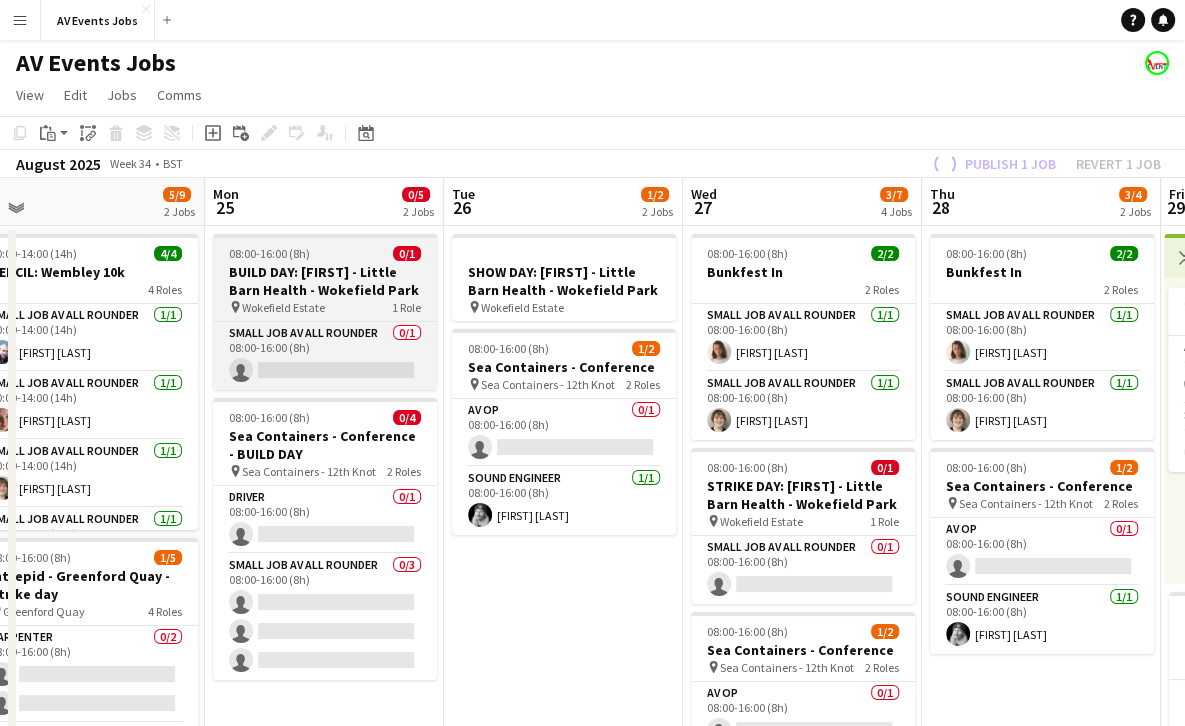 scroll, scrollTop: 0, scrollLeft: 503, axis: horizontal 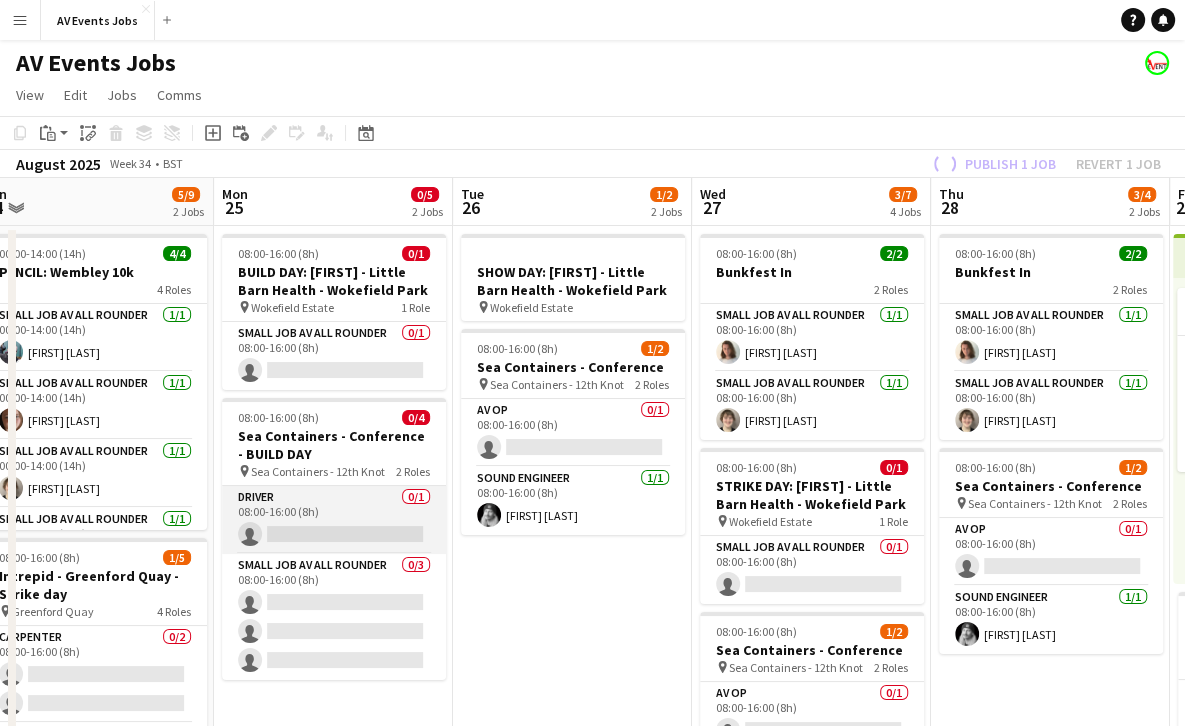 click on "Driver 0/1 08:00-16:00 (8h) single-neutral-actions" at bounding box center (334, 520) 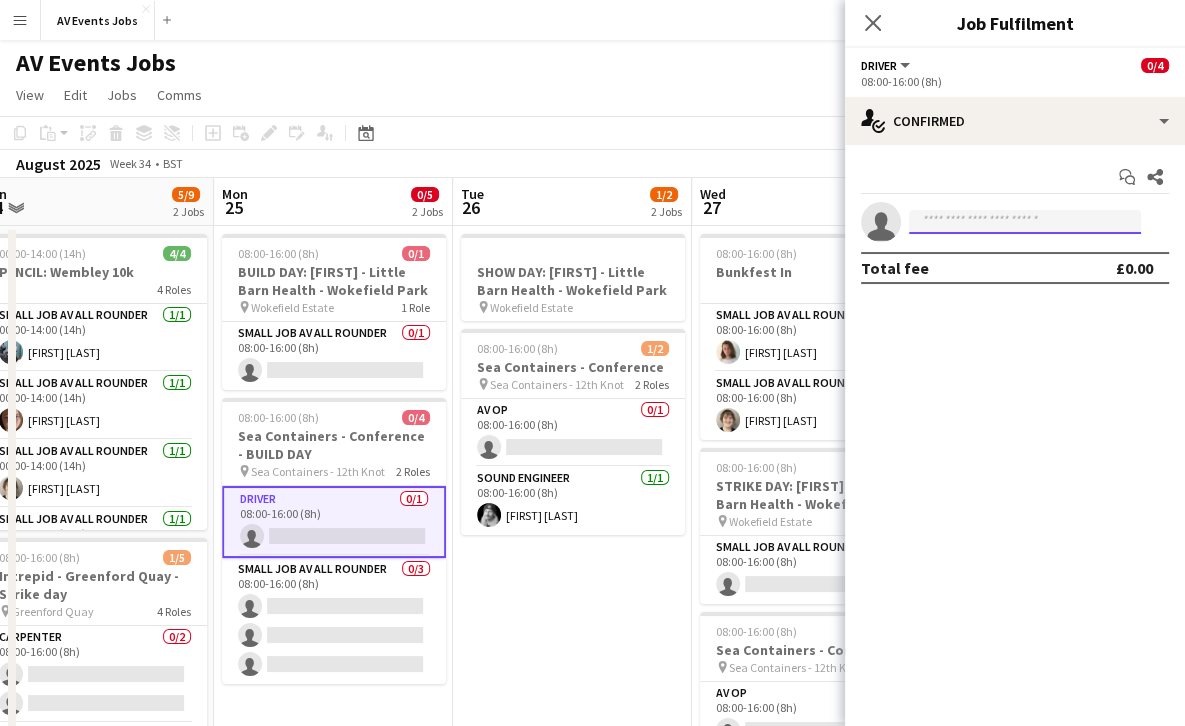 click at bounding box center [1025, 222] 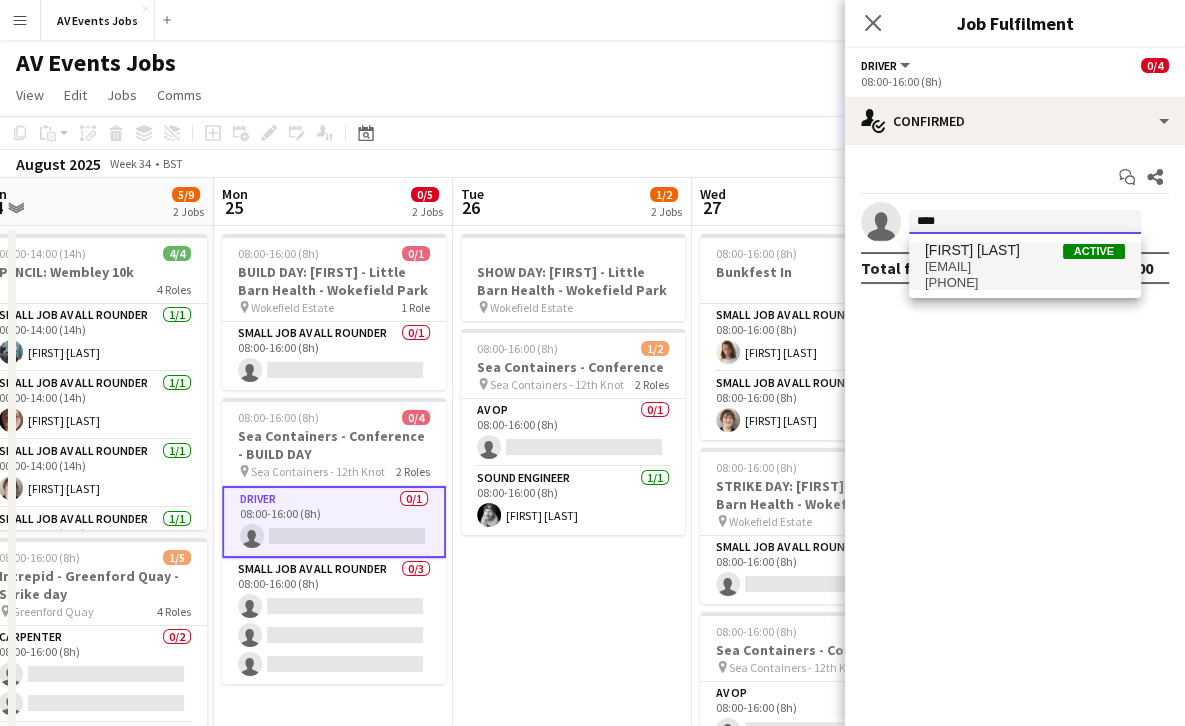 type on "****" 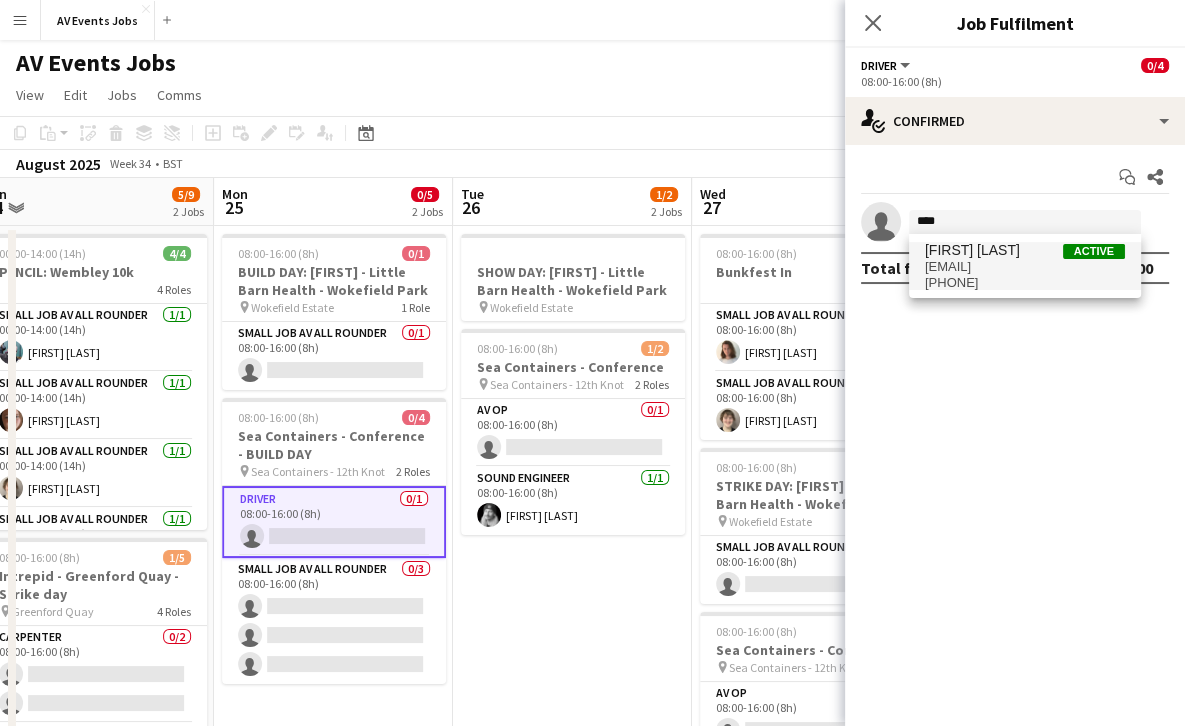 click on "[EMAIL]" at bounding box center [1025, 267] 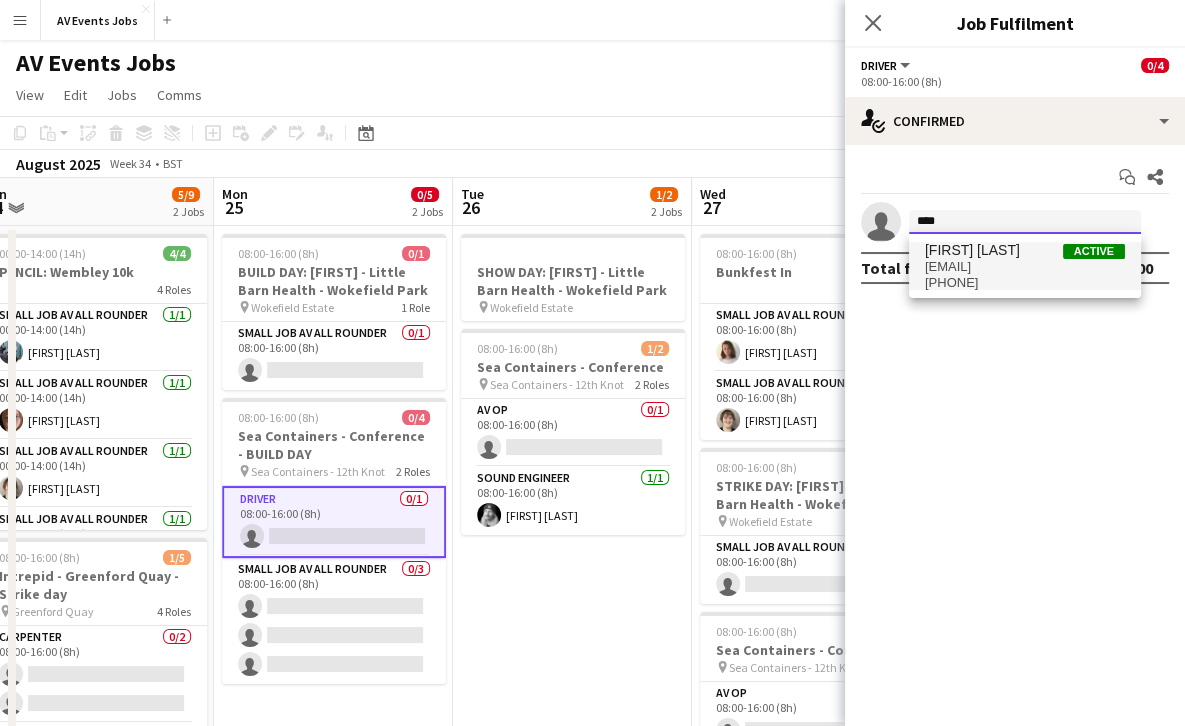 type 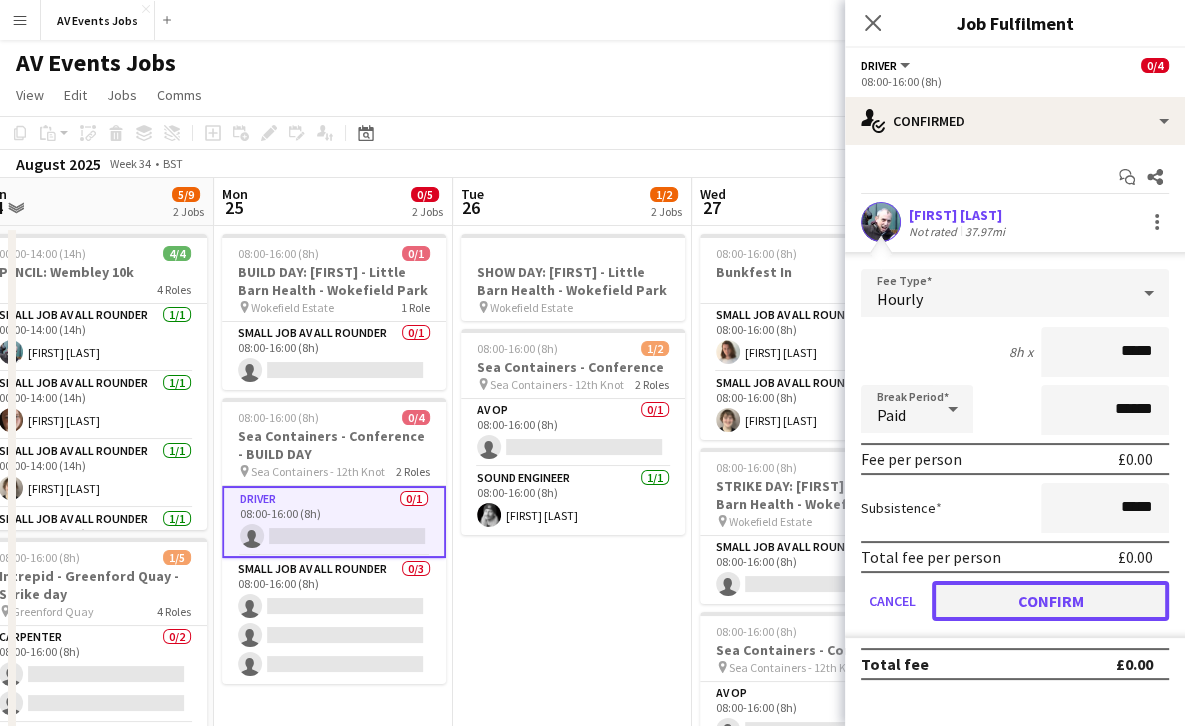 click on "Confirm" at bounding box center [1050, 601] 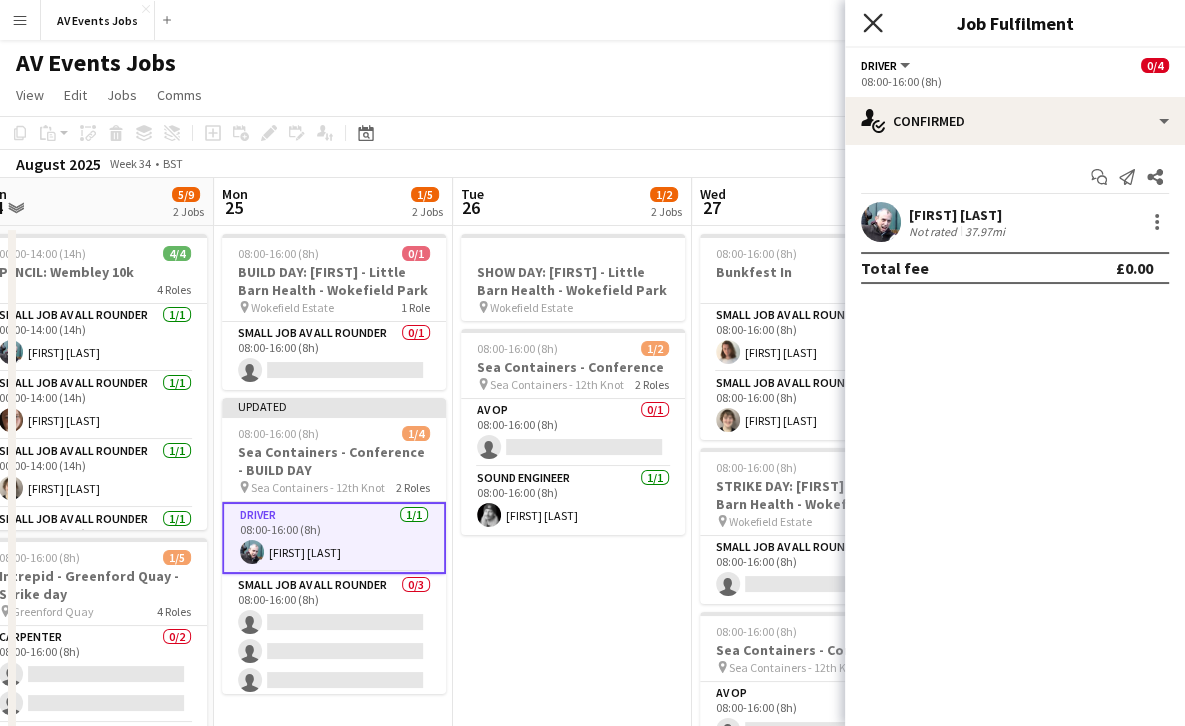 click on "Close pop-in" 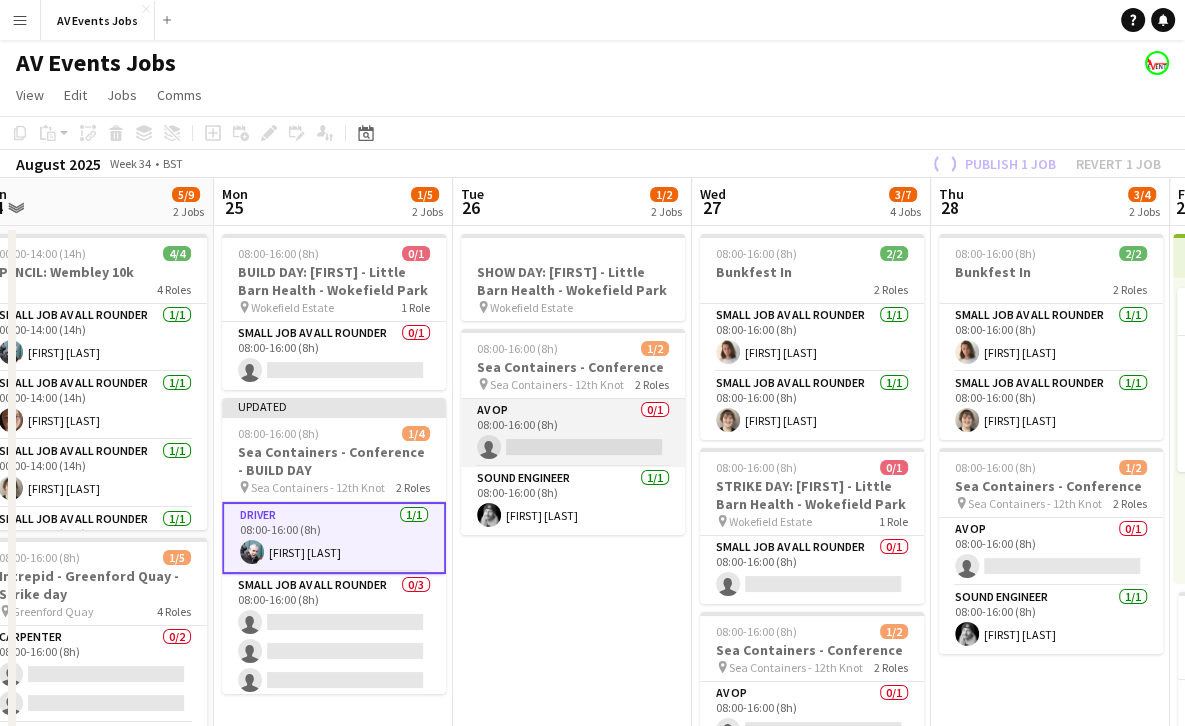click on "AV Op 0/1 08:00-16:00 (8h) single-neutral-actions" at bounding box center [573, 433] 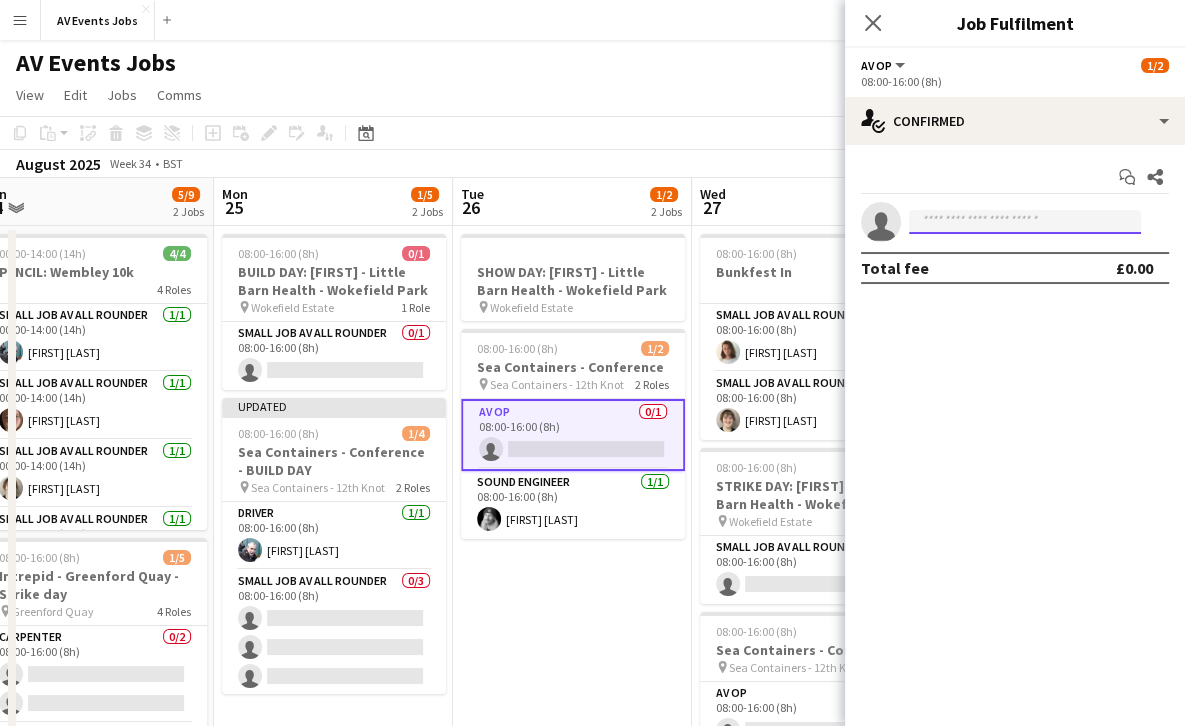 click at bounding box center [1025, 222] 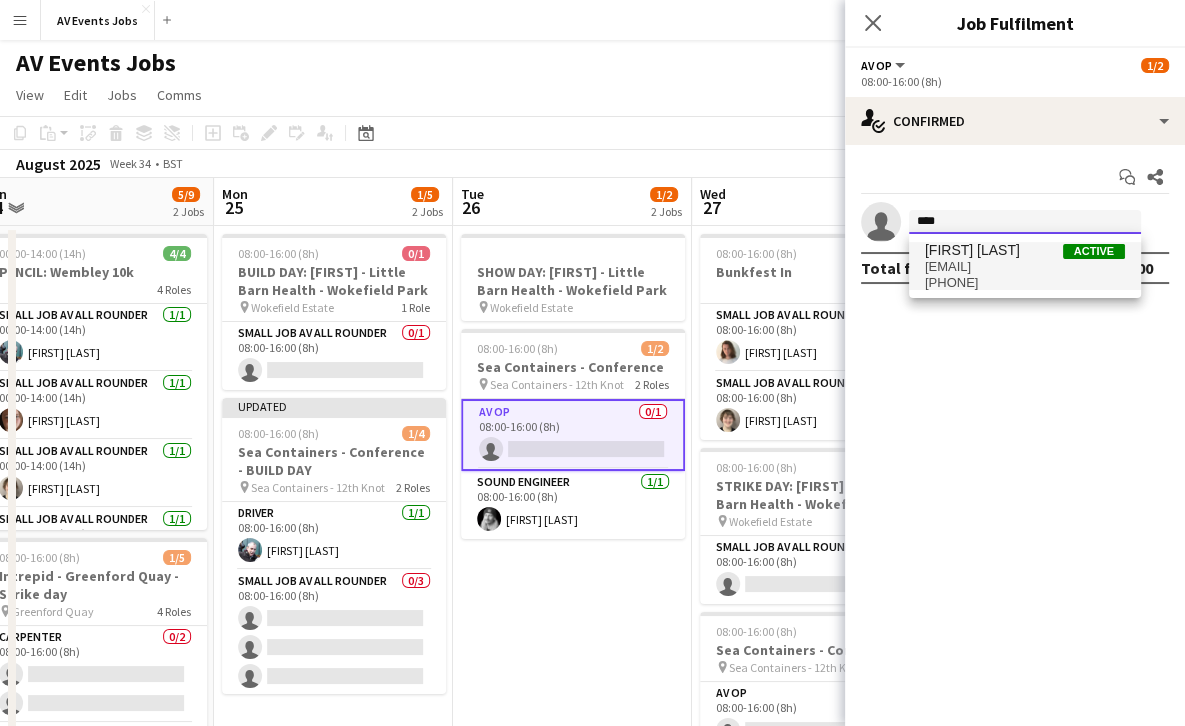 type on "****" 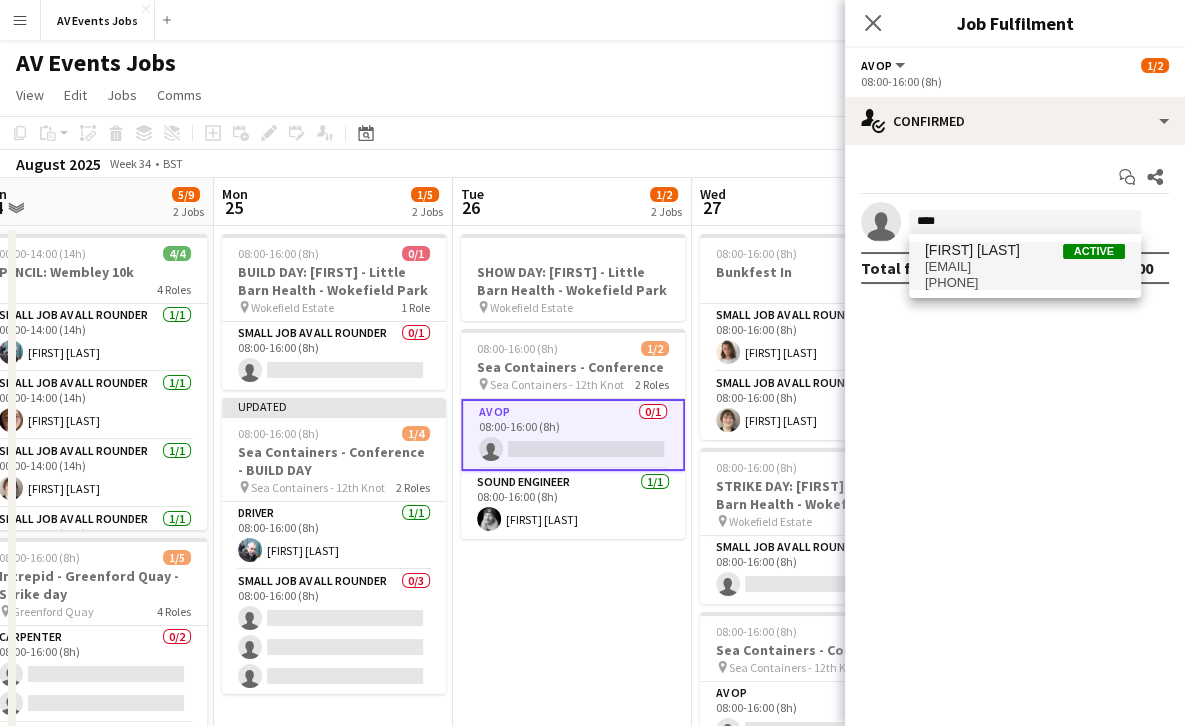 click on "[FIRST] [LAST]" at bounding box center [972, 250] 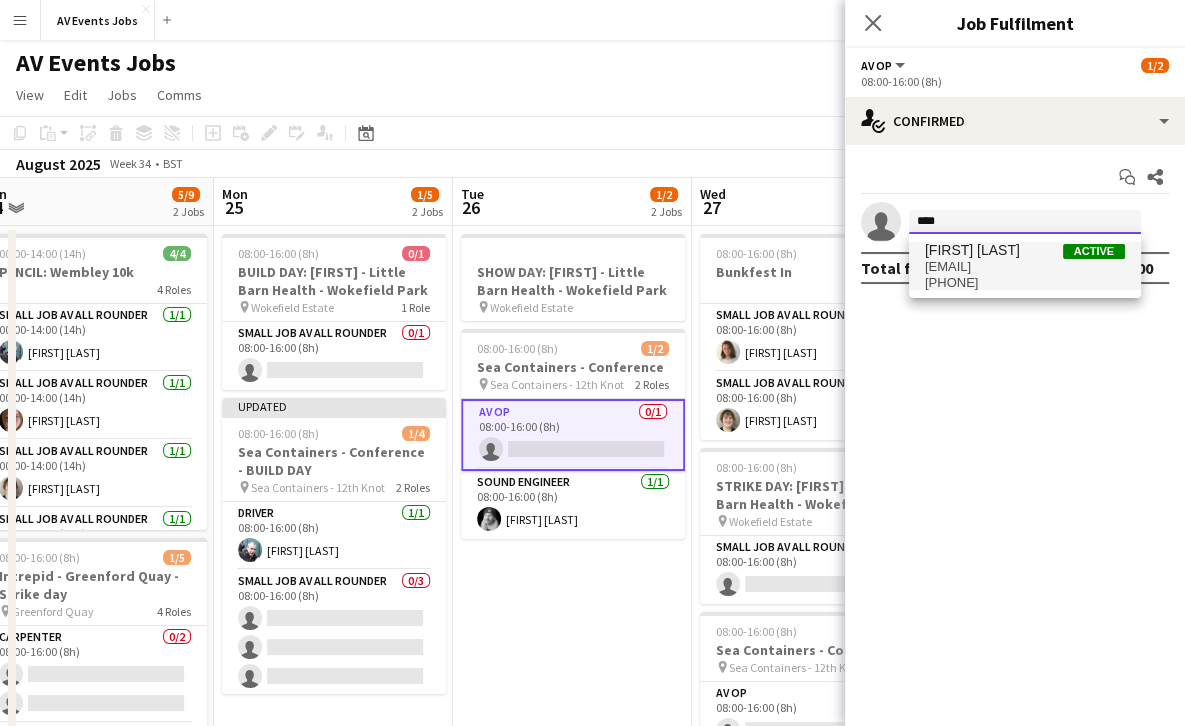 type 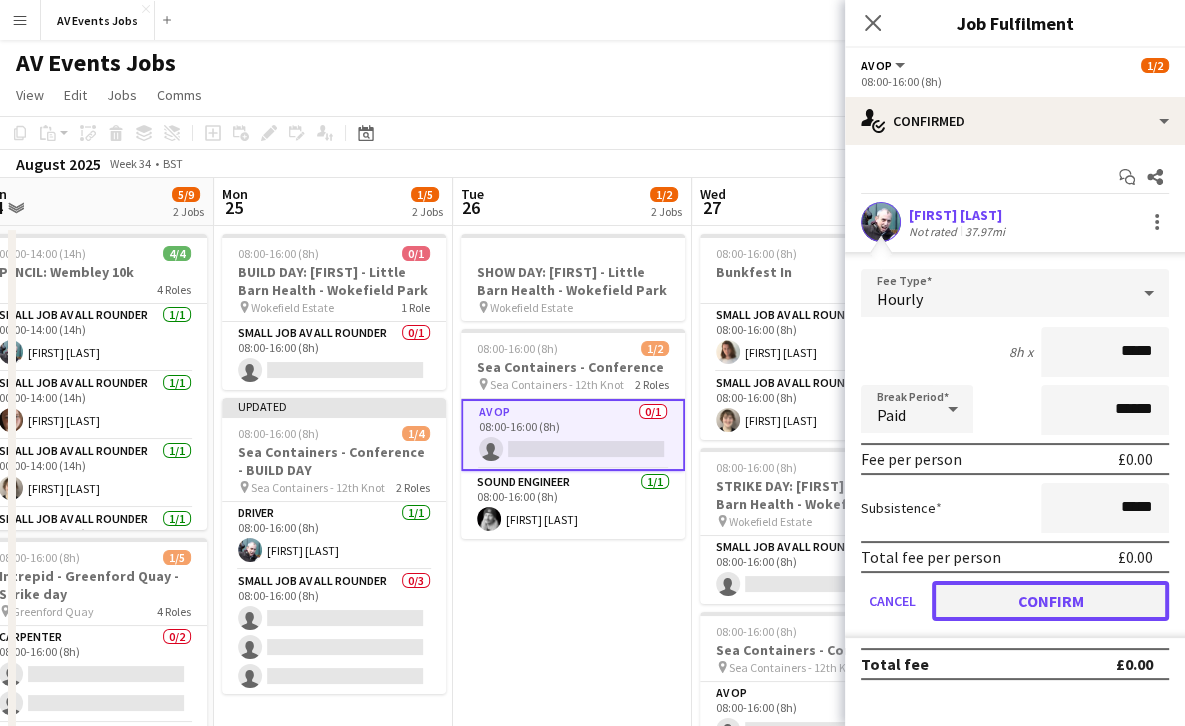 click on "Confirm" at bounding box center (1050, 601) 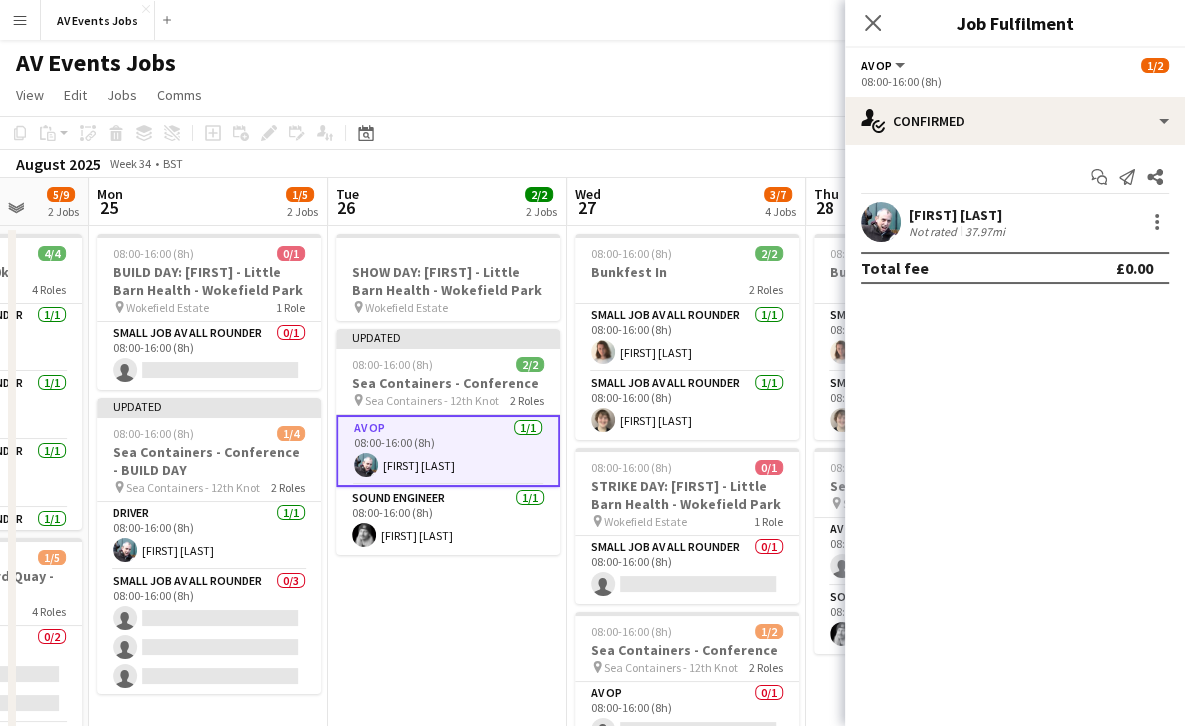scroll, scrollTop: 0, scrollLeft: 630, axis: horizontal 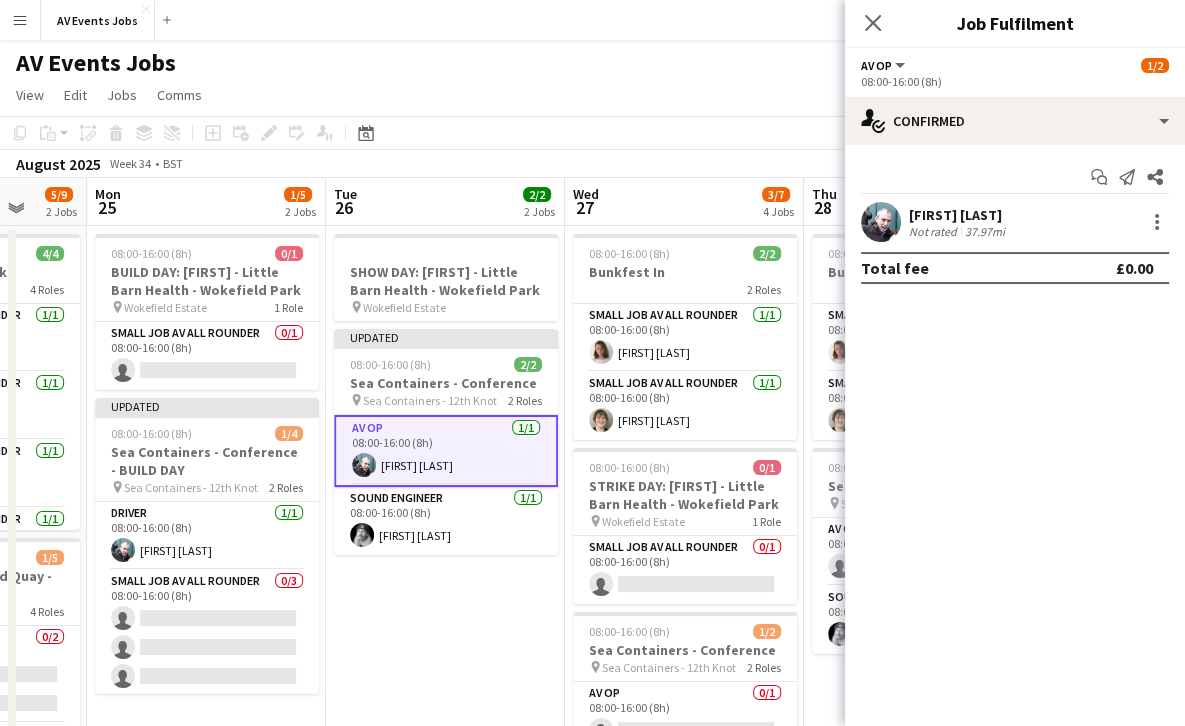click on "SHOW DAY: [FIRST] - Little Barn Health - Wokefield Park pin Wokefield Estate Updated 08:00-16:00 (8h) 2/2 Sea Containers - Conference pin Sea Containers - 12th Knot 2 Roles AV Op 1/1 08:00-16:00 (8h) [FIRST] [LAST] Sound Engineer 1/1 08:00-16:00 (8h) [FIRST] [LAST]" at bounding box center [445, 678] 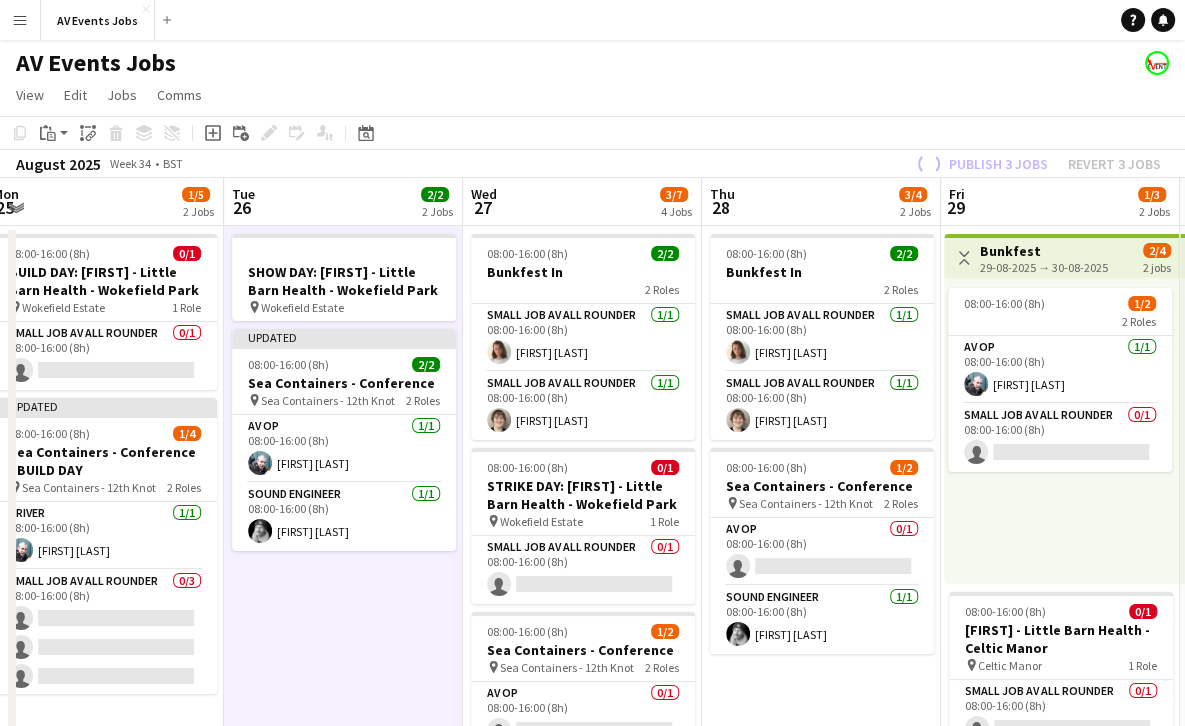scroll, scrollTop: 0, scrollLeft: 740, axis: horizontal 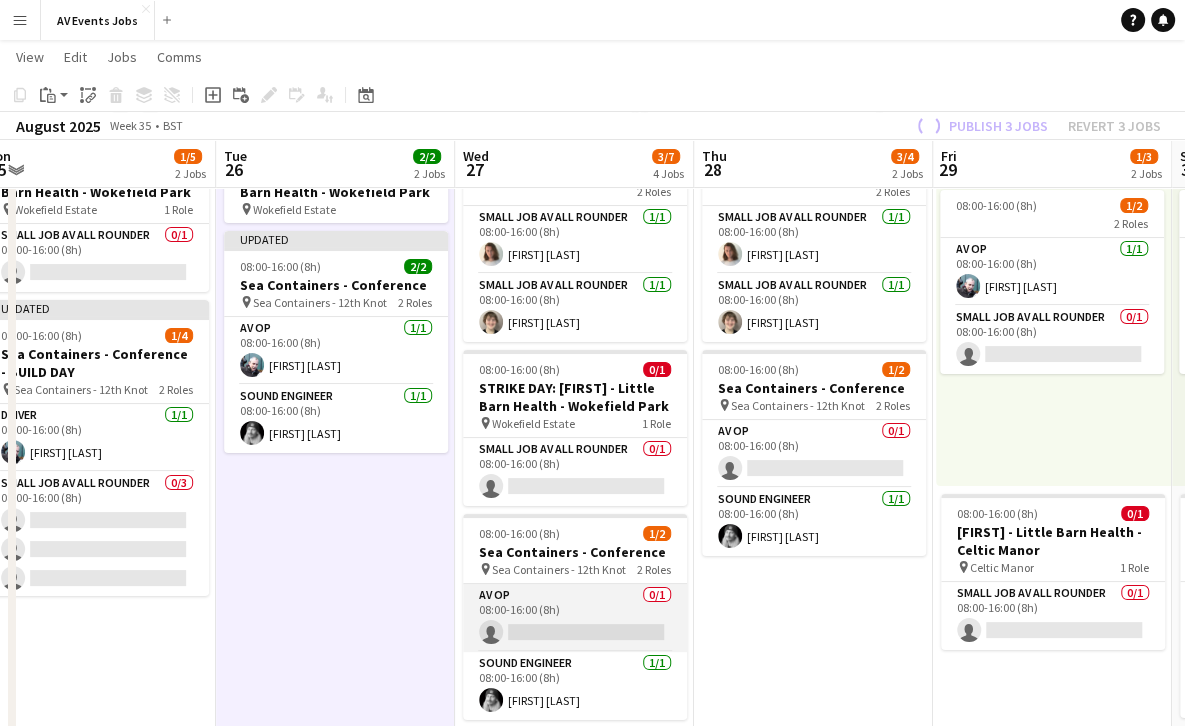 click on "AV Op 0/1 08:00-16:00 (8h) single-neutral-actions" at bounding box center (575, 618) 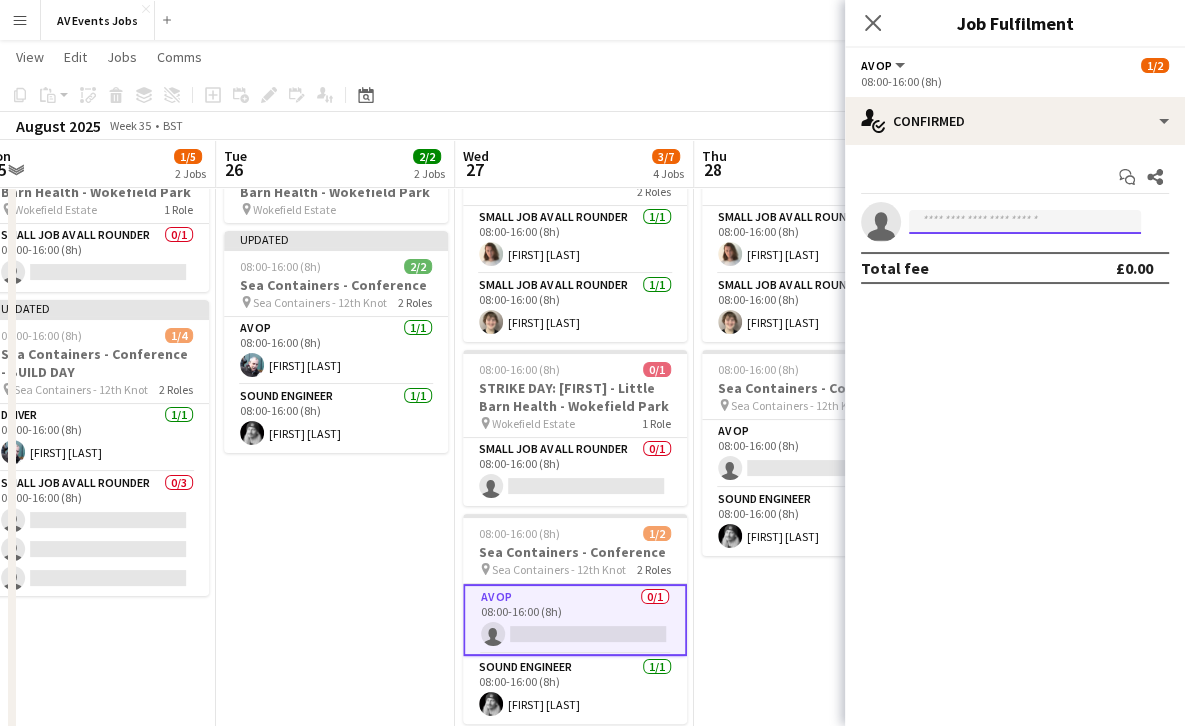 click at bounding box center [1025, 222] 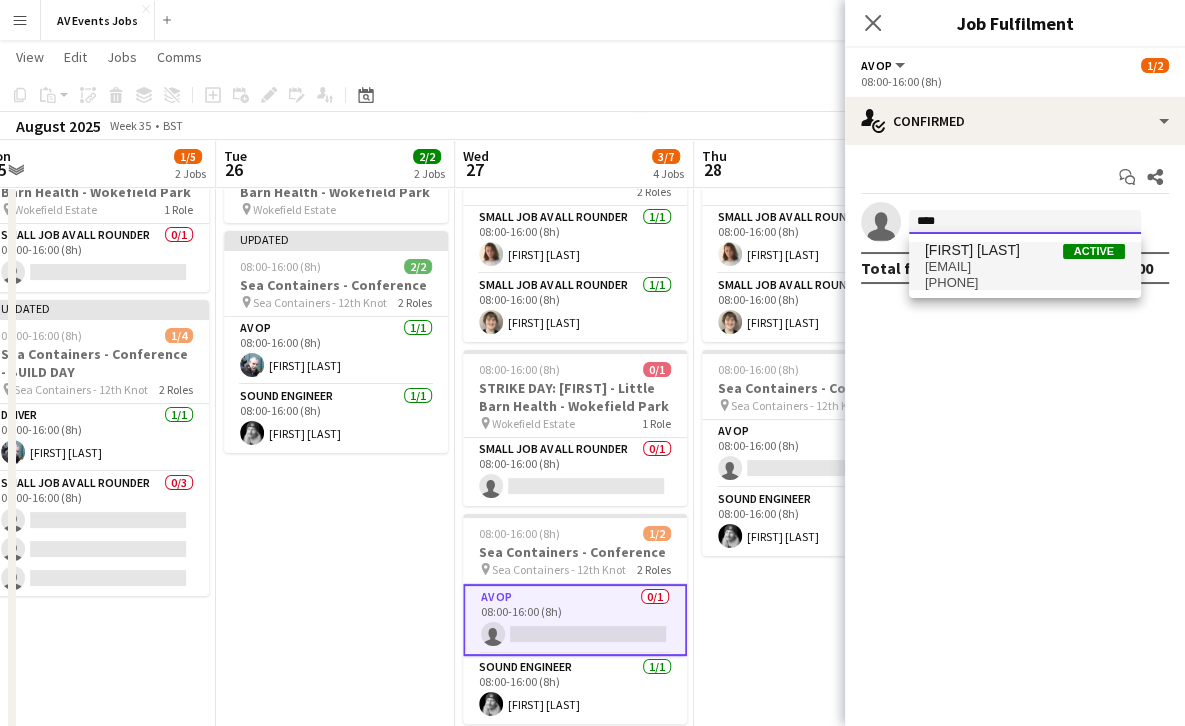 type on "****" 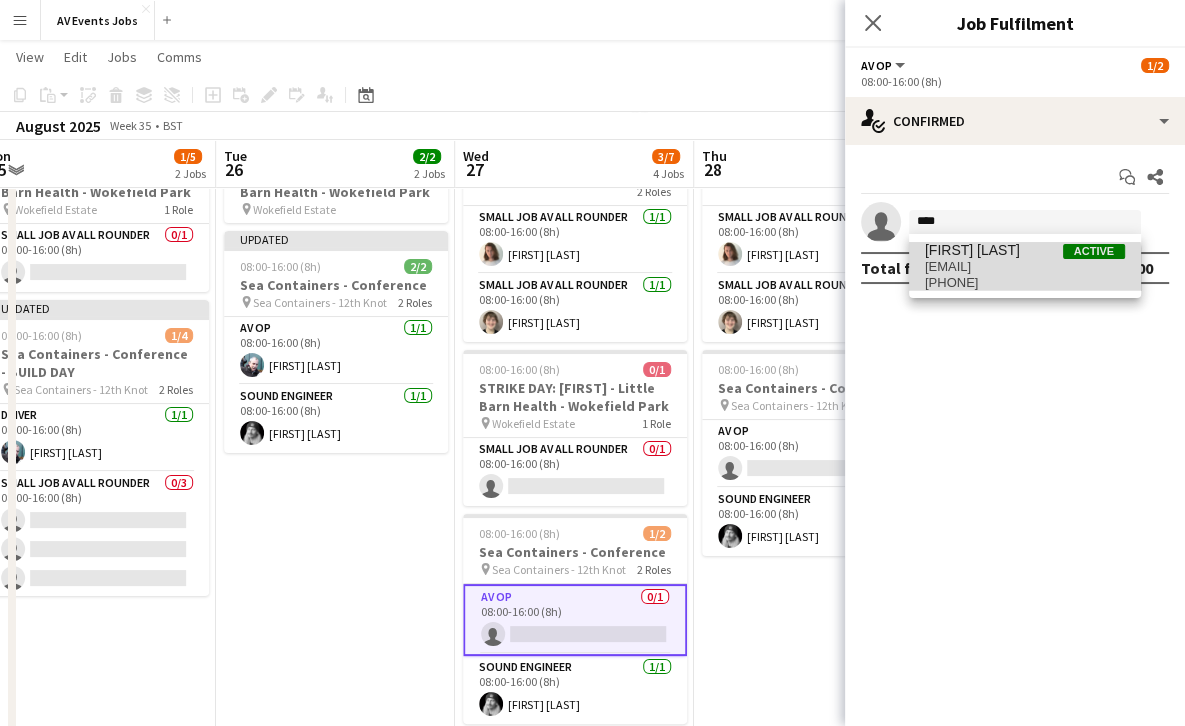 click on "[PHONE]" at bounding box center [1025, 283] 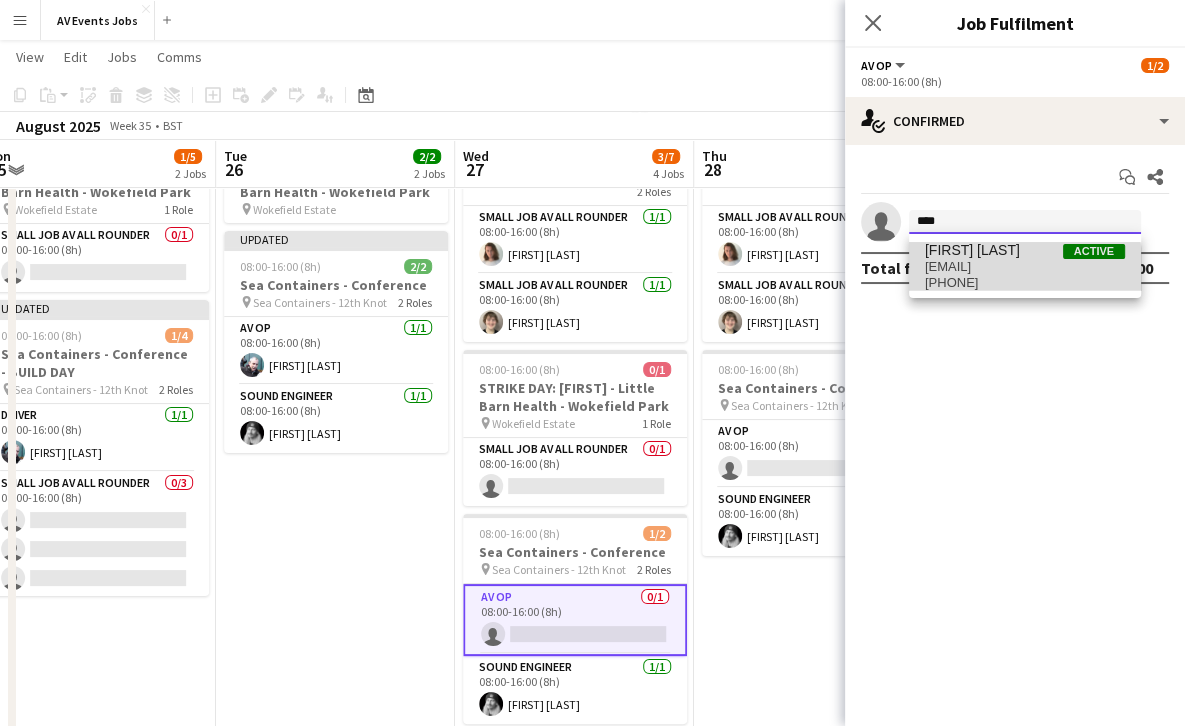 type 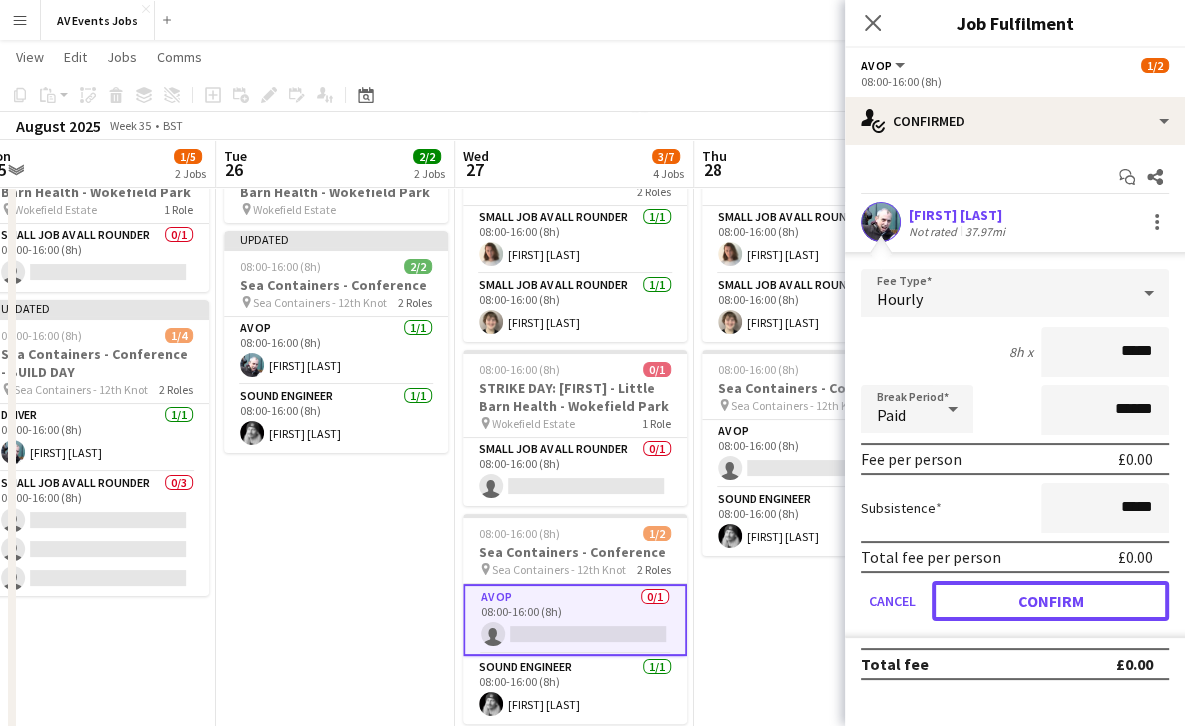 click on "Confirm" at bounding box center [1050, 601] 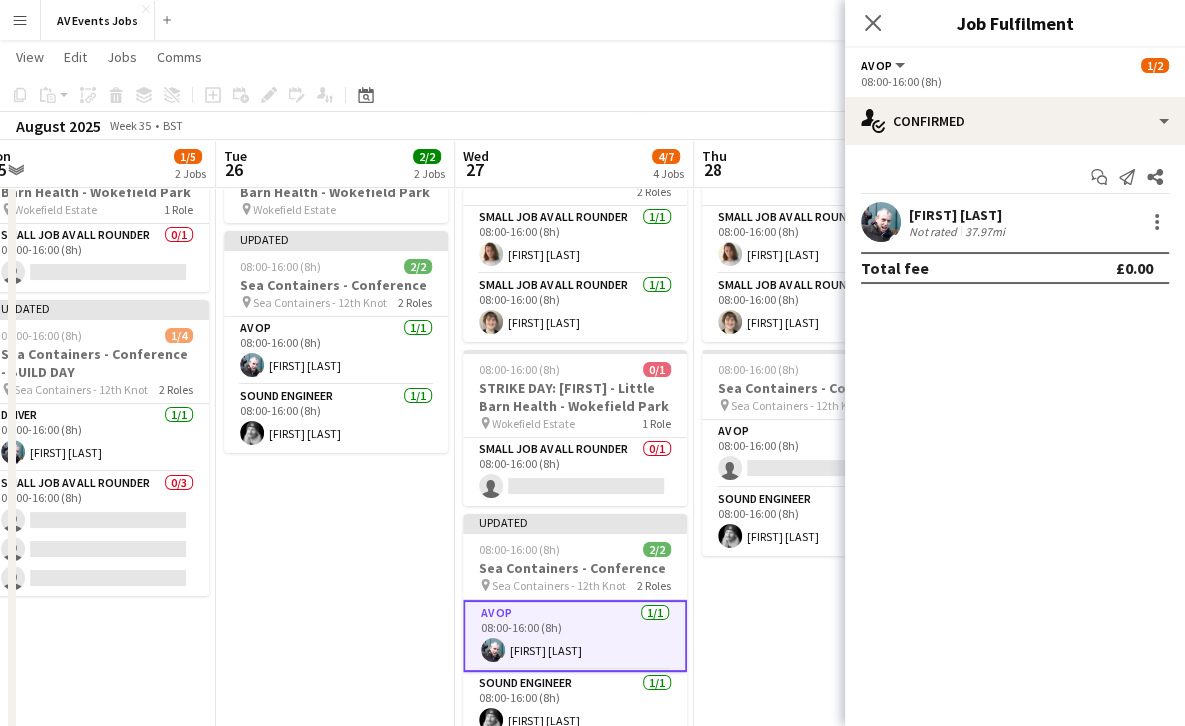 click on "08:00-16:00 (8h) 2/2 Bunkfest In 2 Roles Small Job AV All Rounder 1/1 08:00-16:00 (8h) [FIRST] [LAST] Small Job AV All Rounder 1/1 08:00-16:00 (8h) [FIRST] [LAST] 08:00-16:00 (8h) 1/2 Sea Containers - Conference pin Sea Containers - 12th Knot 2 Roles AV Op 0/1 08:00-16:00 (8h) single-neutral-actions Sound Engineer 1/1 08:00-16:00 (8h) [FIRST] [LAST]" at bounding box center (813, 580) 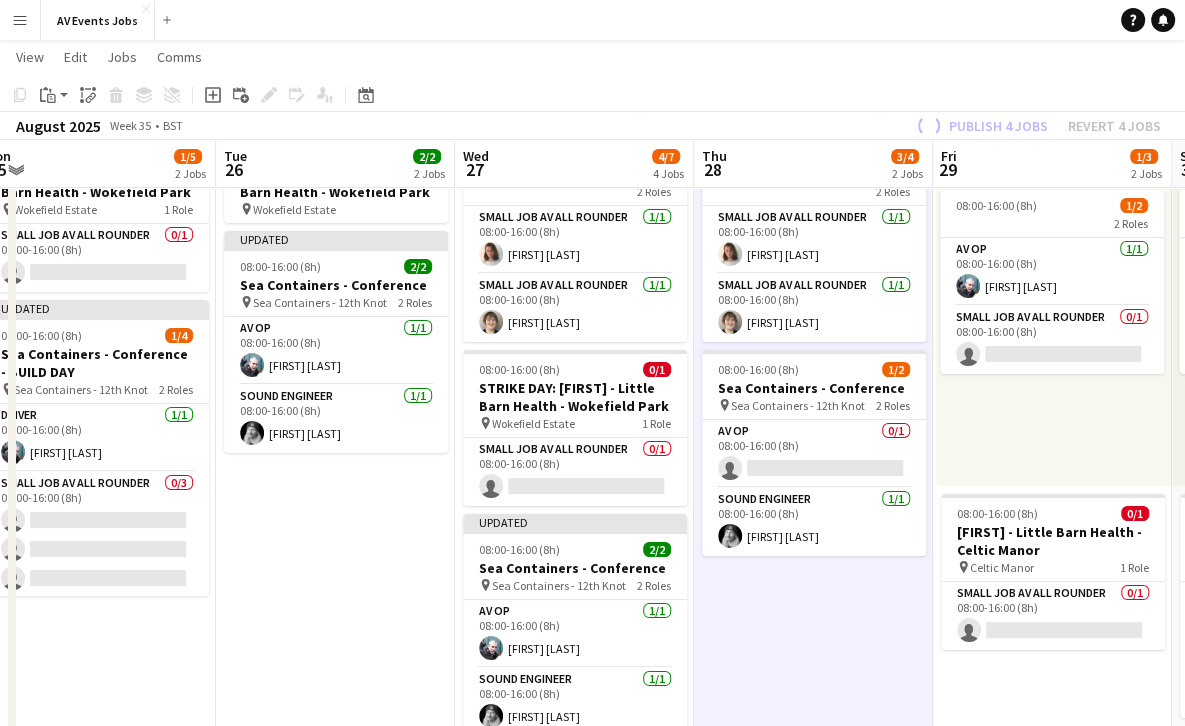 scroll, scrollTop: 0, scrollLeft: 919, axis: horizontal 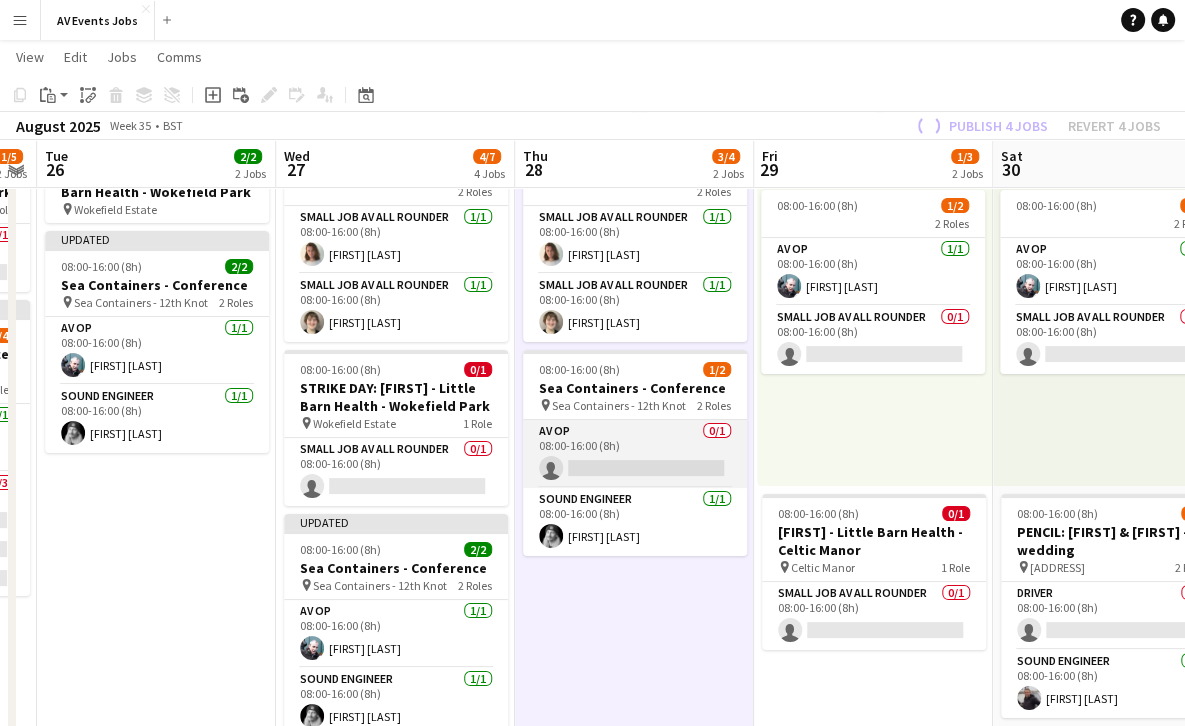 click on "AV Op 0/1 08:00-16:00 (8h) single-neutral-actions" at bounding box center (635, 454) 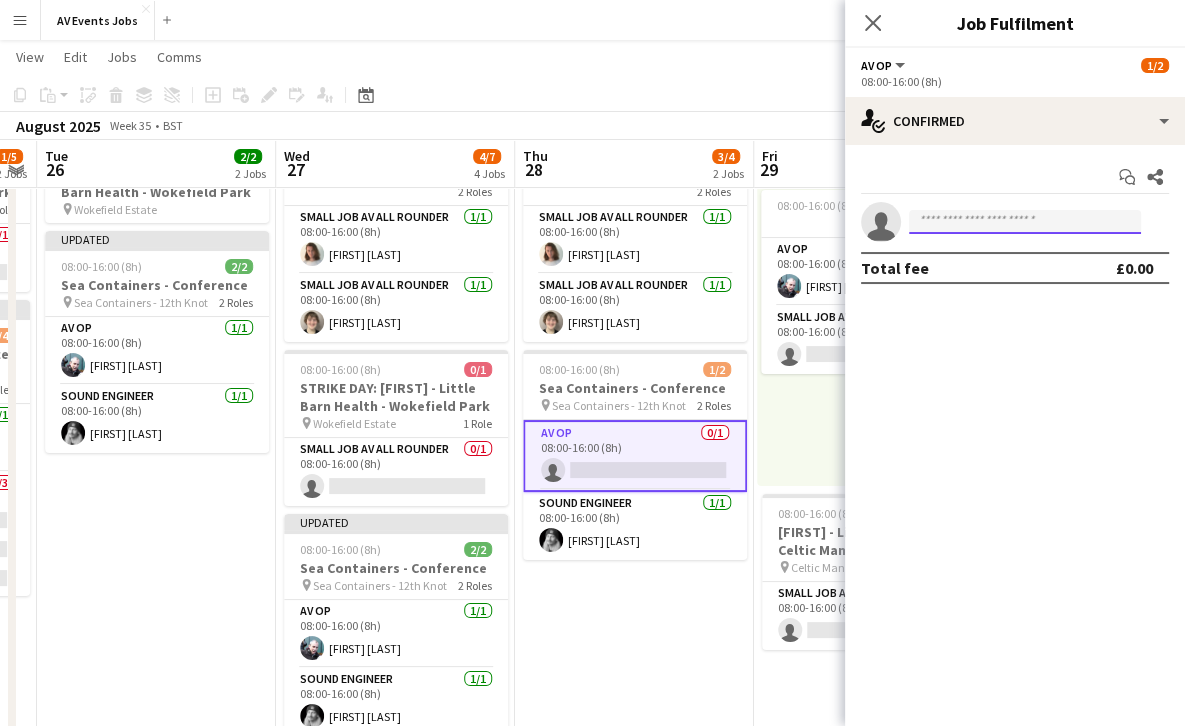 click at bounding box center (1025, 222) 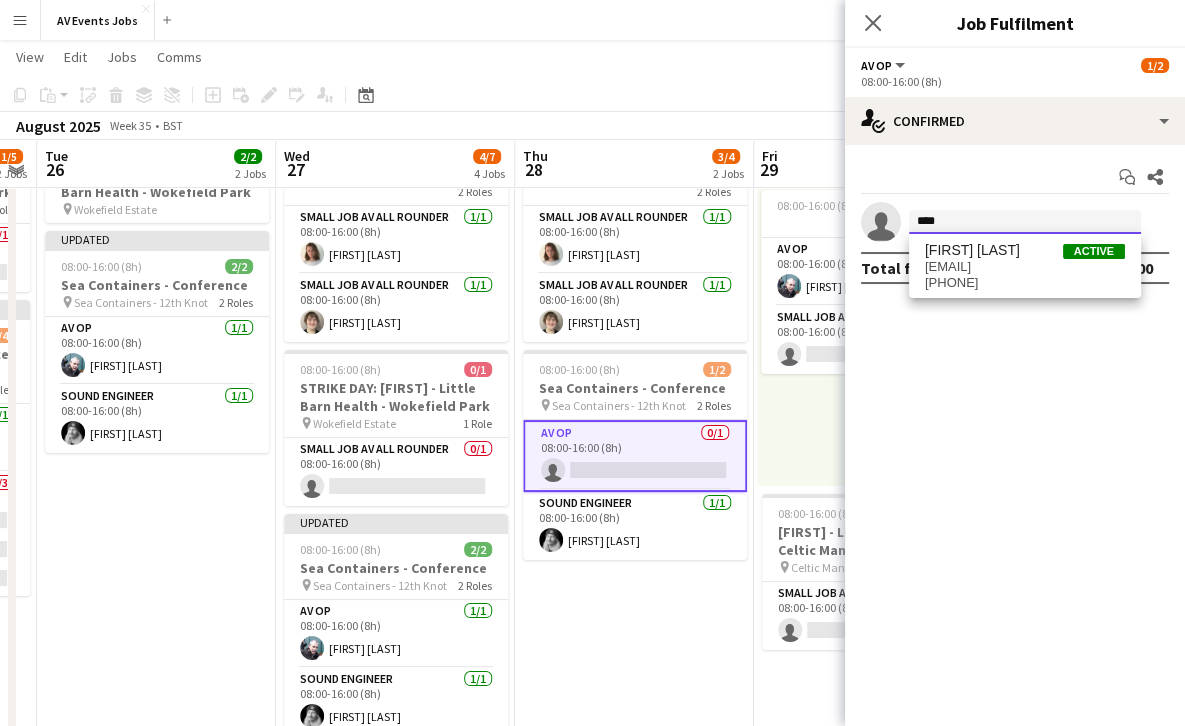 type on "****" 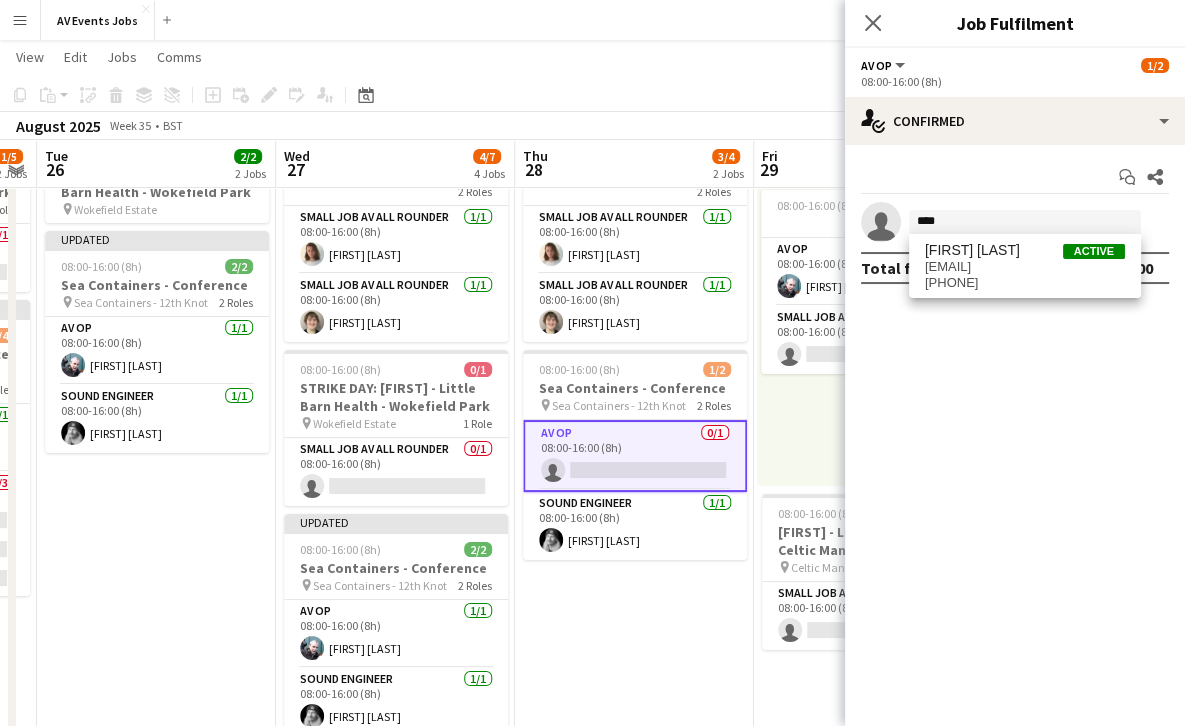 click on "[EMAIL]" at bounding box center [1025, 267] 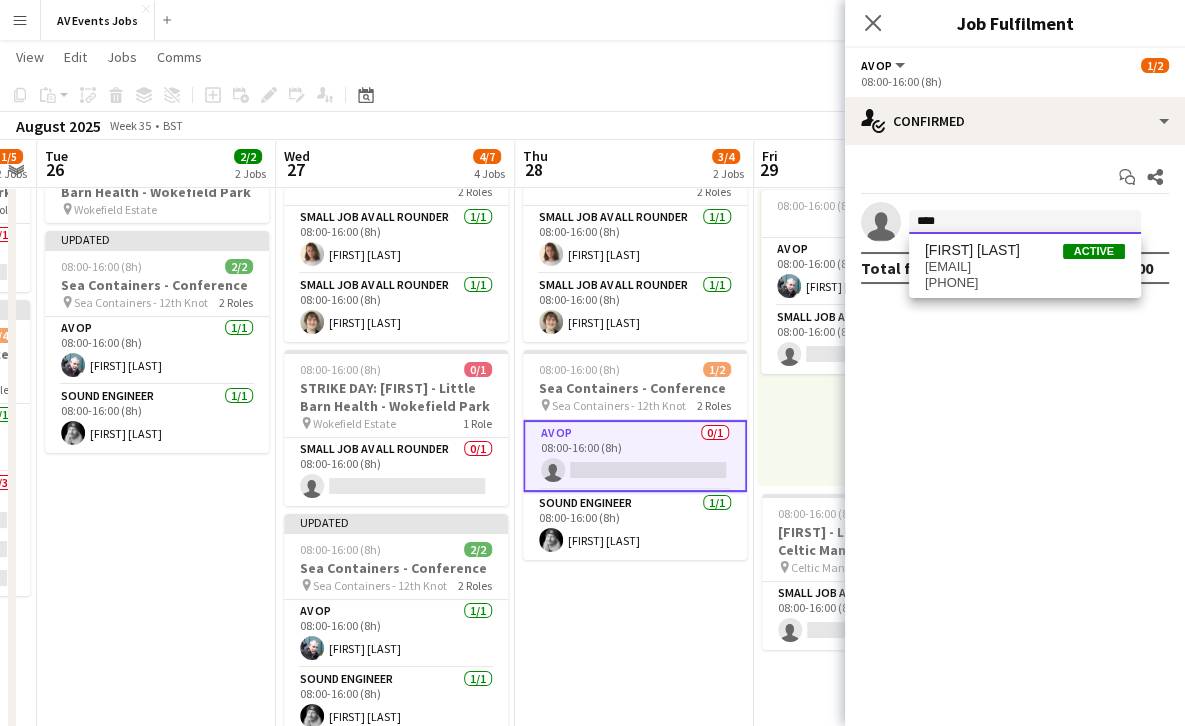 type 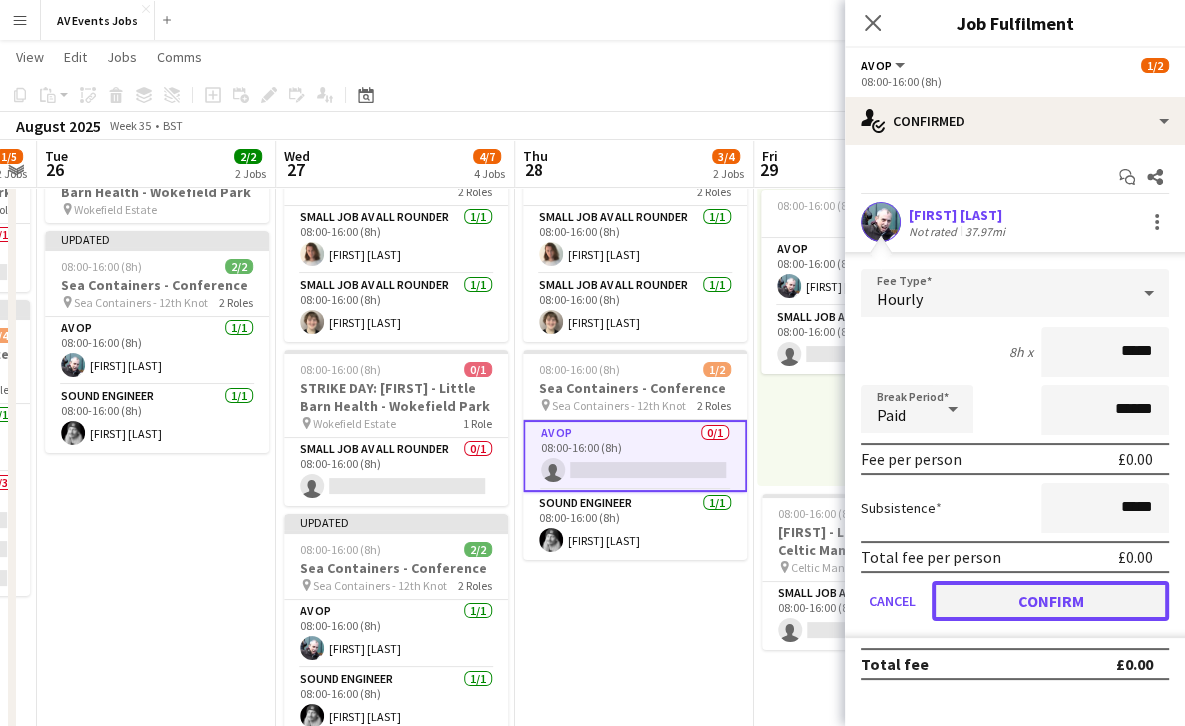 click on "Confirm" at bounding box center [1050, 601] 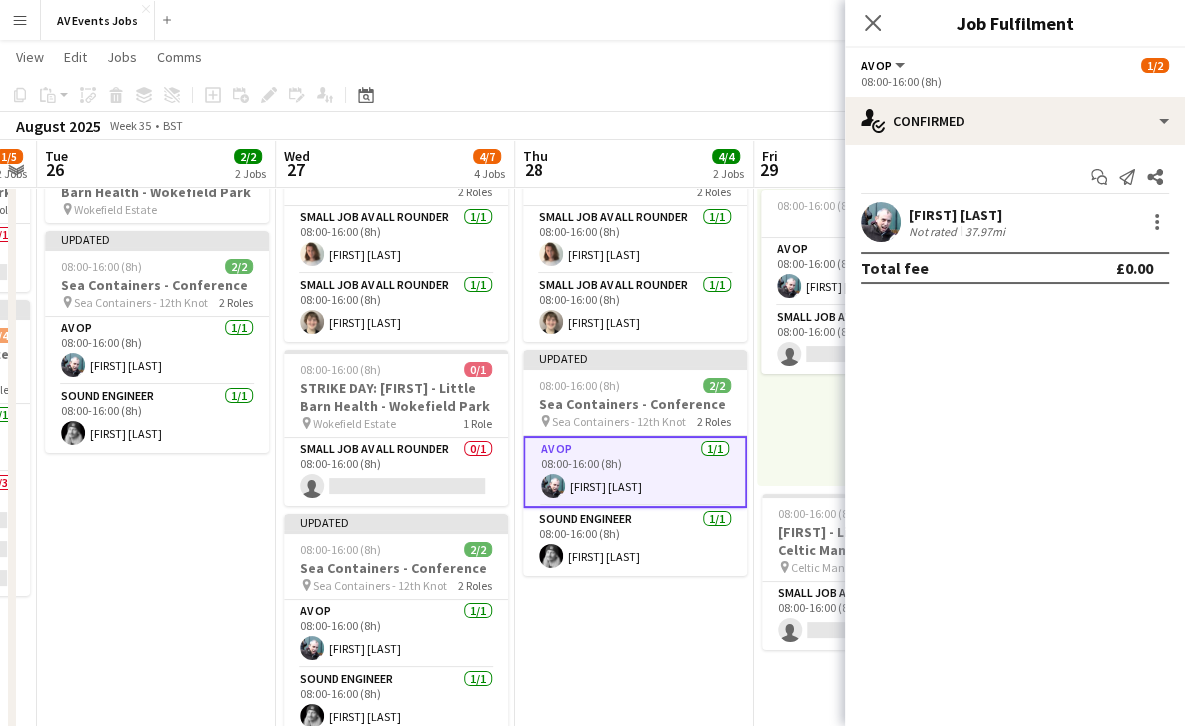 click on "08:00-16:00 (8h) 2/2 Bunkfest In 2 Roles Small Job AV All Rounder 1/1 08:00-16:00 (8h) [FIRST] [LAST] Small Job AV All Rounder 1/1 08:00-16:00 (8h) [FIRST] [LAST] Updated 08:00-16:00 (8h) 2/2 Sea Containers - Conference pin Sea Containers - 12th Knot 2 Roles AV Op 1/1 08:00-16:00 (8h) [FIRST] [LAST] Sound Engineer 1/1 08:00-16:00 (8h) [FIRST] [LAST]" at bounding box center (634, 580) 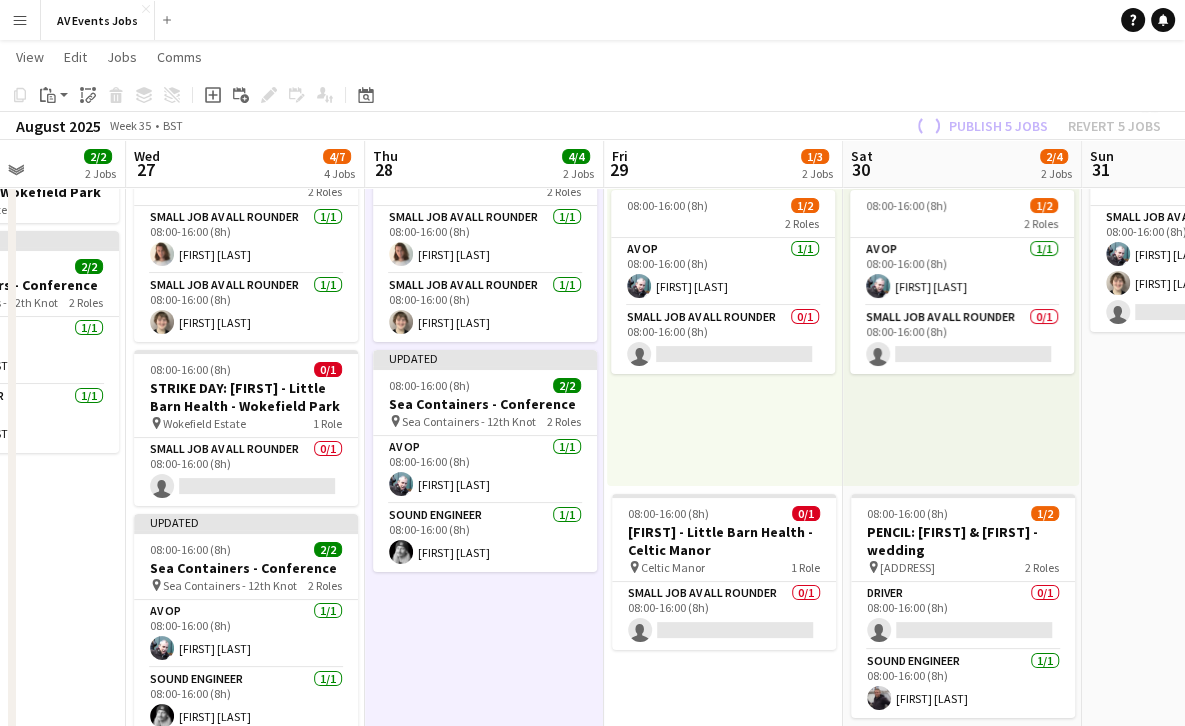 scroll, scrollTop: 0, scrollLeft: 595, axis: horizontal 